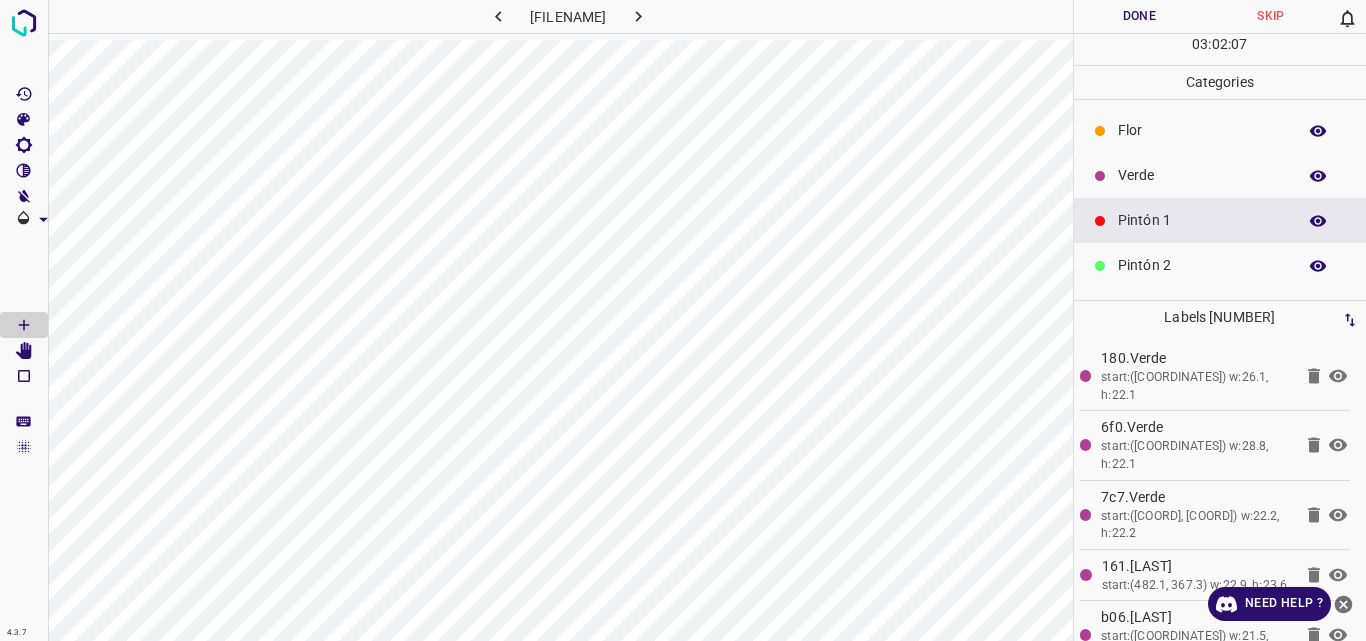 scroll, scrollTop: 0, scrollLeft: 0, axis: both 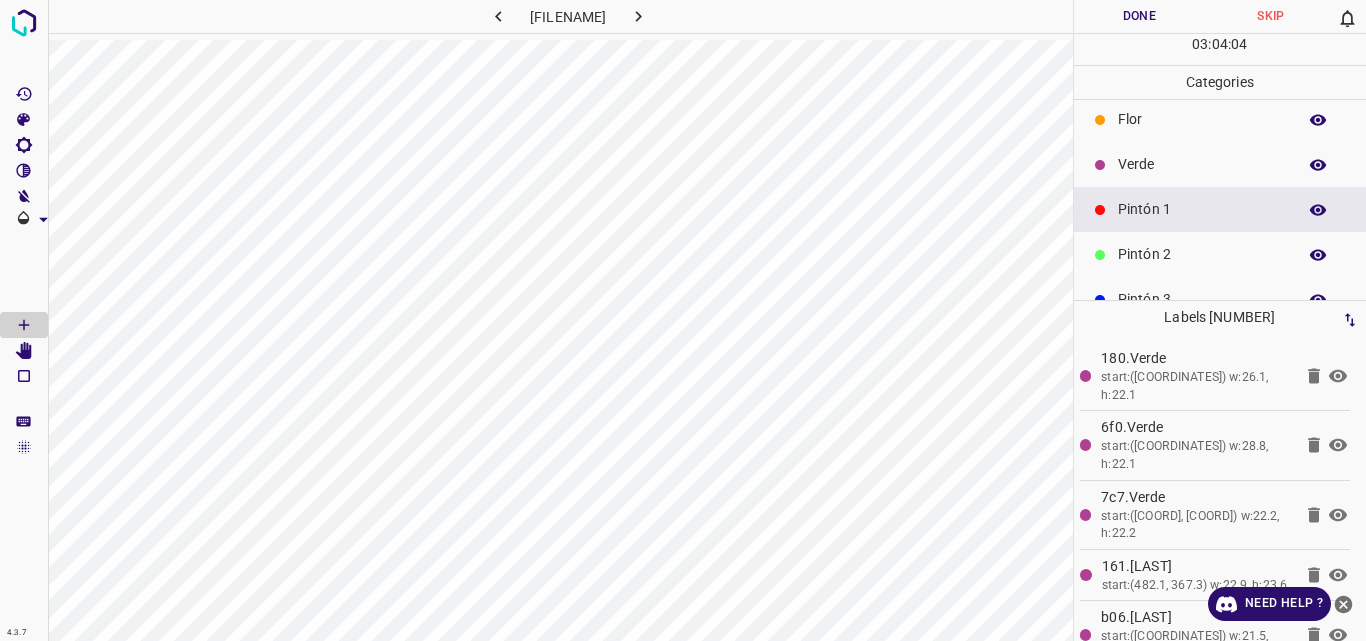 click on "Verde" at bounding box center [1202, 164] 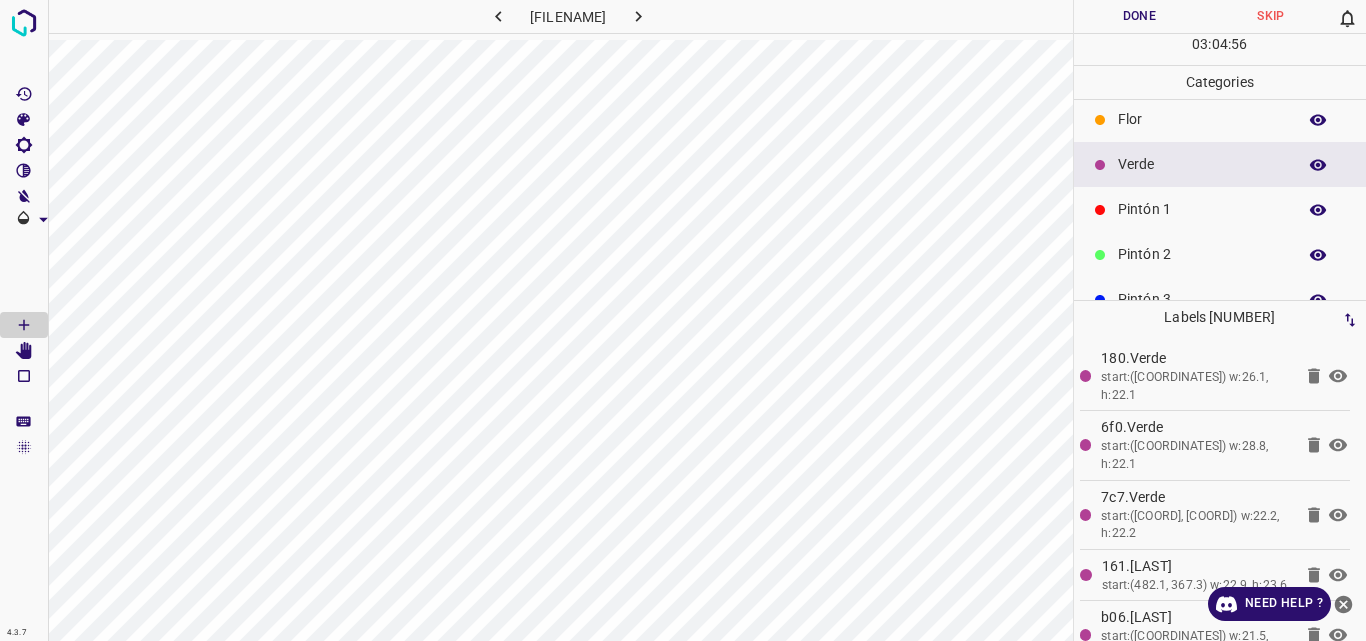 click on "Flor" at bounding box center [1220, 119] 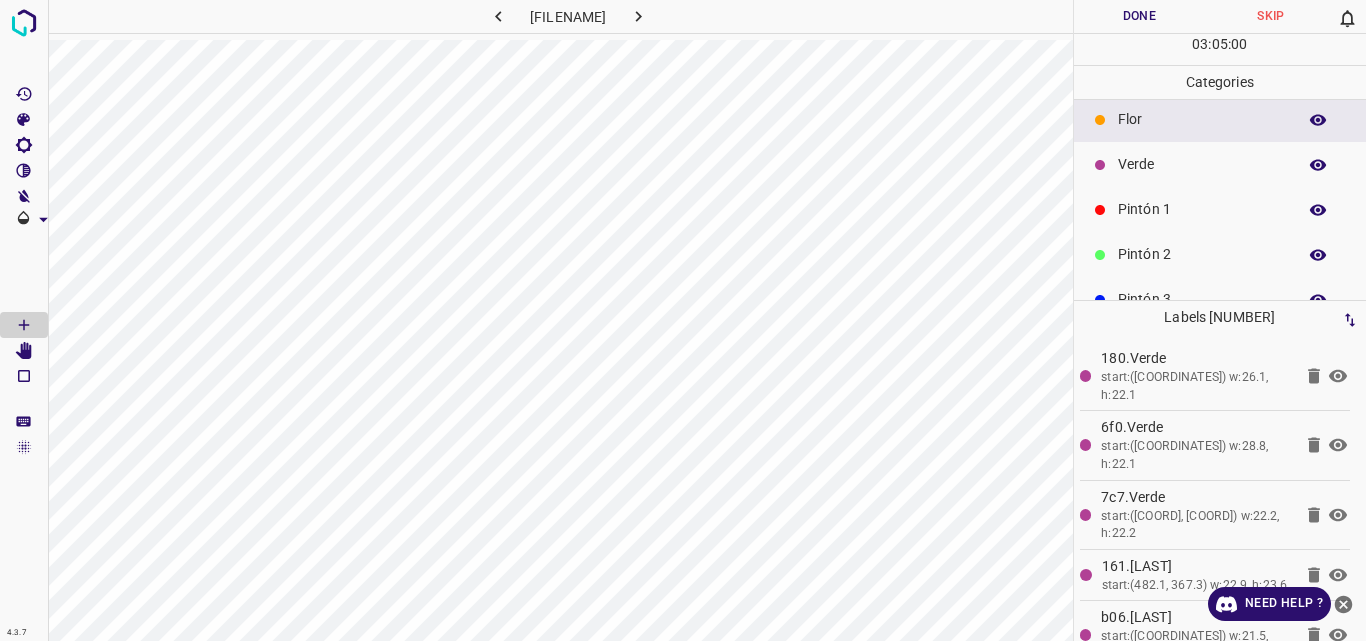 click on "Verde" at bounding box center [1202, 164] 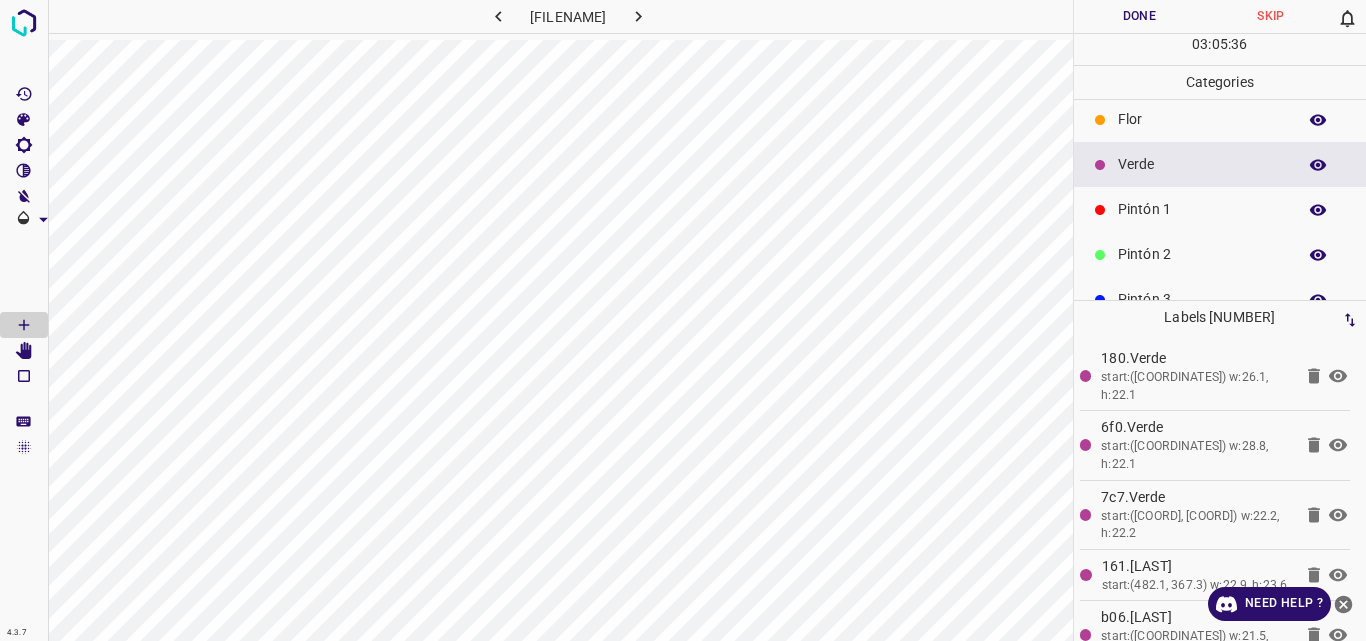 click on "Flor" at bounding box center (1202, 119) 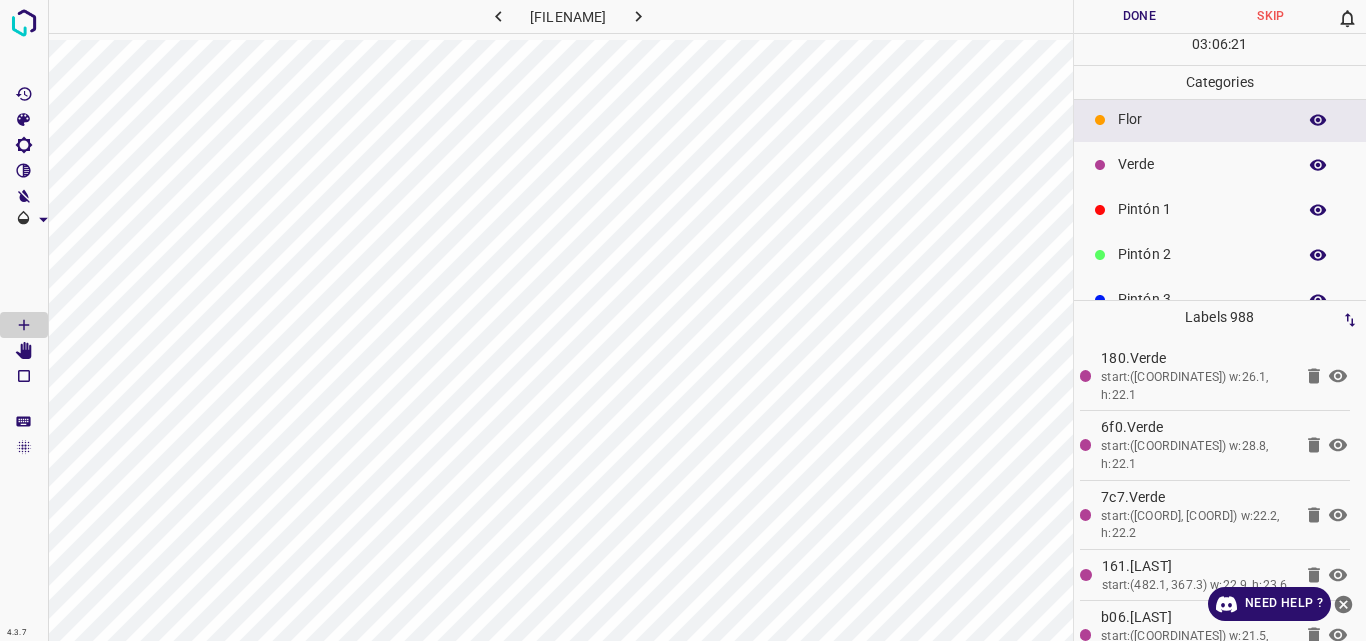 click on "Verde" at bounding box center (1202, 164) 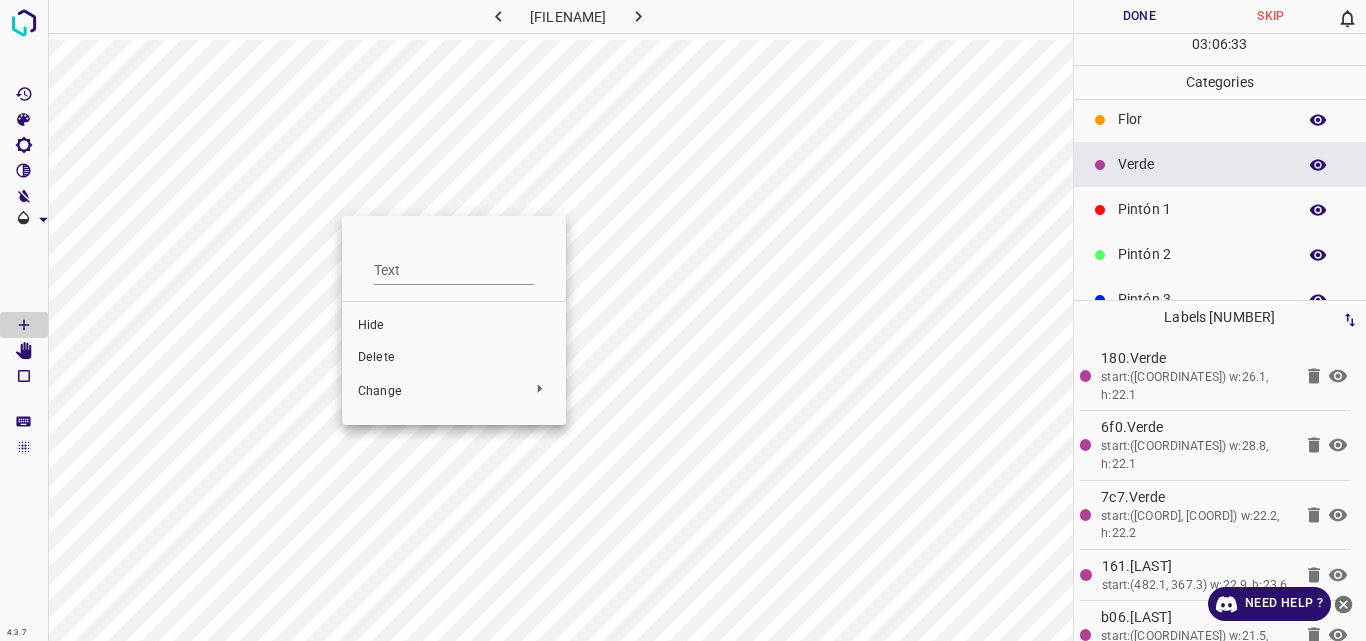 click on "Delete" at bounding box center (454, 358) 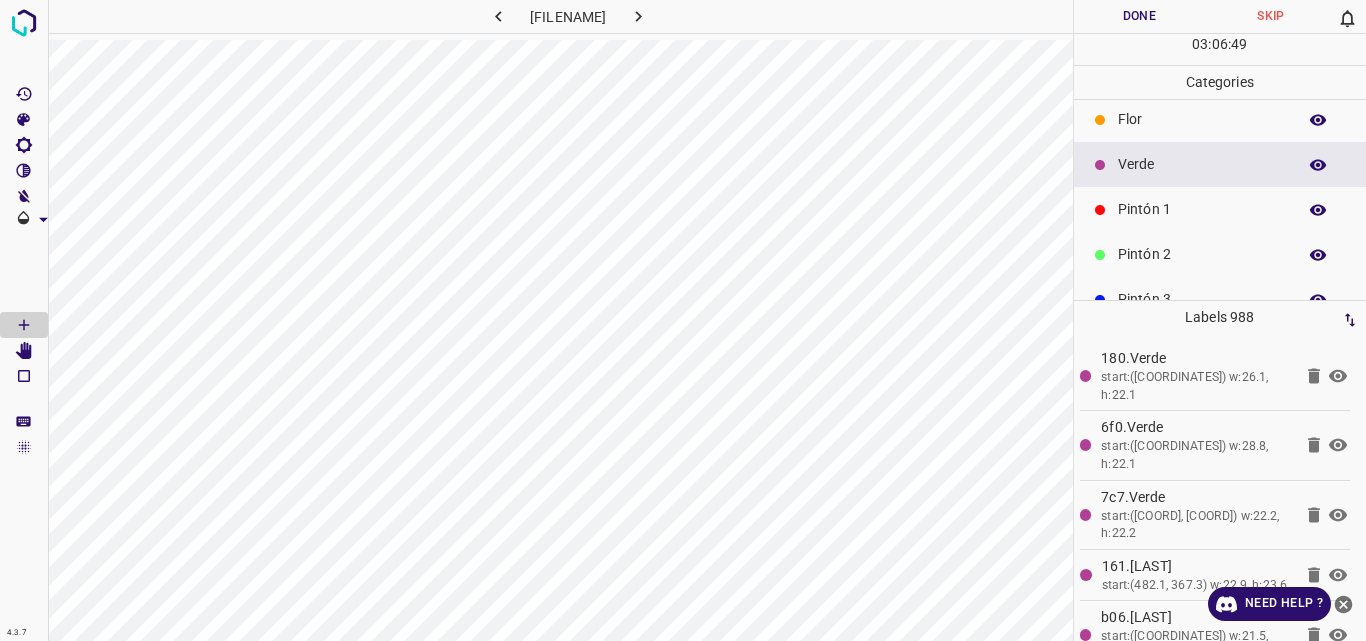click on "Flor" at bounding box center [1202, 119] 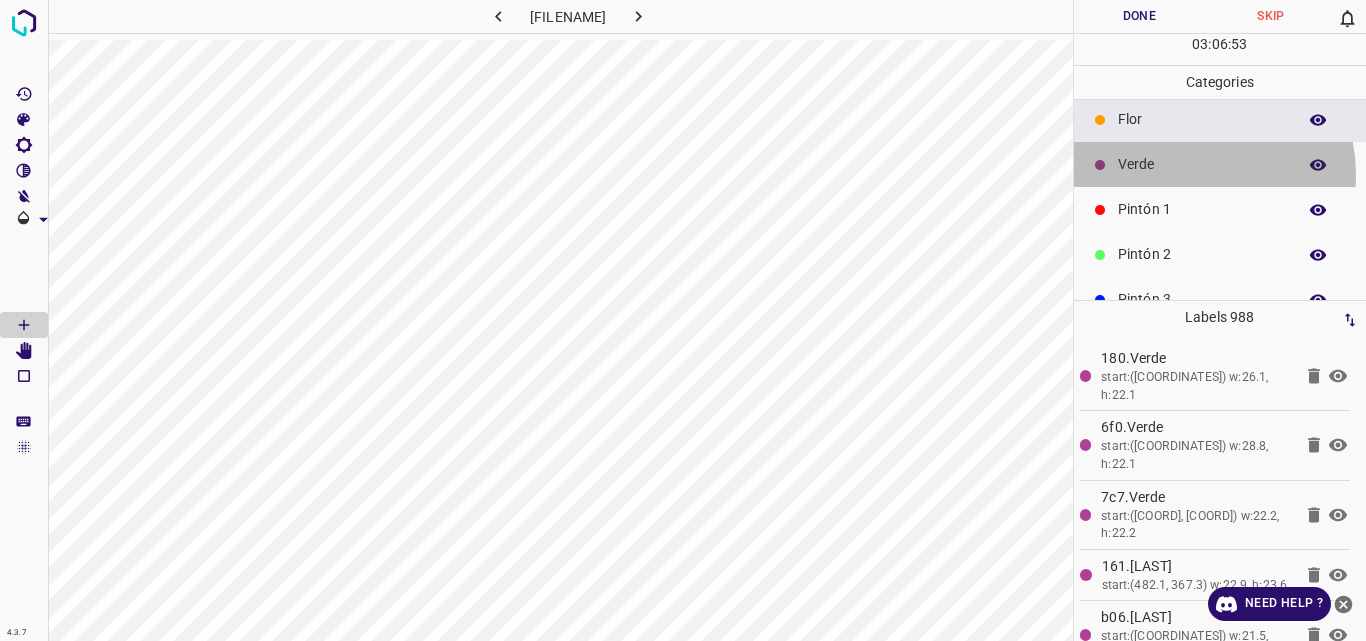 click on "Verde" at bounding box center (1202, 164) 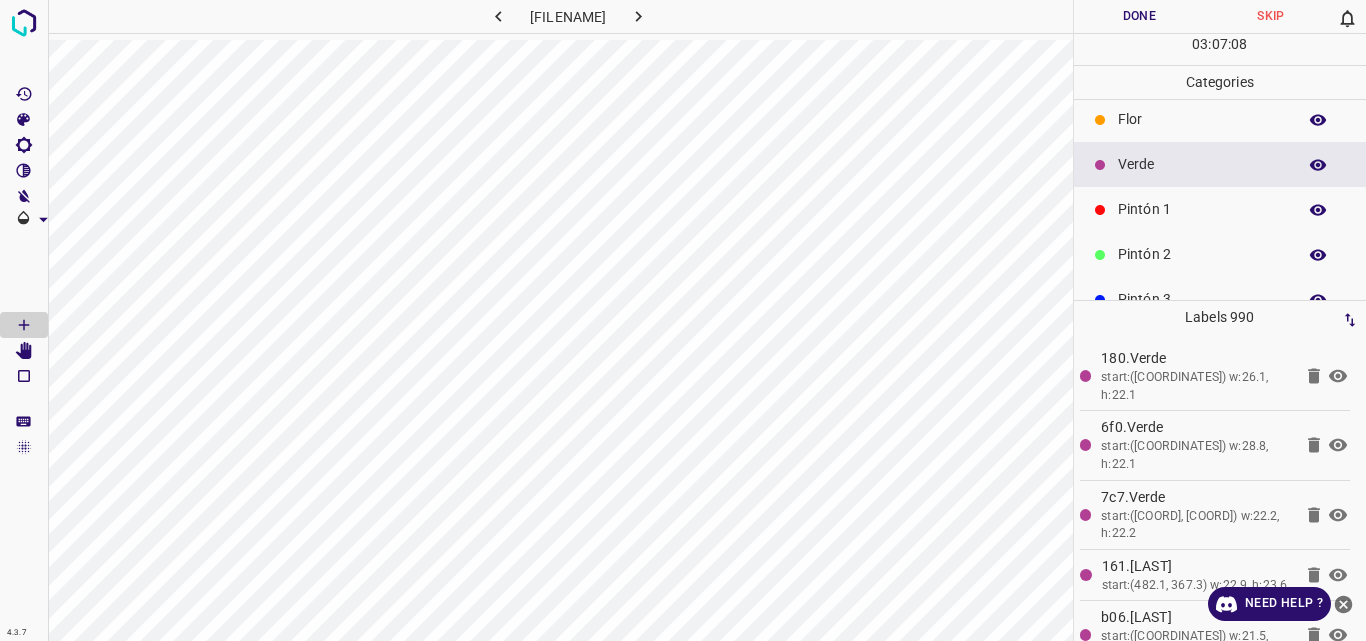 click on "Flor" at bounding box center (1202, 119) 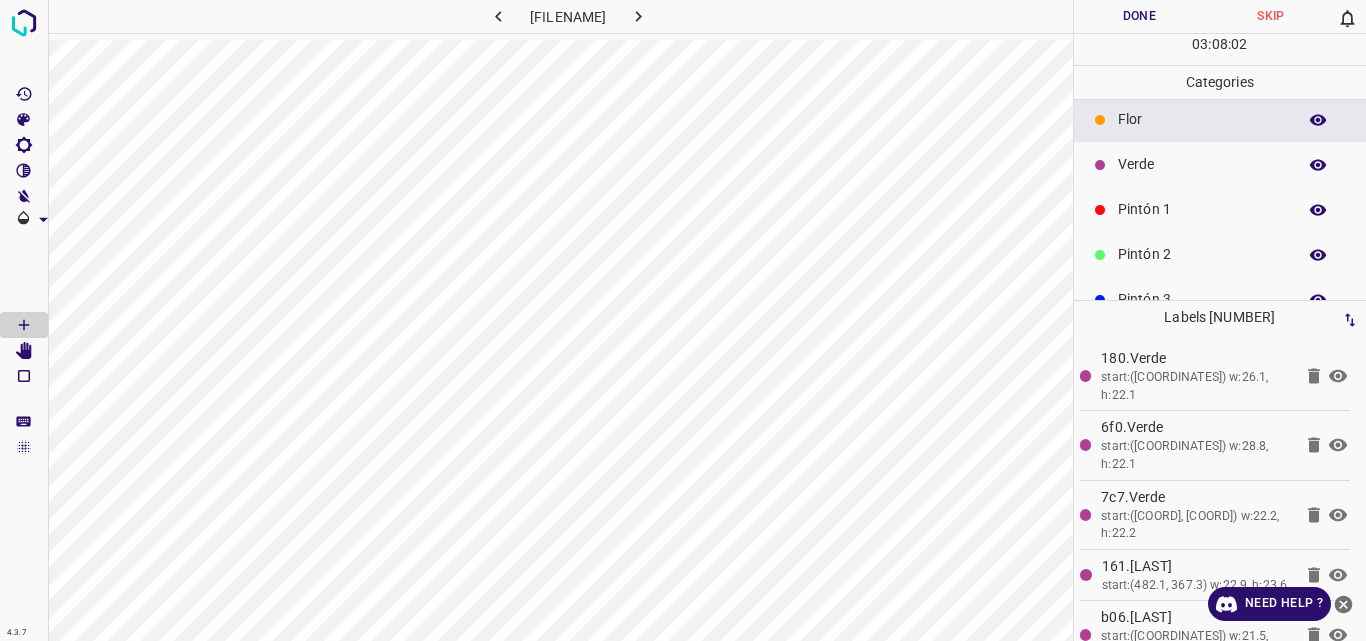 click on "Verde" at bounding box center (1202, 164) 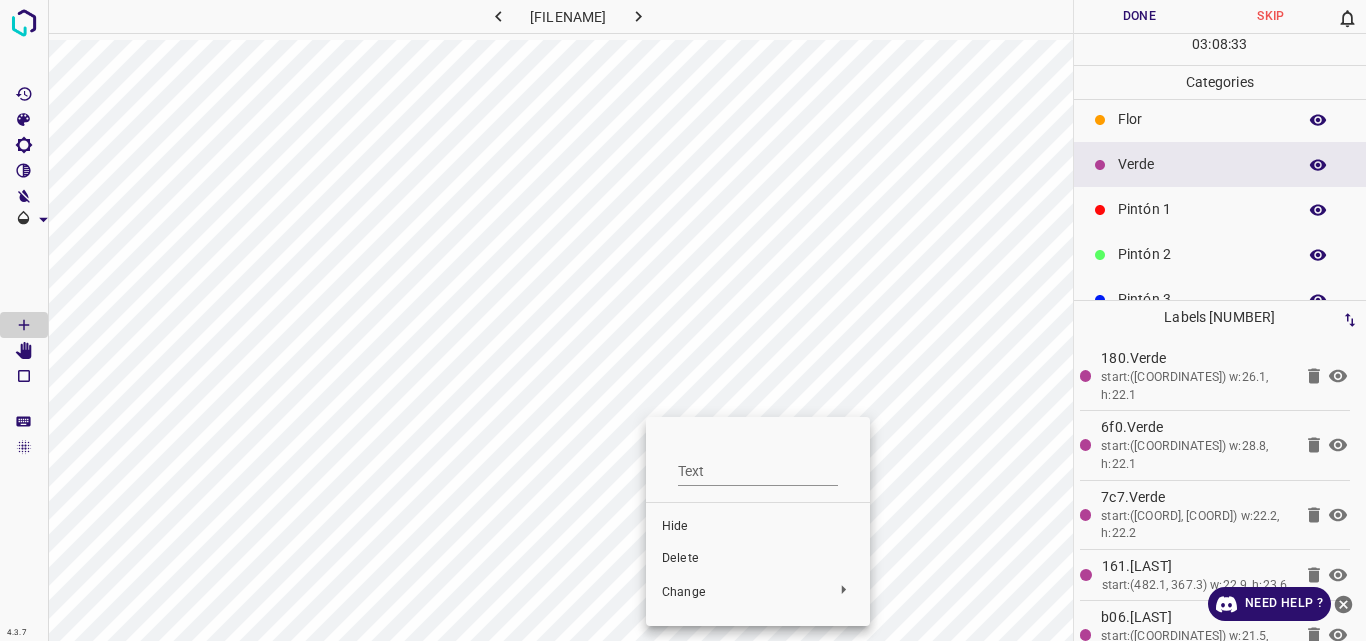 click on "Delete" at bounding box center [758, 559] 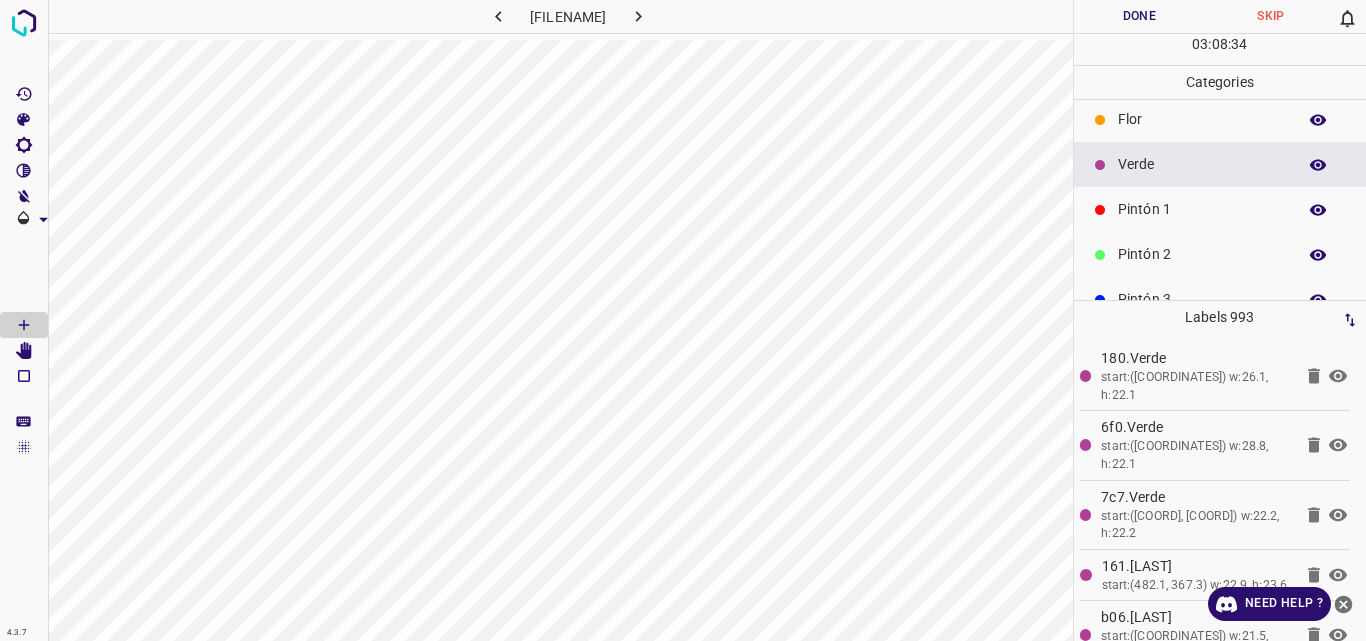 click on "Text Hide Delete Change" at bounding box center (683, 320) 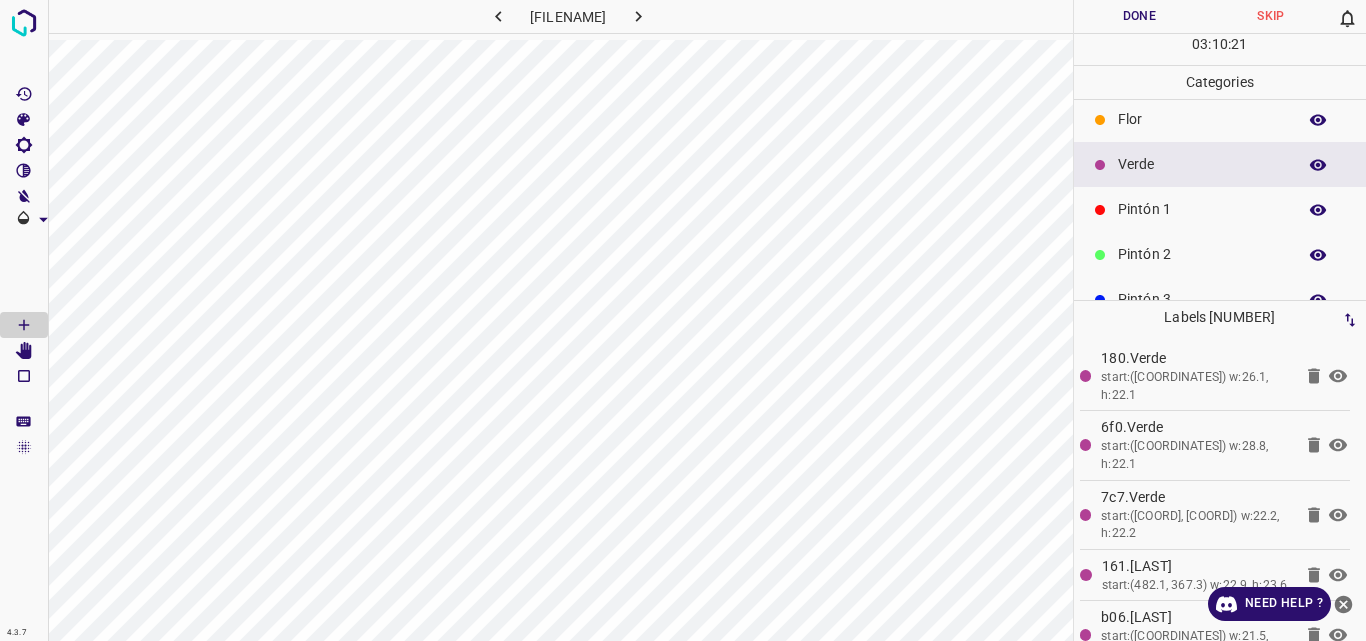 click on "Pintón 1" at bounding box center [1220, 209] 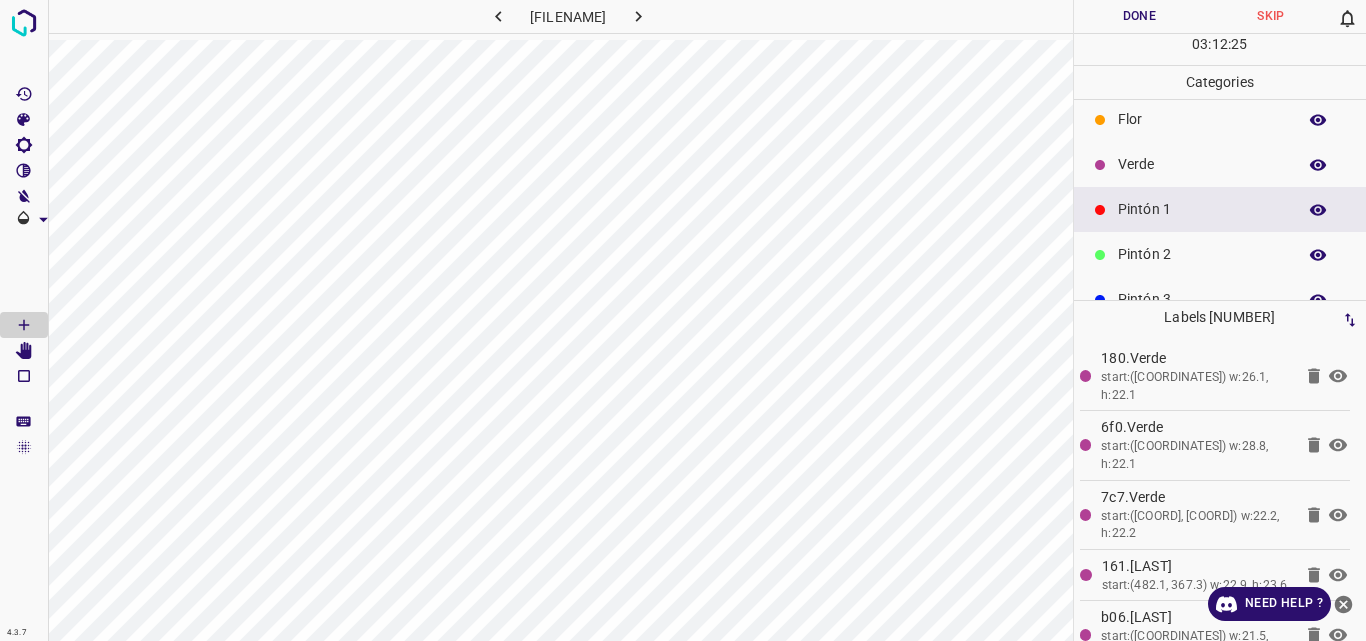 click on "Verde" at bounding box center (1202, 164) 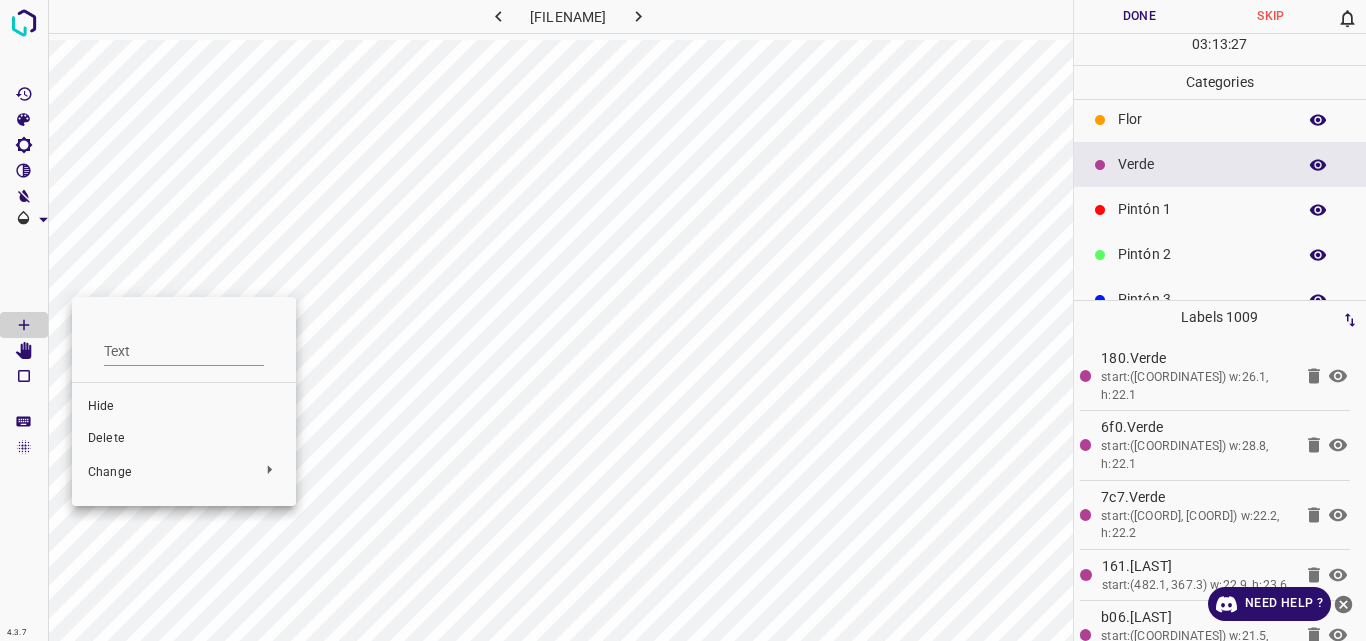 click on "Delete" at bounding box center [184, 439] 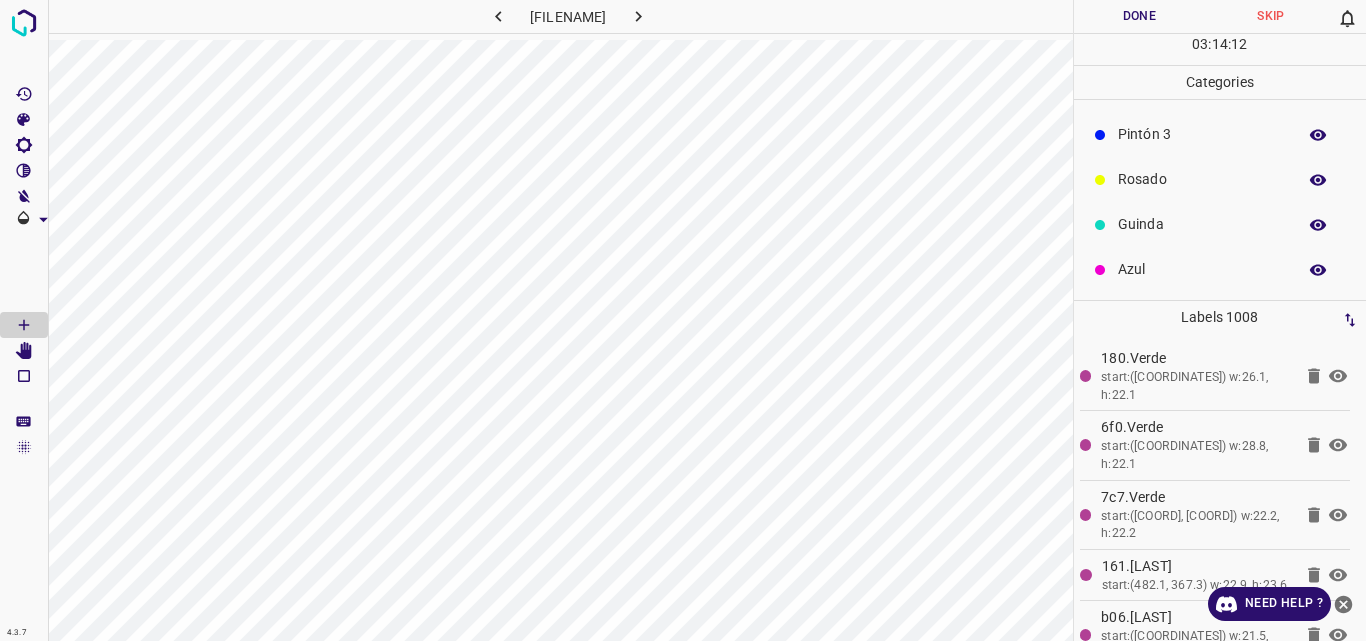 scroll, scrollTop: 0, scrollLeft: 0, axis: both 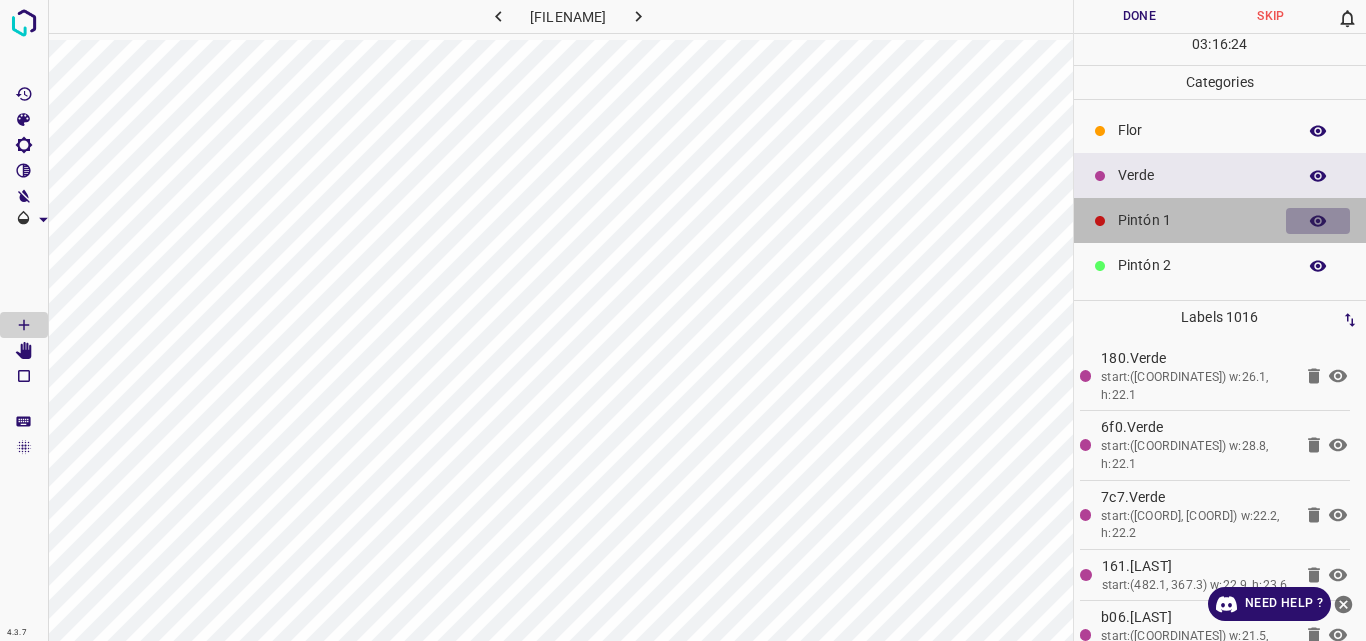 click 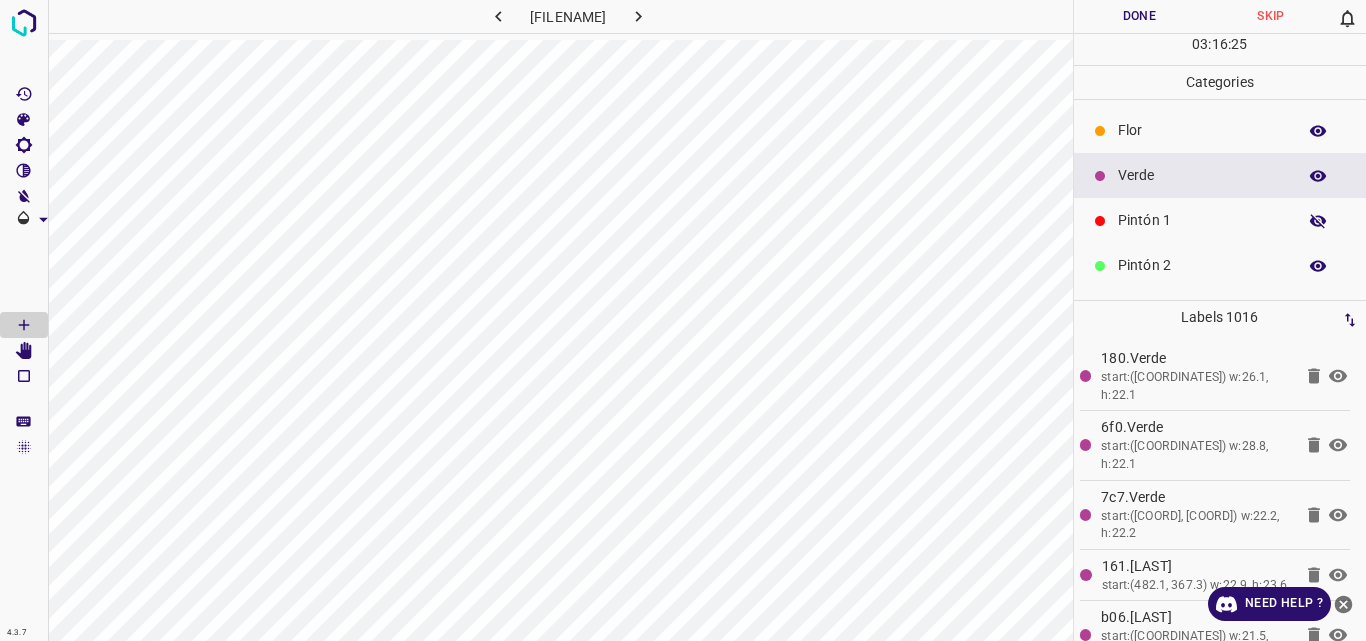 click 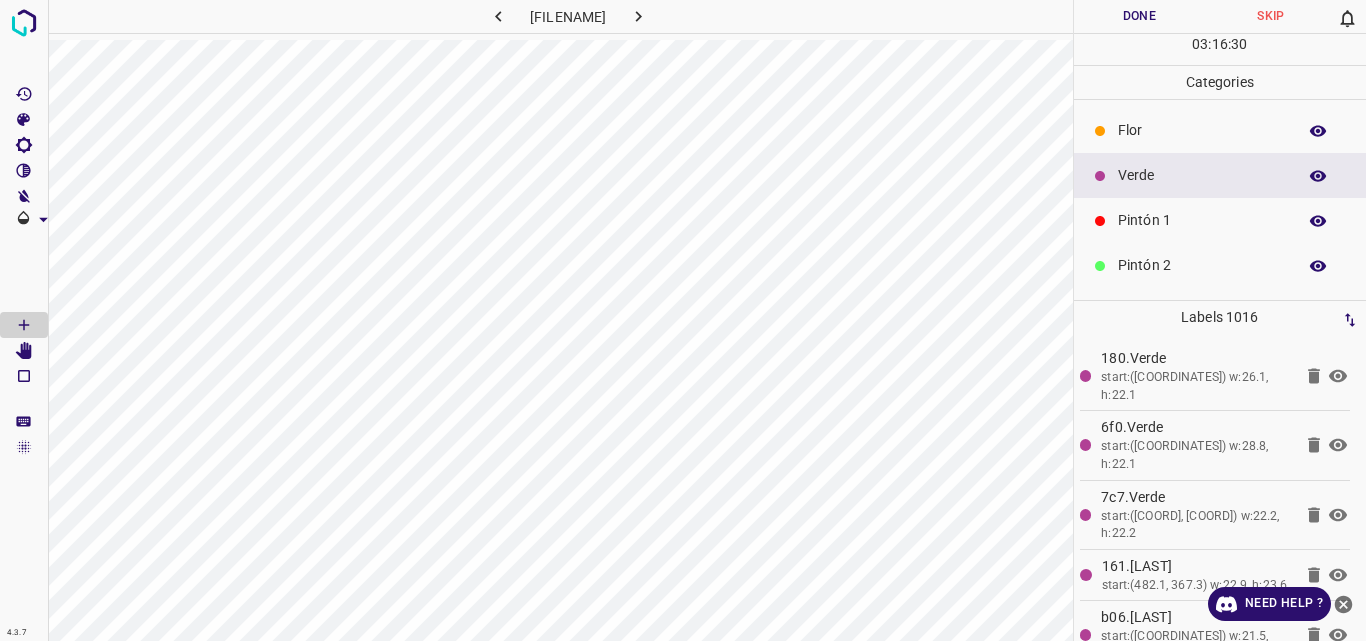 click 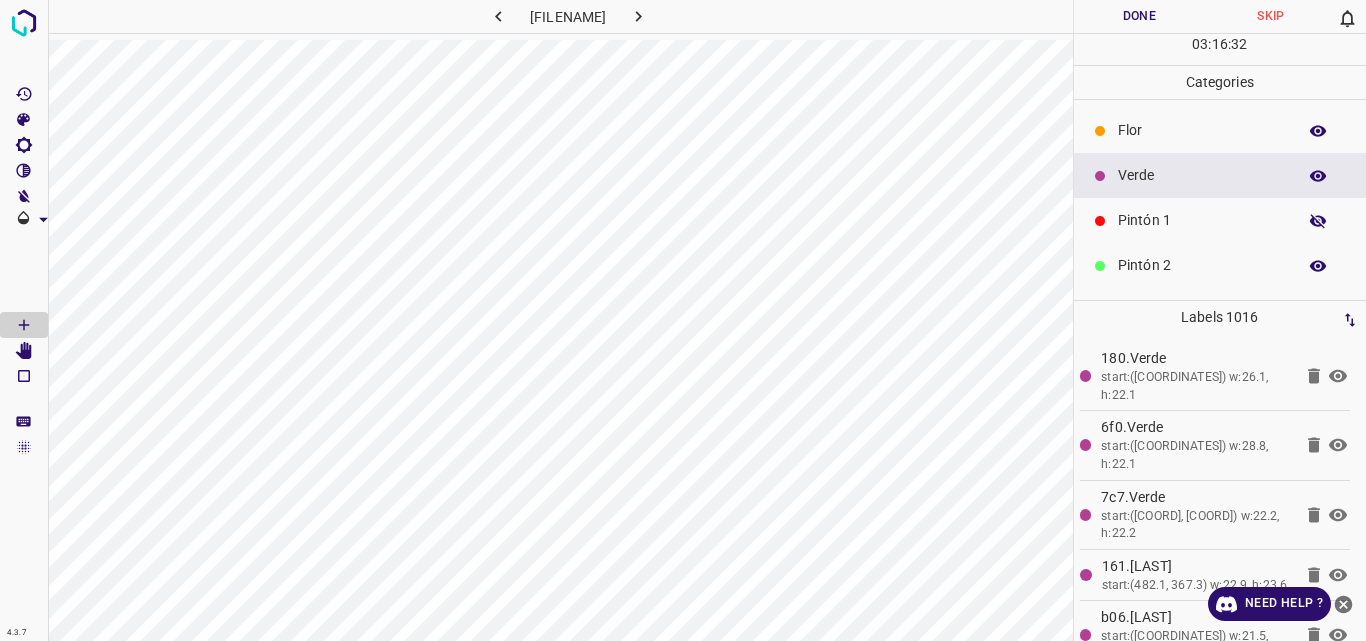 click 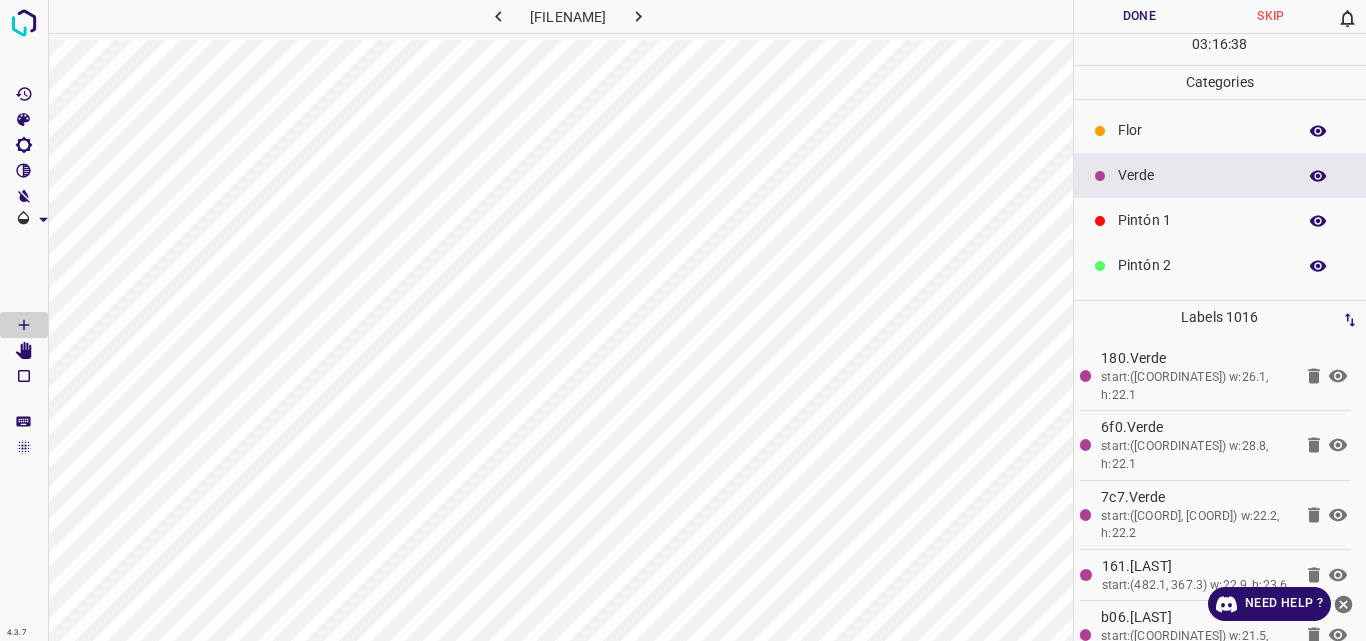 click on "Pintón 1" at bounding box center (1202, 220) 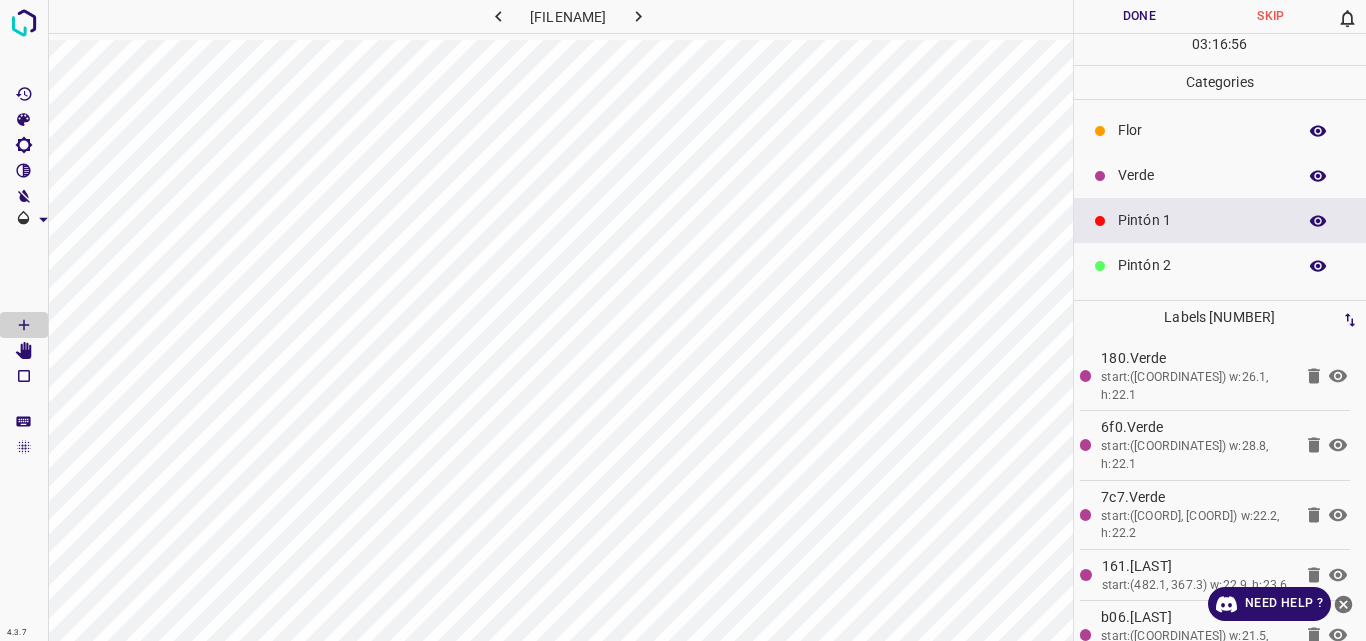 click on "Verde" at bounding box center (1202, 175) 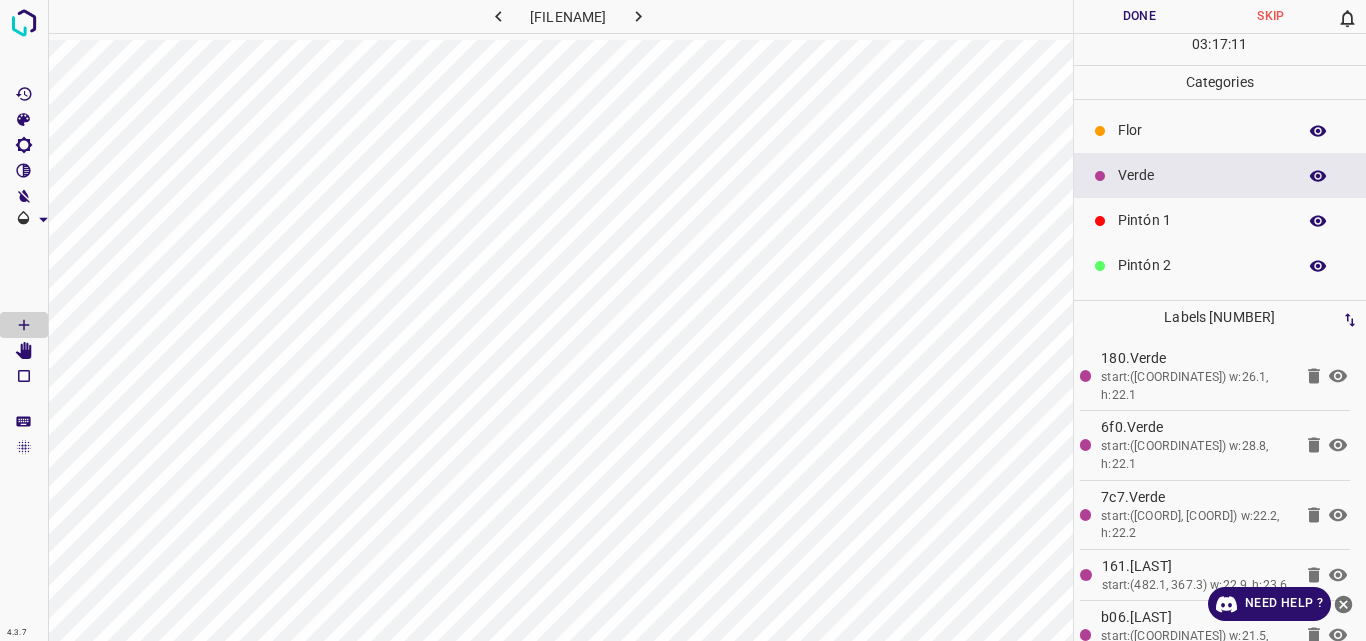 click on "Done" at bounding box center (1140, 16) 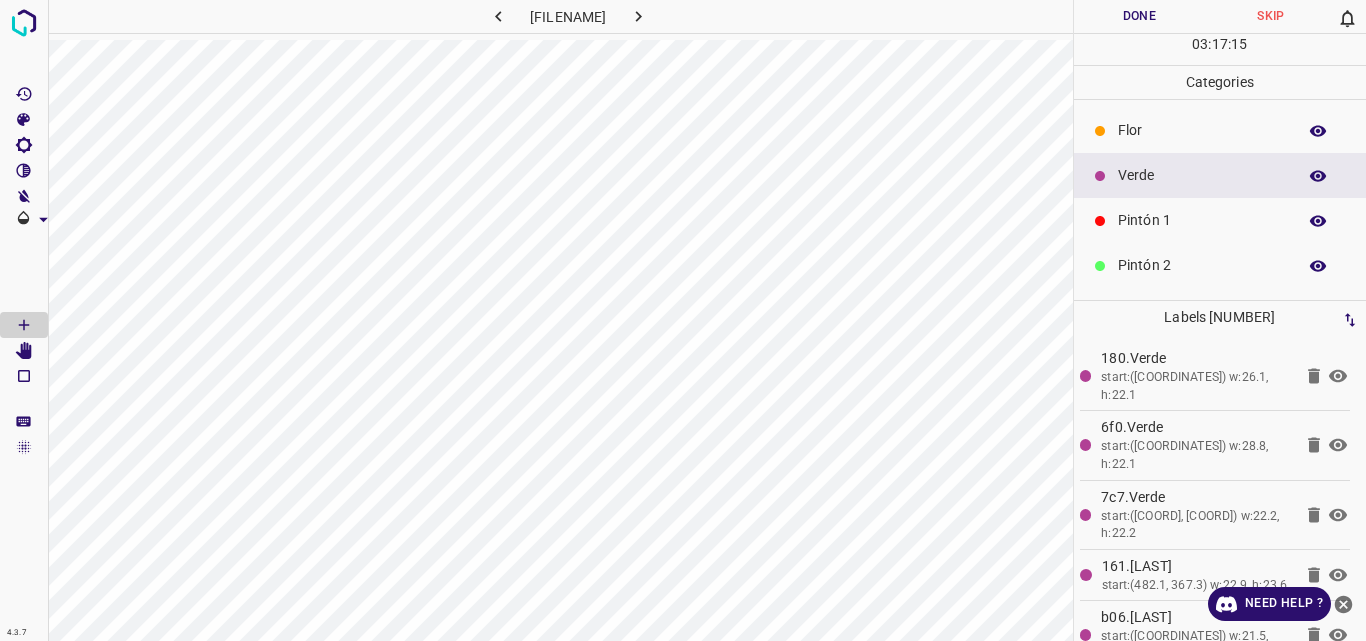 click on "Done" at bounding box center (1140, 16) 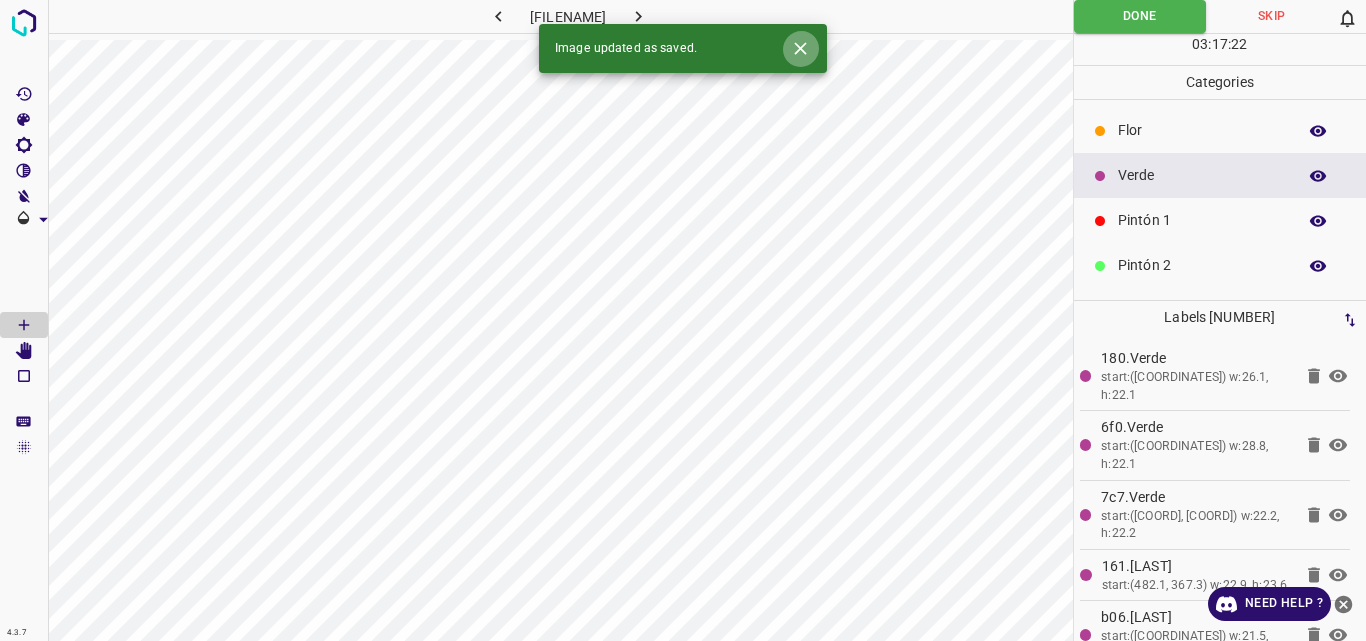 click 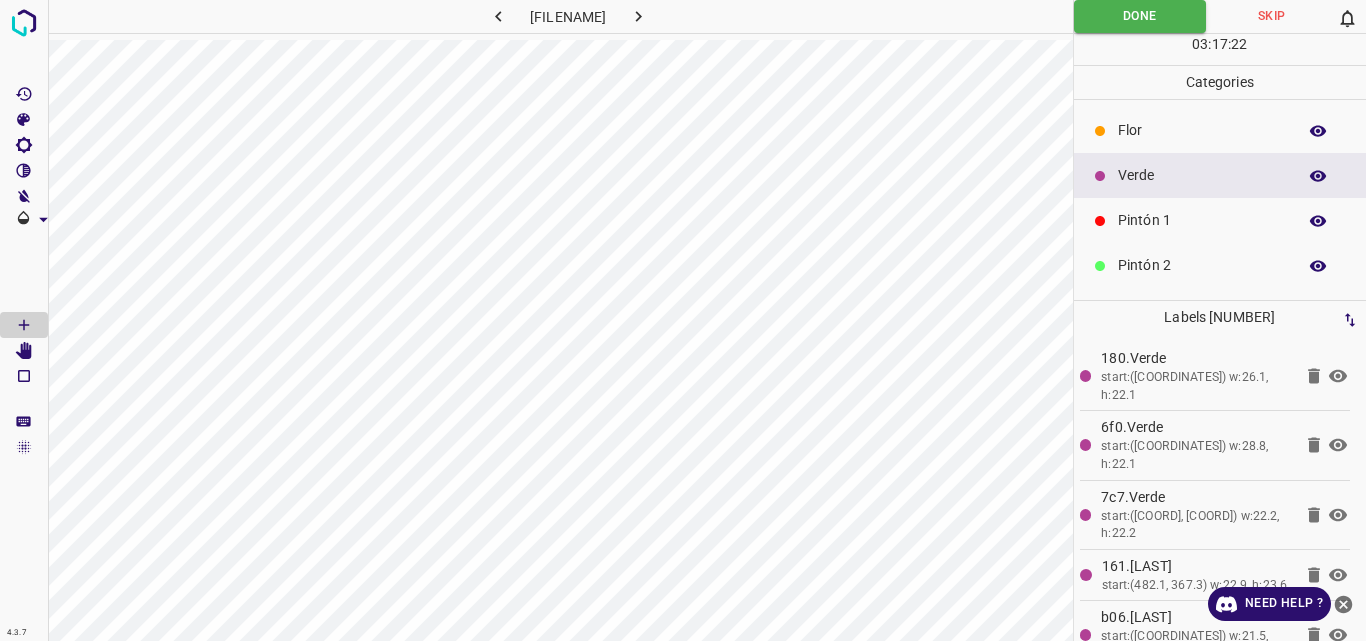 click 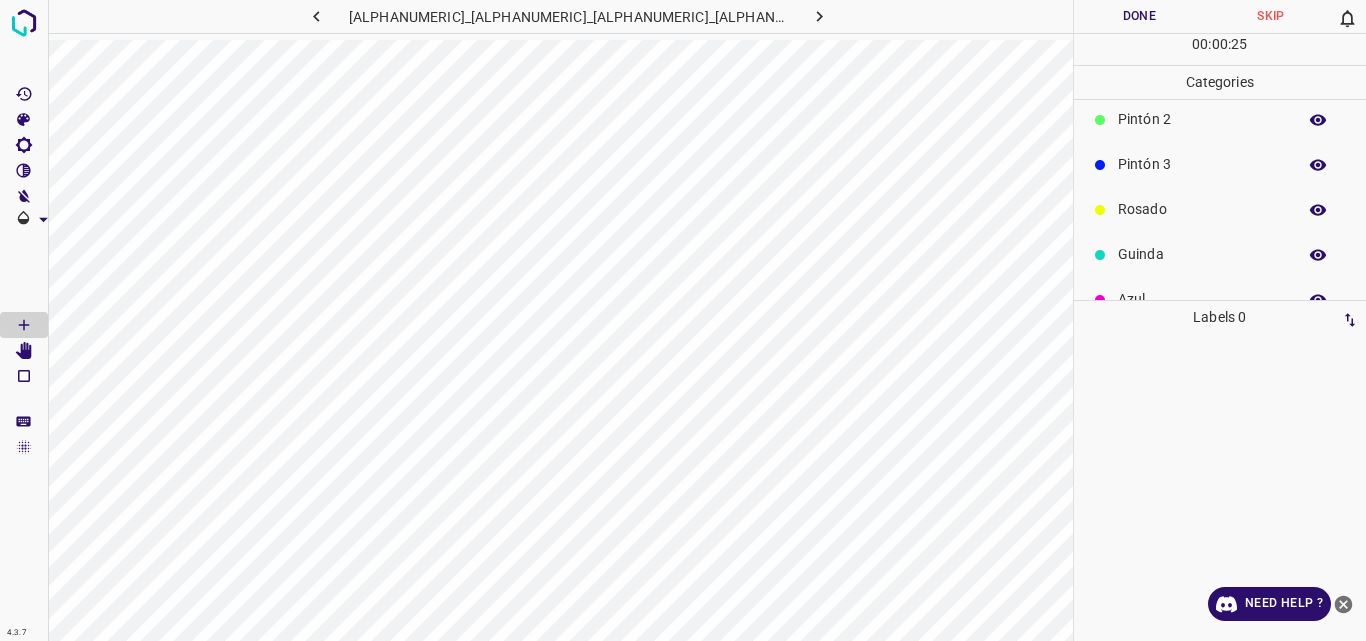scroll, scrollTop: 176, scrollLeft: 0, axis: vertical 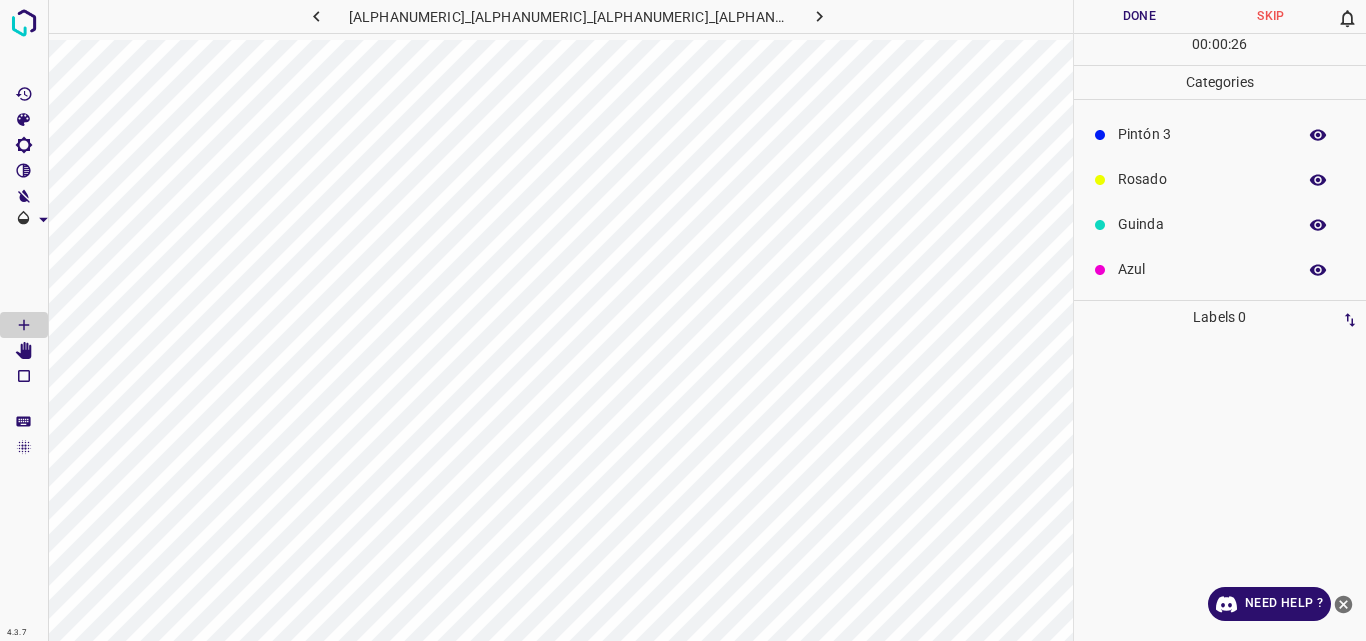 click on "Azul" at bounding box center (1202, 269) 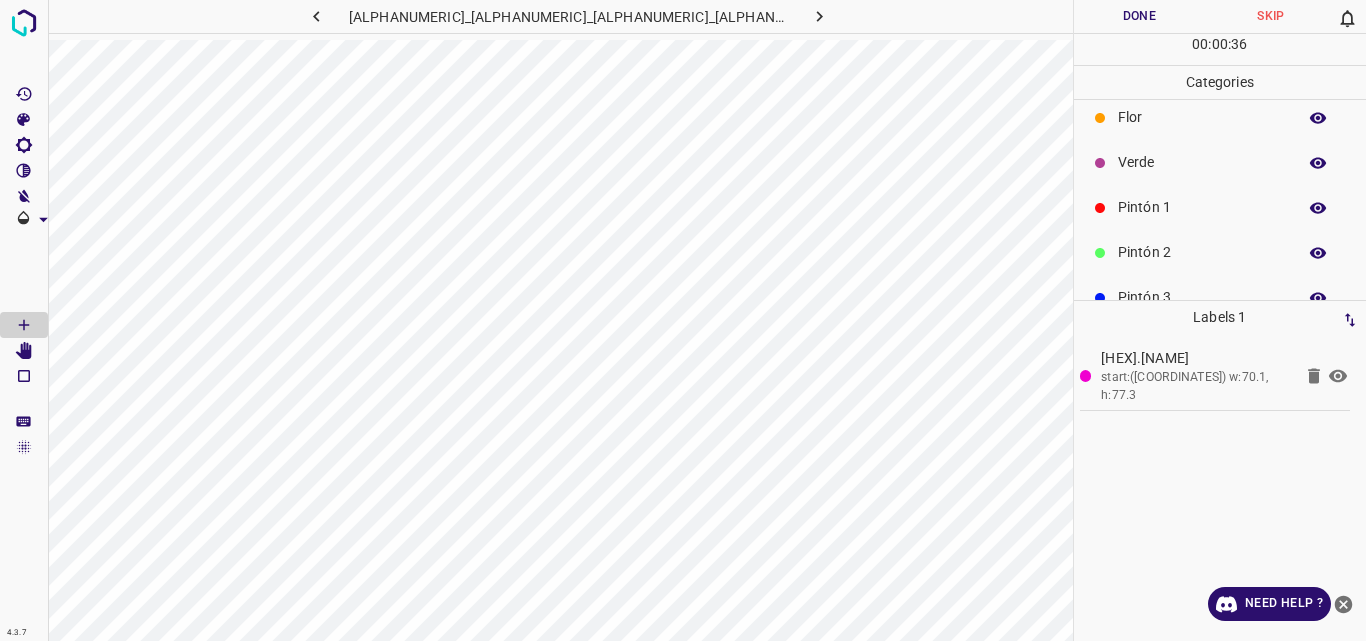 scroll, scrollTop: 14, scrollLeft: 0, axis: vertical 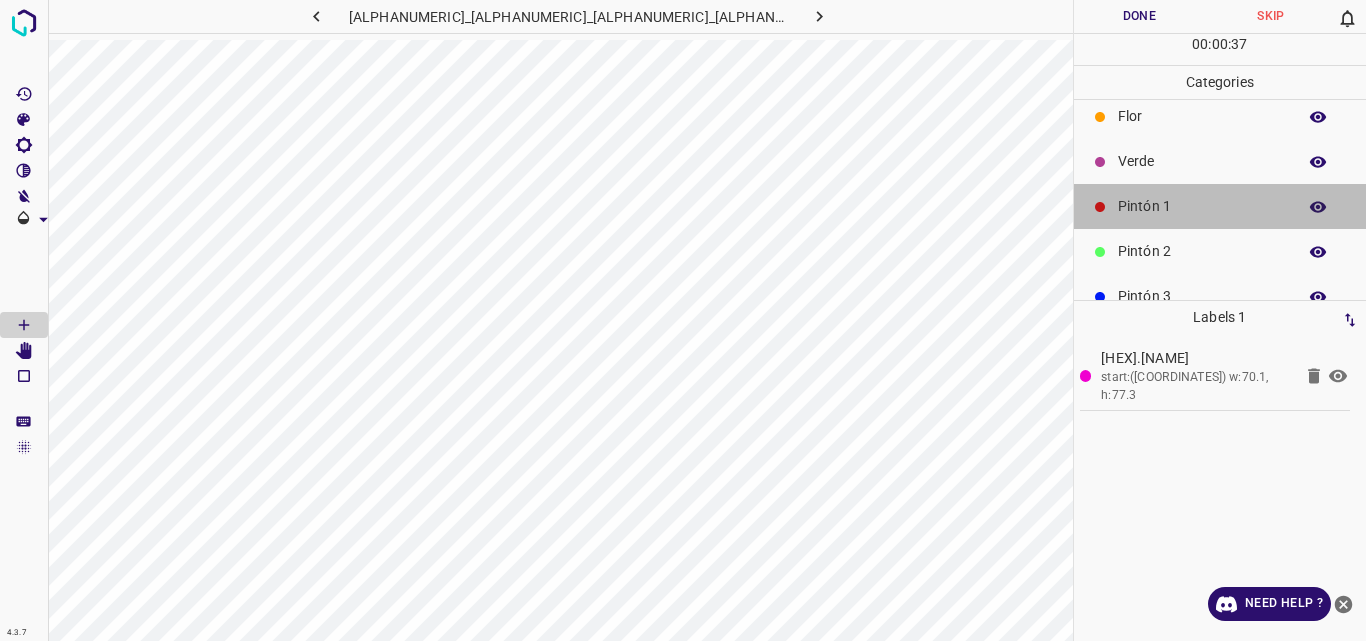click on "Pintón 1" at bounding box center (1220, 206) 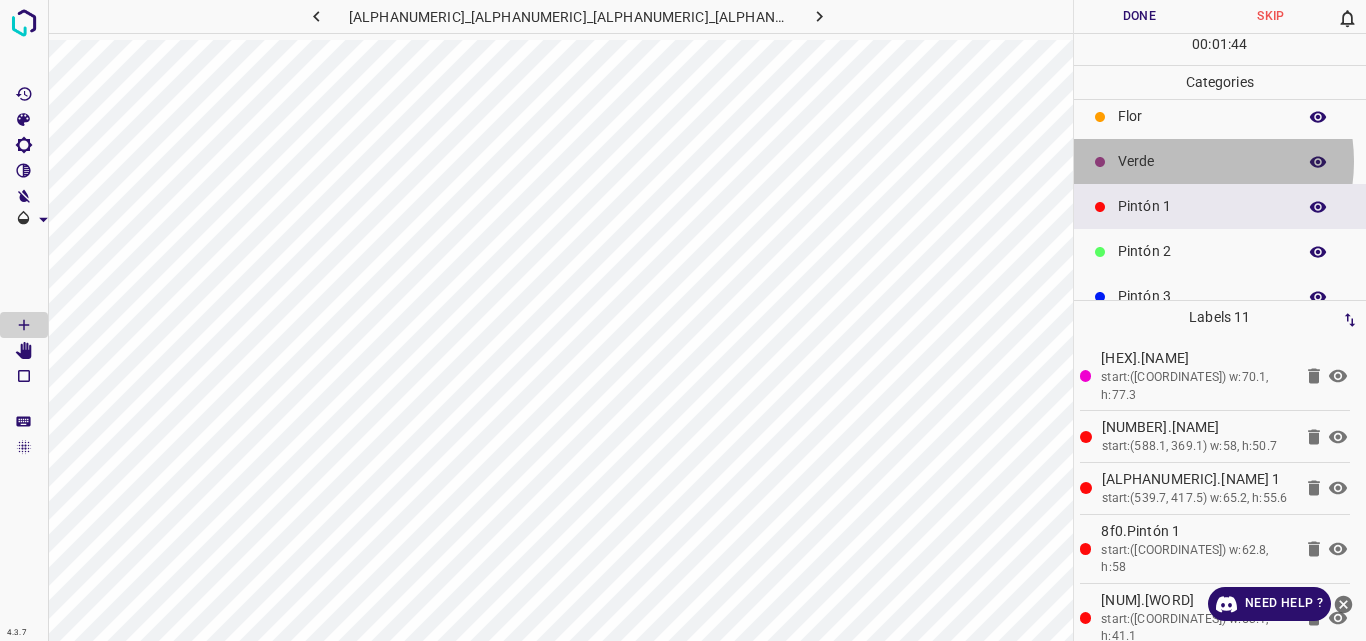 click on "Verde" at bounding box center [1202, 161] 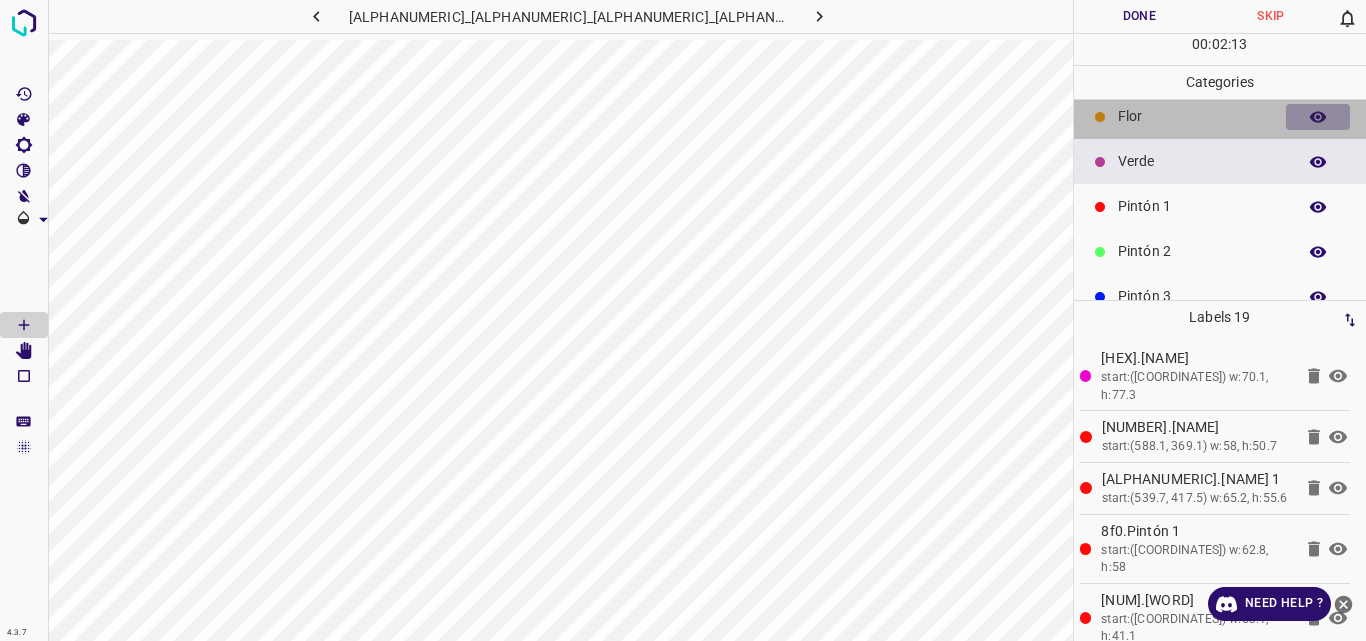 click at bounding box center [1318, 117] 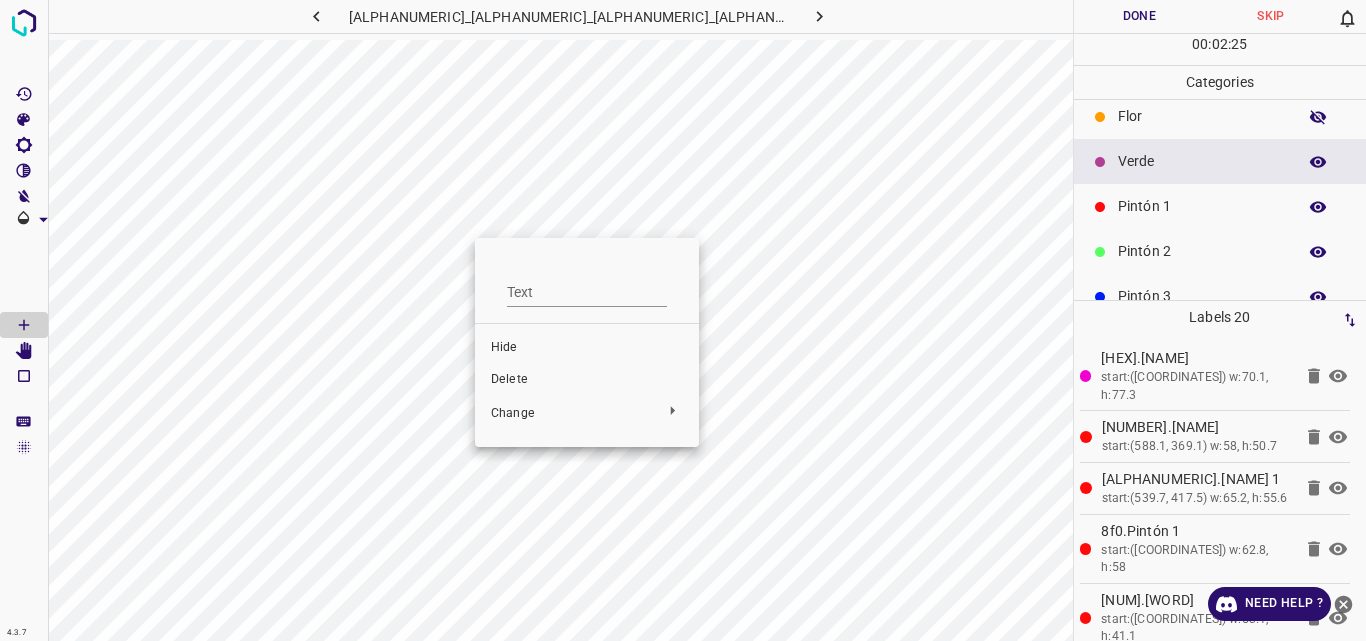 click on "Delete" at bounding box center (587, 380) 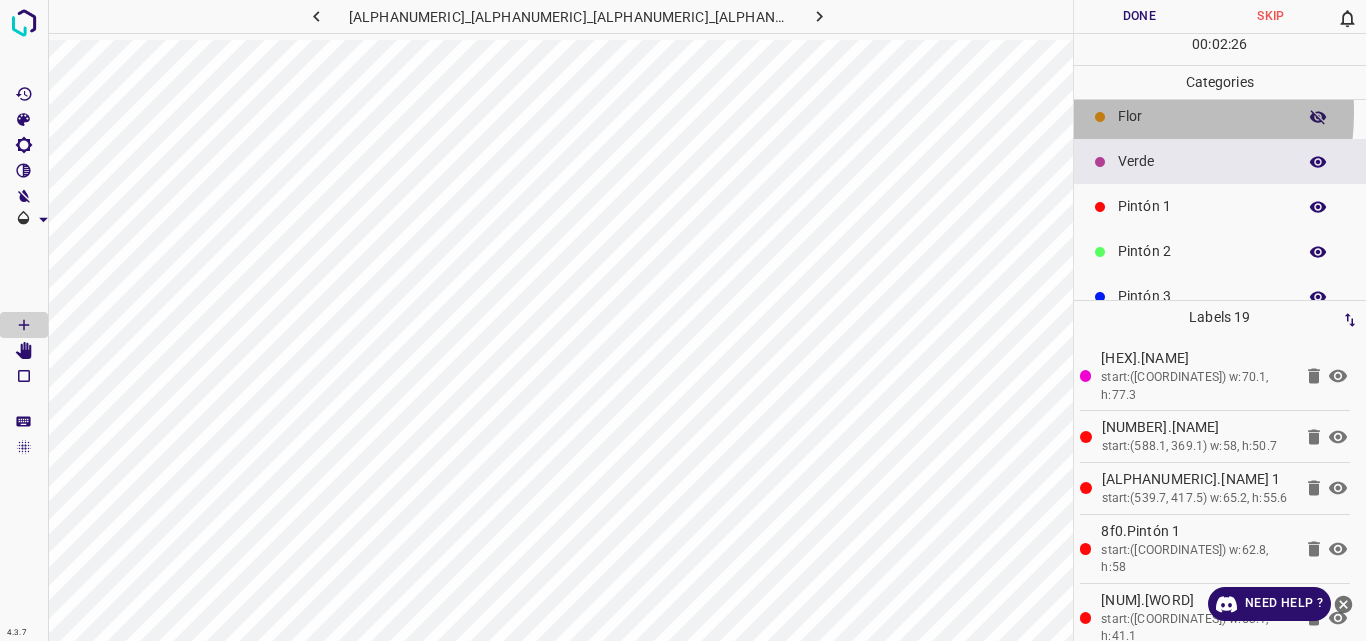 click at bounding box center [1100, 117] 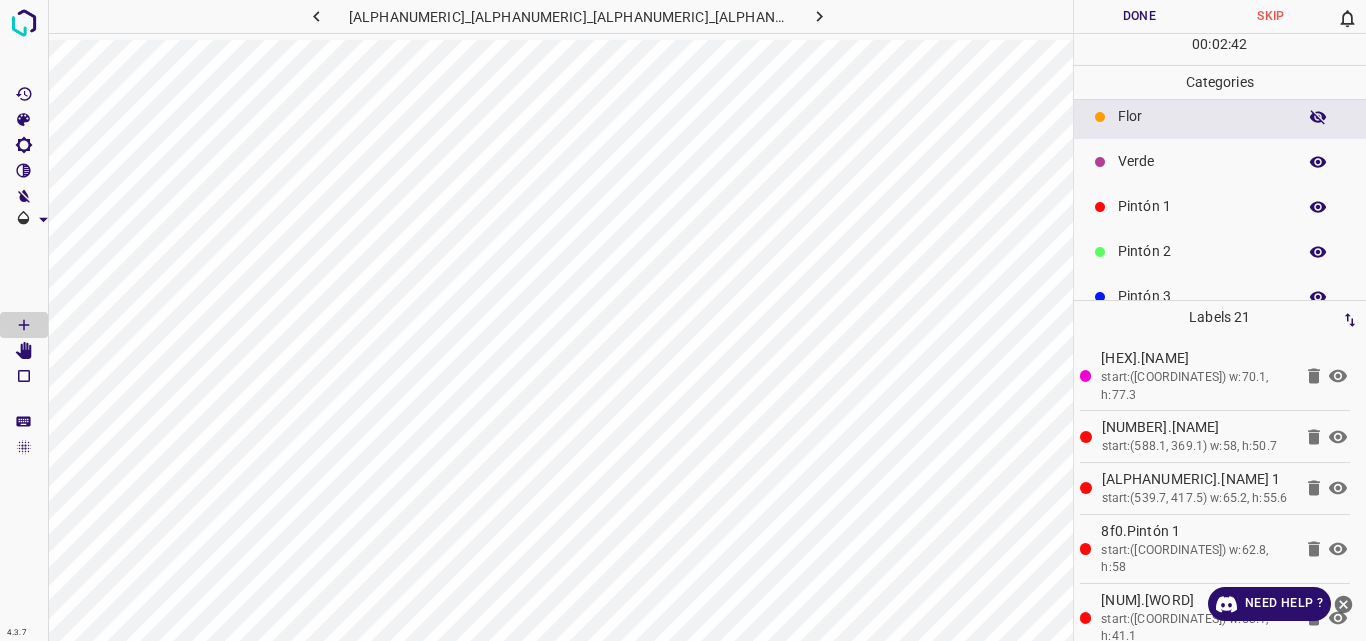 click on "Verde" at bounding box center (1202, 161) 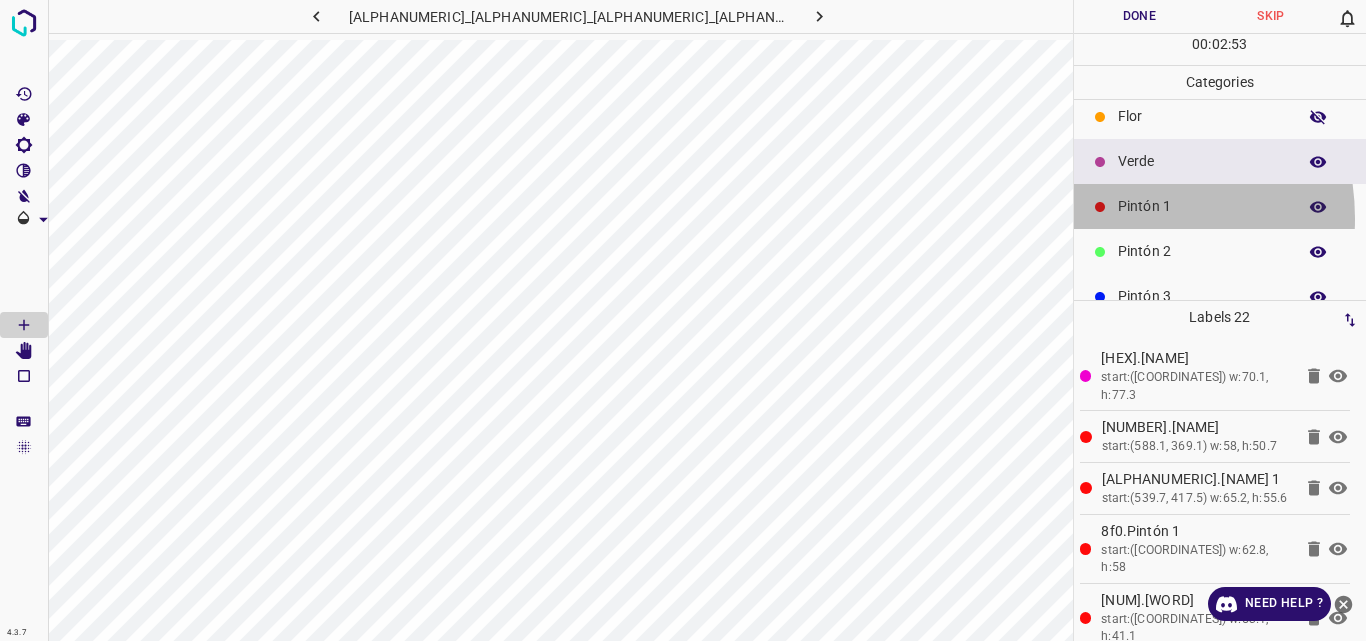click on "Pintón 1" at bounding box center (1220, 206) 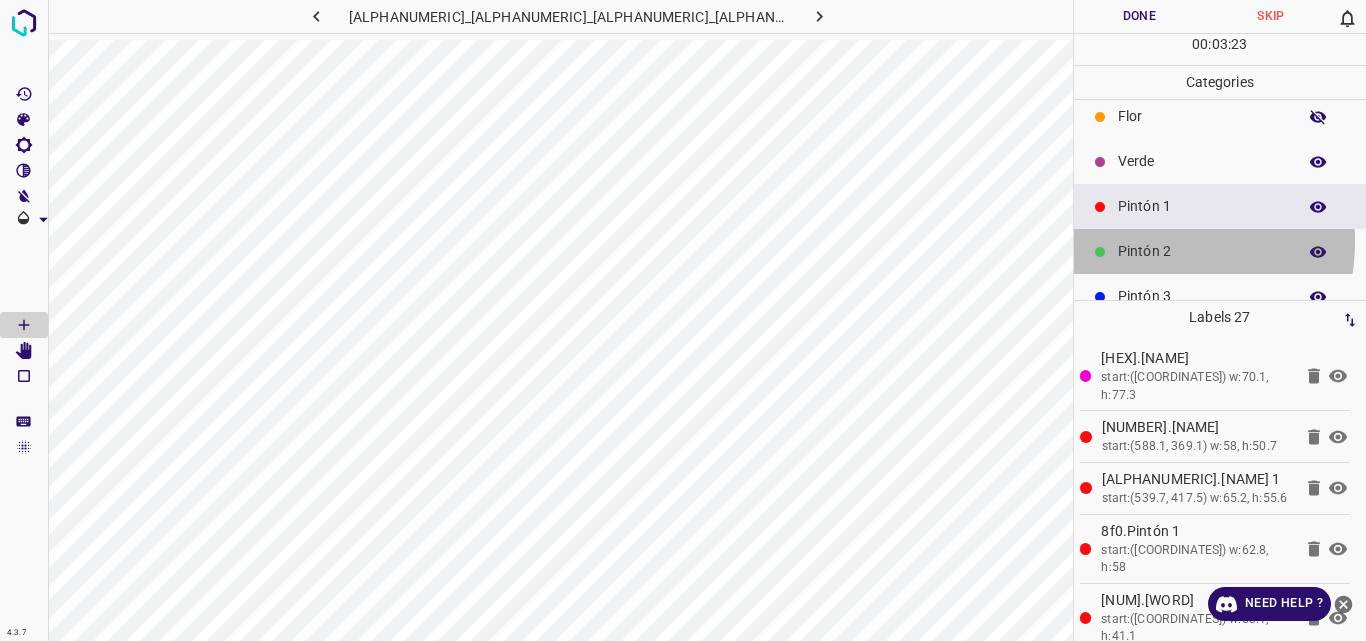 drag, startPoint x: 1123, startPoint y: 240, endPoint x: 1091, endPoint y: 241, distance: 32.01562 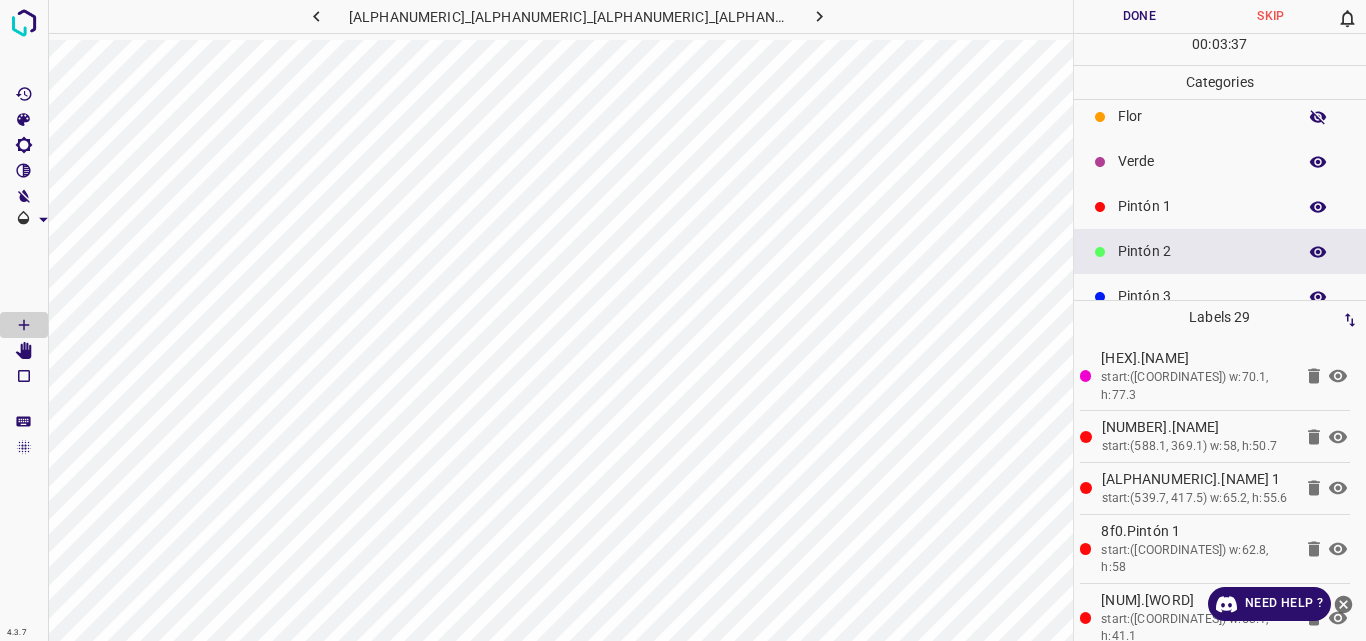 click on "Pintón 1" at bounding box center [1202, 206] 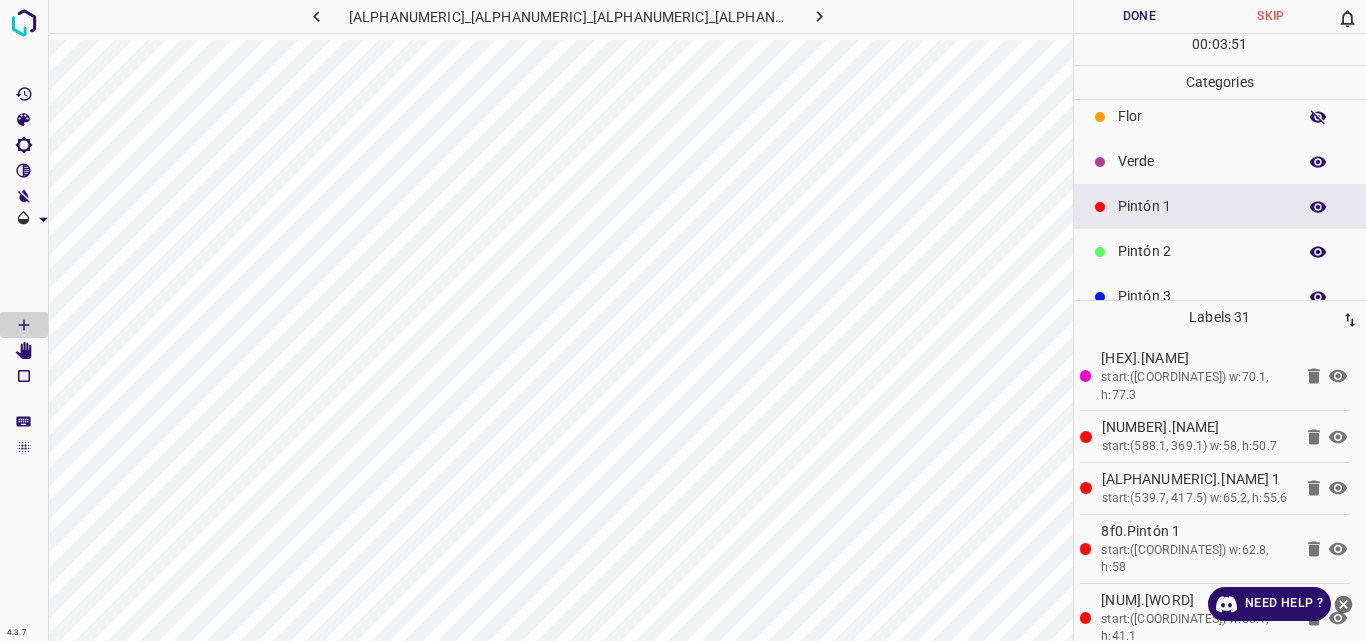 drag, startPoint x: 1143, startPoint y: 168, endPoint x: 1086, endPoint y: 187, distance: 60.083275 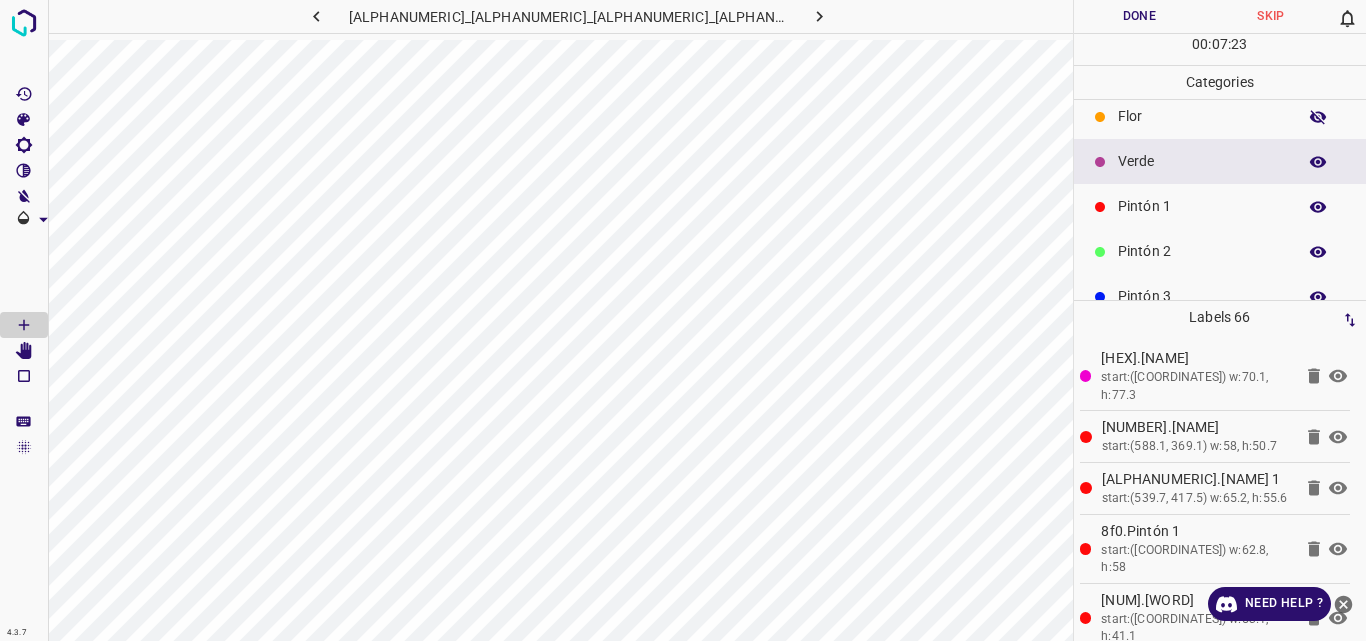 click on "Pintón 1" at bounding box center (1202, 206) 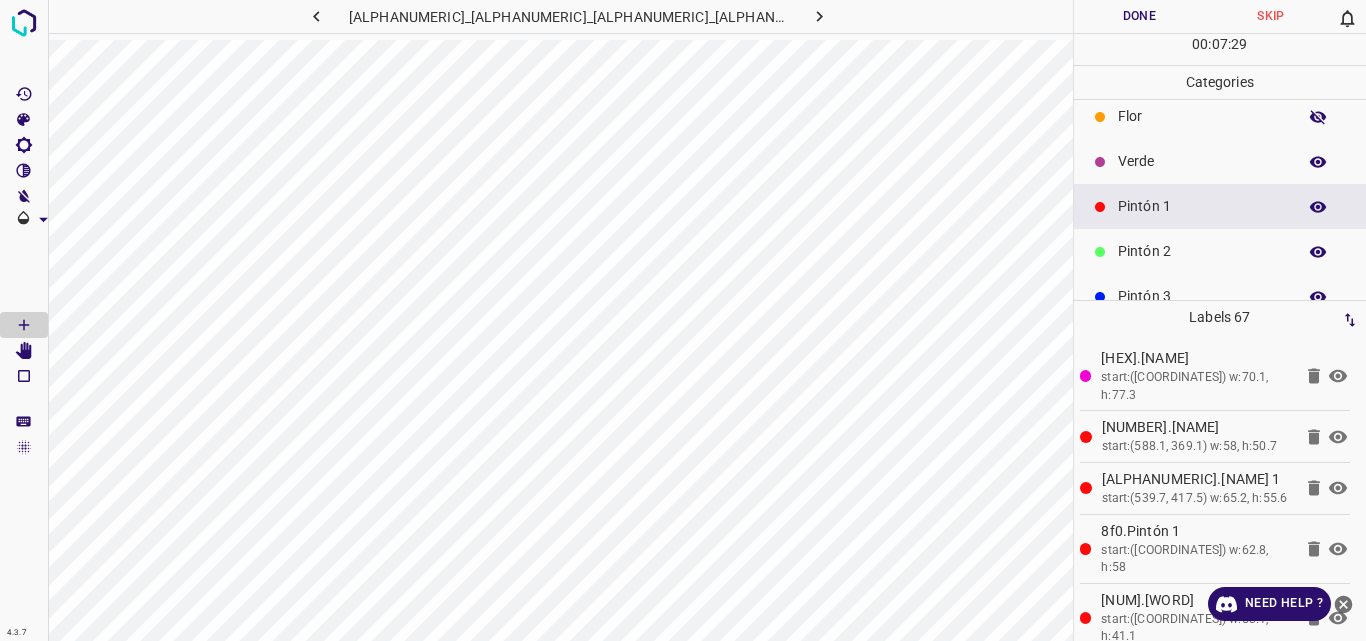 drag, startPoint x: 1158, startPoint y: 173, endPoint x: 1147, endPoint y: 175, distance: 11.18034 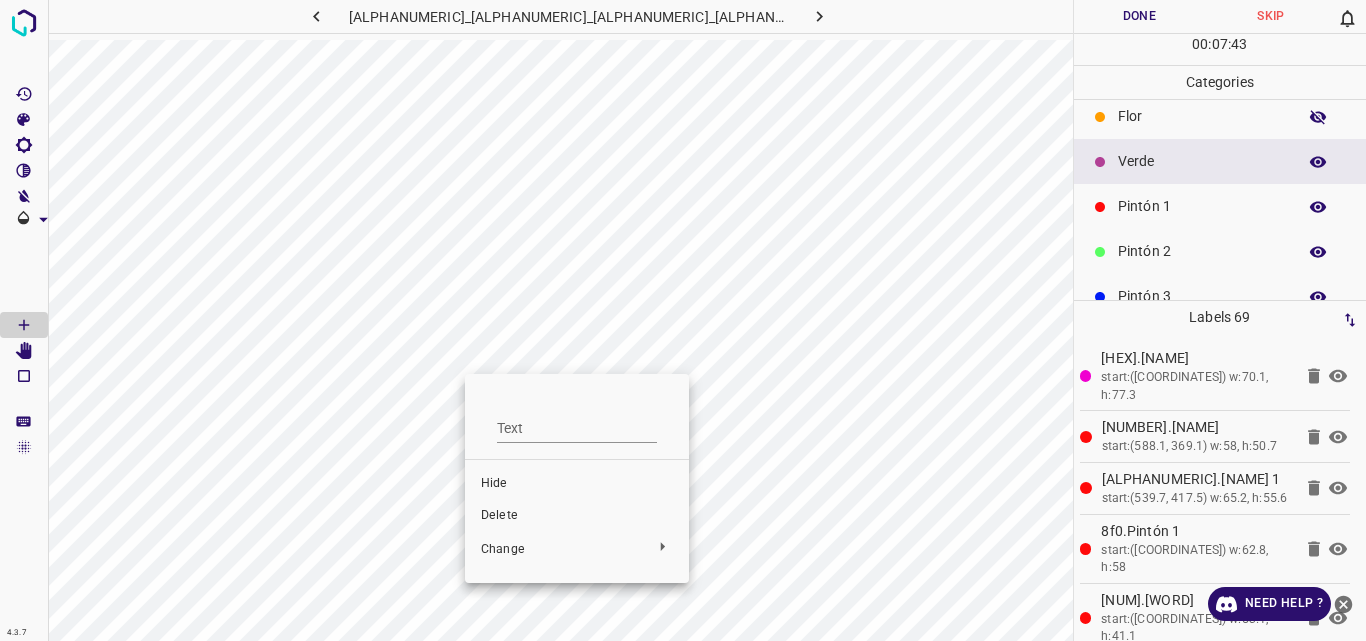 click on "Delete" at bounding box center [577, 516] 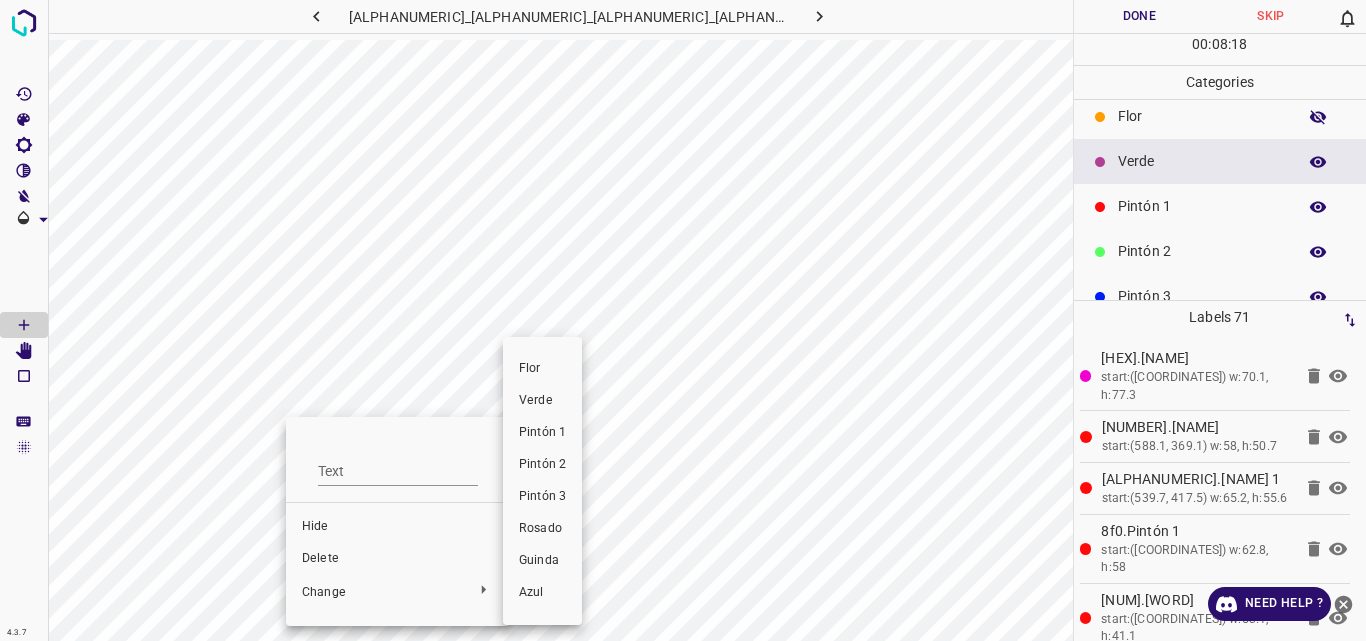 click at bounding box center [683, 320] 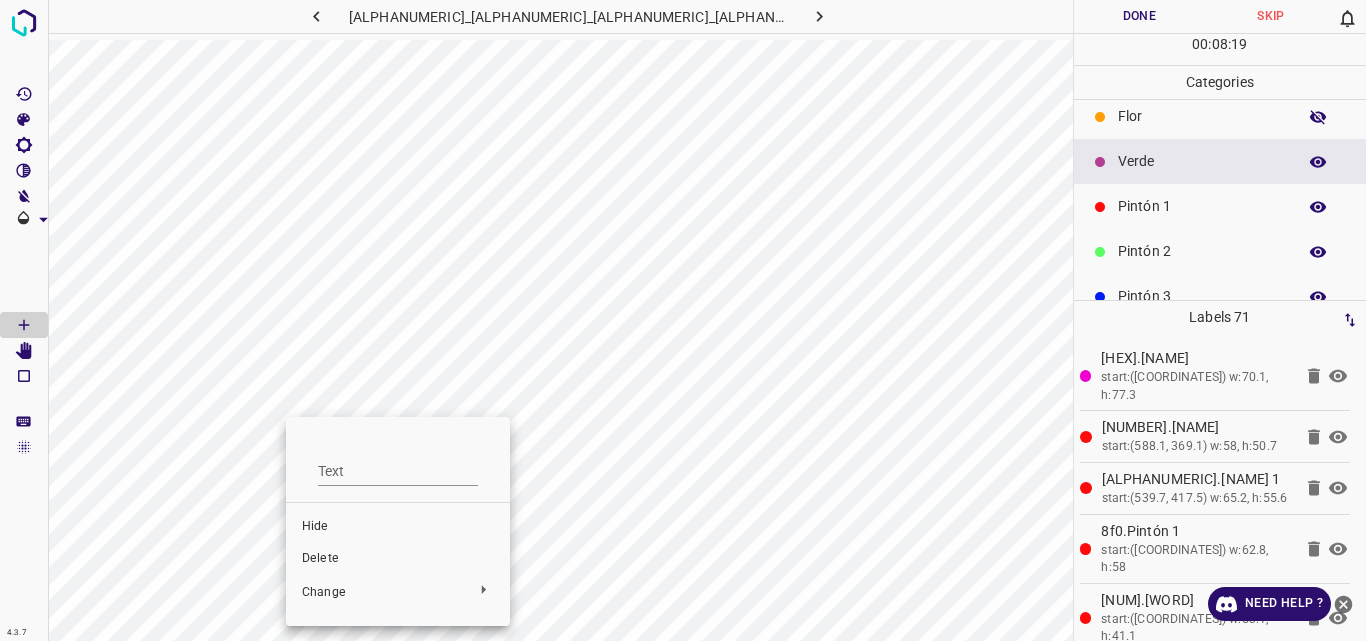 click on "Delete" at bounding box center (398, 559) 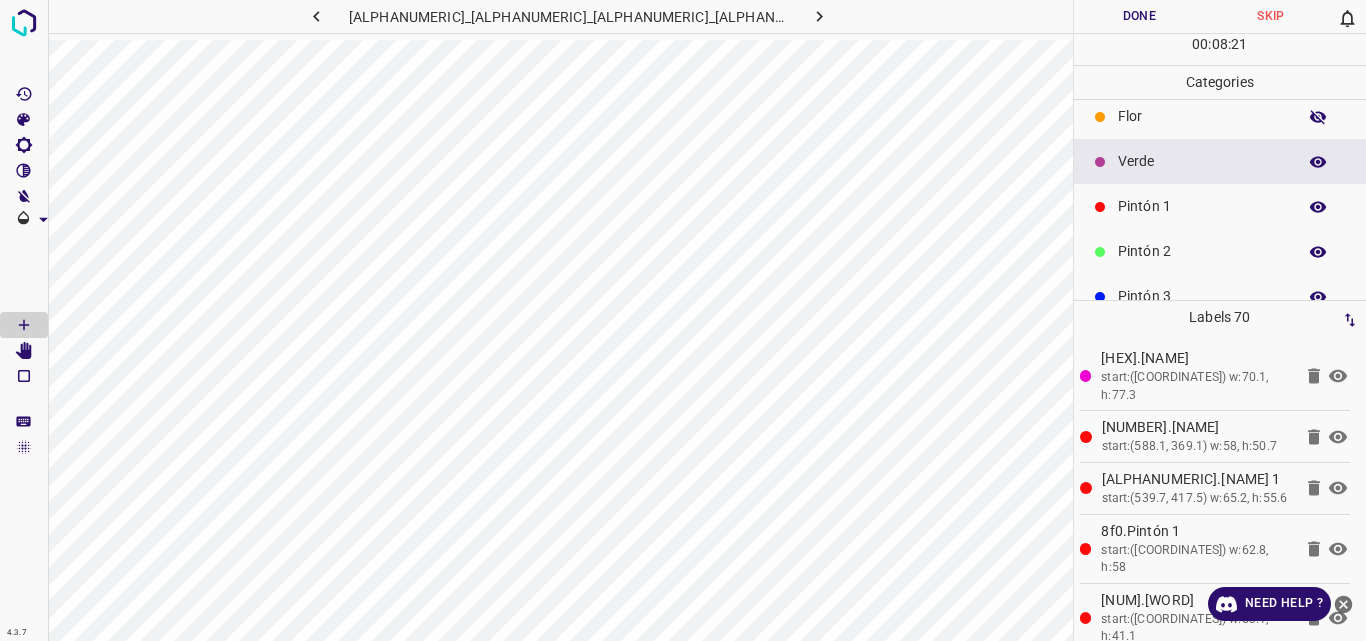 click 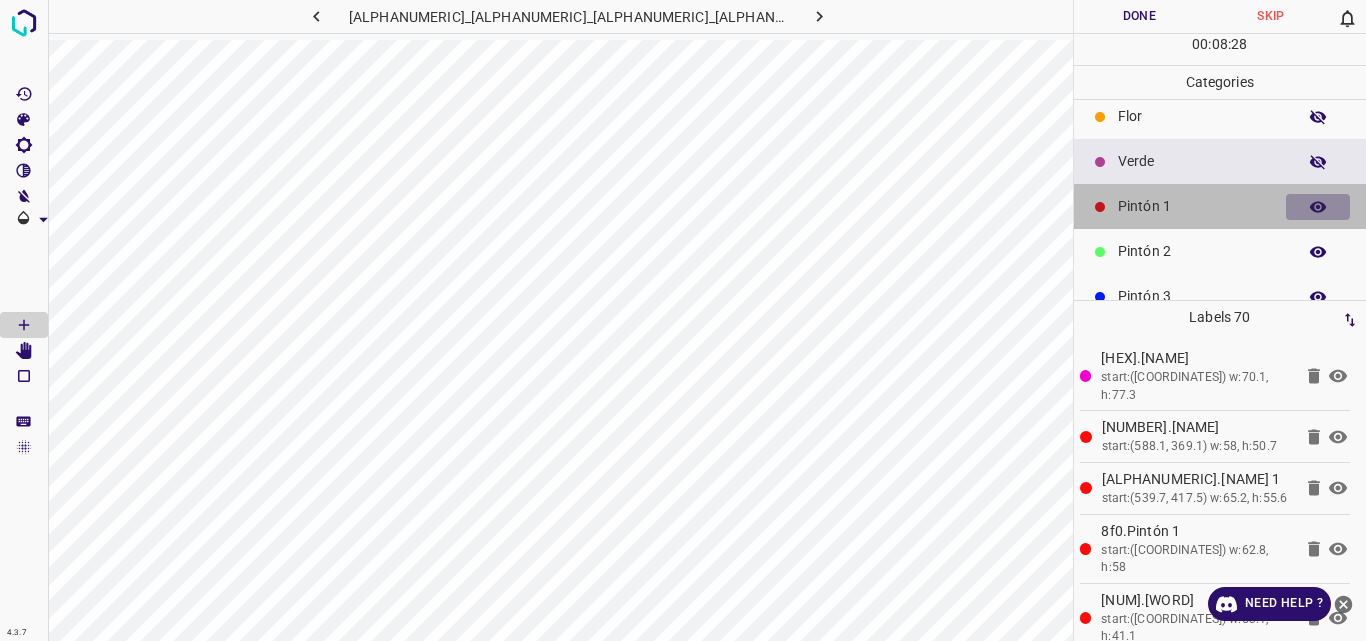 click 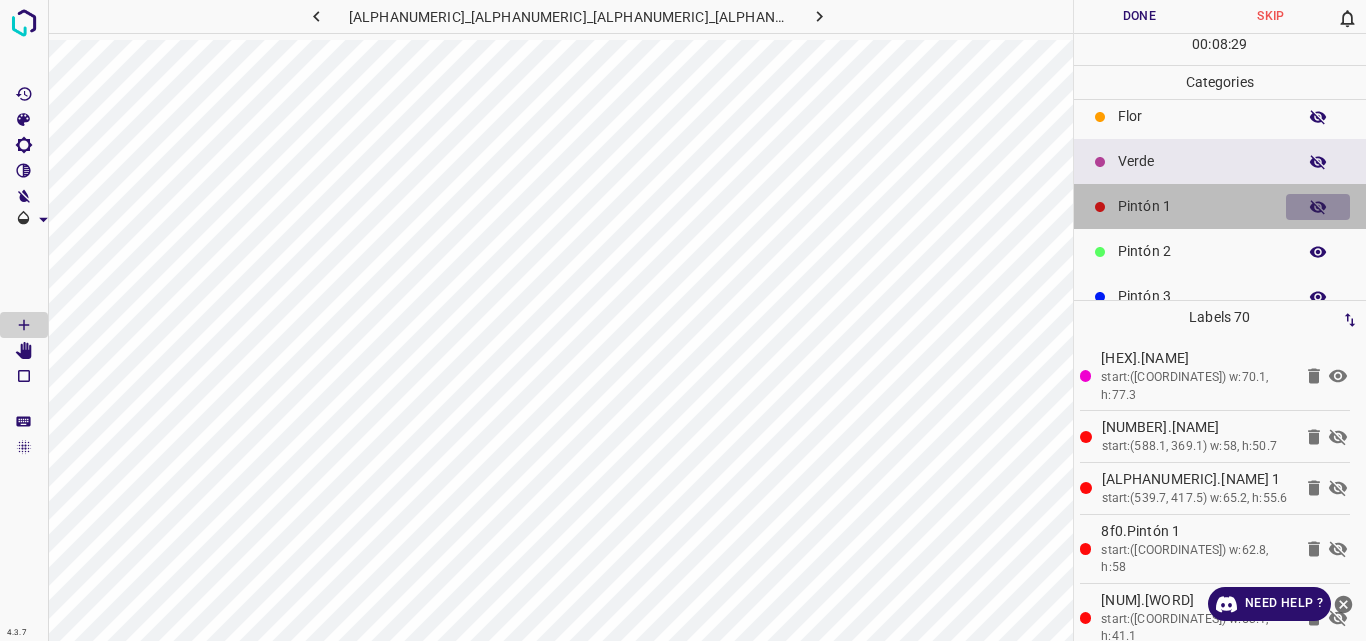click 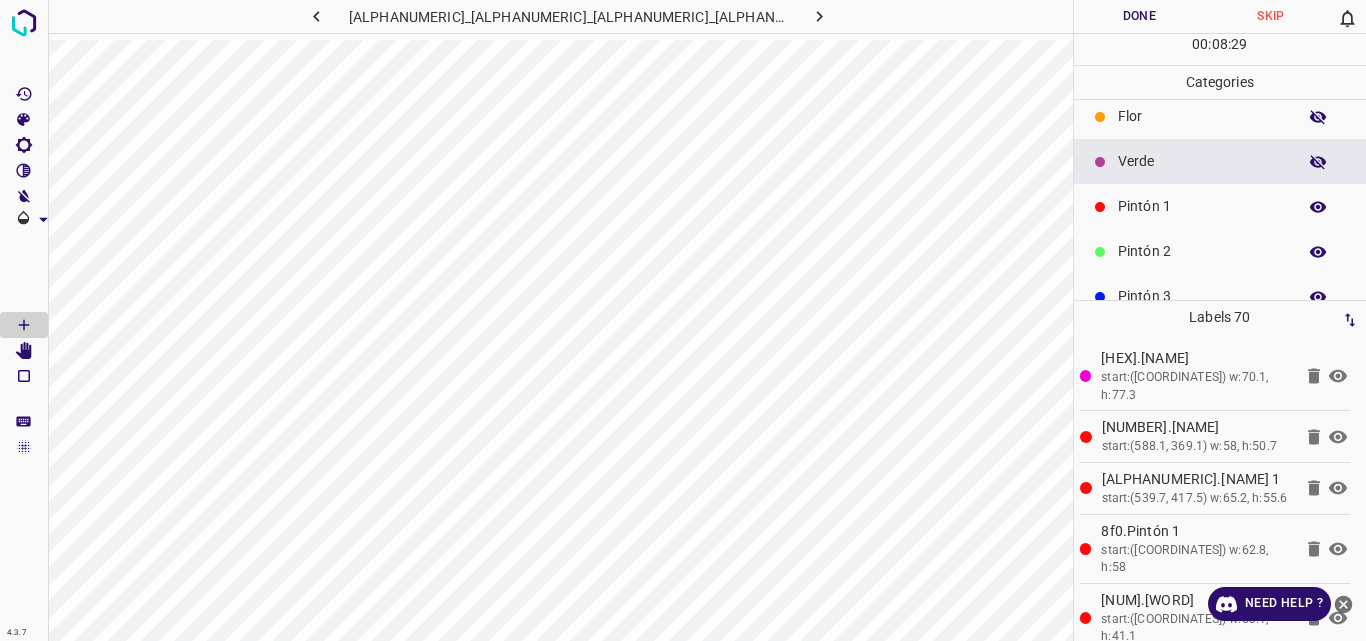 click 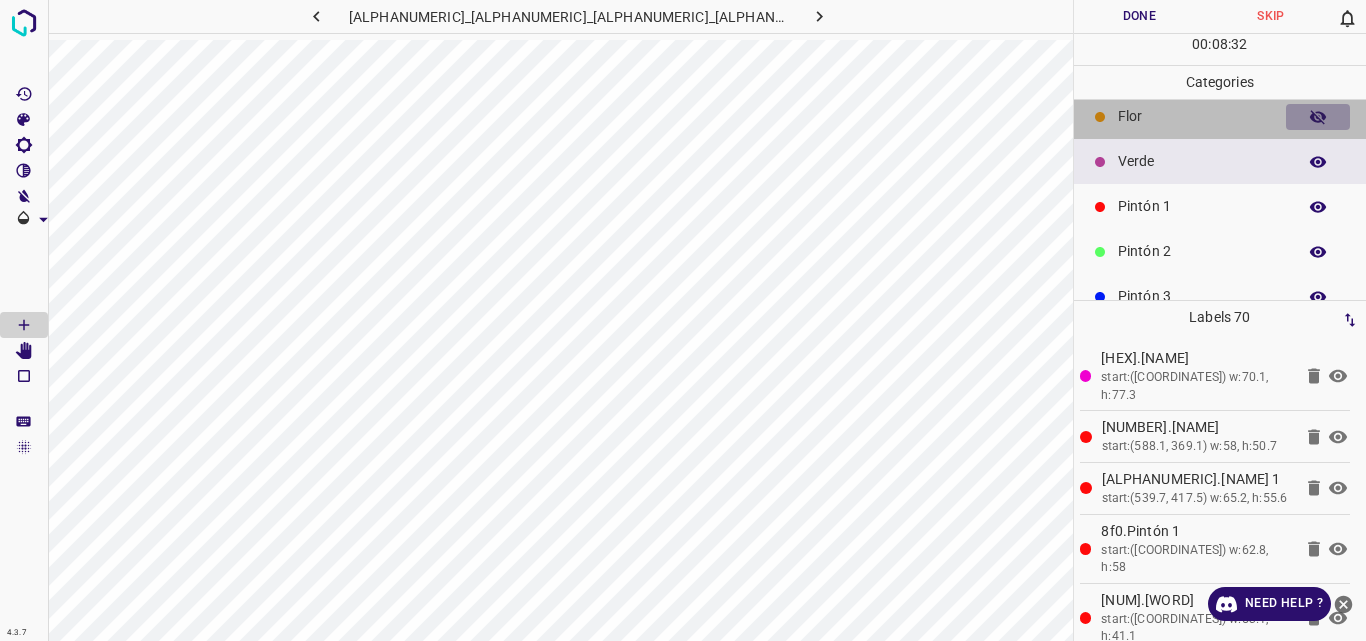click 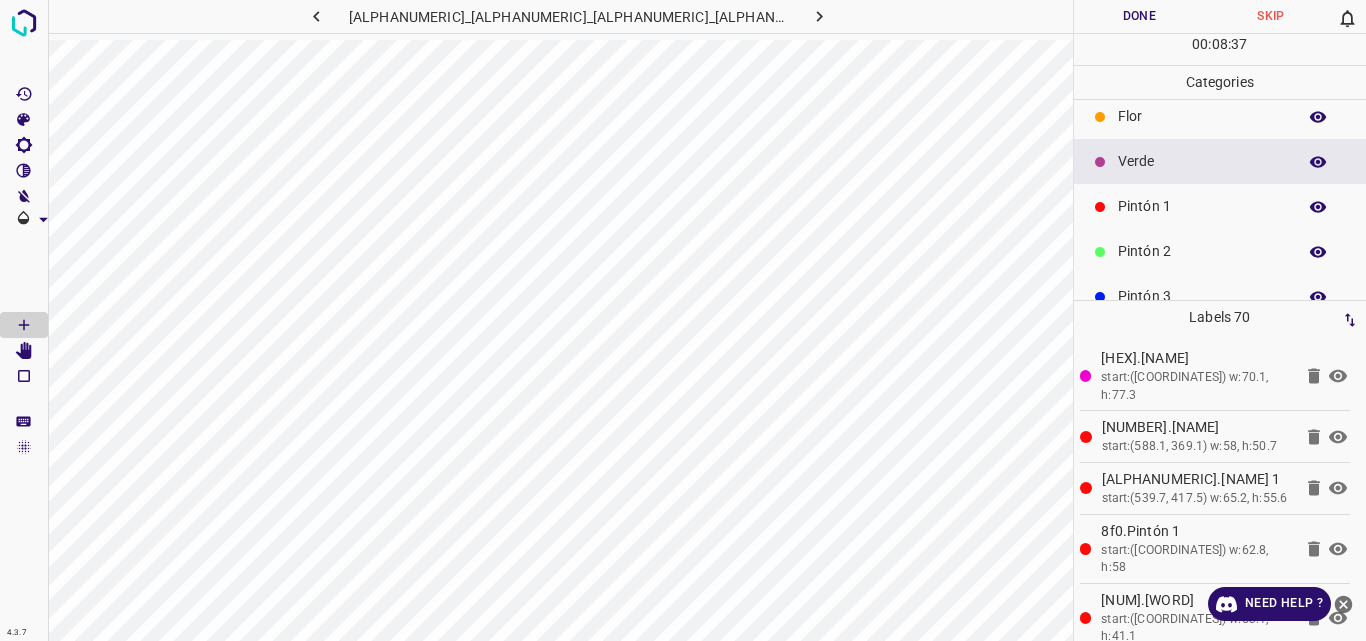 click on "Pintón 1" at bounding box center (1202, 206) 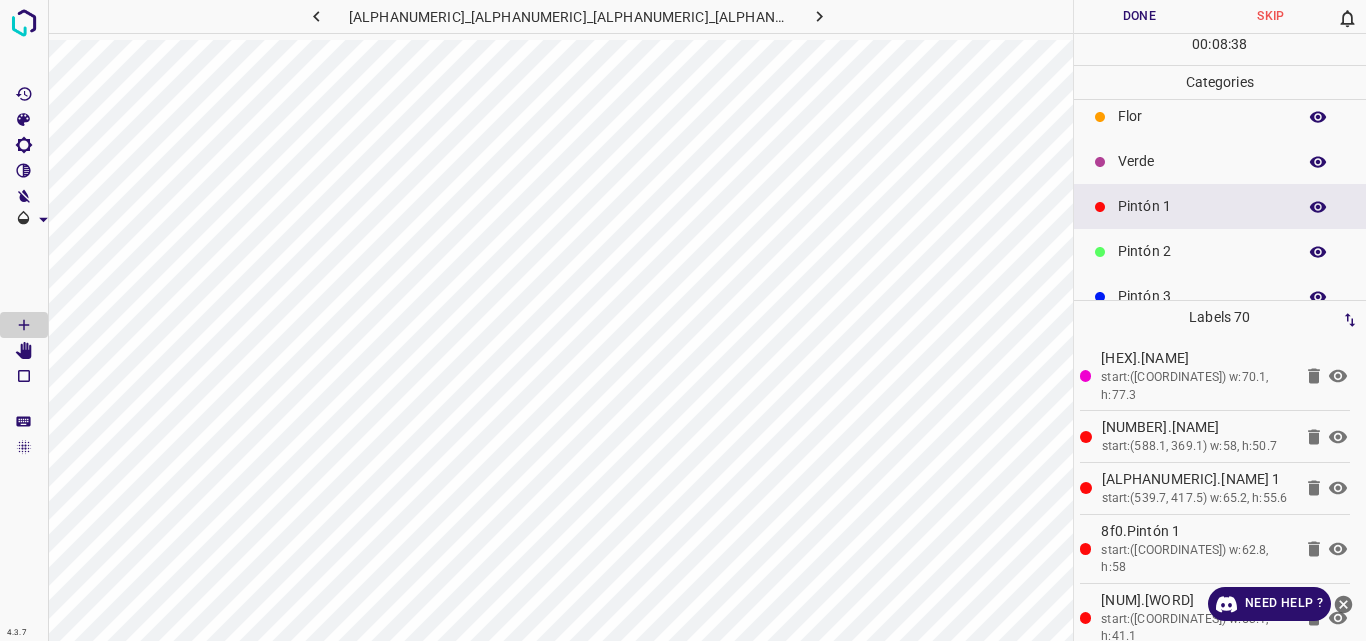 click on "Verde" at bounding box center (1202, 161) 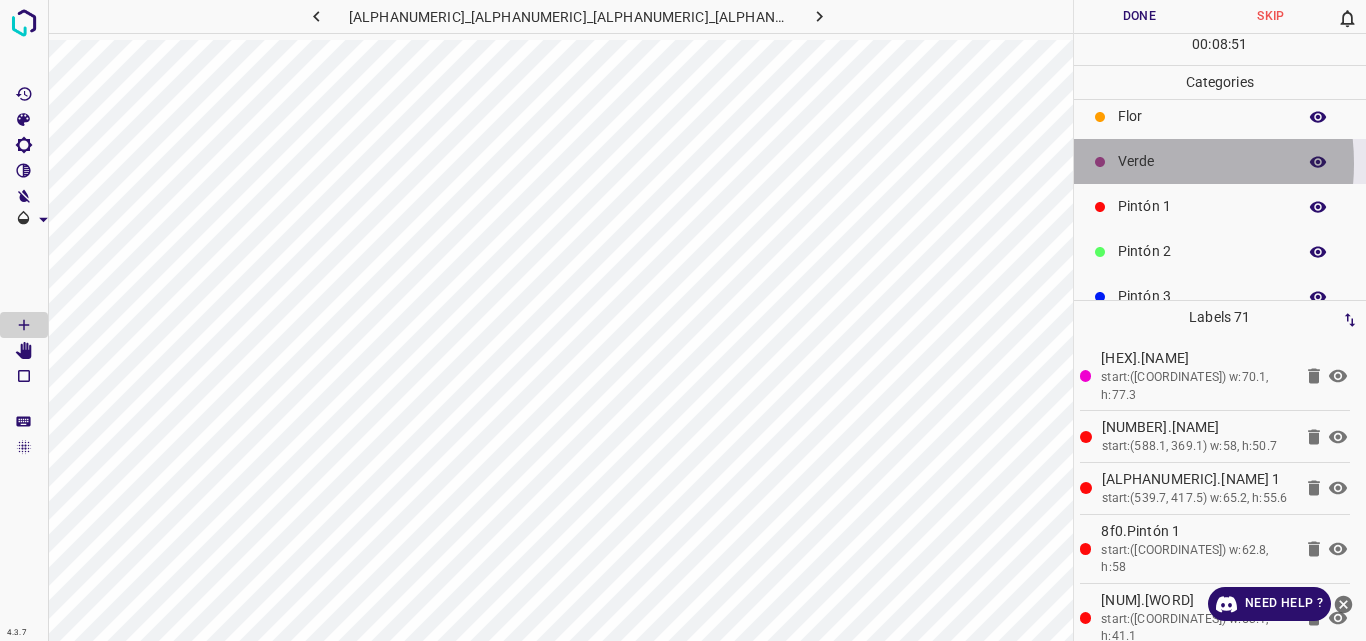 click on "Verde" at bounding box center (1202, 161) 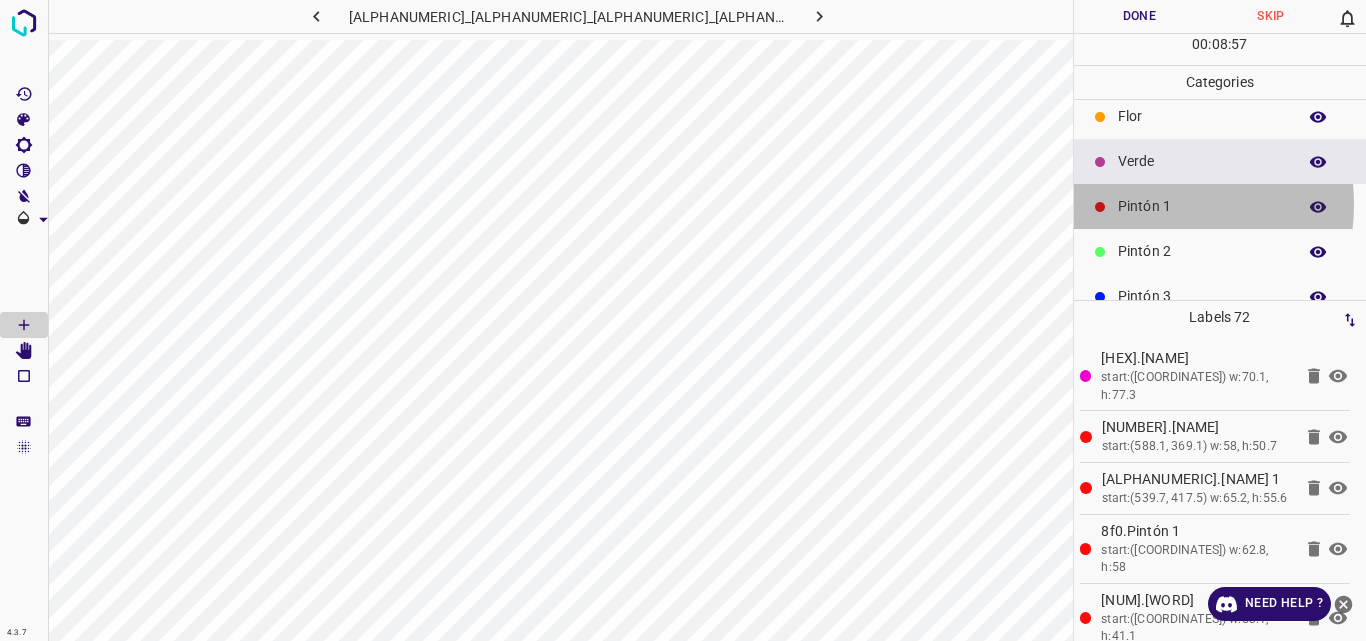 click on "Pintón 1" at bounding box center [1202, 206] 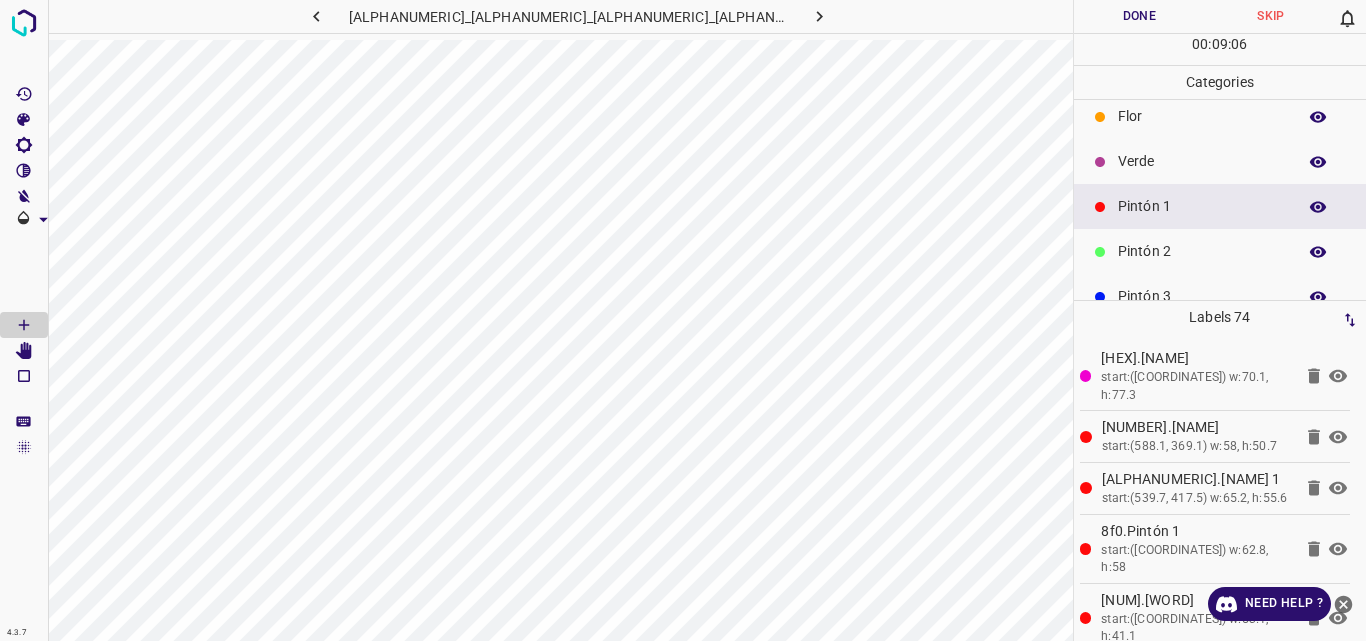 click on "Verde" at bounding box center [1220, 161] 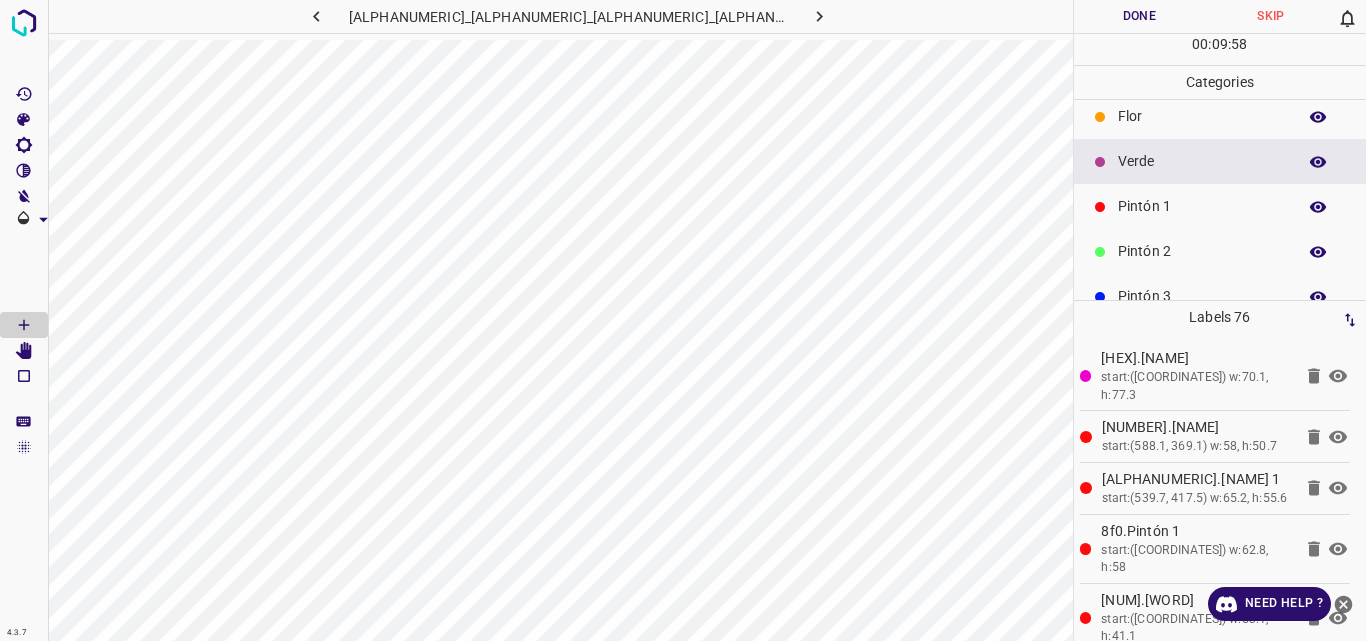 click on "Flor" at bounding box center [1202, 116] 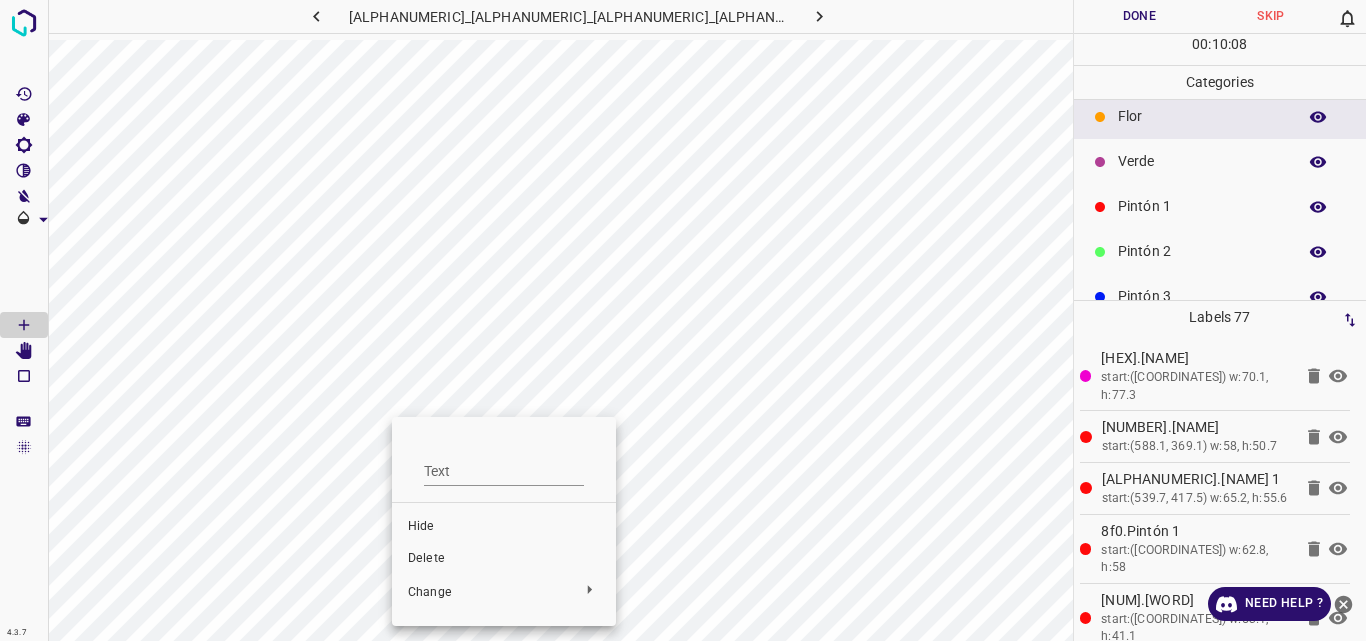 drag, startPoint x: 430, startPoint y: 558, endPoint x: 413, endPoint y: 517, distance: 44.38468 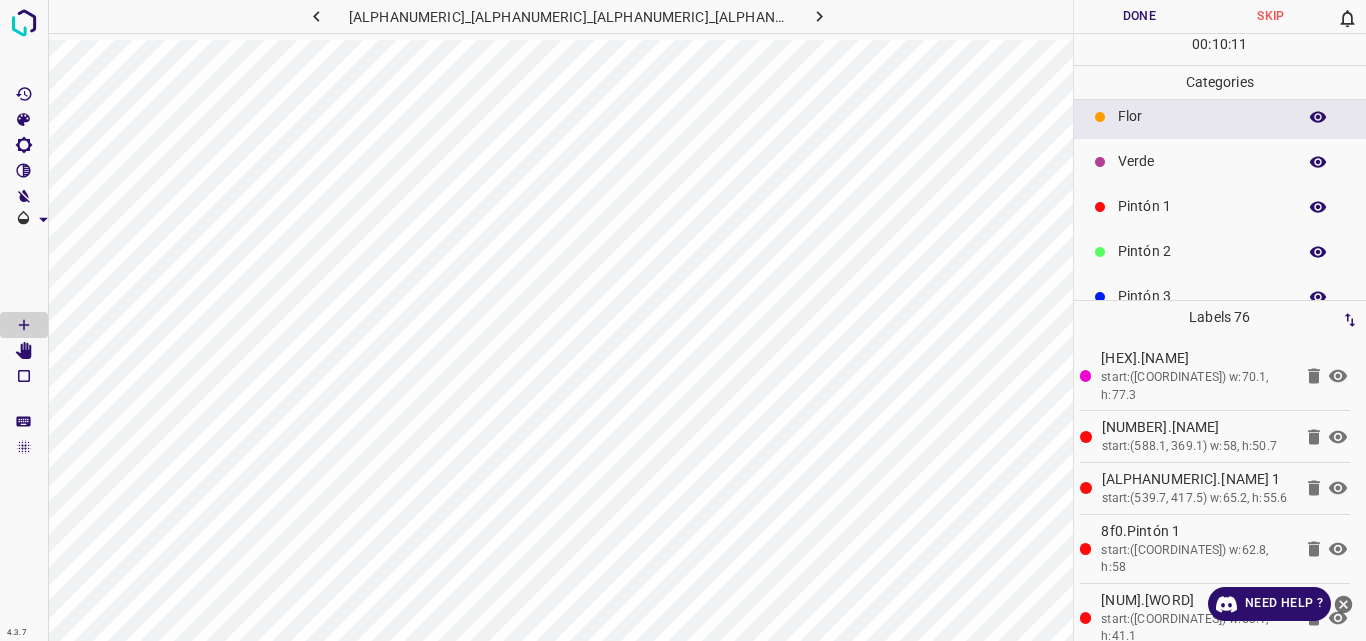 click on "Verde" at bounding box center (1202, 161) 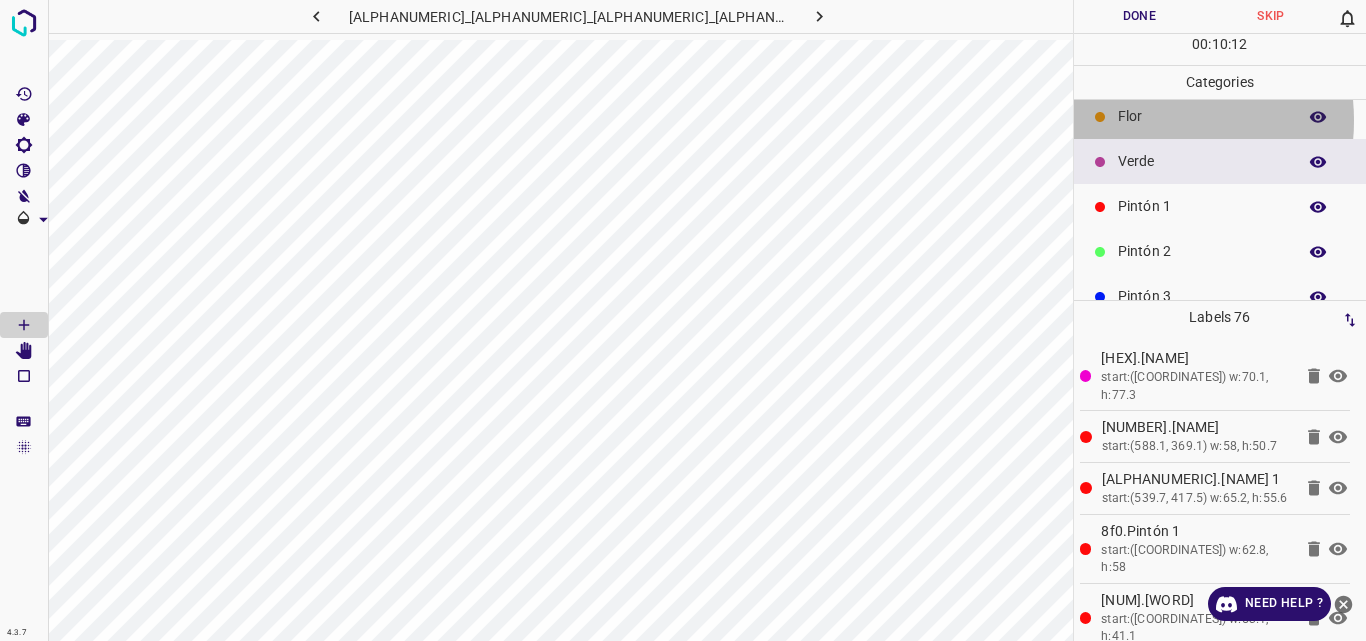 click on "Flor" at bounding box center [1202, 116] 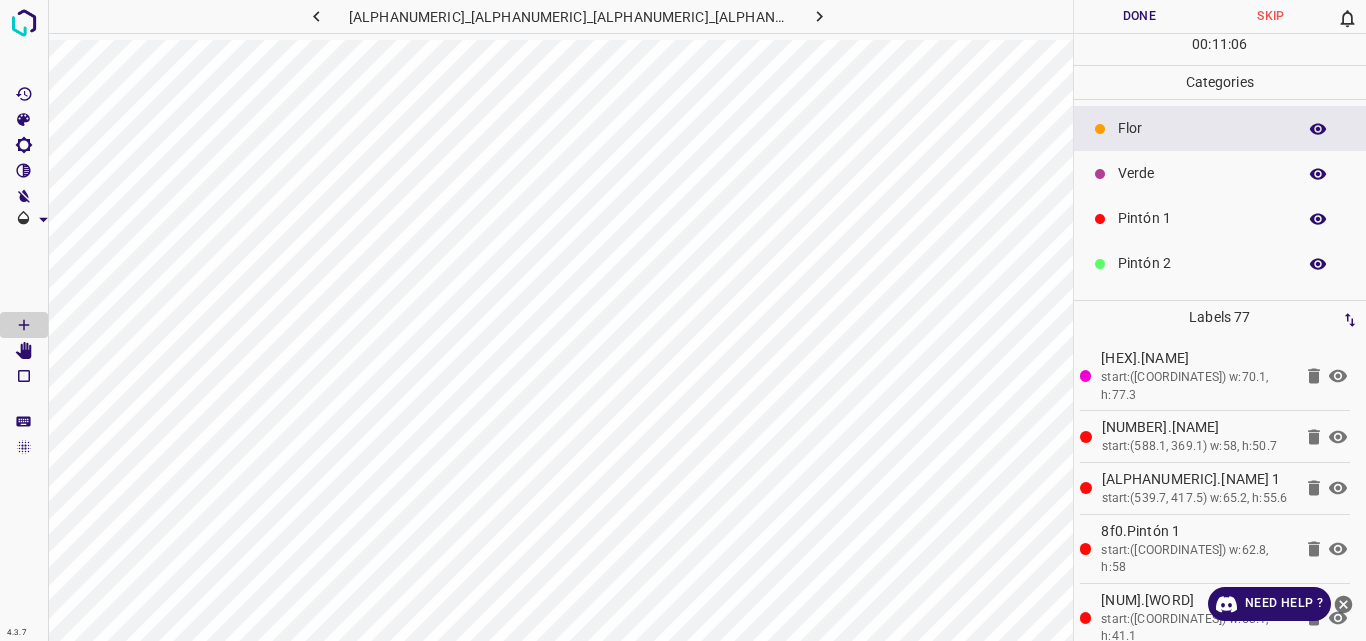 scroll, scrollTop: 0, scrollLeft: 0, axis: both 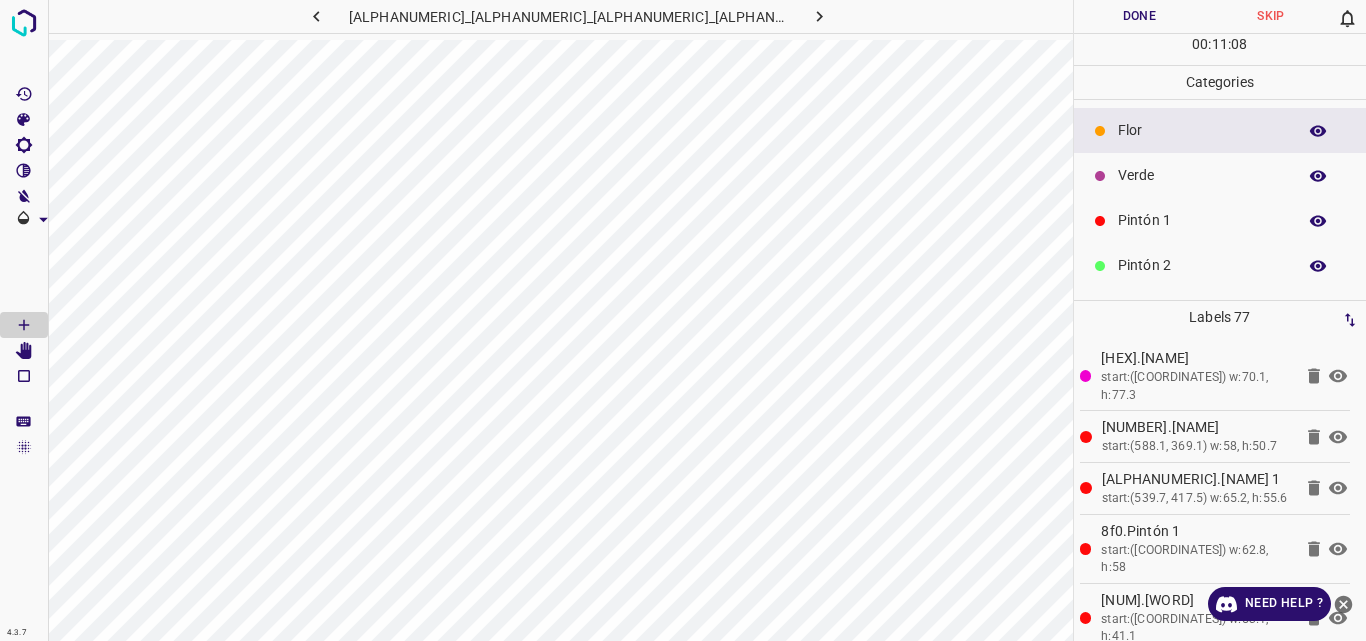click on "Verde" at bounding box center (1202, 175) 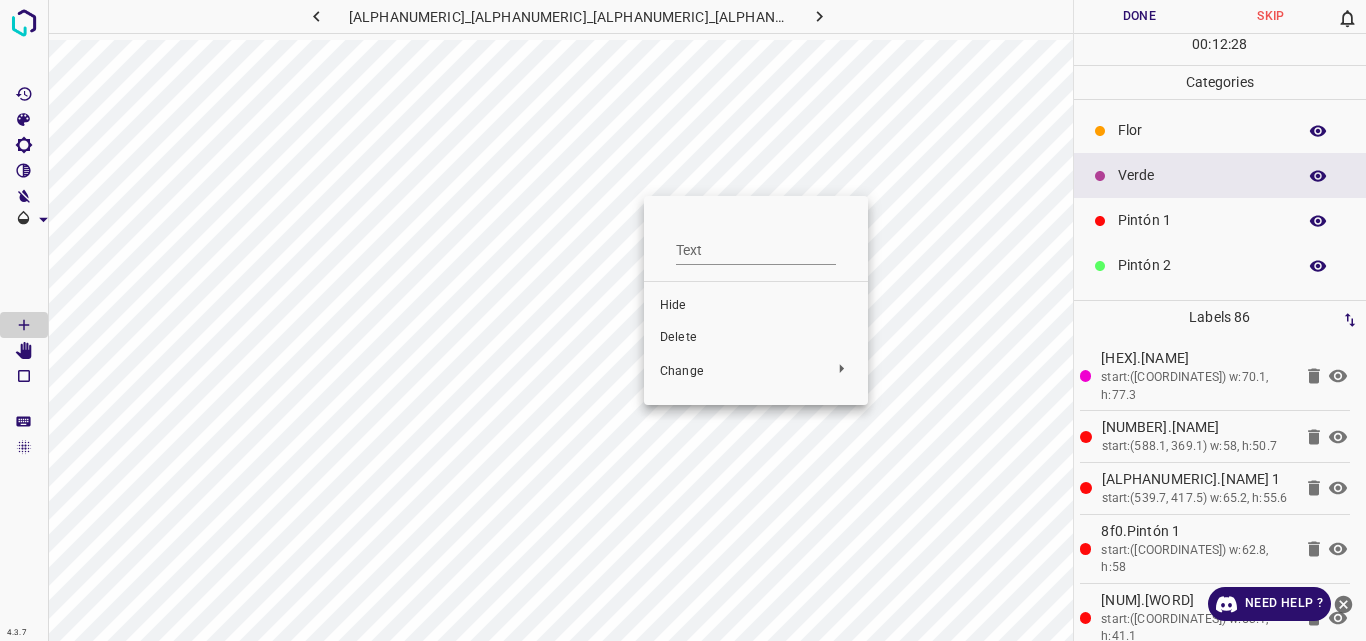 drag, startPoint x: 679, startPoint y: 337, endPoint x: 636, endPoint y: 231, distance: 114.38969 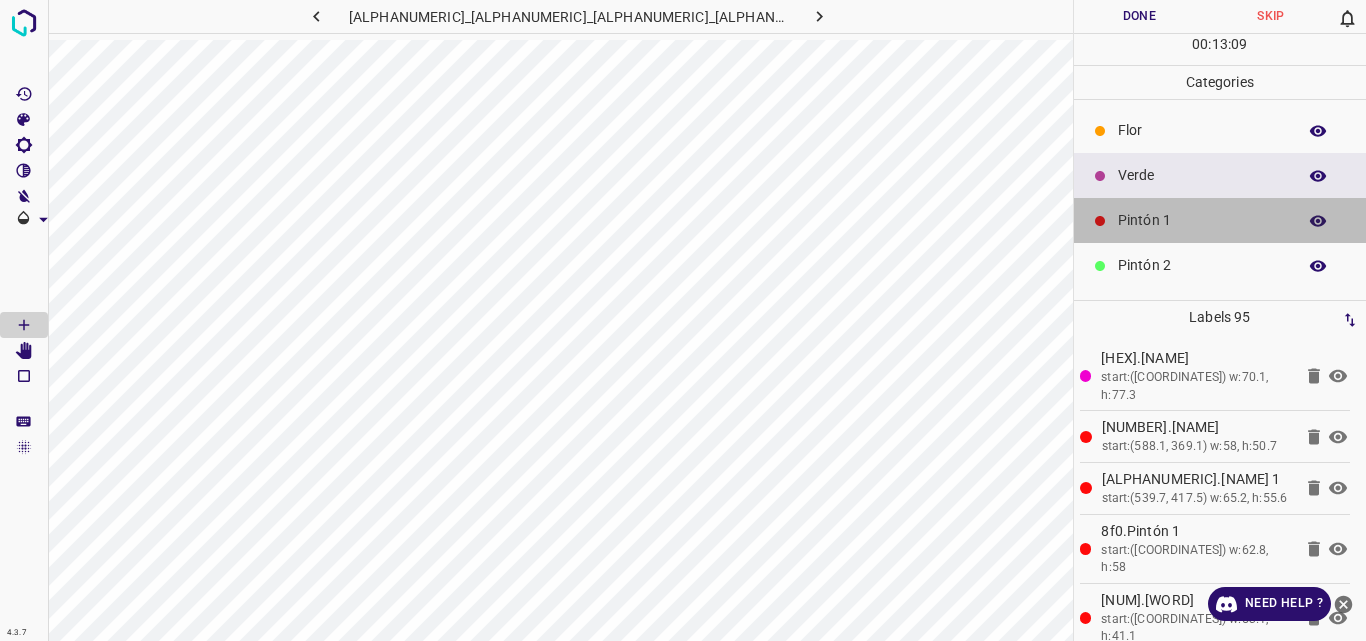 click on "Pintón 1" at bounding box center [1202, 220] 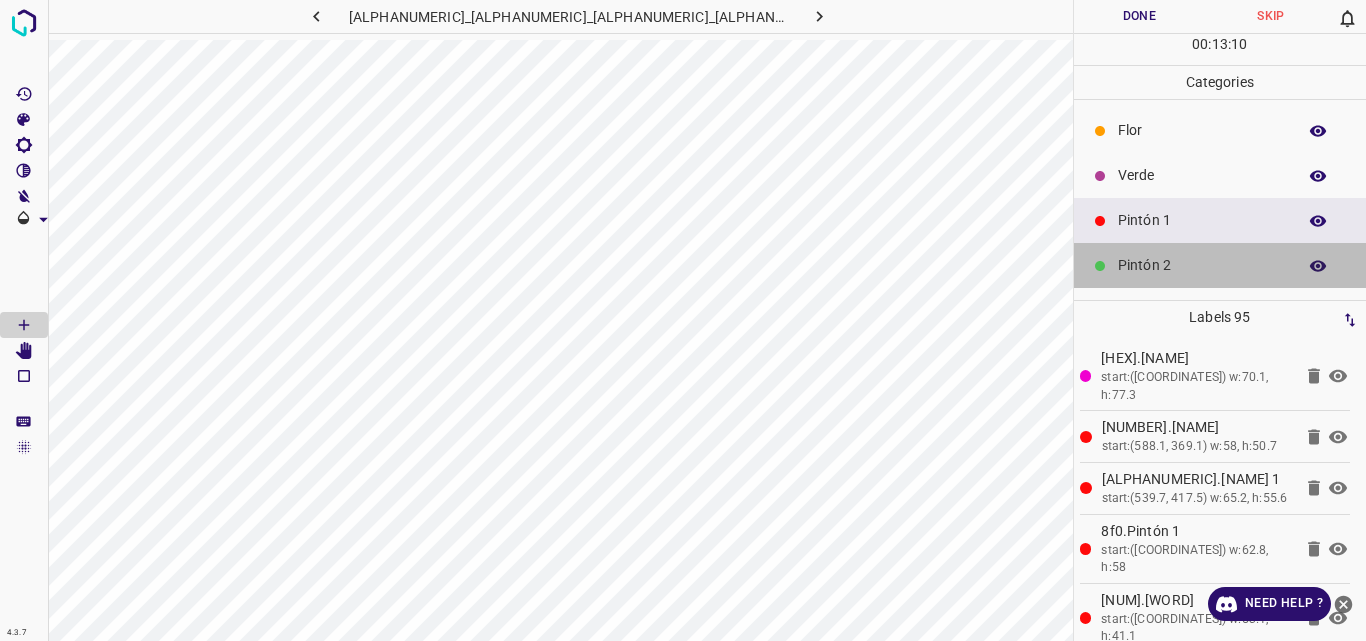 click on "Pintón 2" at bounding box center (1202, 265) 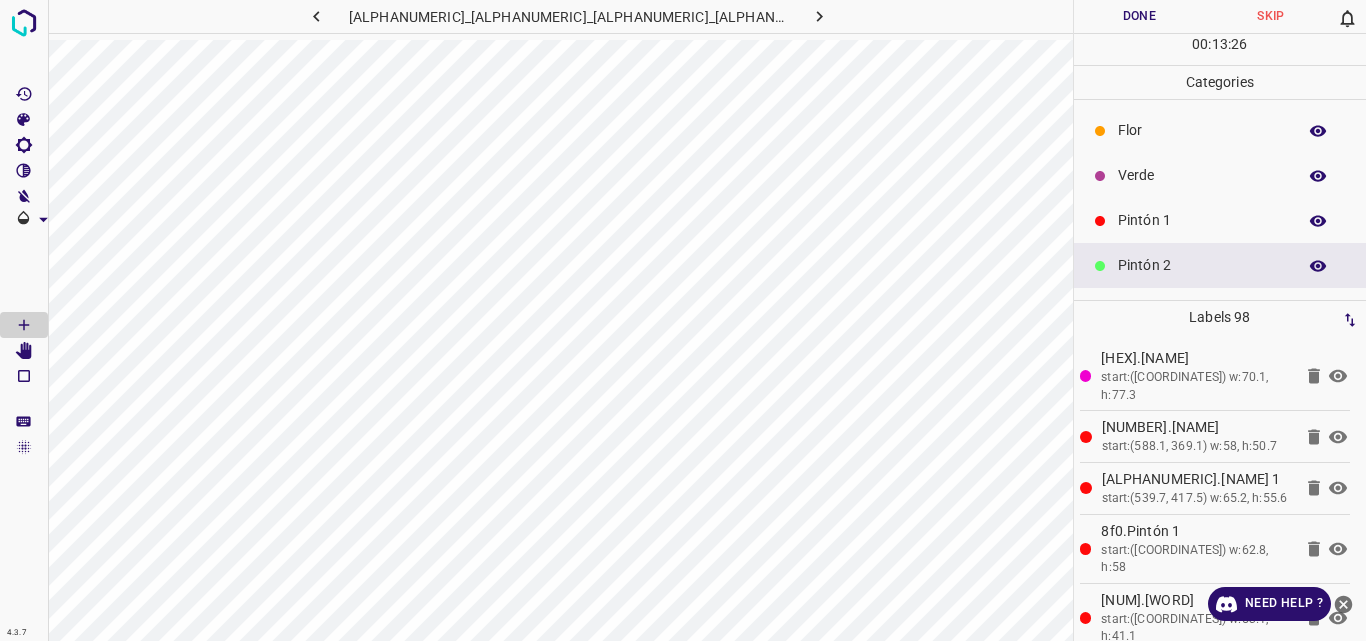 click on "Pintón 1" at bounding box center [1202, 220] 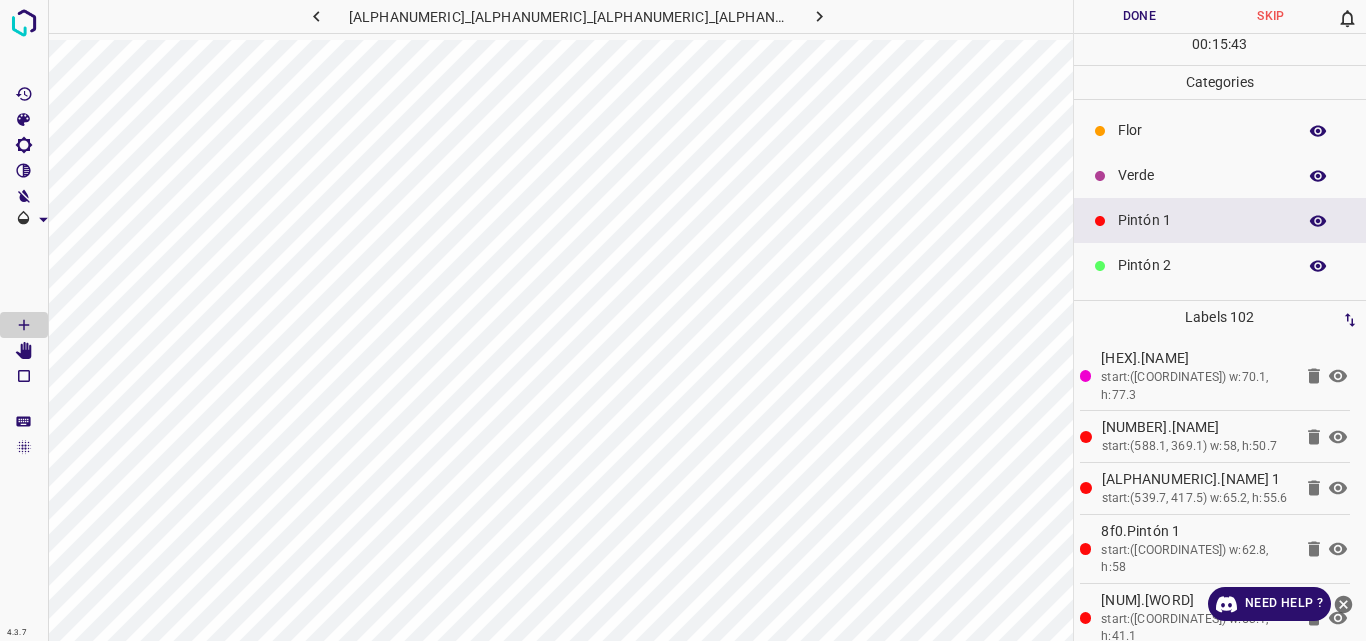click on "Verde" at bounding box center (1202, 175) 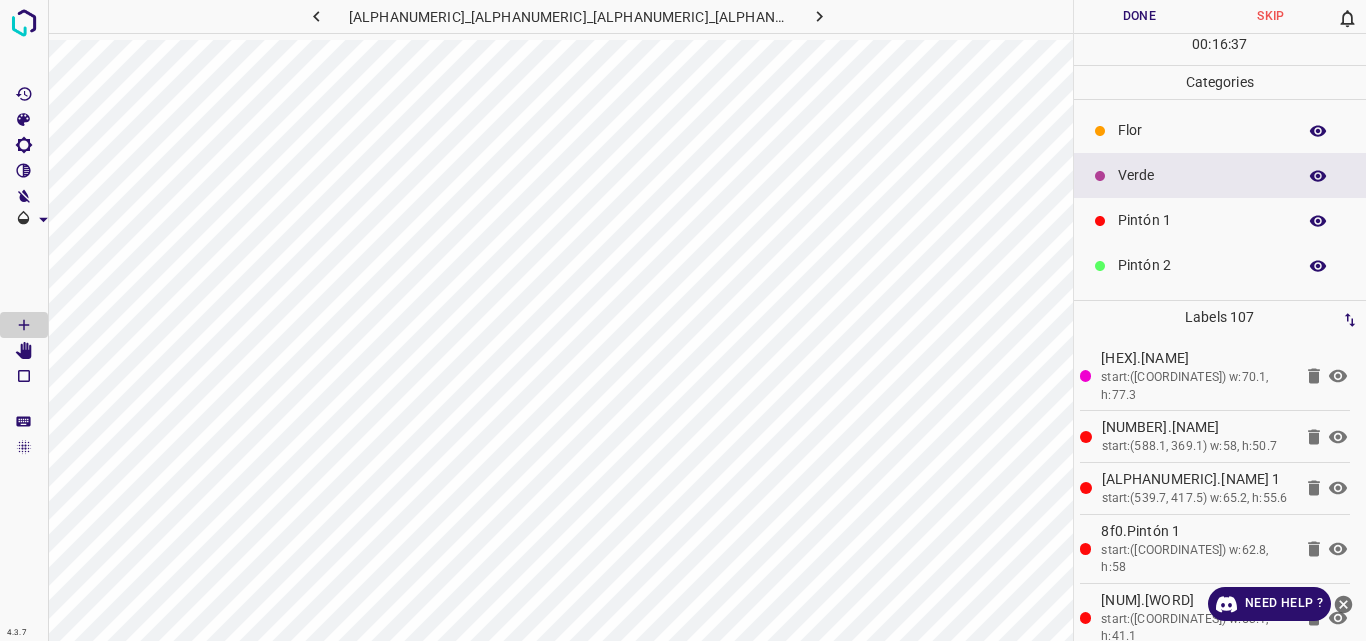 click on "Pintón 1" at bounding box center (1220, 220) 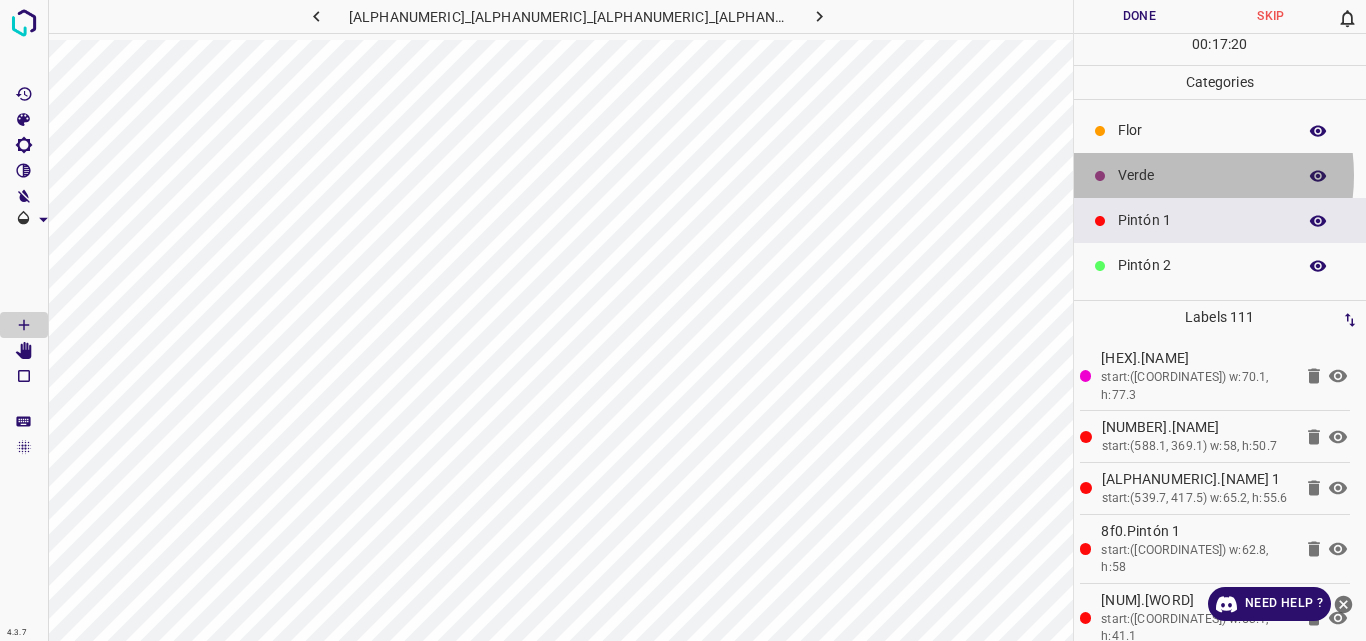 click on "Verde" at bounding box center (1202, 175) 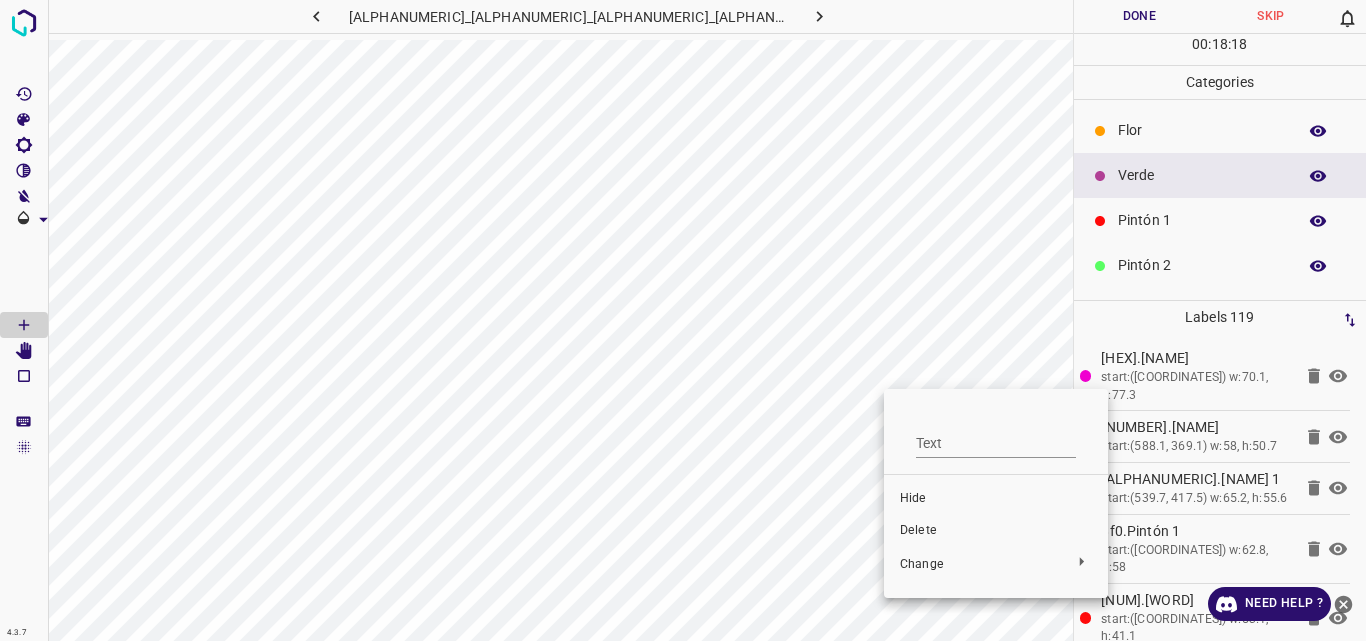 click on "Delete" at bounding box center [996, 531] 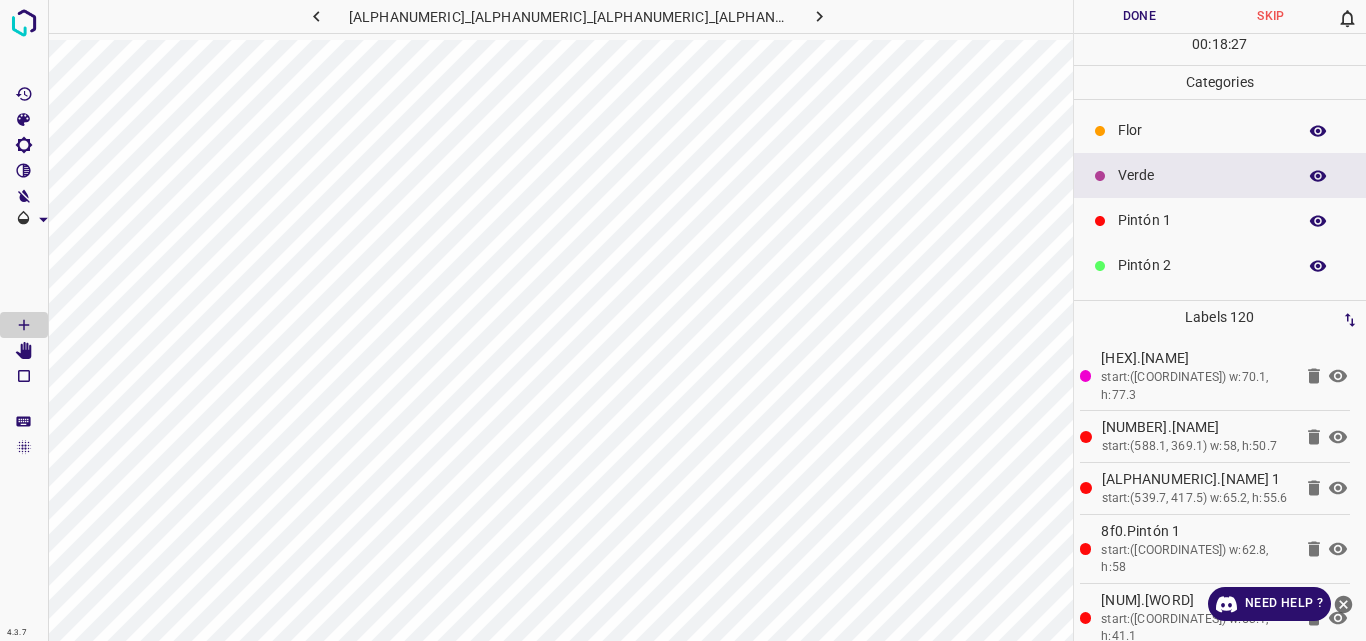 type 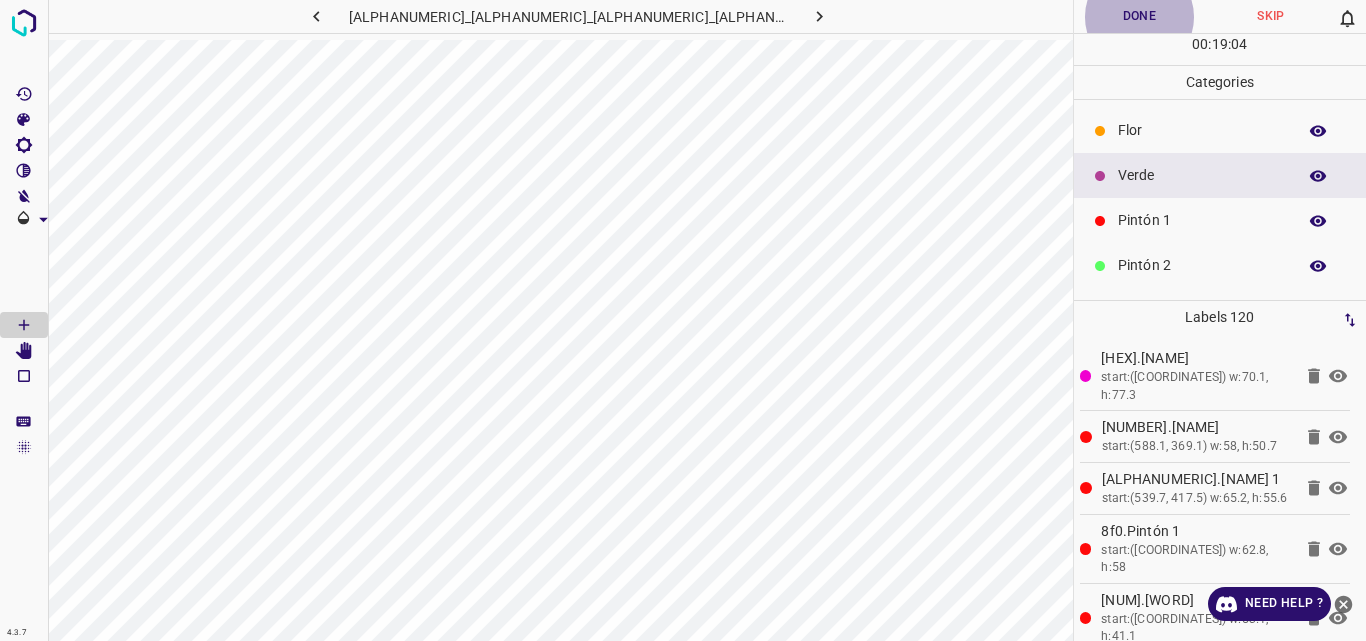 click on "Pintón 2" at bounding box center [1202, 265] 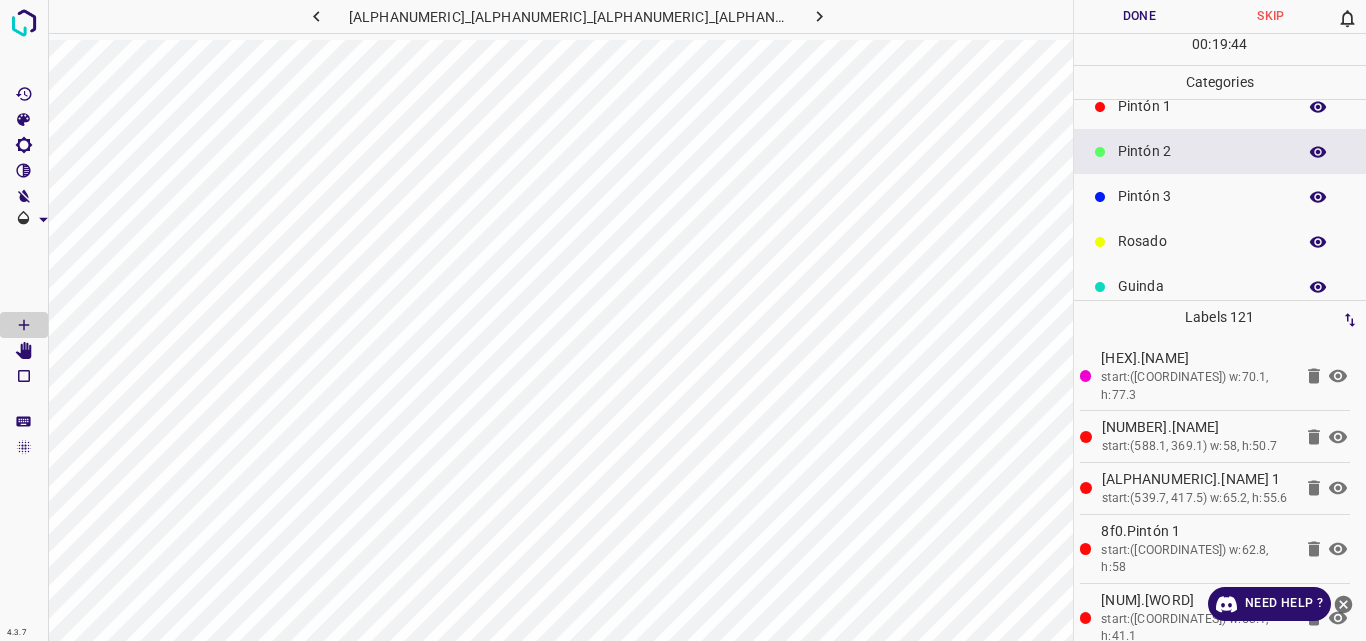 scroll, scrollTop: 123, scrollLeft: 0, axis: vertical 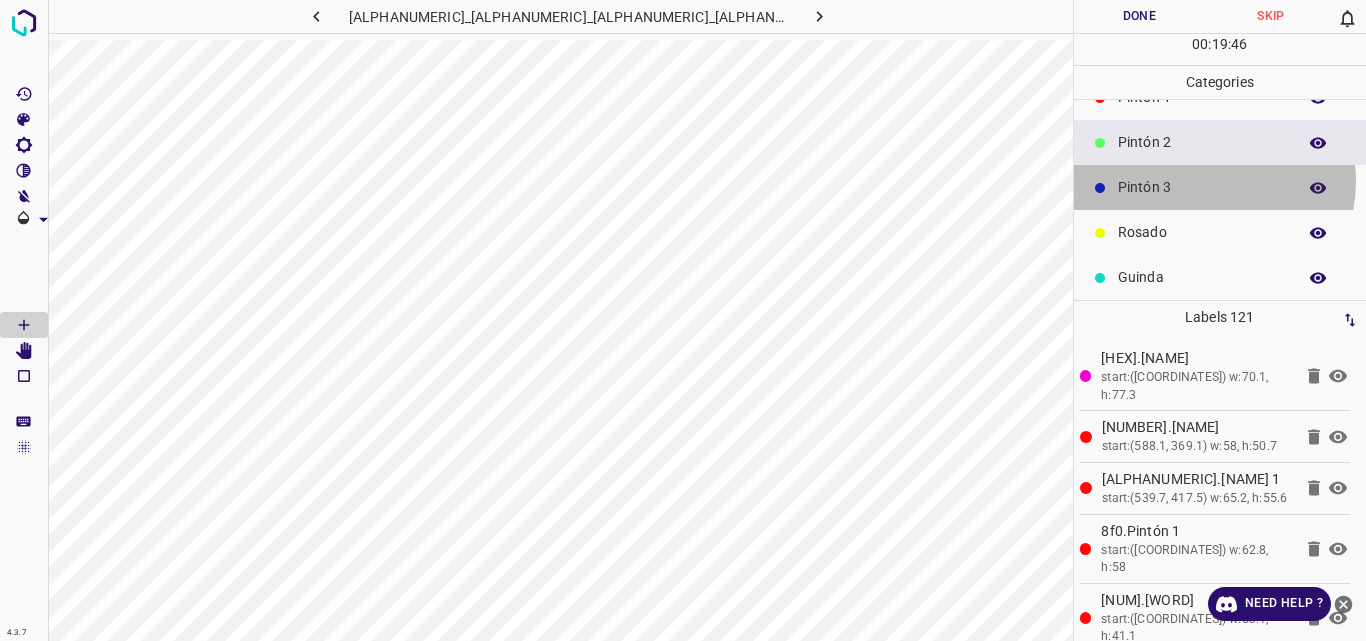 click on "Pintón 3" at bounding box center [1202, 187] 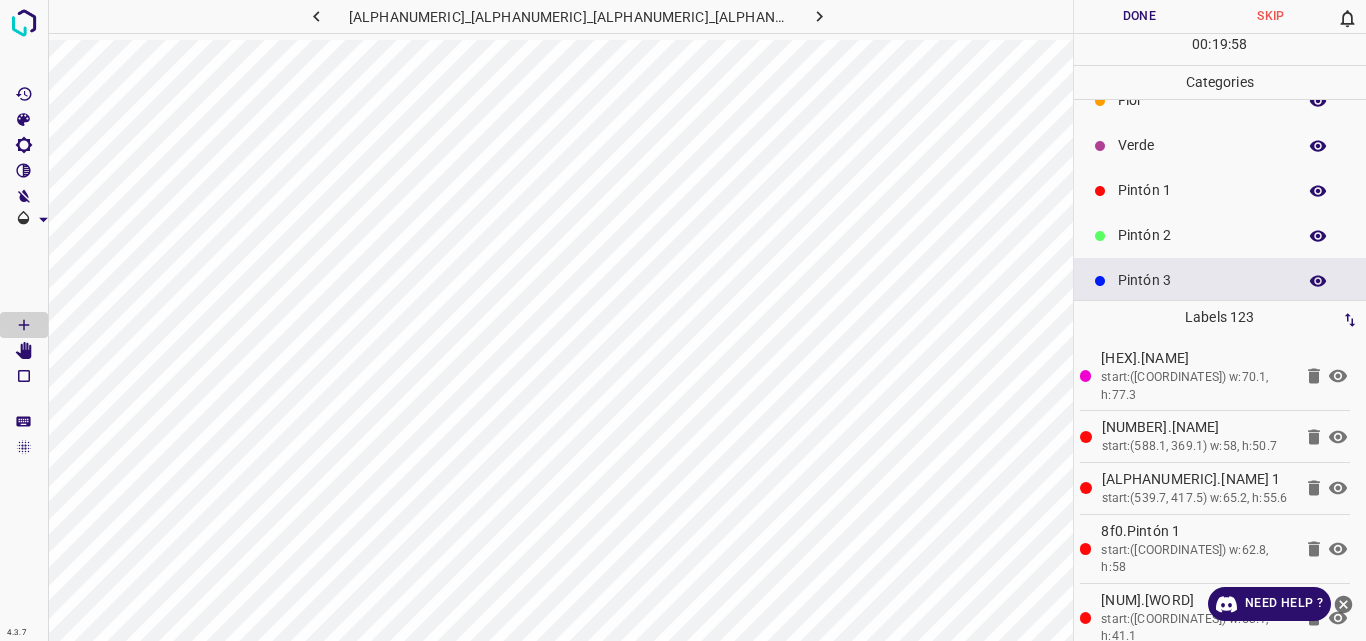 scroll, scrollTop: 25, scrollLeft: 0, axis: vertical 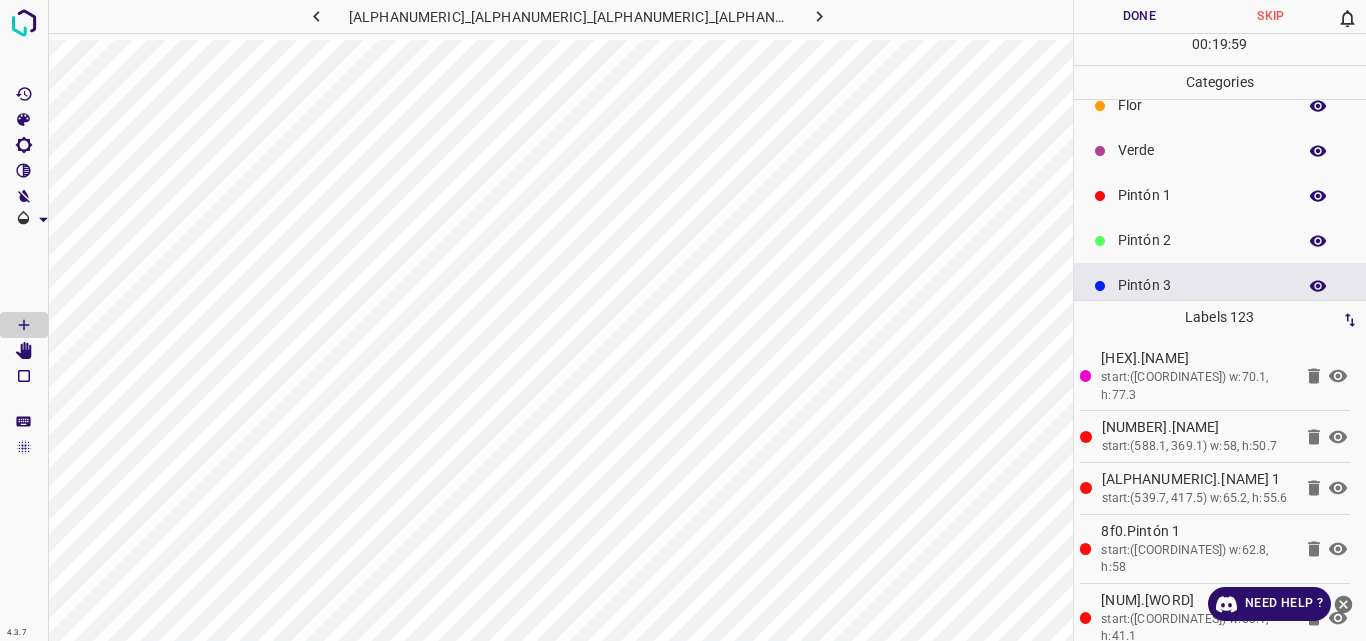 click on "Pintón 1" at bounding box center [1202, 195] 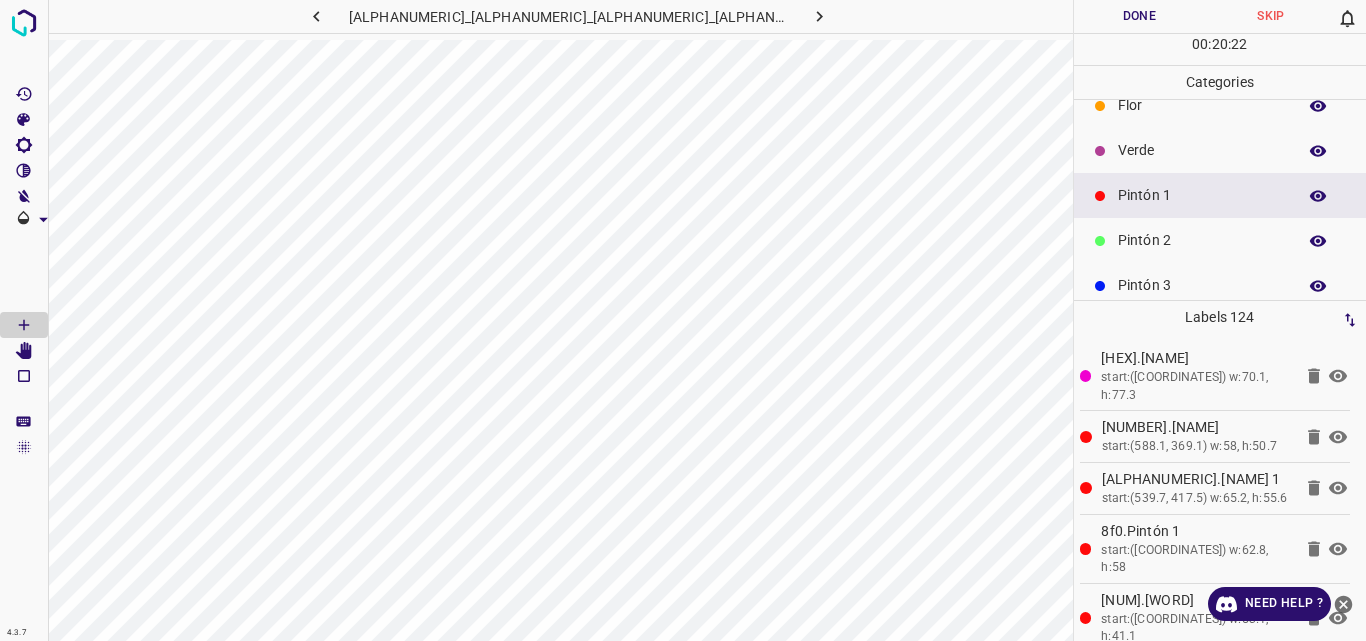 click on "Pintón 1" at bounding box center [1202, 195] 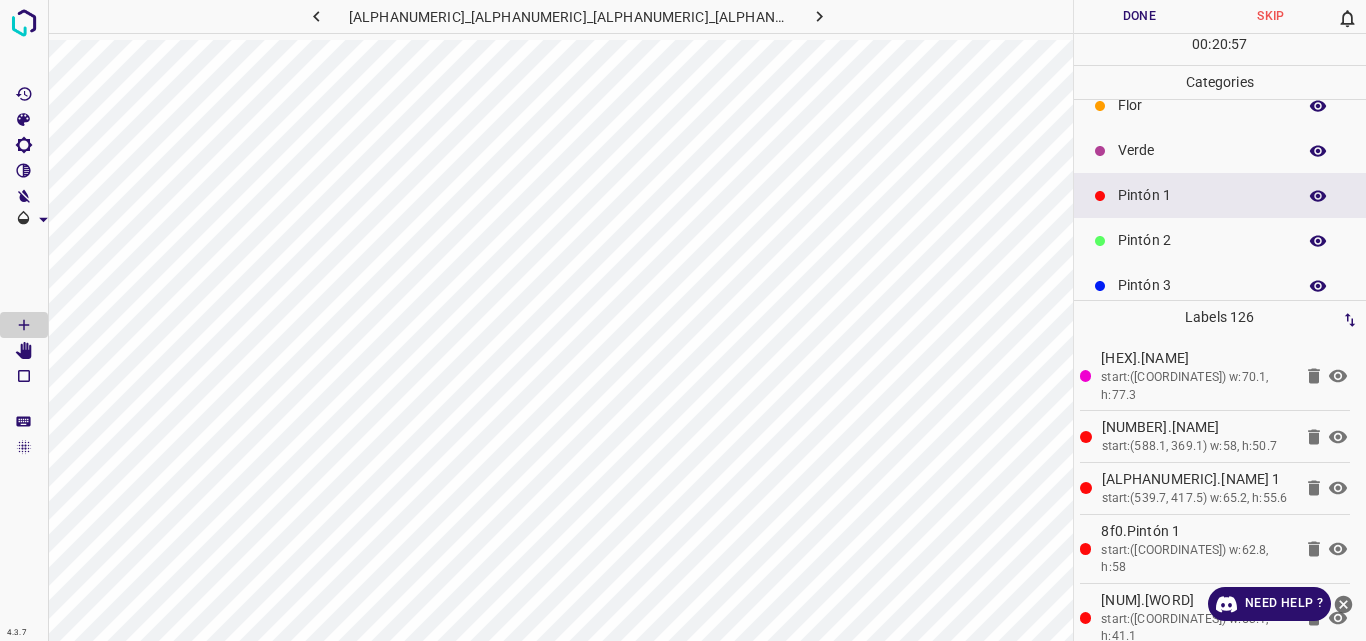 click on "Verde" at bounding box center (1202, 150) 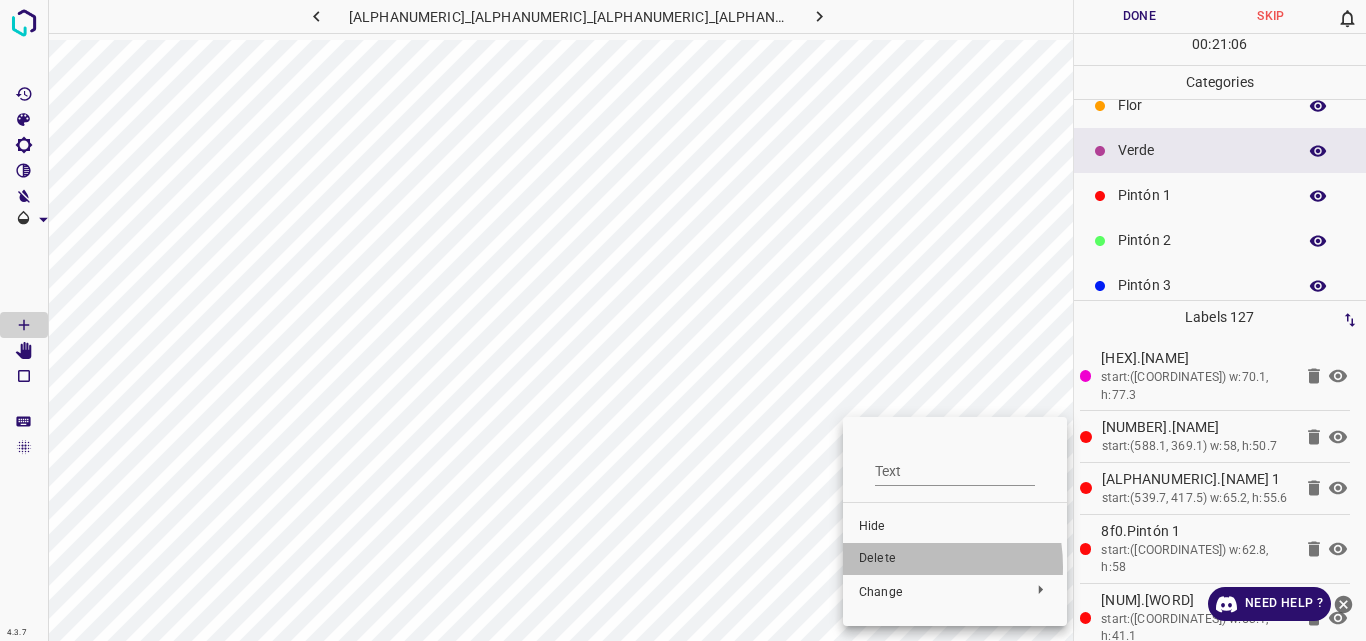 click on "Delete" at bounding box center [955, 559] 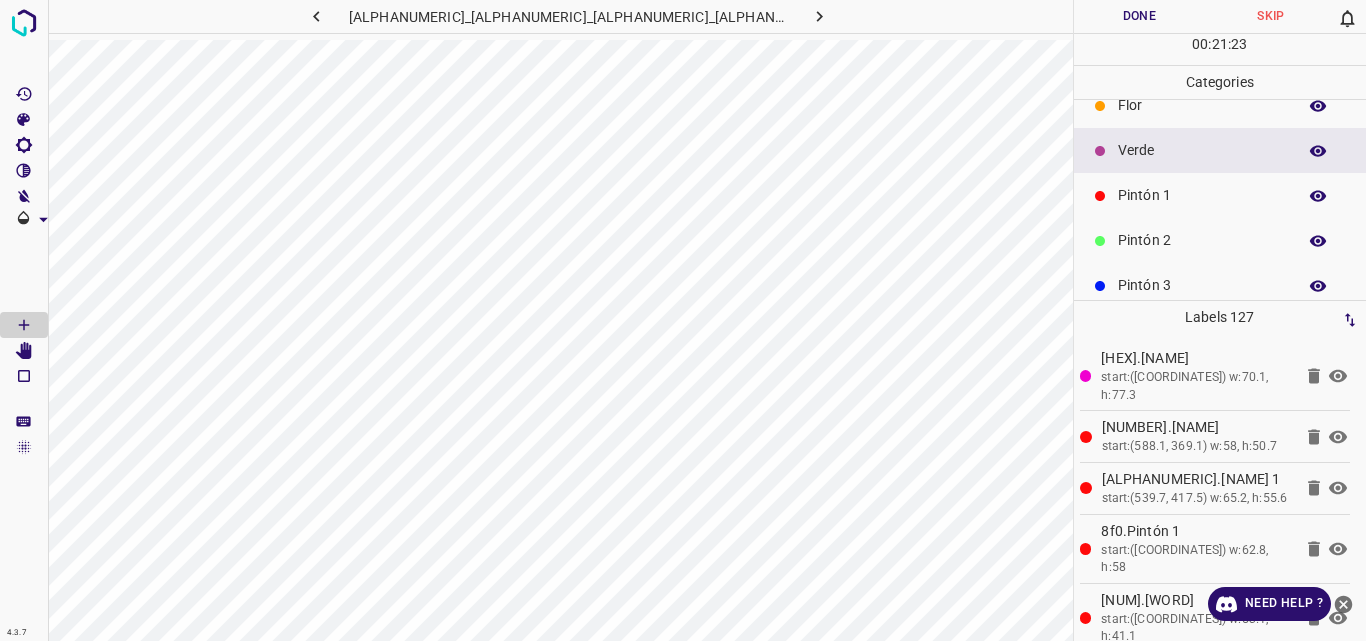 click on "Pintón 2" at bounding box center [1202, 240] 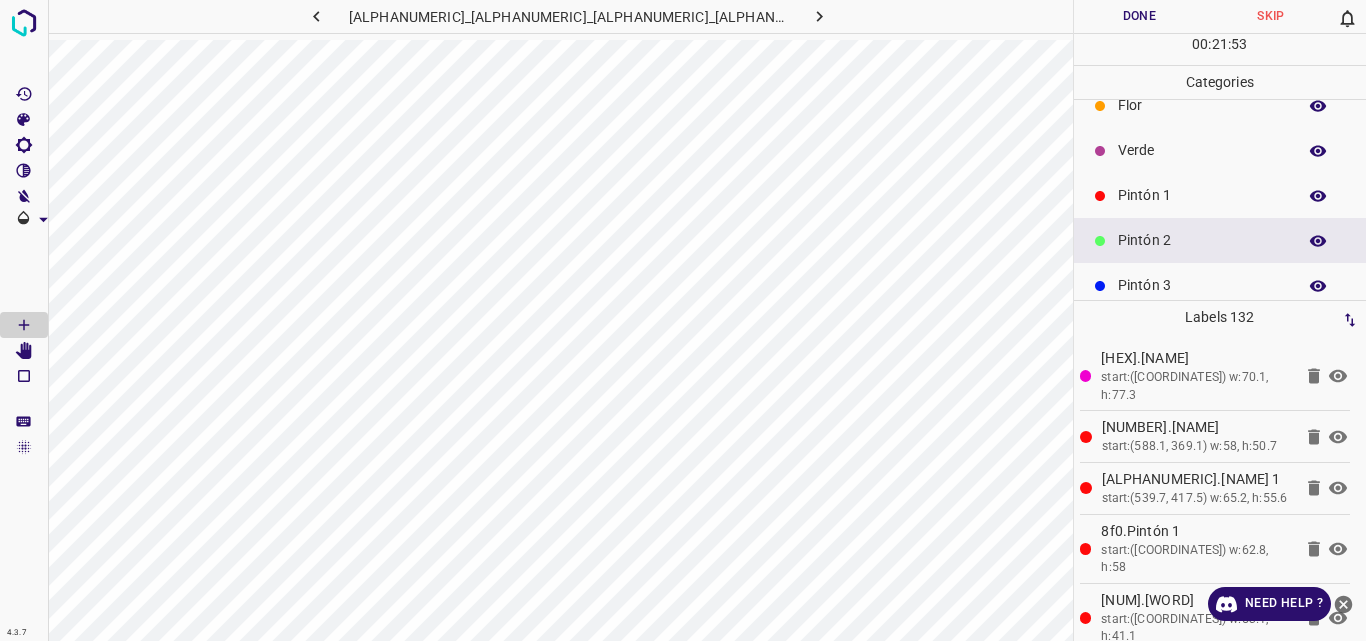 click on "Pintón 1" at bounding box center [1202, 195] 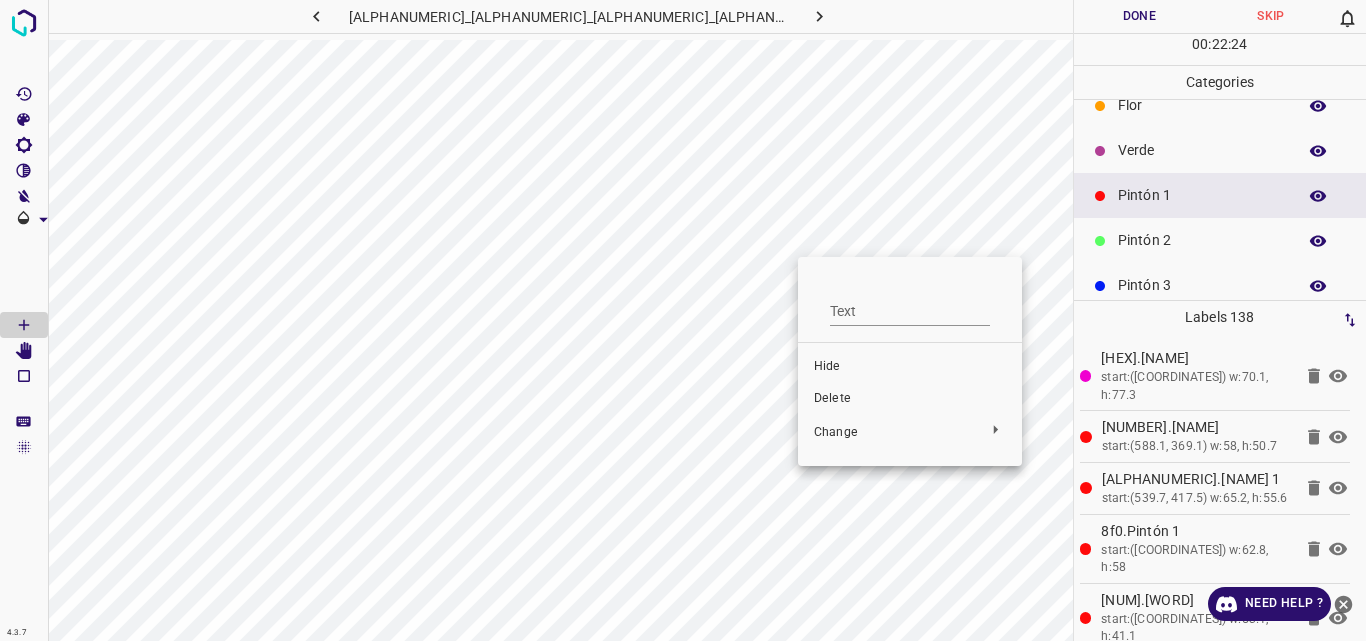 click on "Delete" at bounding box center [910, 399] 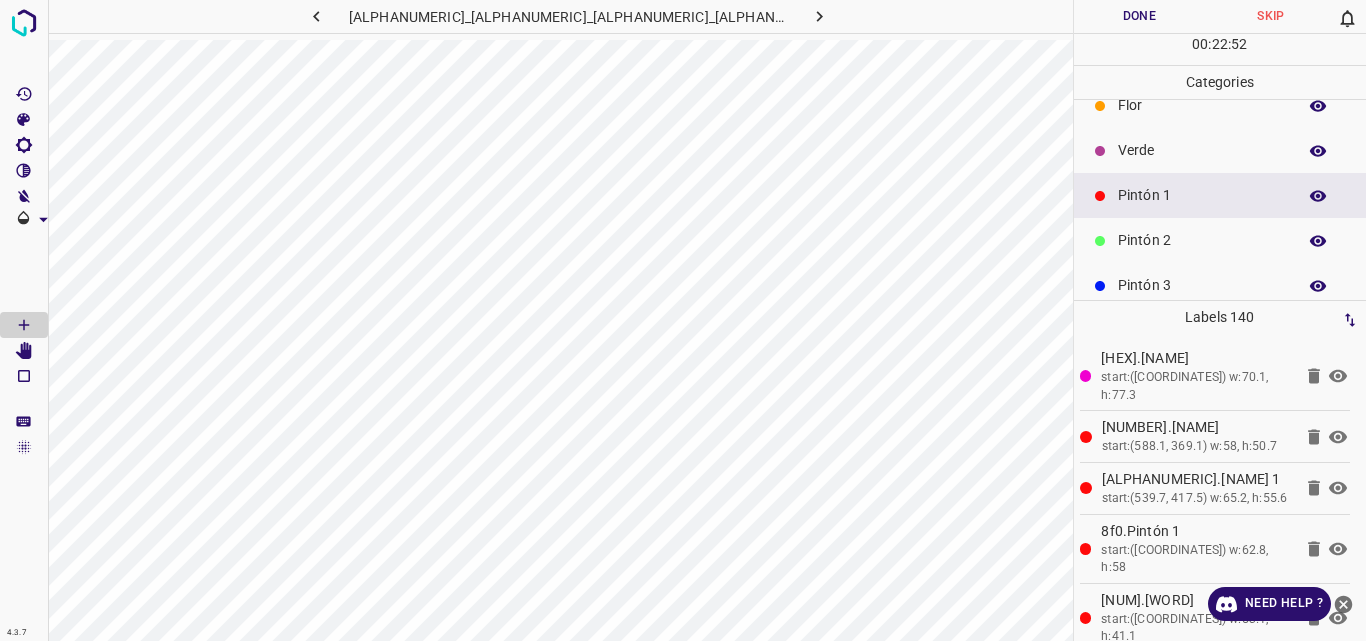 click on "Verde" at bounding box center [1202, 150] 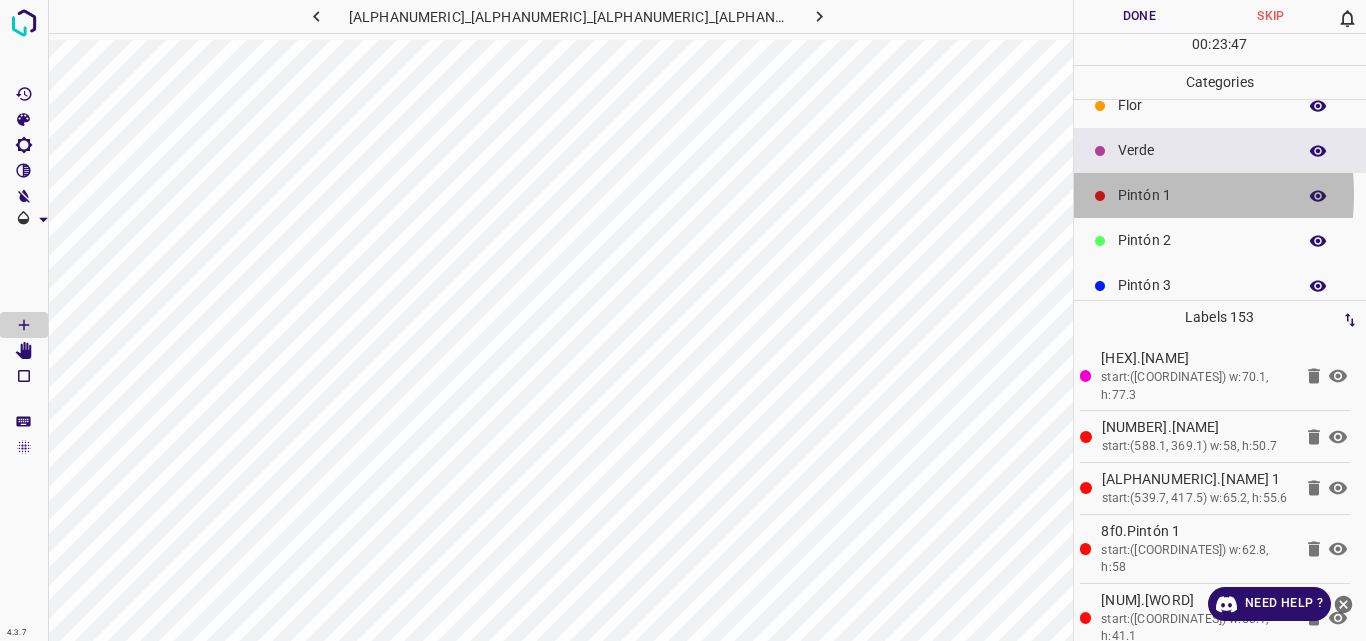 click on "Pintón 1" at bounding box center (1202, 195) 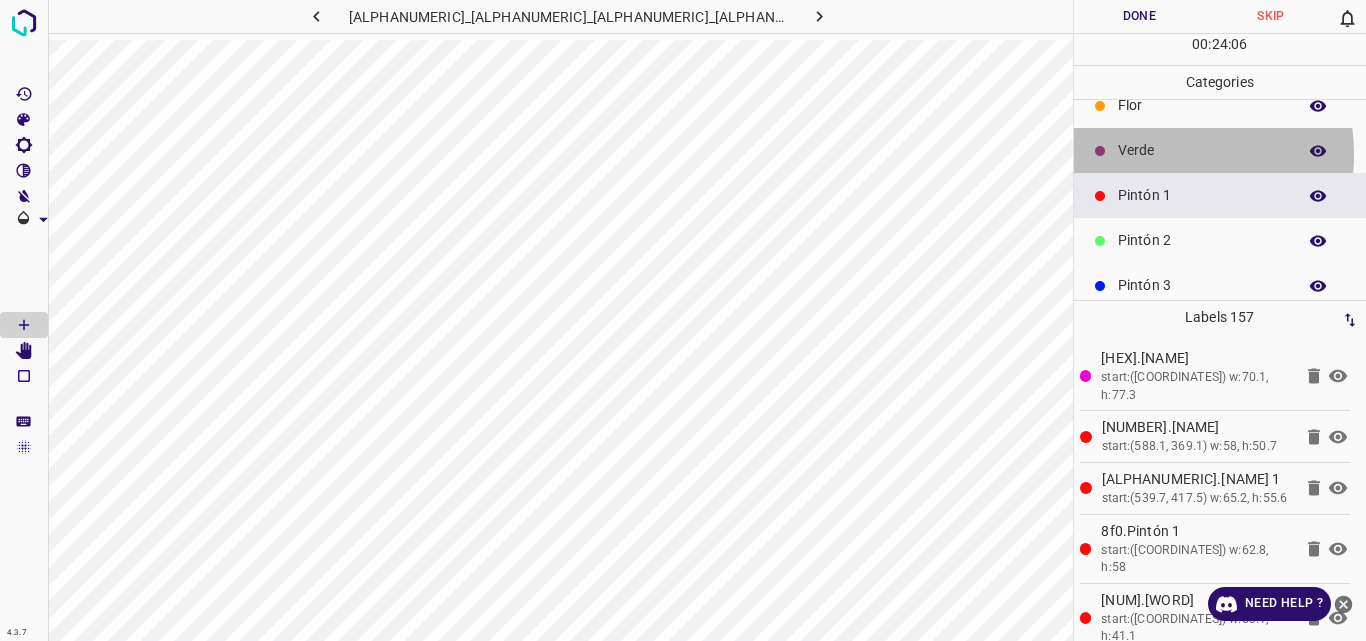 click on "Verde" at bounding box center (1202, 150) 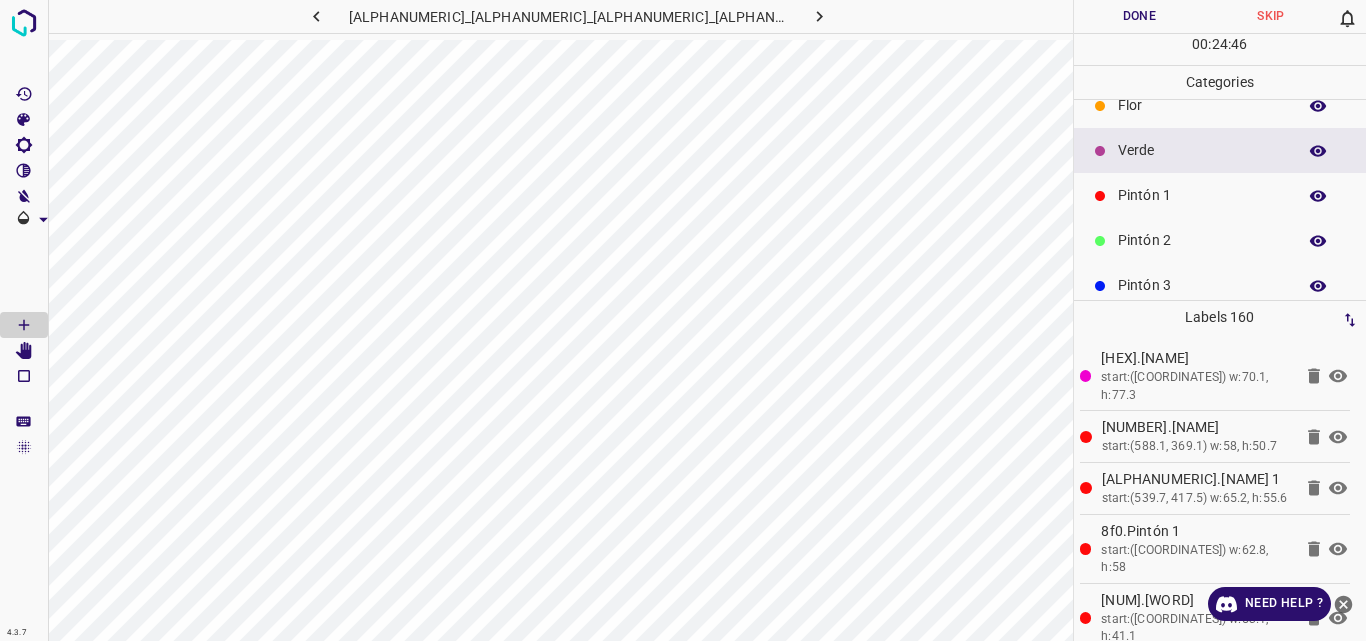 click on "Pintón 1" at bounding box center (1202, 195) 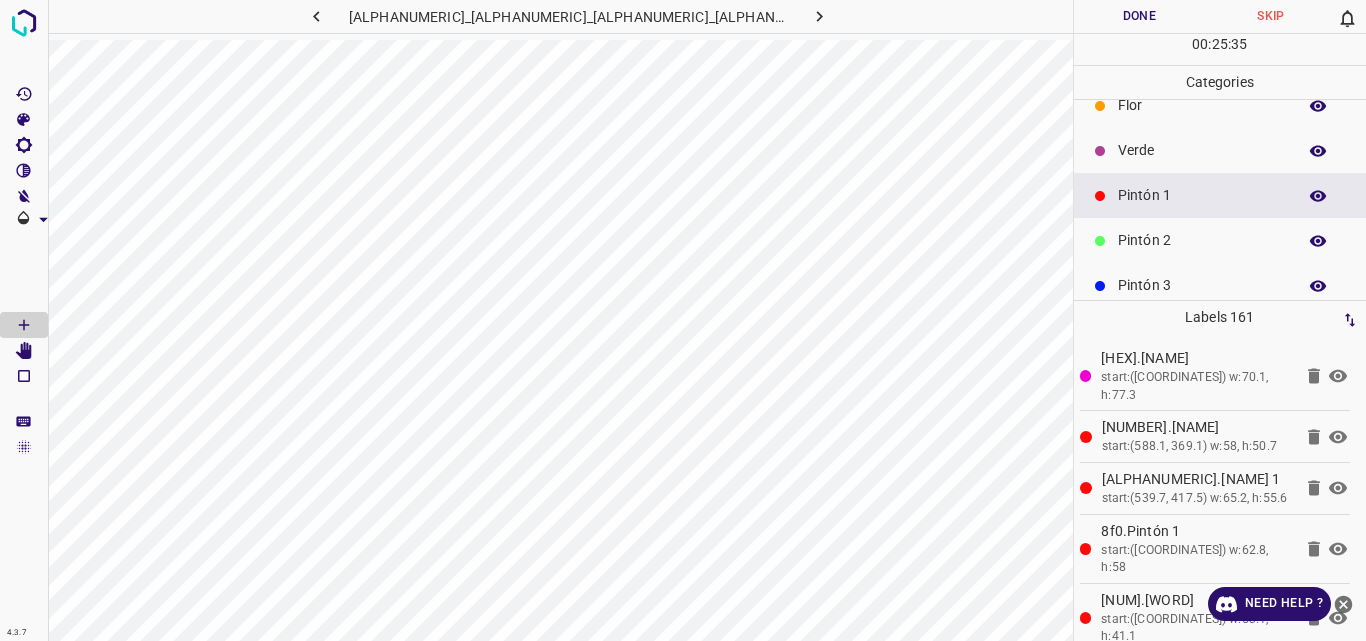 click on "Verde" at bounding box center (1202, 150) 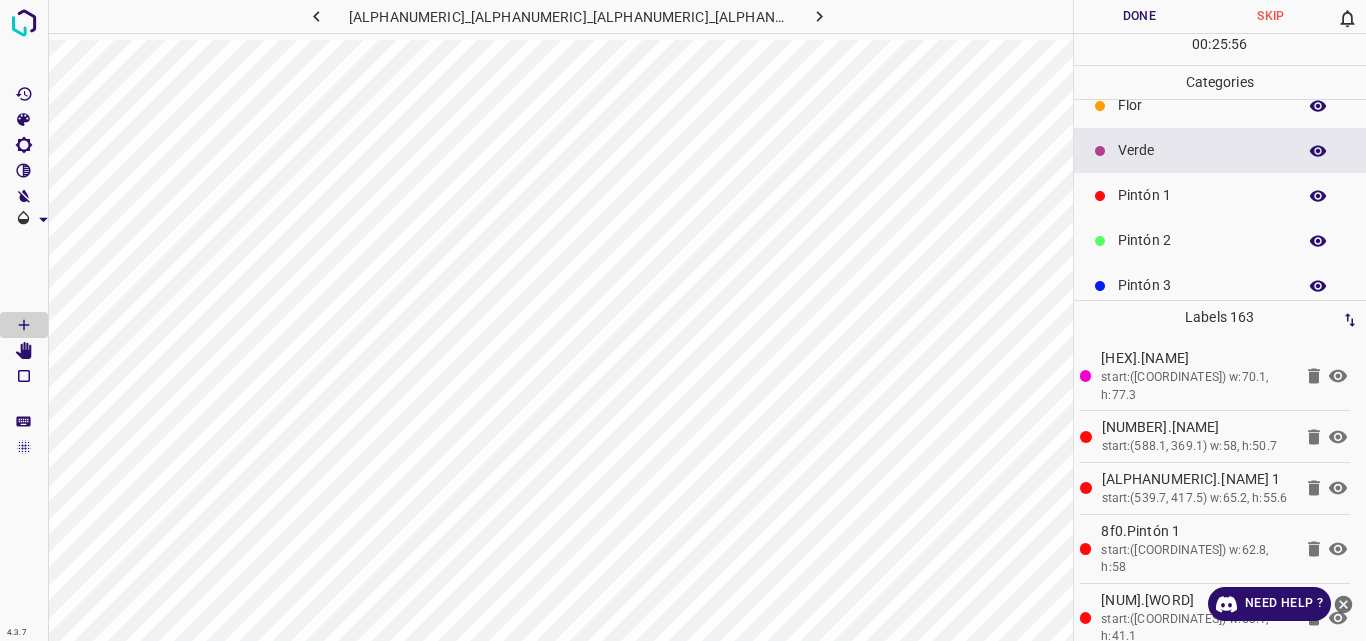 click on "Pintón 1" at bounding box center (1202, 195) 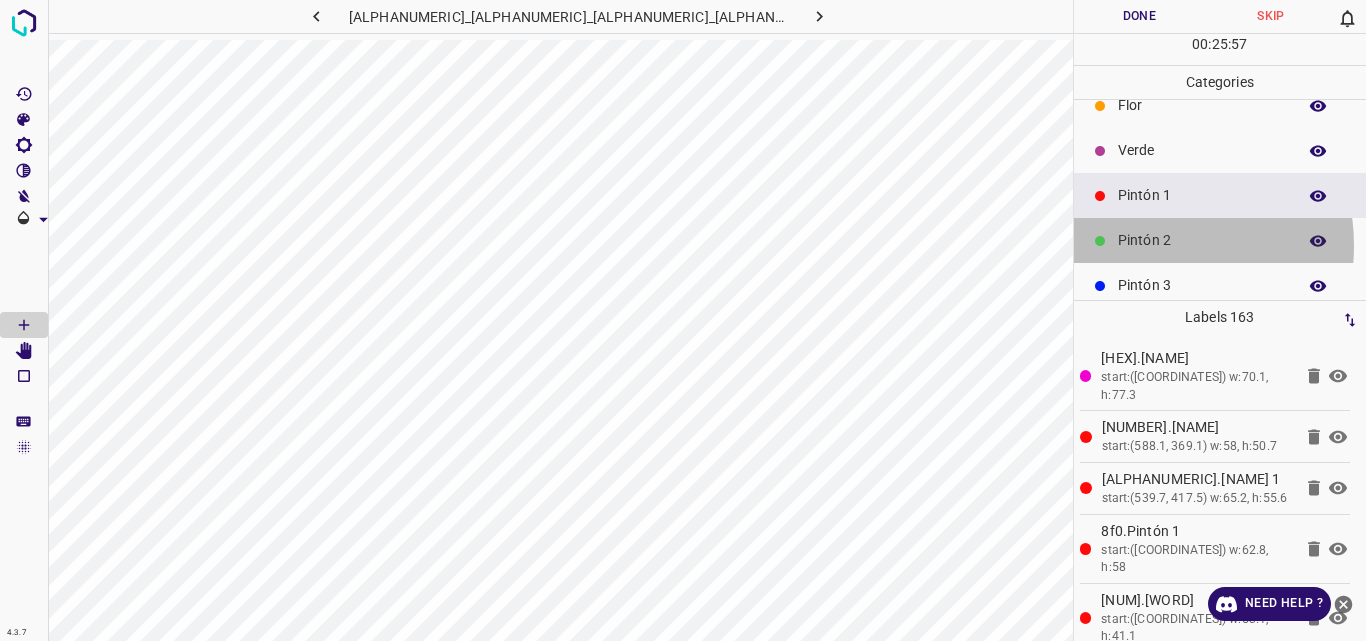 click on "Pintón 2" at bounding box center [1202, 240] 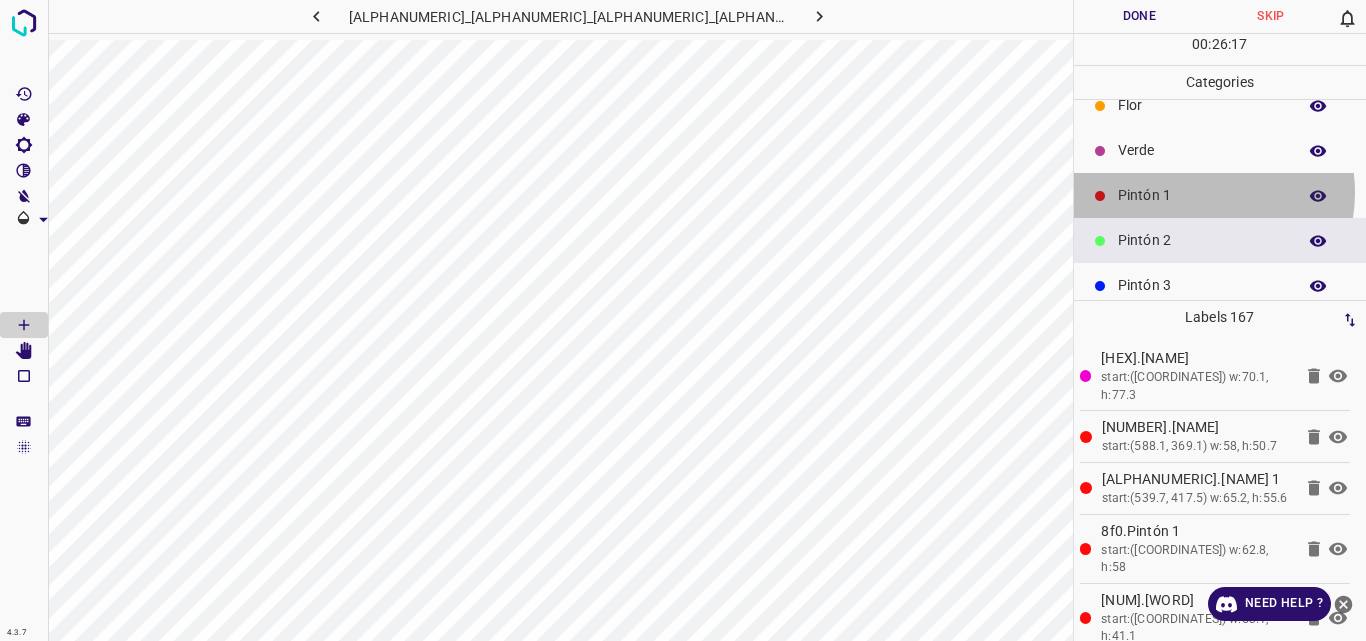 click on "Pintón 1" at bounding box center (1202, 195) 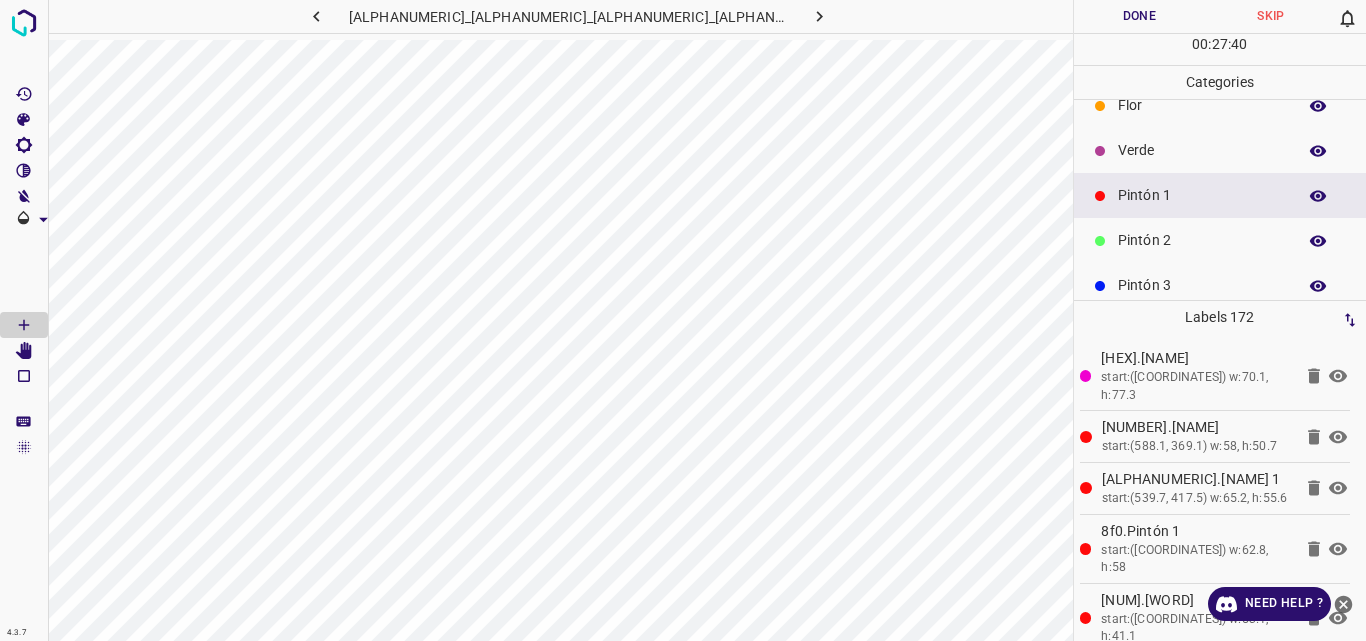 click on "Verde" at bounding box center (1220, 150) 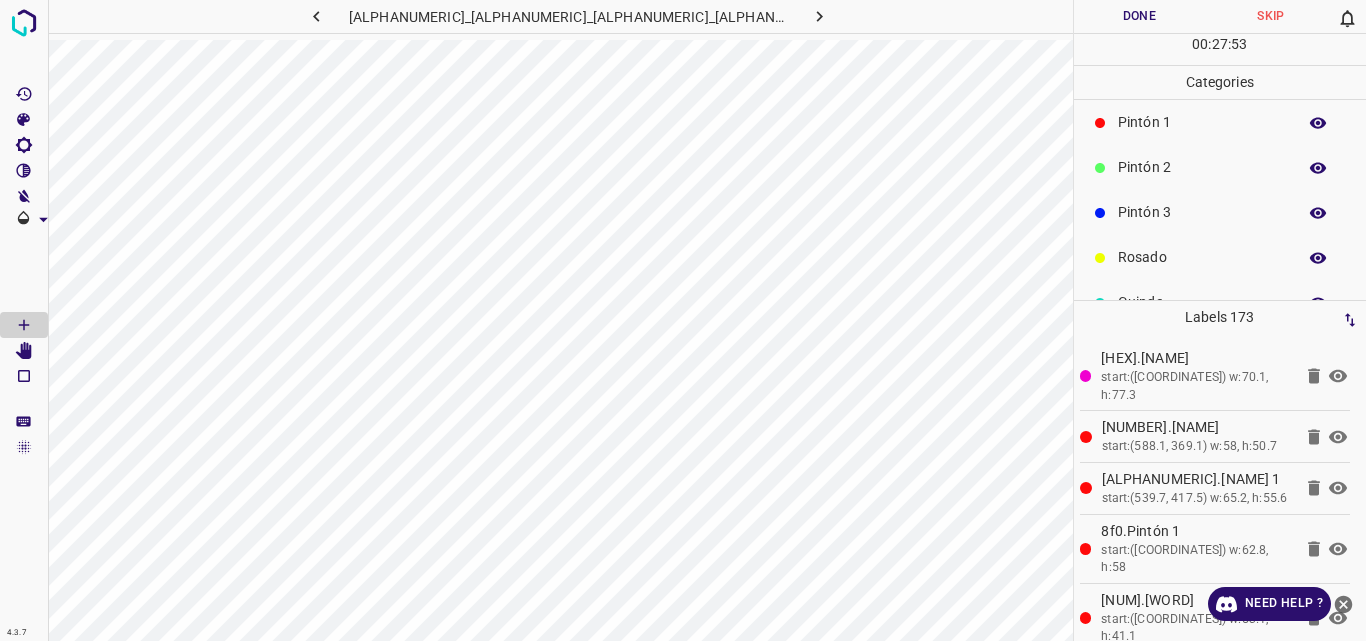 scroll, scrollTop: 91, scrollLeft: 0, axis: vertical 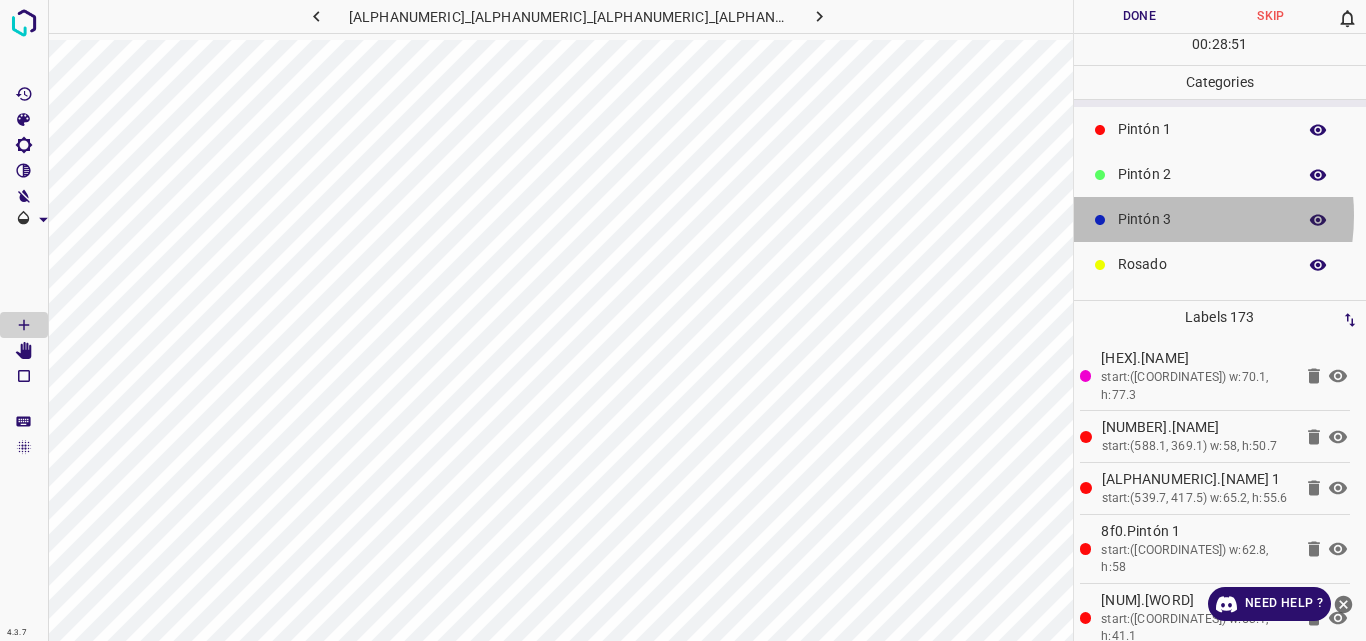 click on "Pintón 3" at bounding box center [1202, 219] 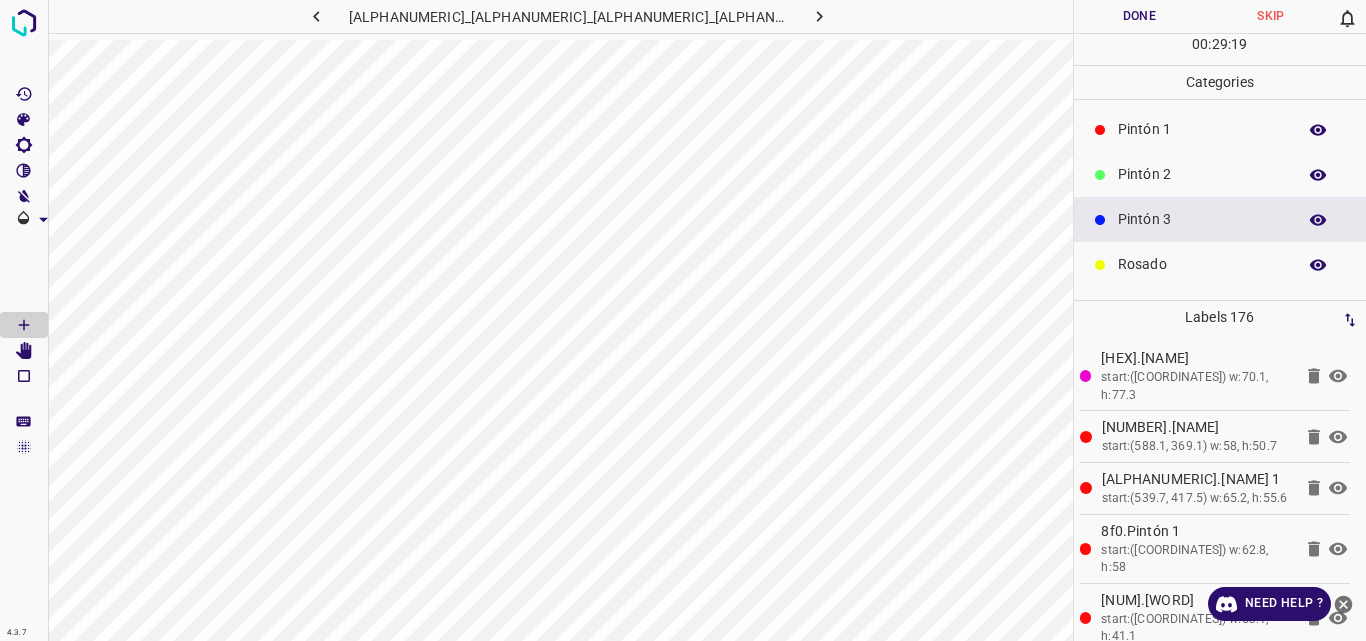 click on "Pintón 1" at bounding box center [1202, 129] 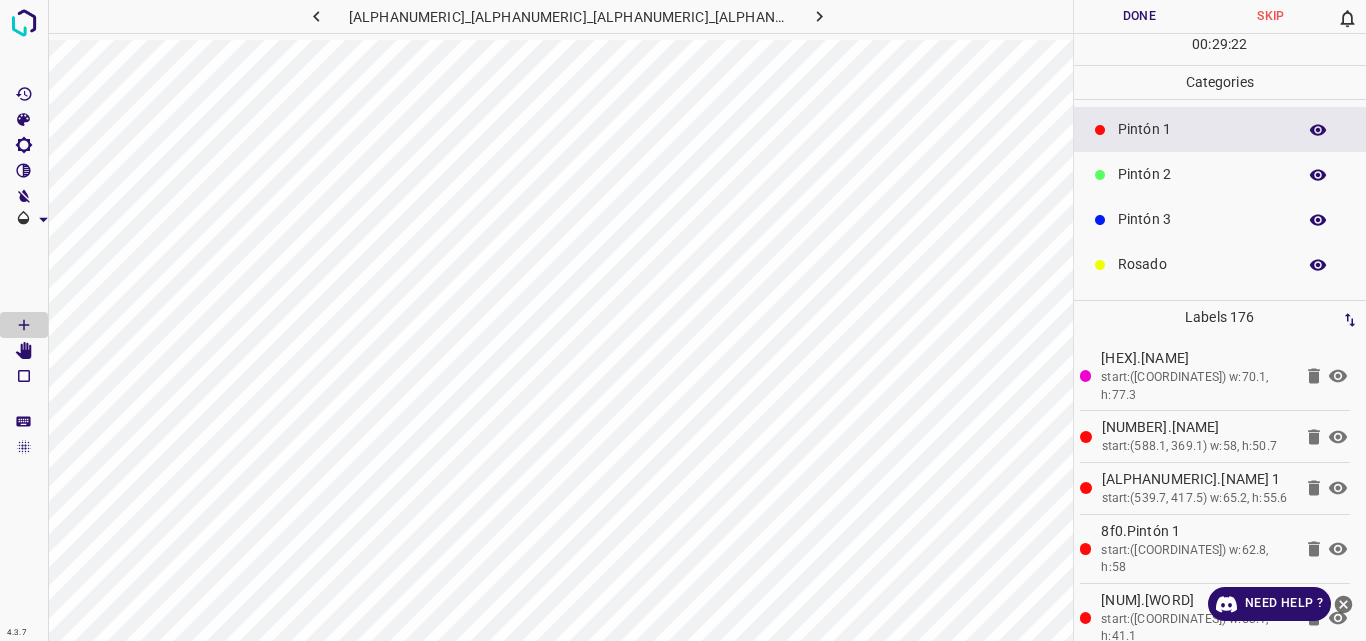 click on "Pintón 2" at bounding box center [1202, 174] 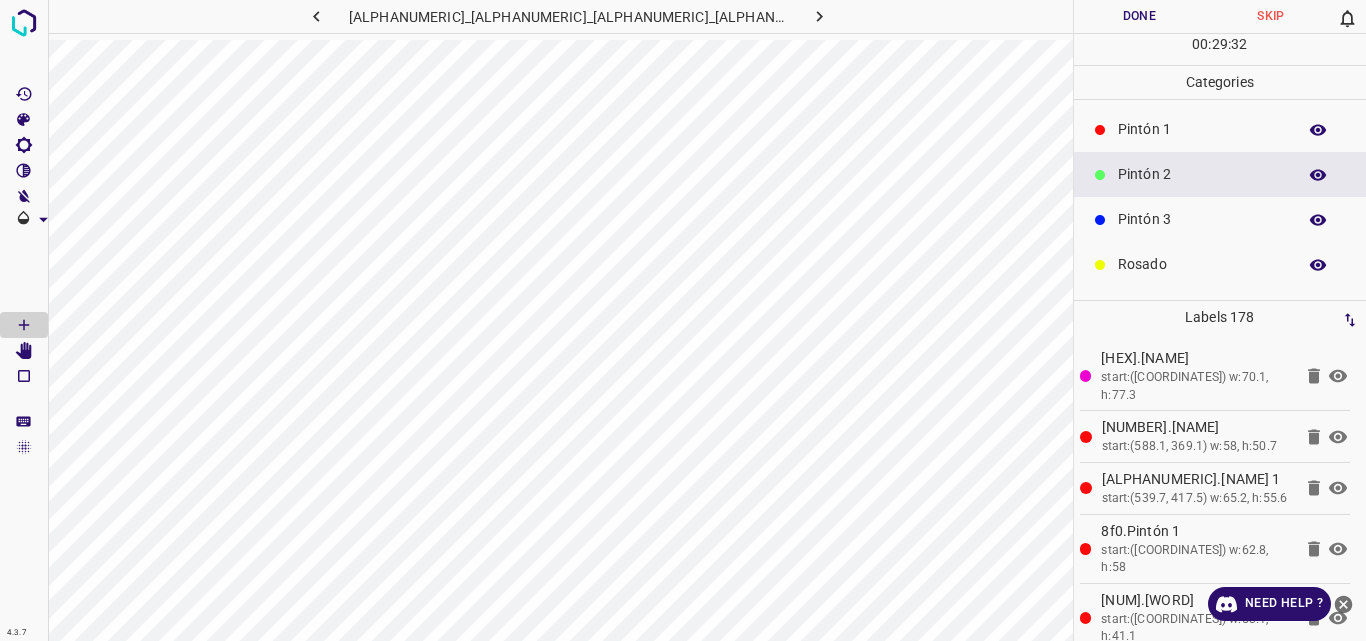 click on "Pintón 1" at bounding box center [1202, 129] 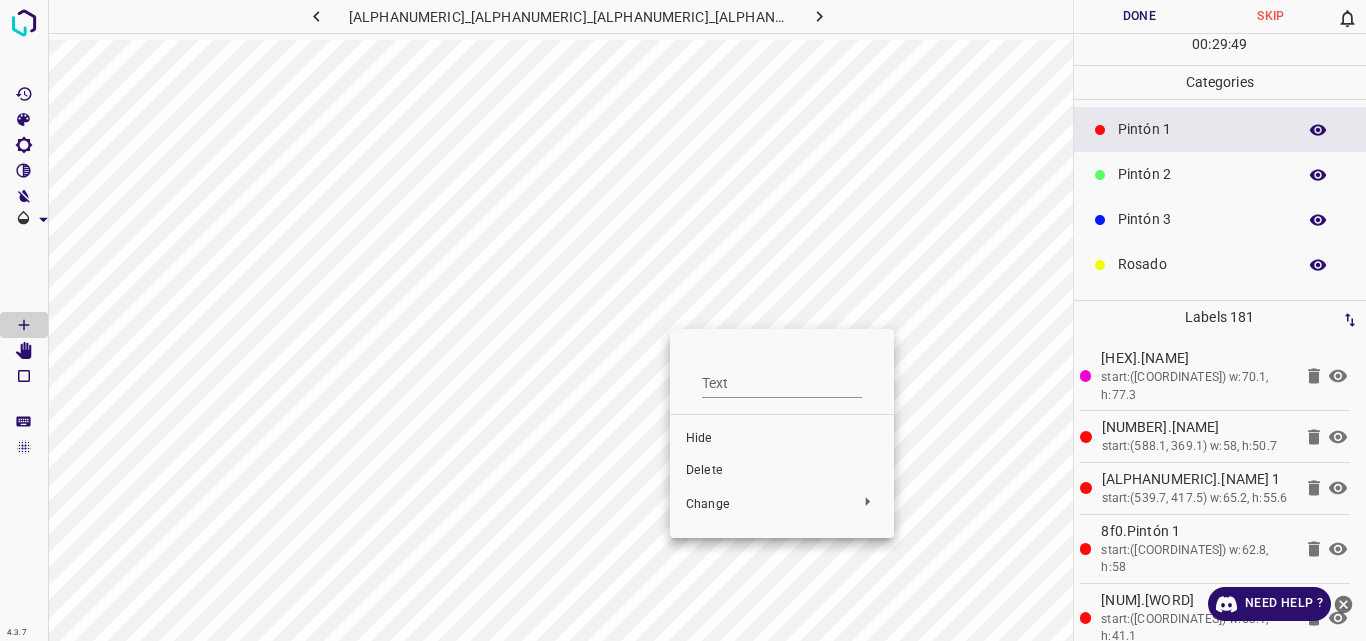 drag, startPoint x: 713, startPoint y: 465, endPoint x: 642, endPoint y: 346, distance: 138.57127 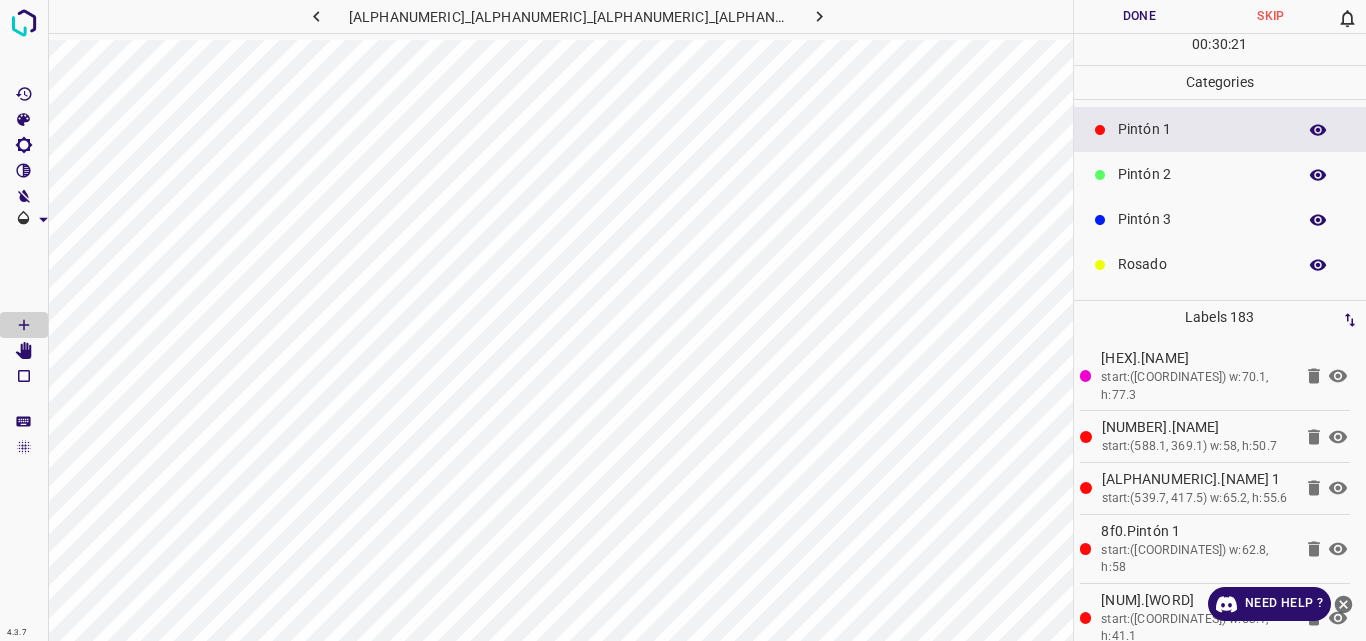 scroll, scrollTop: 176, scrollLeft: 0, axis: vertical 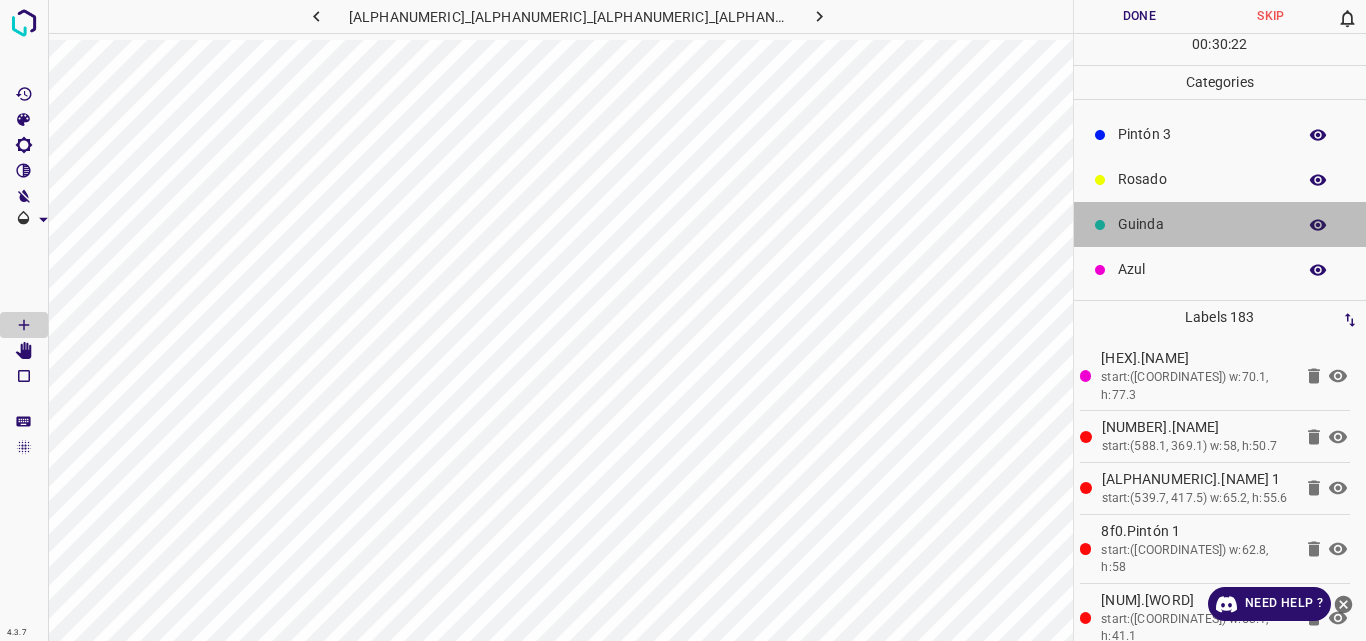 drag, startPoint x: 1255, startPoint y: 229, endPoint x: 1232, endPoint y: 272, distance: 48.76474 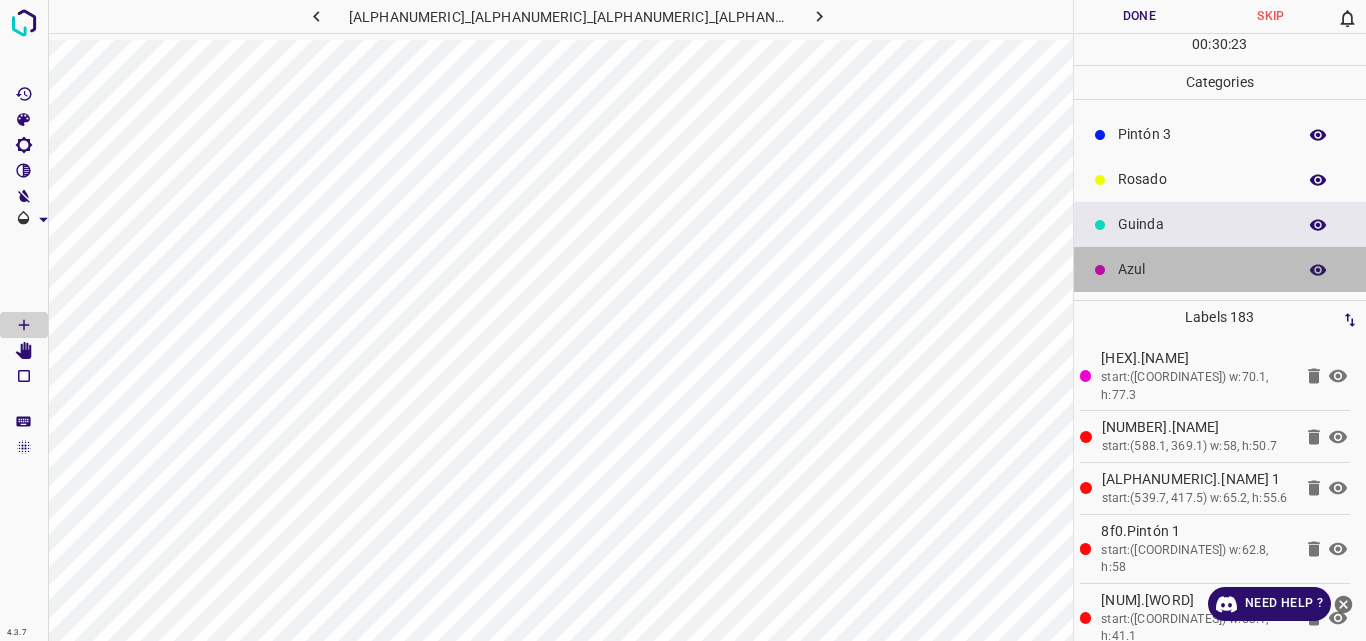 click on "Azul" at bounding box center [1202, 269] 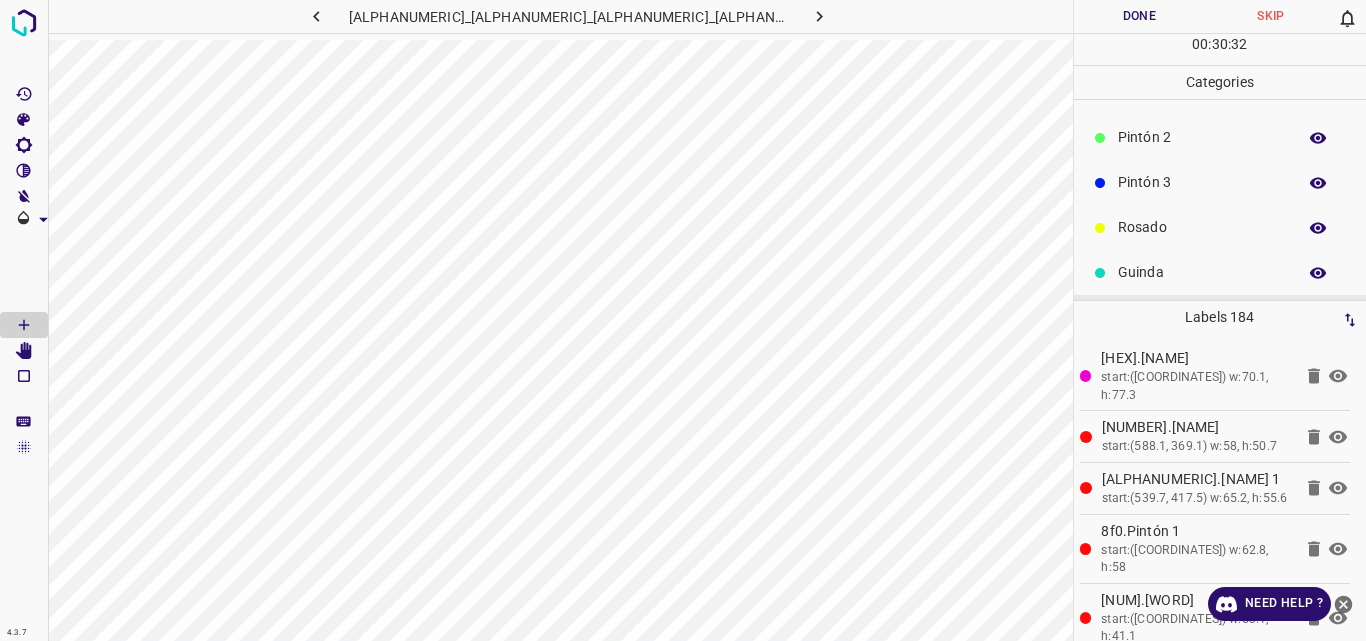 scroll, scrollTop: 176, scrollLeft: 0, axis: vertical 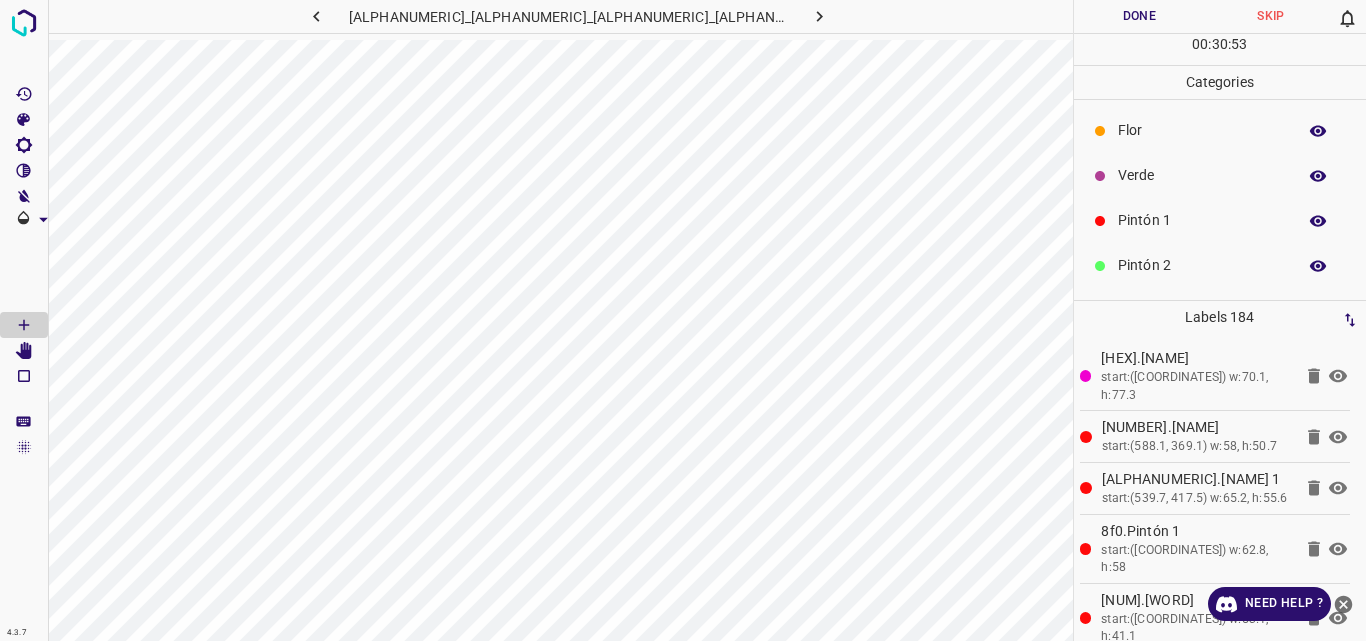 drag, startPoint x: 1164, startPoint y: 178, endPoint x: 1164, endPoint y: 167, distance: 11 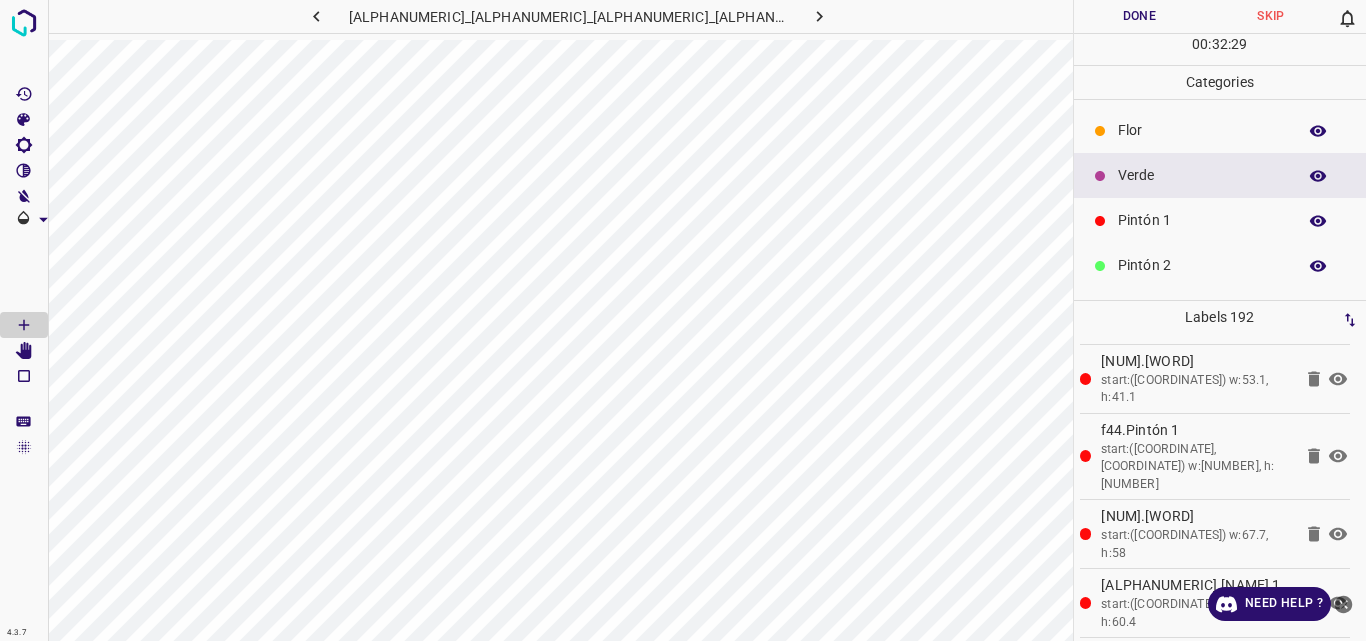 scroll, scrollTop: 268, scrollLeft: 0, axis: vertical 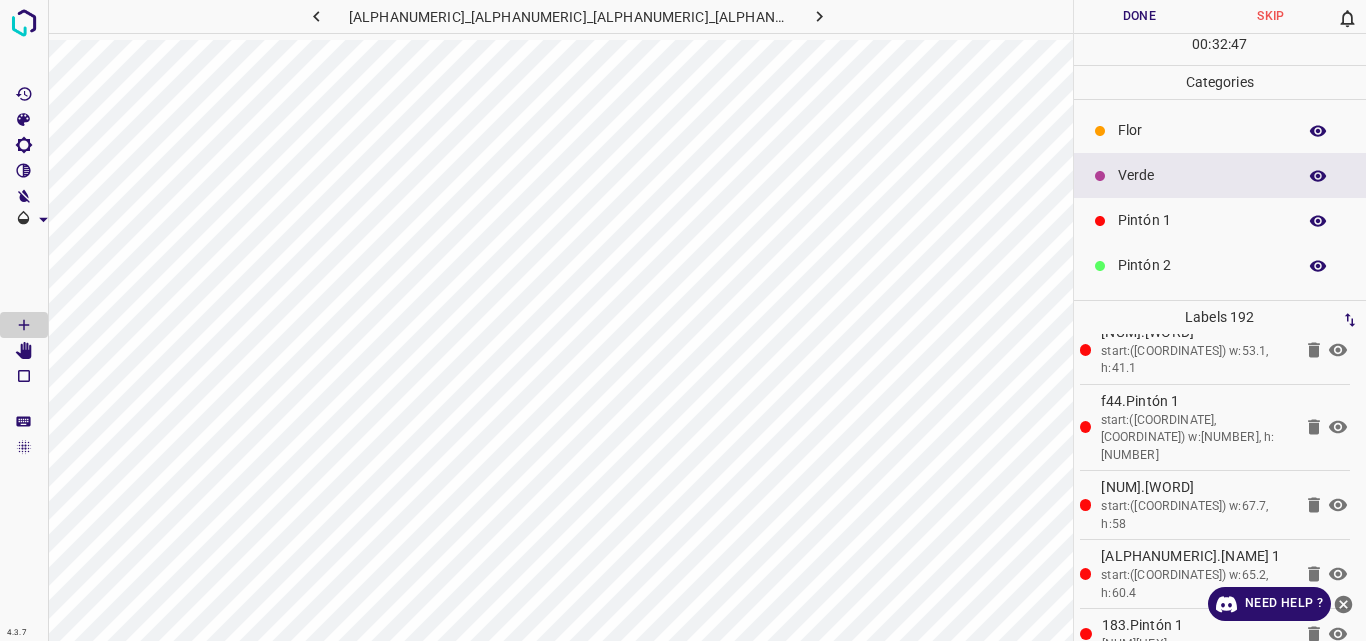 click on "Pintón 1" at bounding box center (1202, 220) 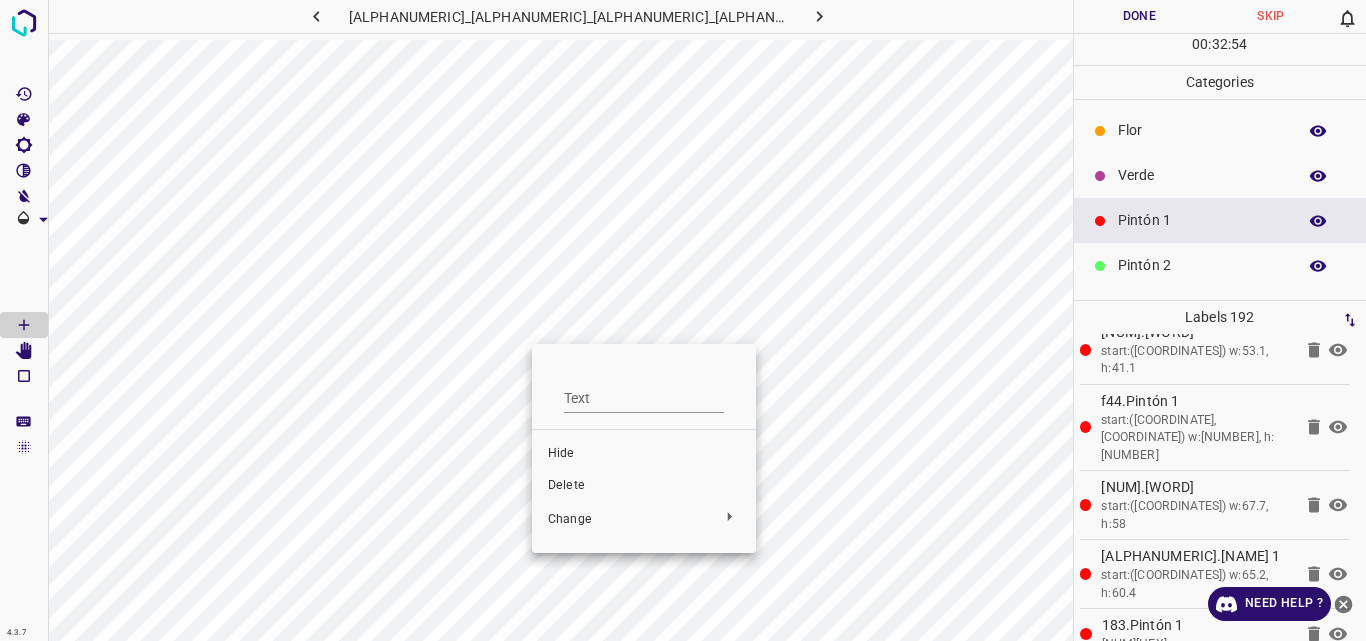 click on "Delete" at bounding box center [644, 486] 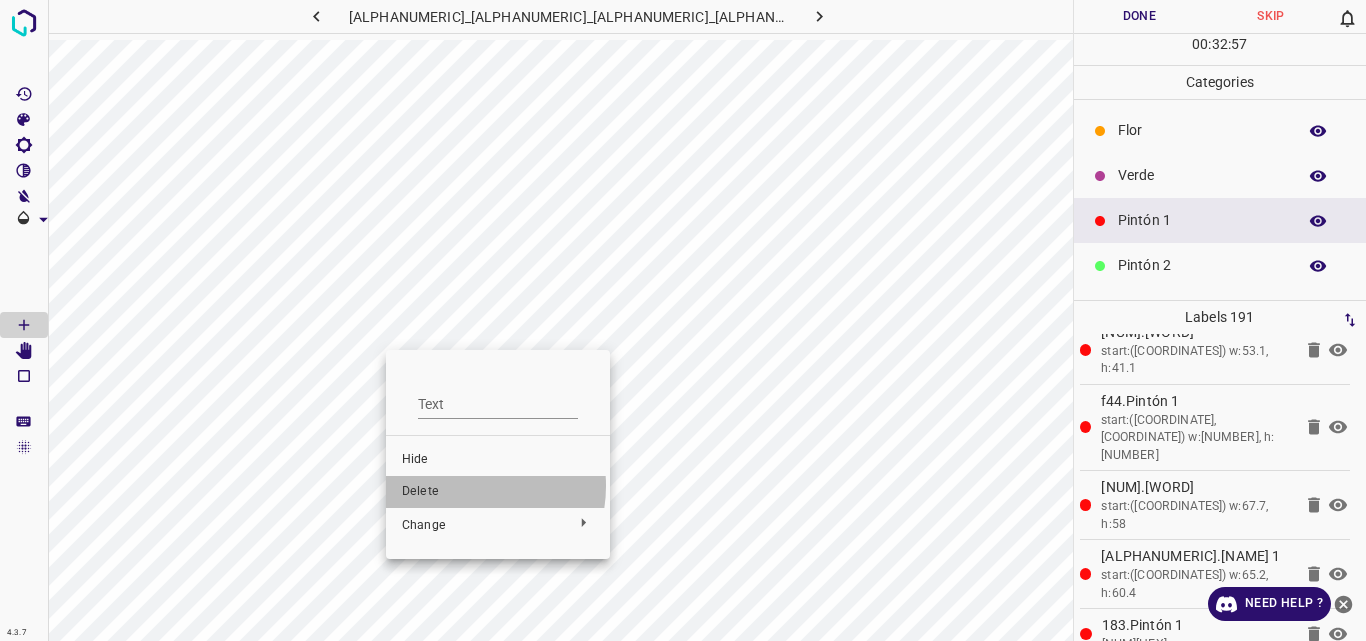click on "Delete" at bounding box center [498, 492] 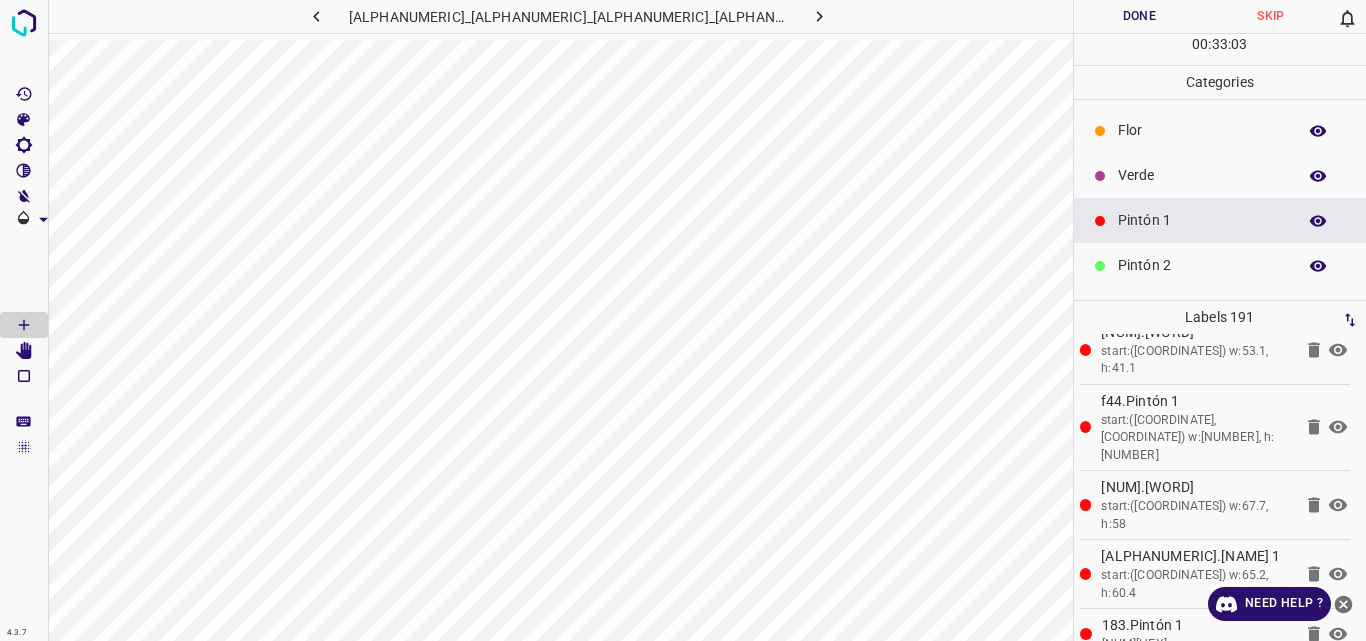 scroll, scrollTop: 176, scrollLeft: 0, axis: vertical 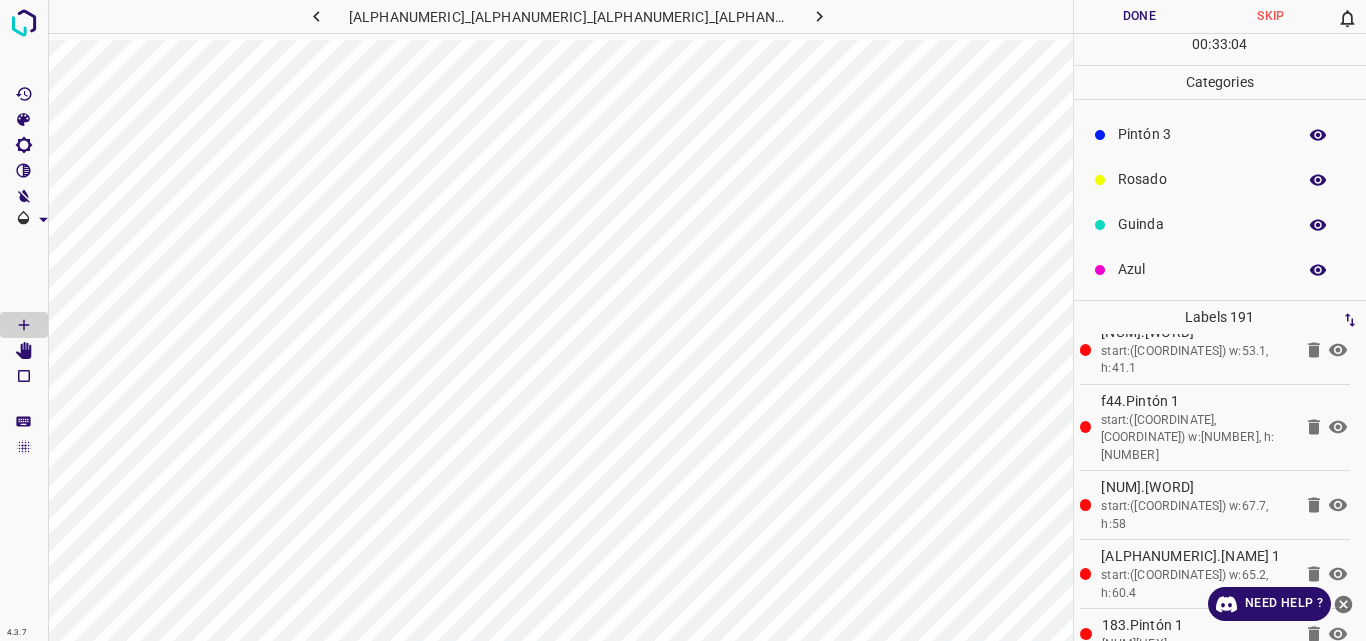 click on "Rosado" at bounding box center [1202, 179] 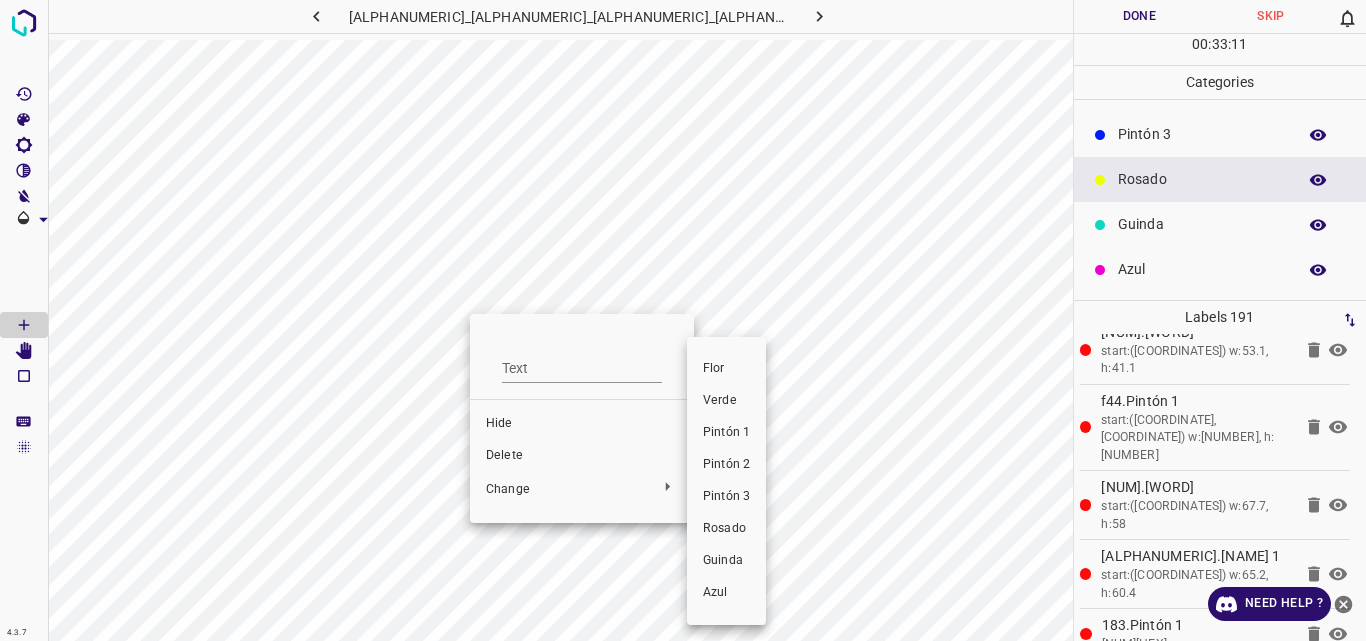 click at bounding box center [683, 320] 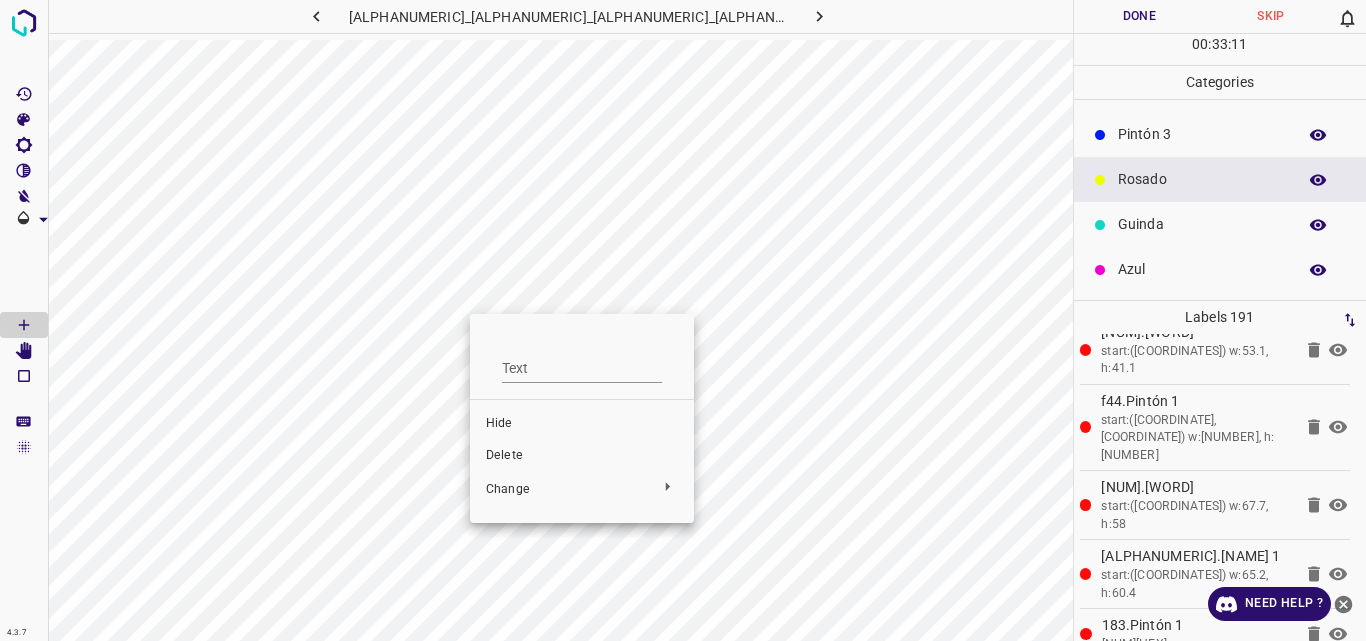 click on "Delete" at bounding box center [582, 456] 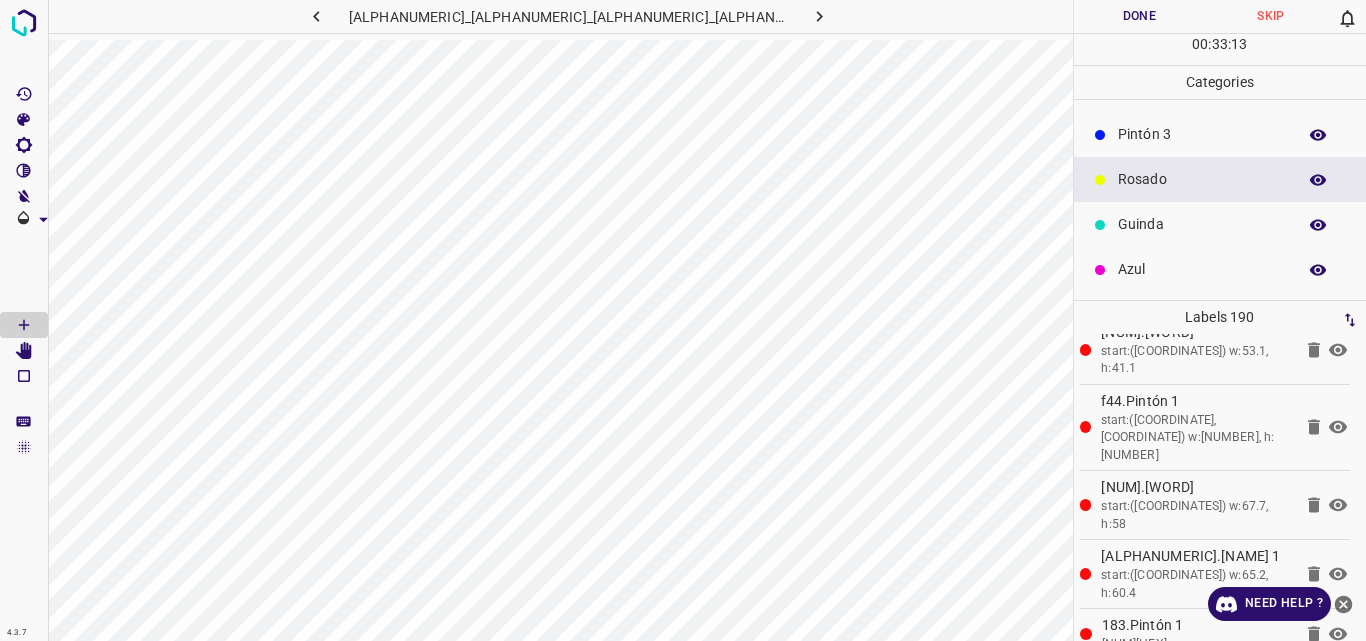 click on "Rosado" at bounding box center (1202, 179) 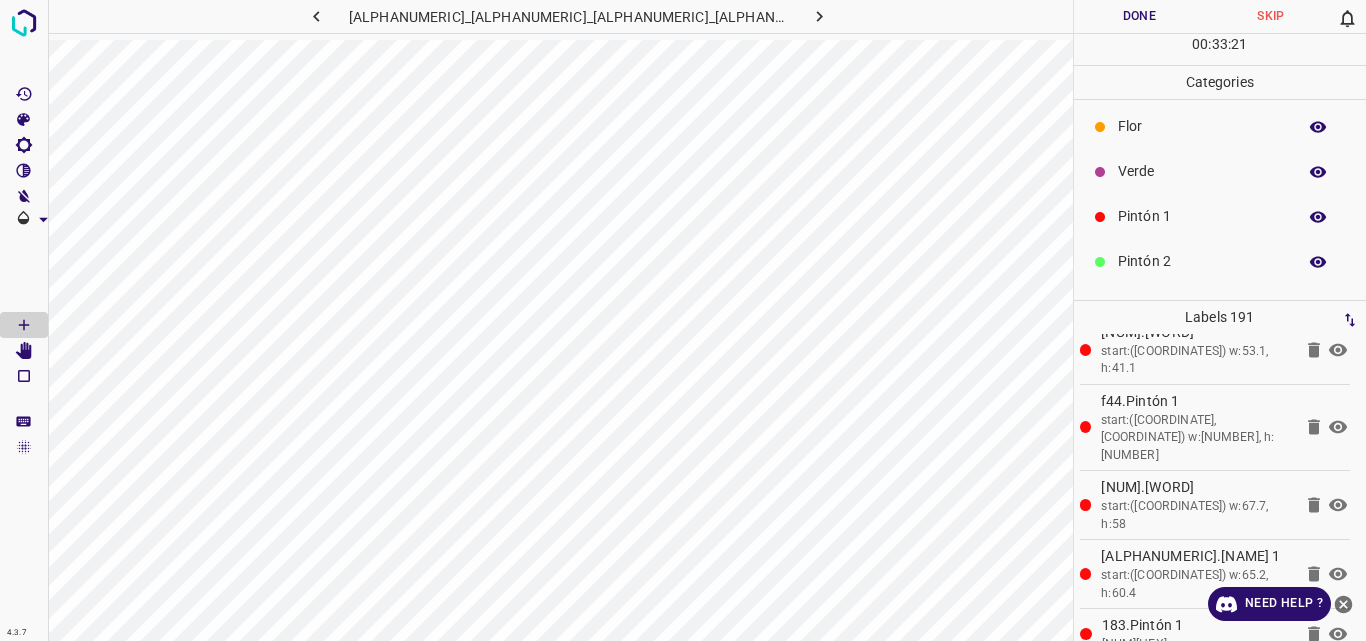 scroll, scrollTop: 0, scrollLeft: 0, axis: both 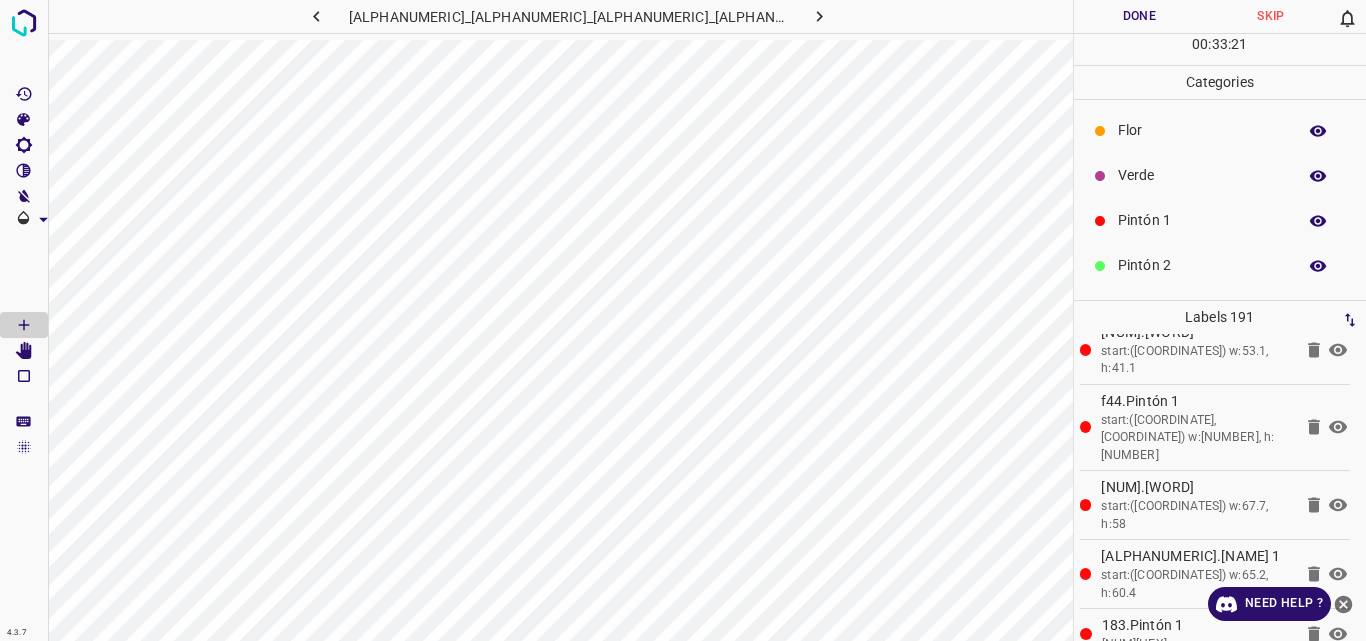 click on "Pintón 1" at bounding box center (1202, 220) 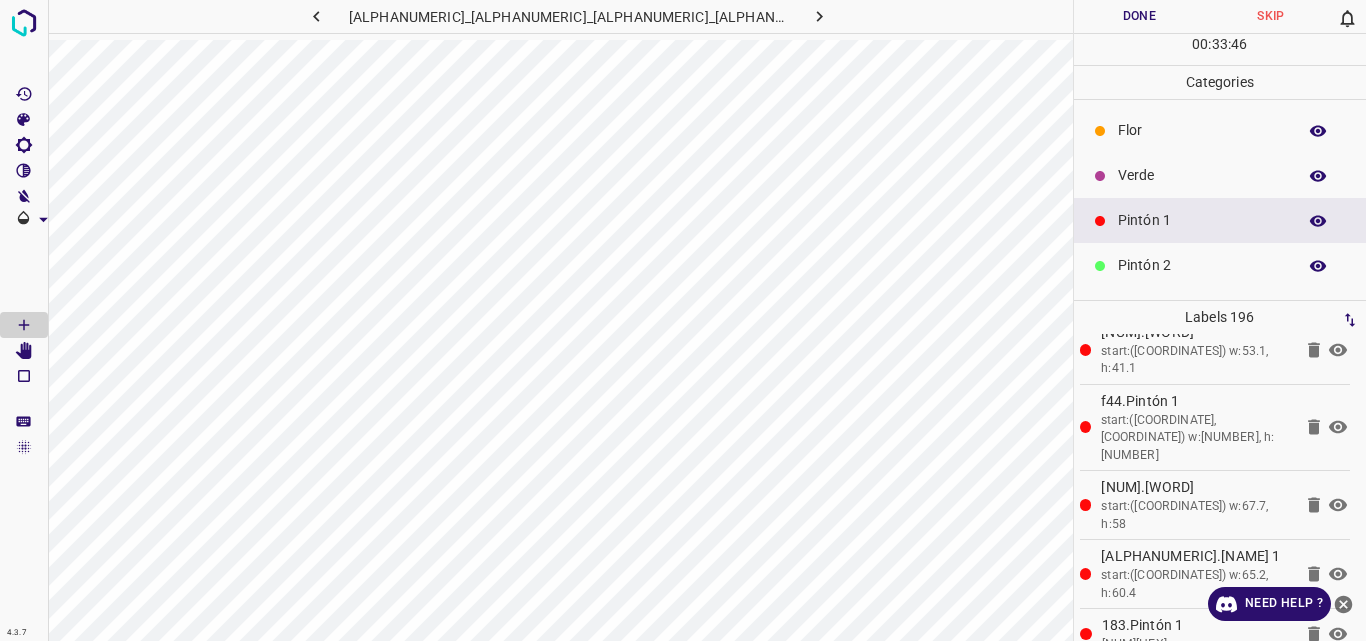 click on "Verde" at bounding box center (1220, 175) 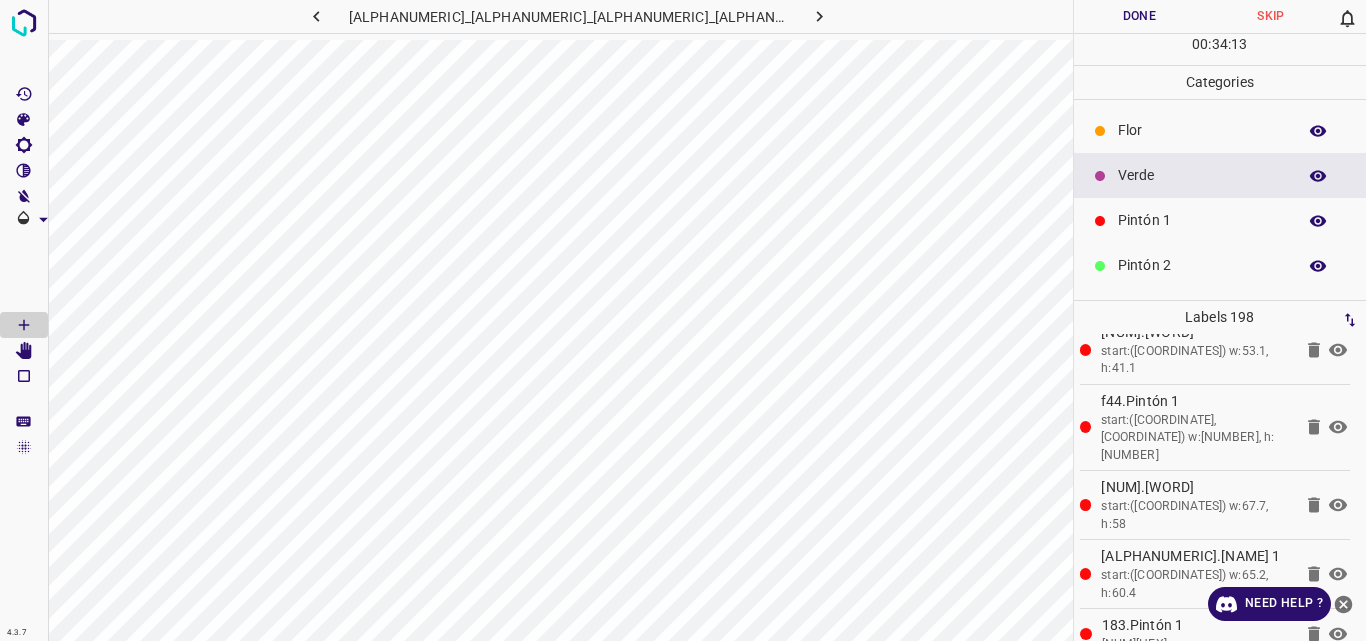 click on "Flor" at bounding box center [1202, 130] 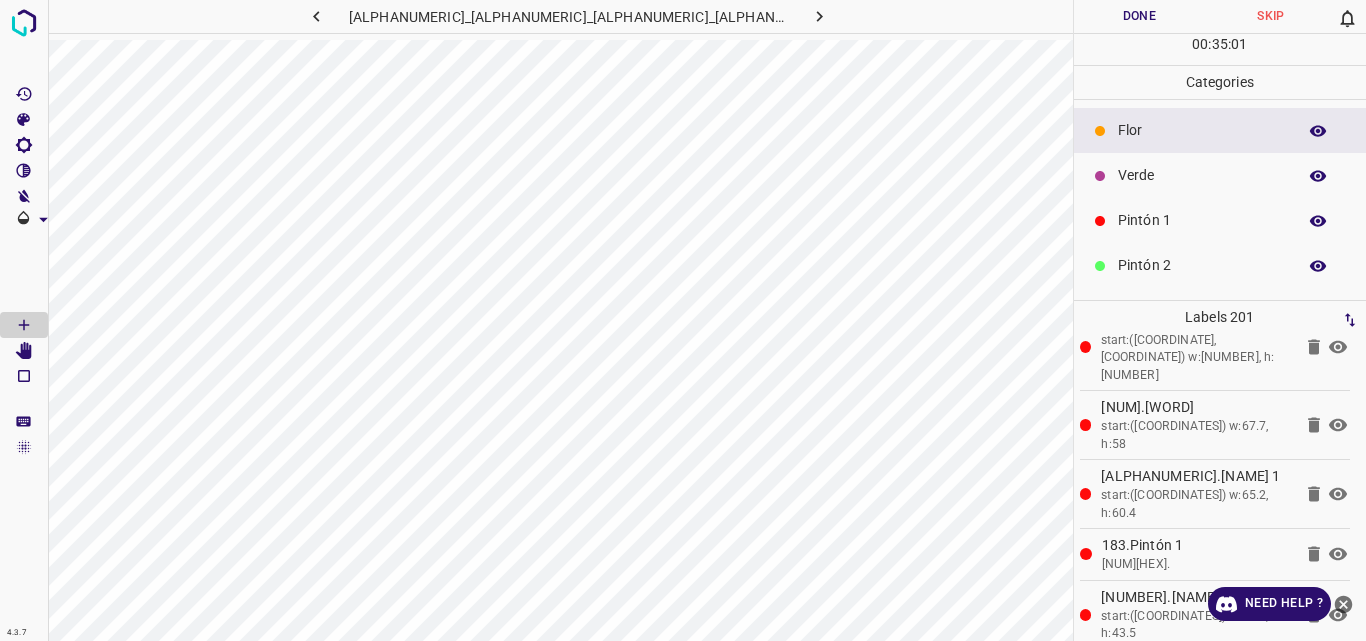 scroll, scrollTop: 568, scrollLeft: 0, axis: vertical 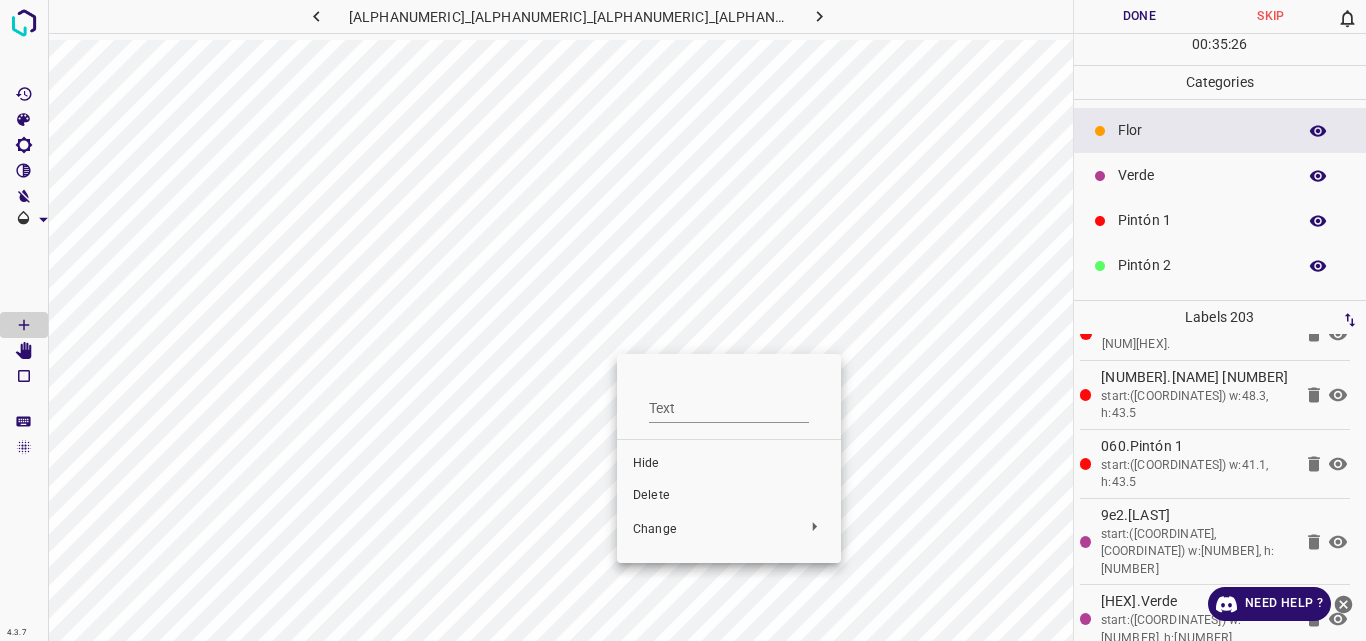 click on "Delete" at bounding box center [729, 496] 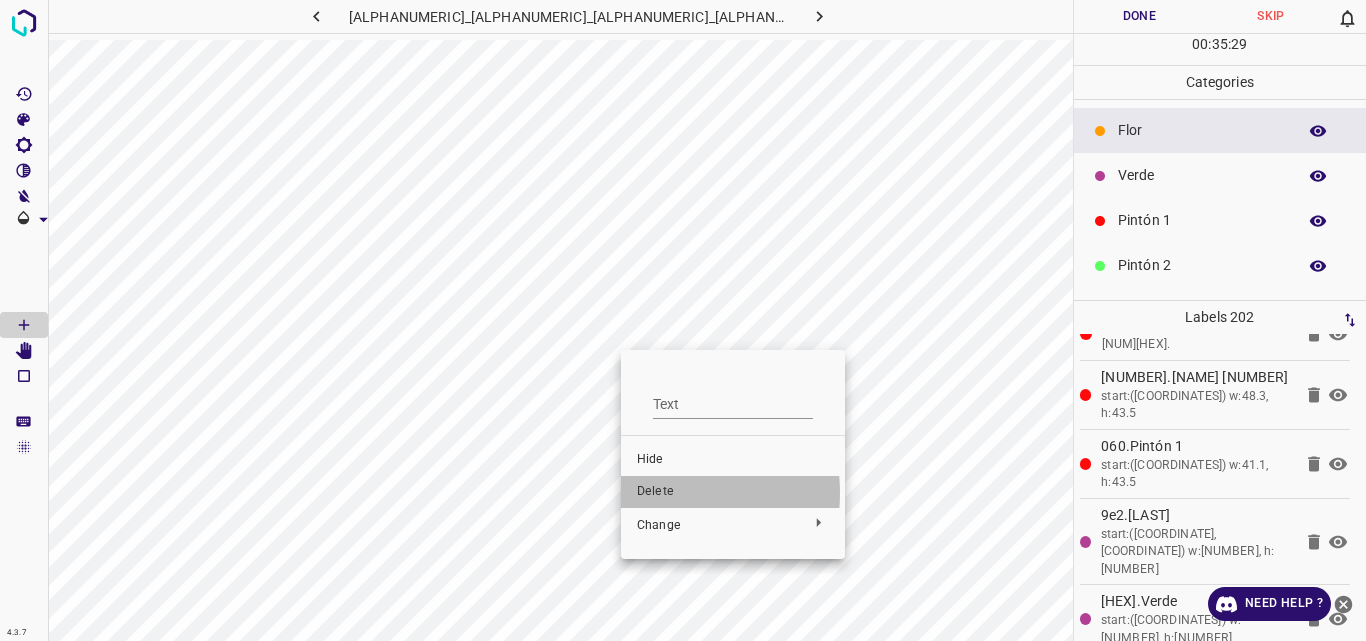 click on "Delete" at bounding box center (733, 492) 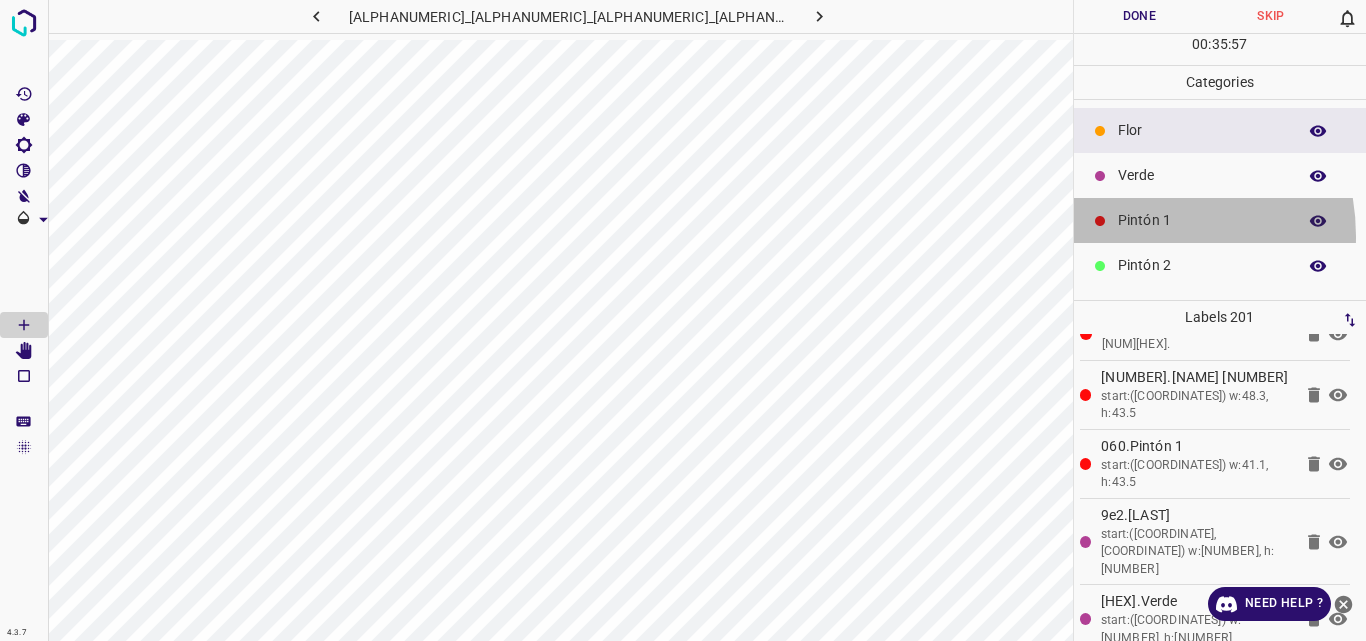 click on "Pintón 1" at bounding box center (1220, 220) 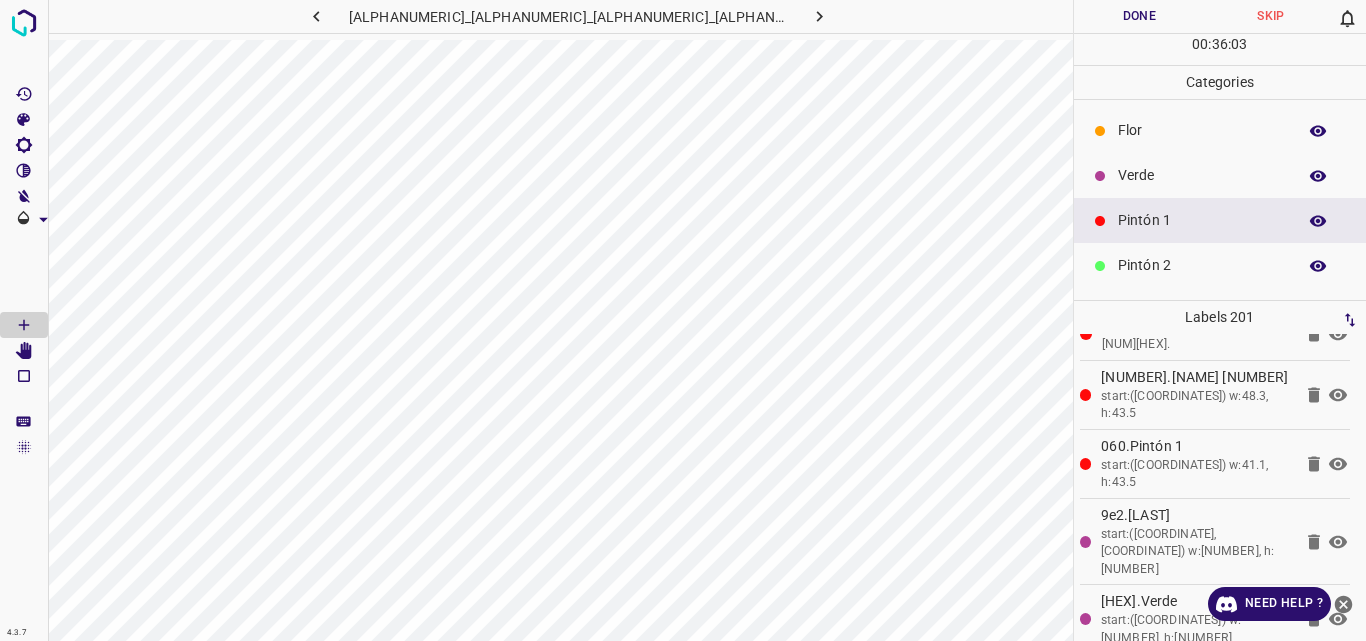 click on "Pintón 2" at bounding box center [1202, 265] 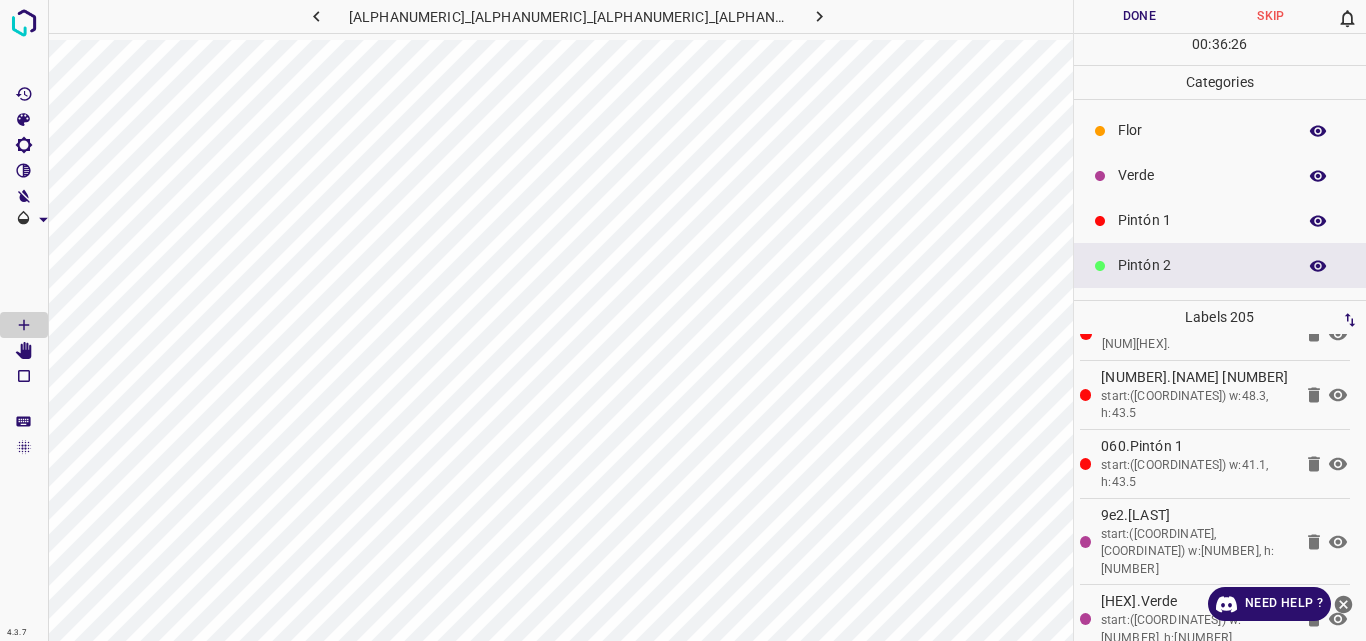 click on "Verde" at bounding box center (1202, 175) 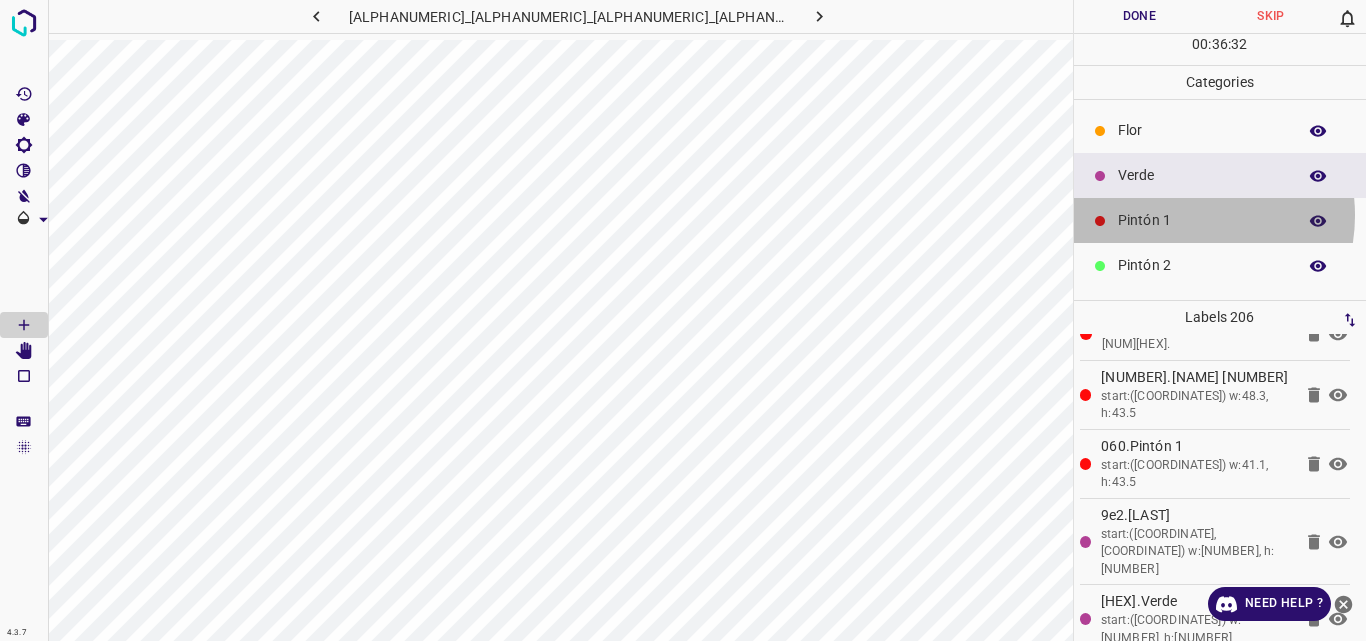 click on "Pintón 1" at bounding box center [1202, 220] 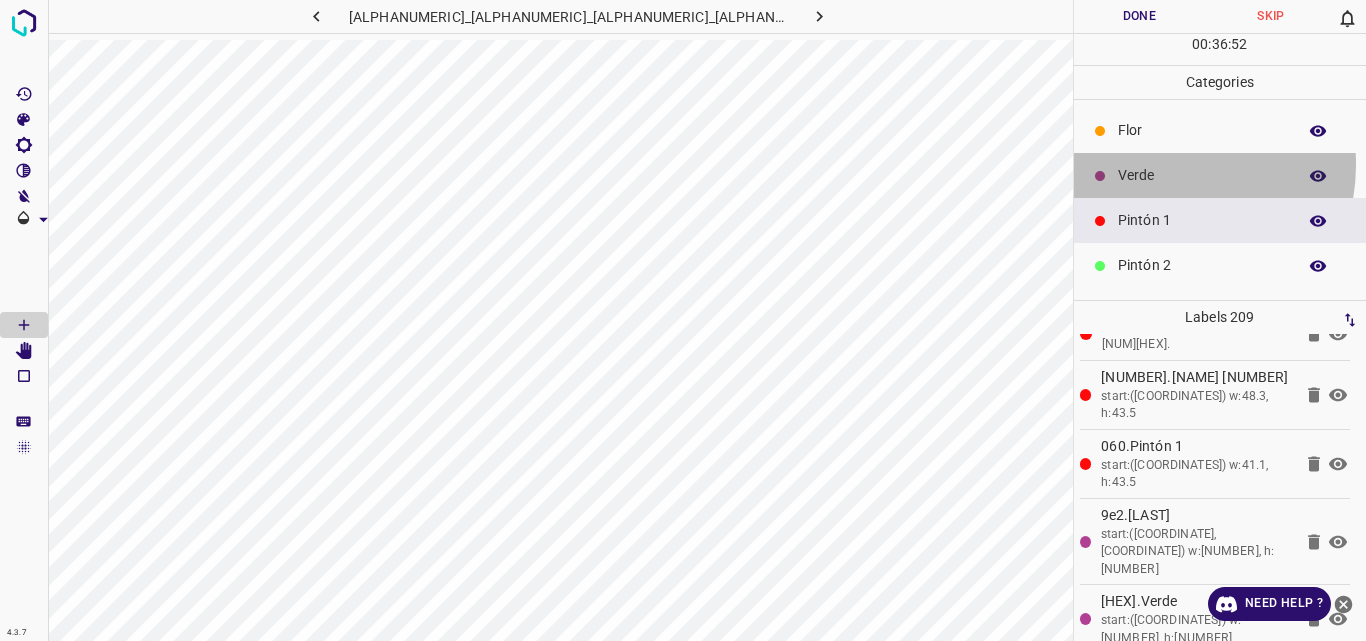 click on "Verde" at bounding box center (1220, 175) 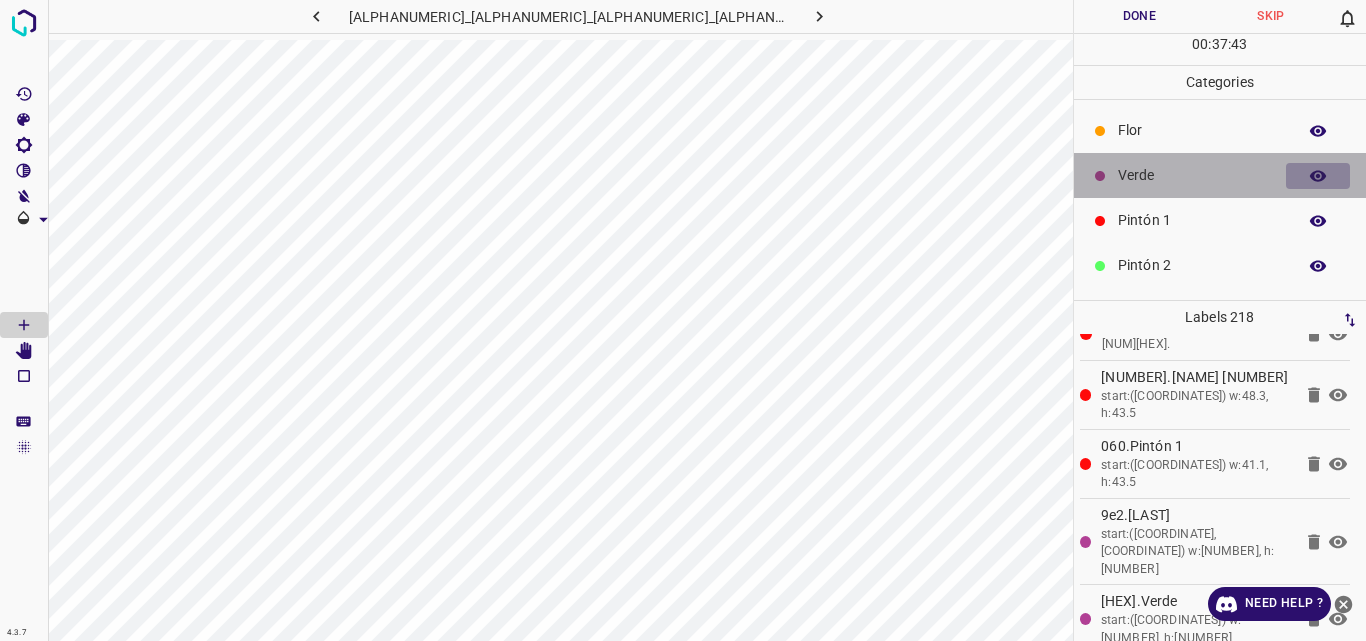 click 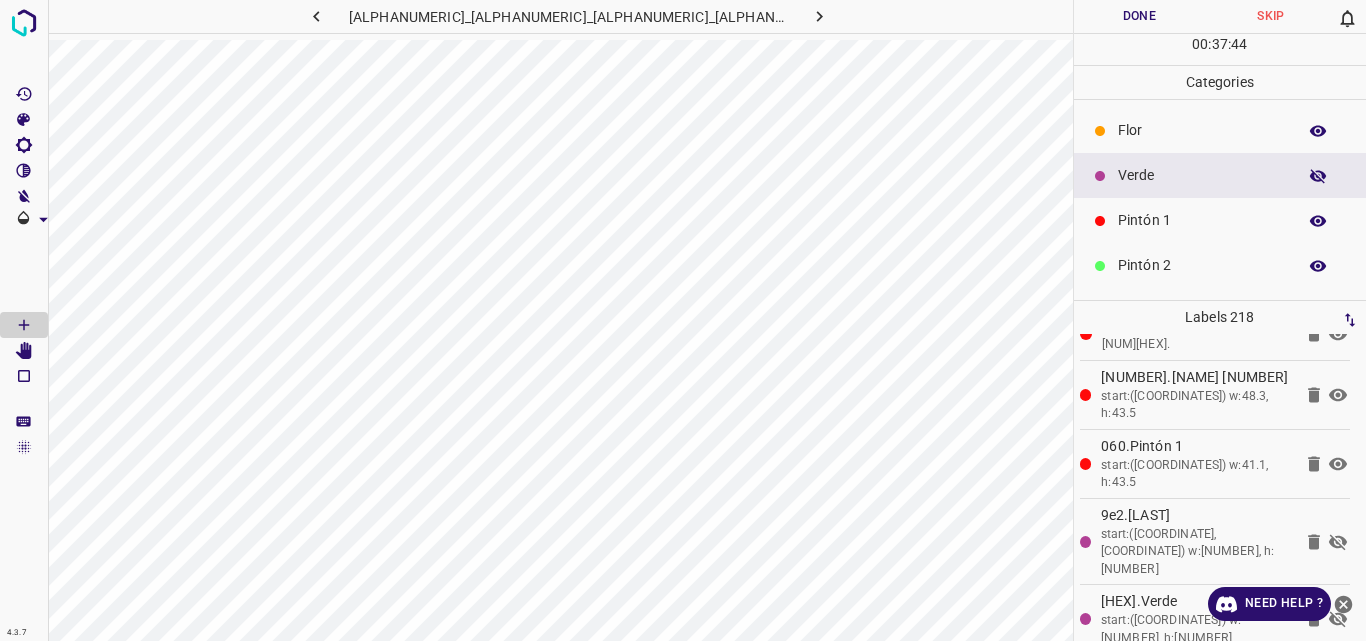 click 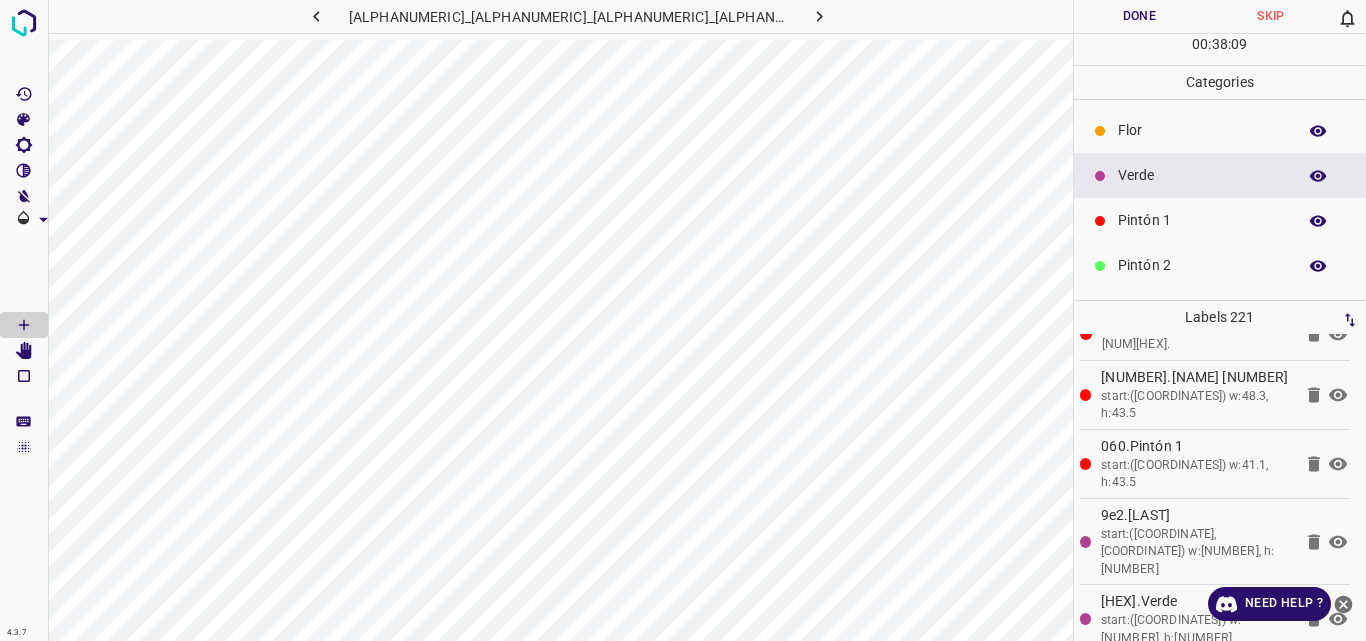 click on "Pintón 1" at bounding box center (1202, 220) 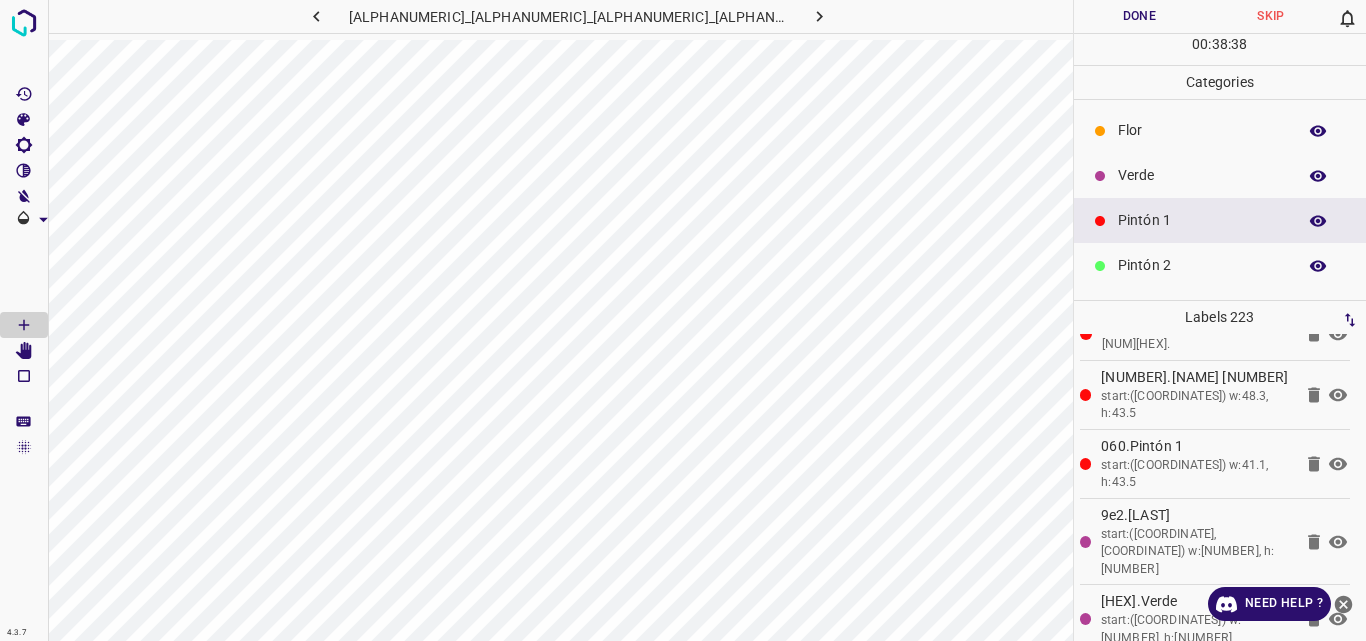 click on "Verde" at bounding box center (1202, 175) 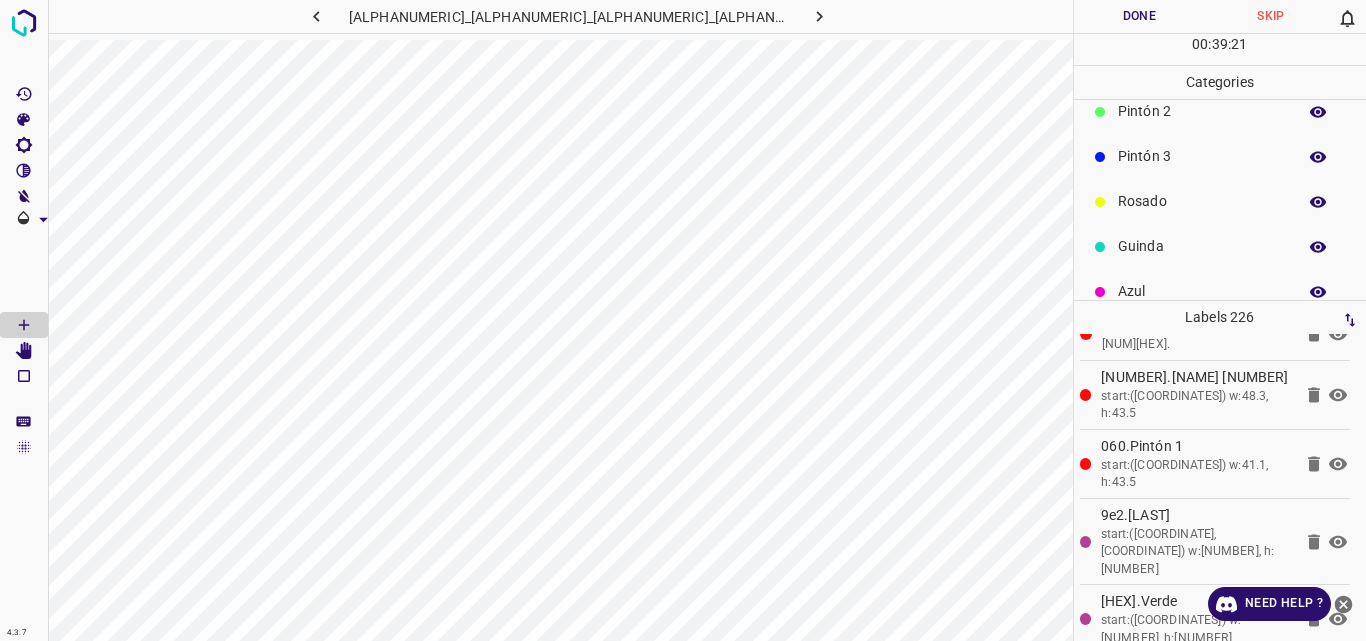 scroll, scrollTop: 148, scrollLeft: 0, axis: vertical 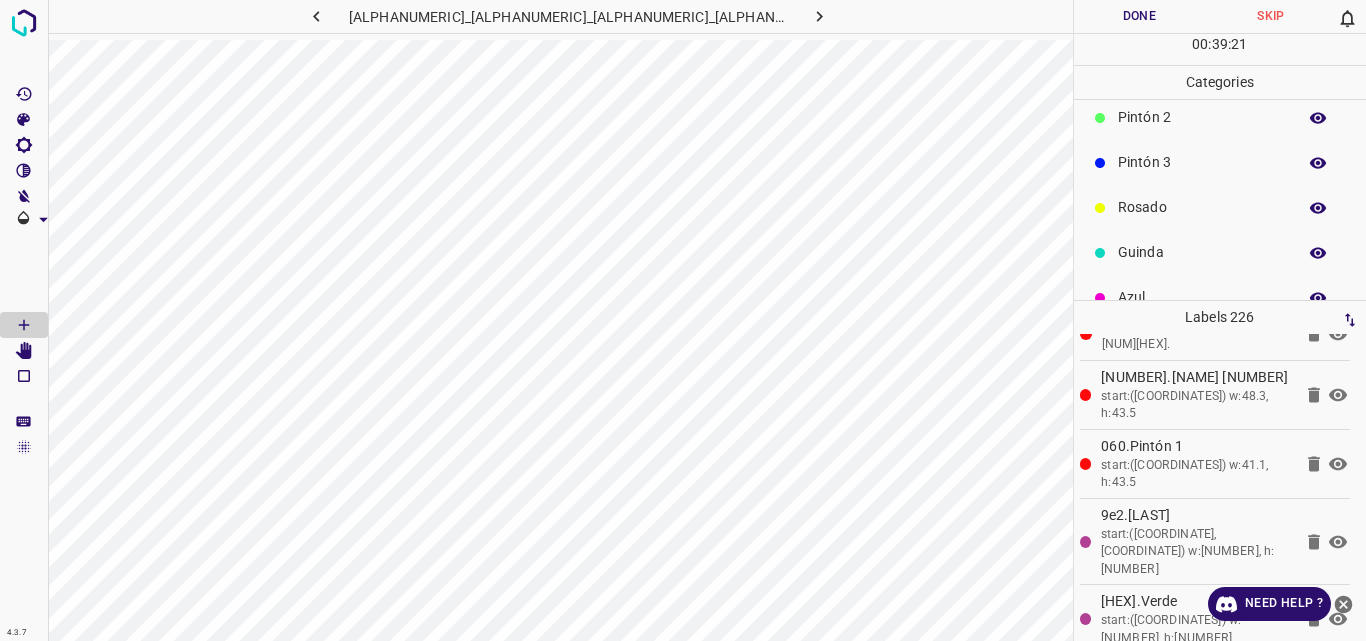 click on "Pintón 3" at bounding box center [1202, 162] 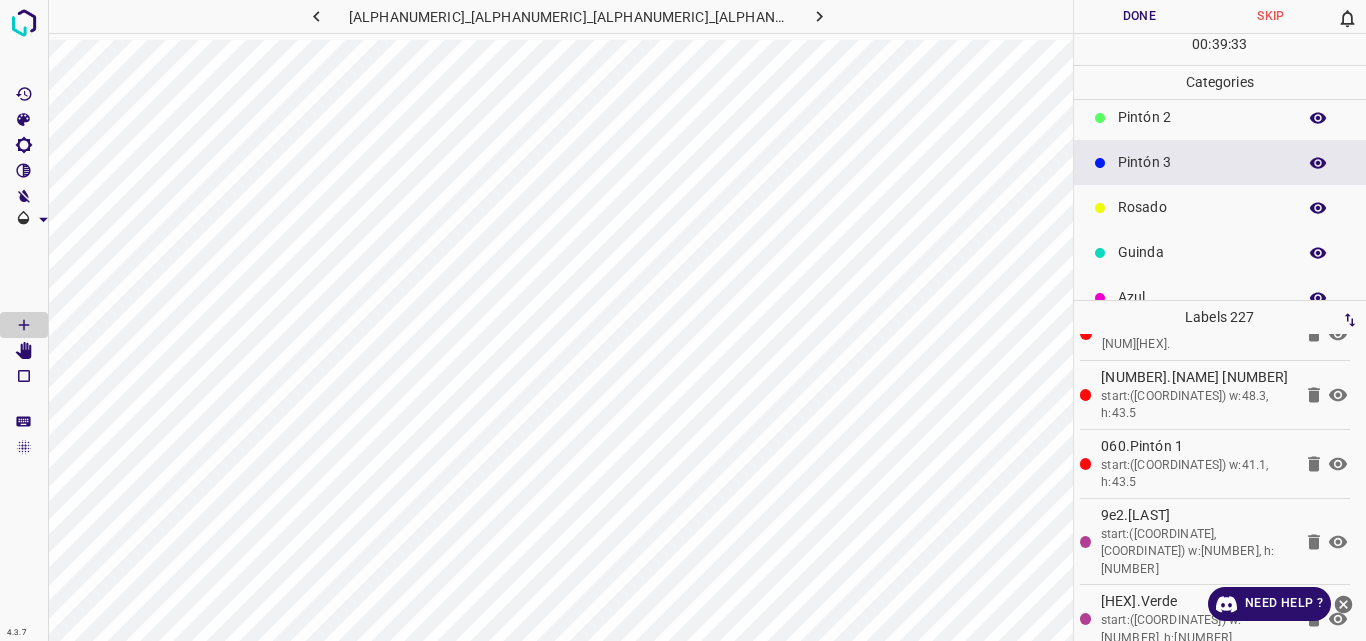 scroll, scrollTop: 176, scrollLeft: 0, axis: vertical 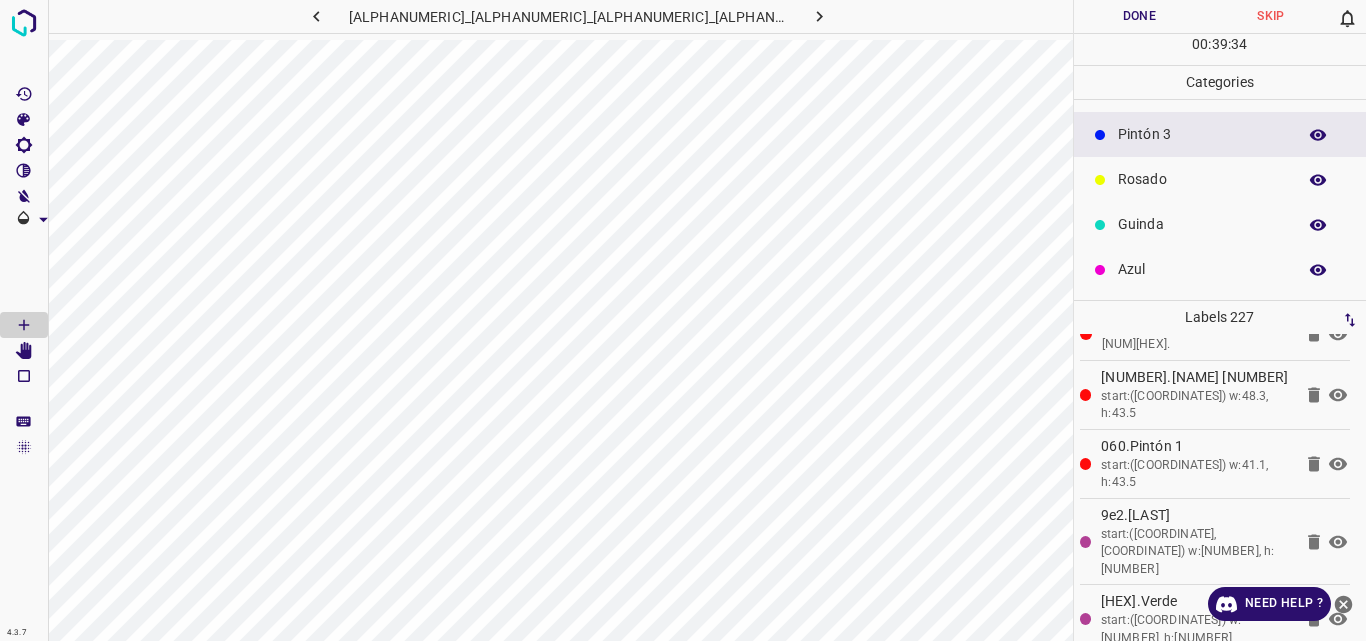 click on "Azul" at bounding box center [1202, 269] 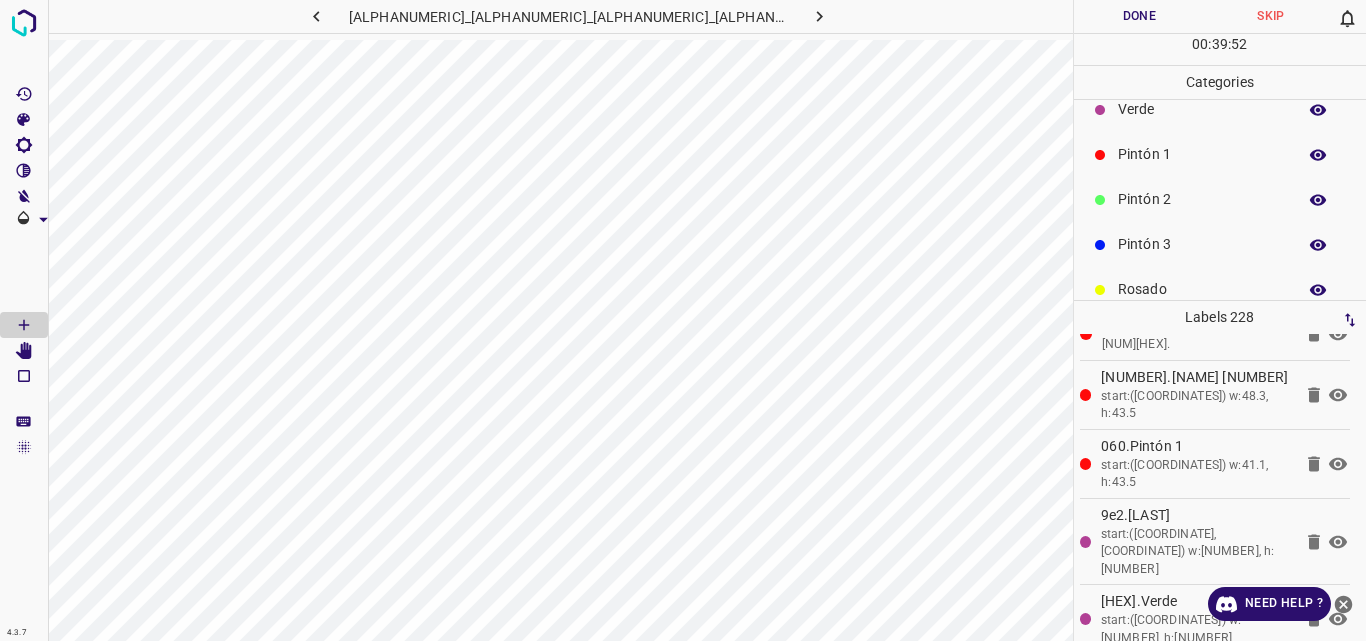 scroll, scrollTop: 67, scrollLeft: 0, axis: vertical 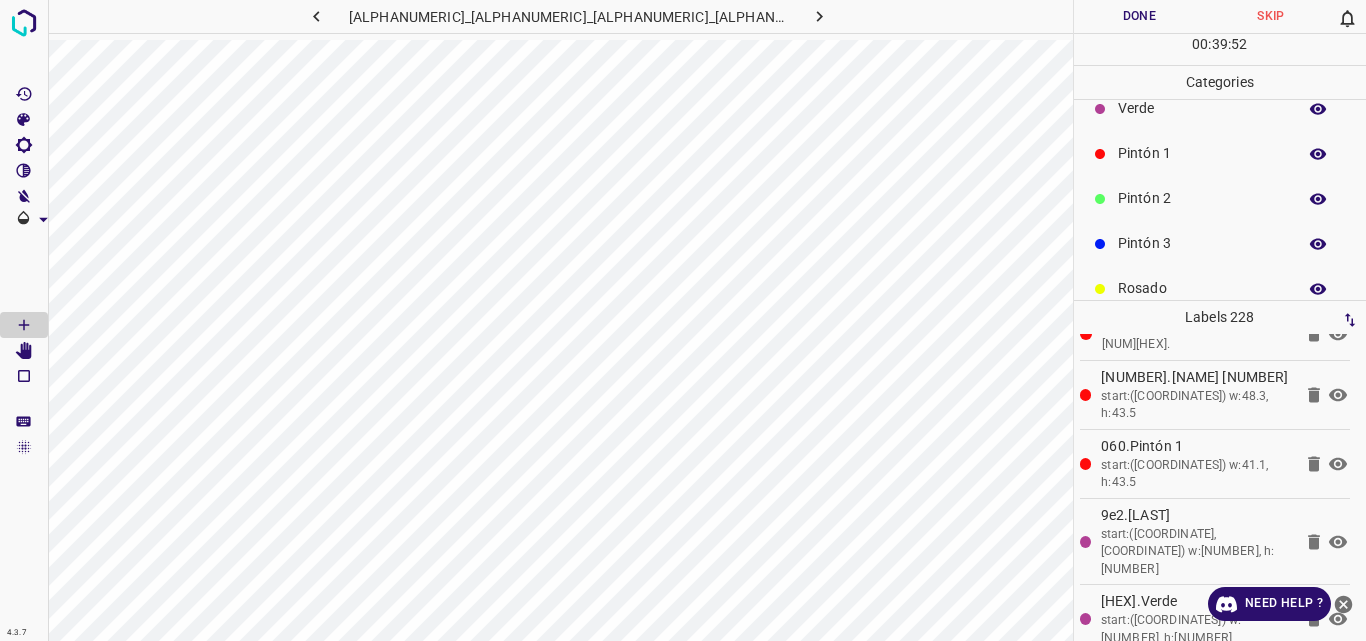 click on "Pintón 2" at bounding box center [1202, 198] 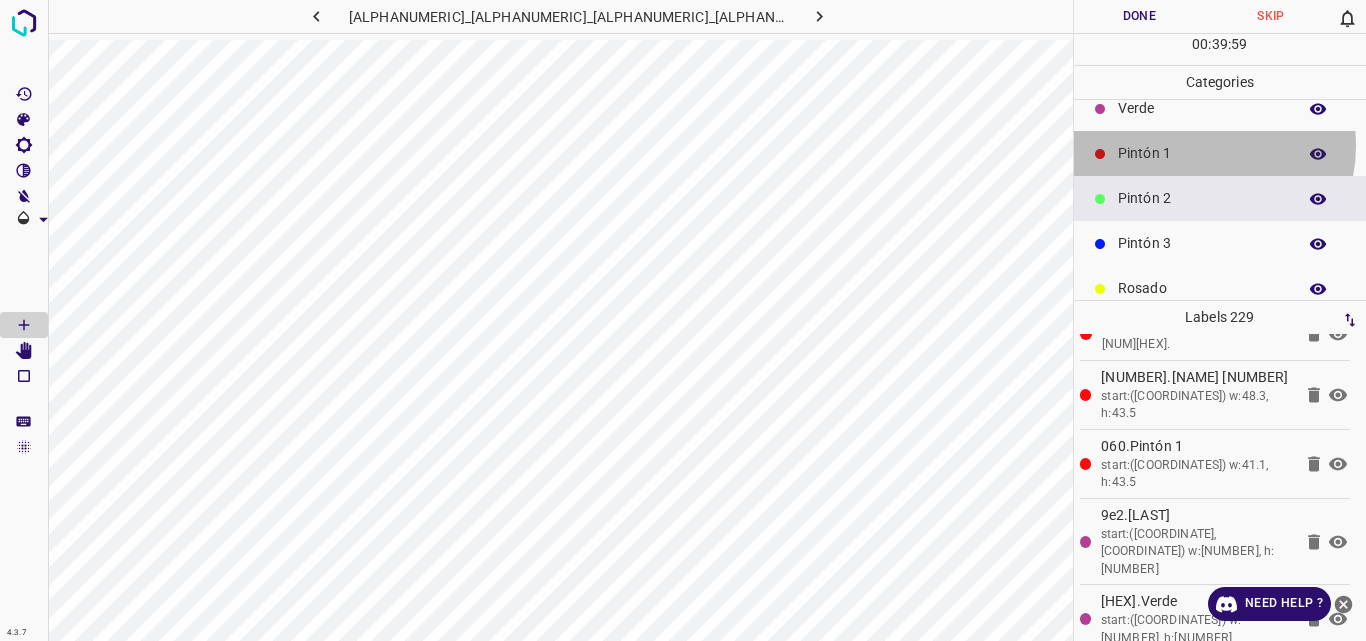 click on "Pintón 1" at bounding box center (1202, 153) 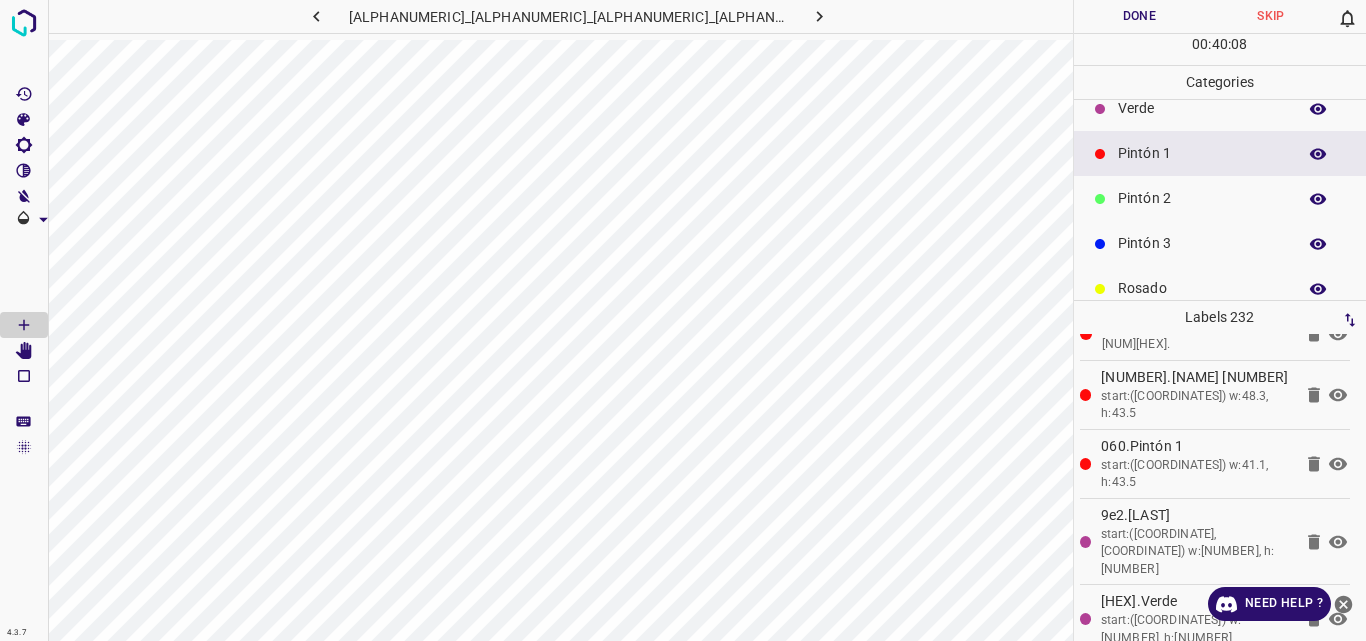 click on "Verde" at bounding box center [1202, 108] 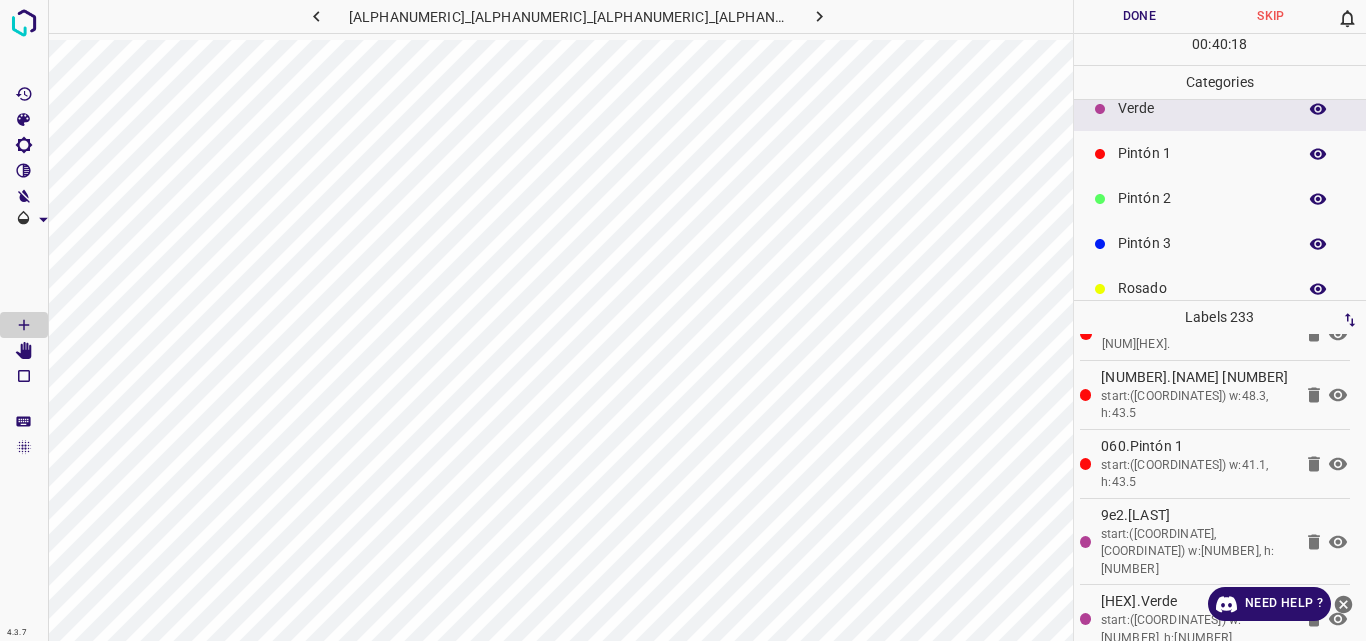 click on "Pintón 1" at bounding box center (1220, 153) 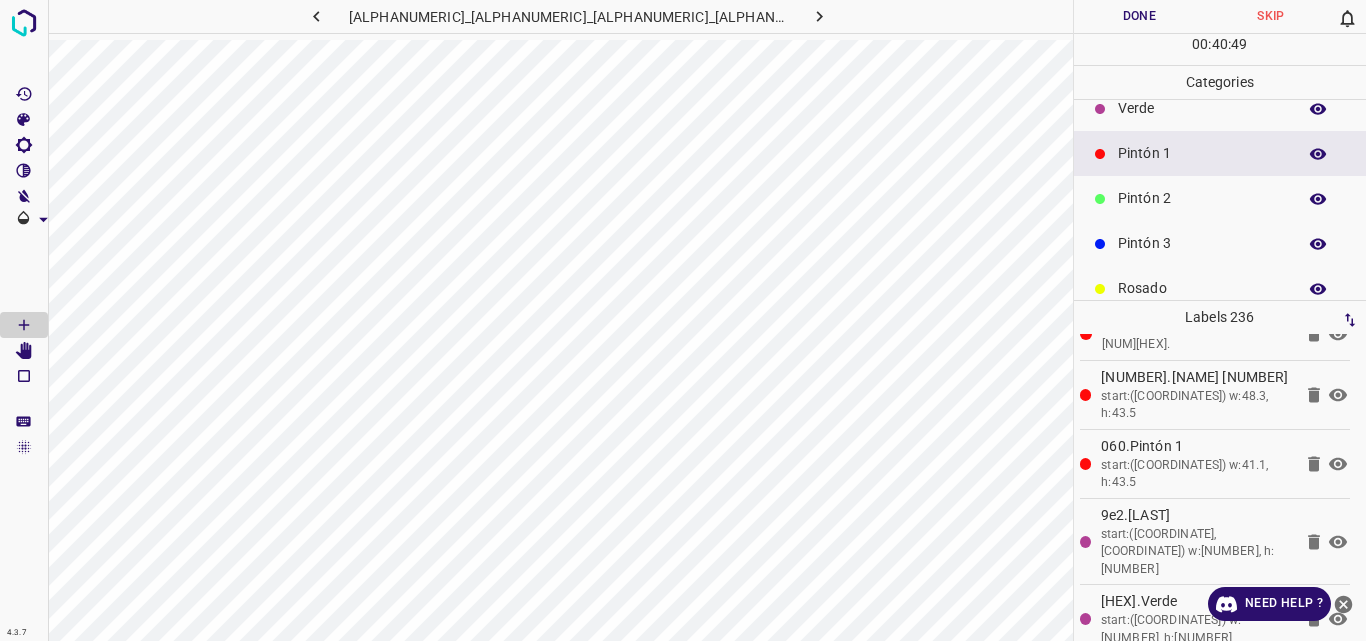 click on "Verde" at bounding box center [1202, 108] 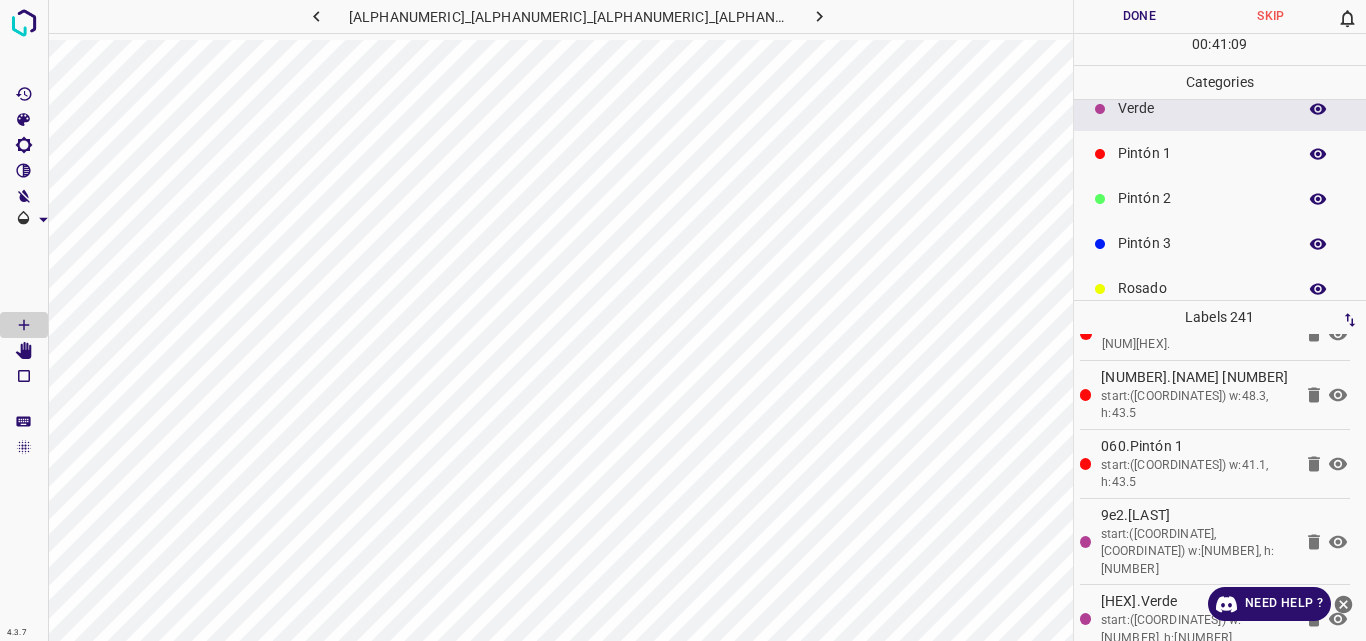 click on "Pintón 1" at bounding box center (1202, 153) 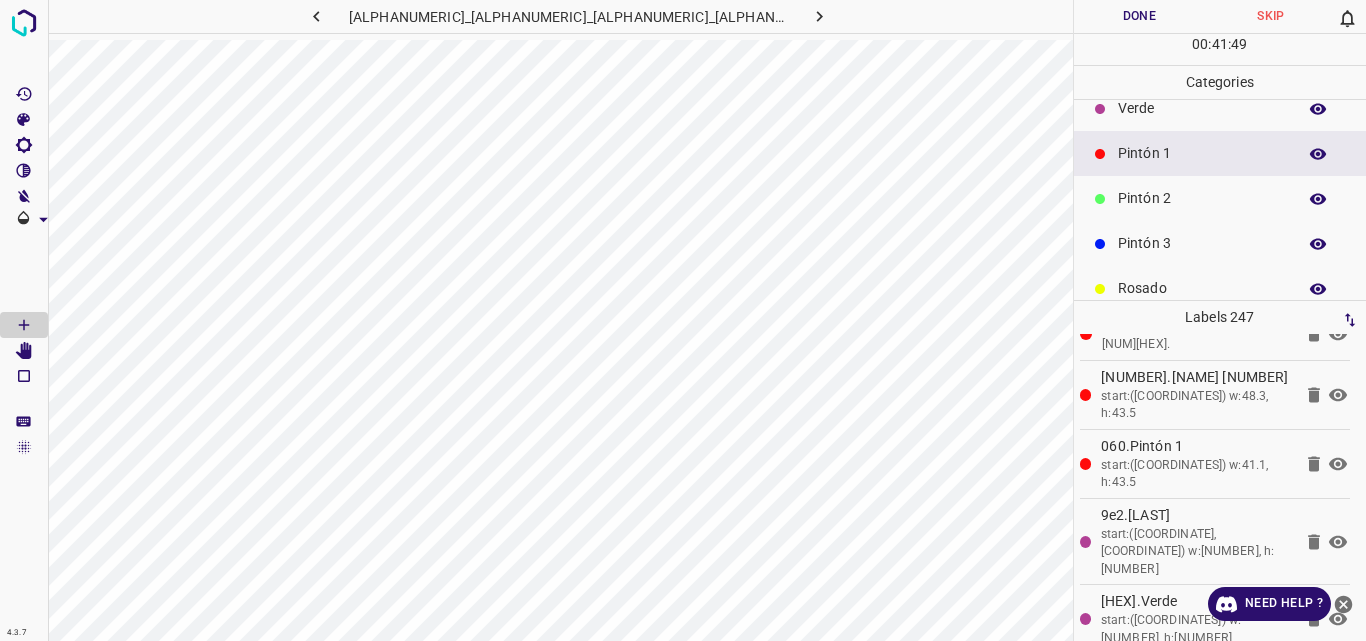 click on "Verde" at bounding box center [1202, 108] 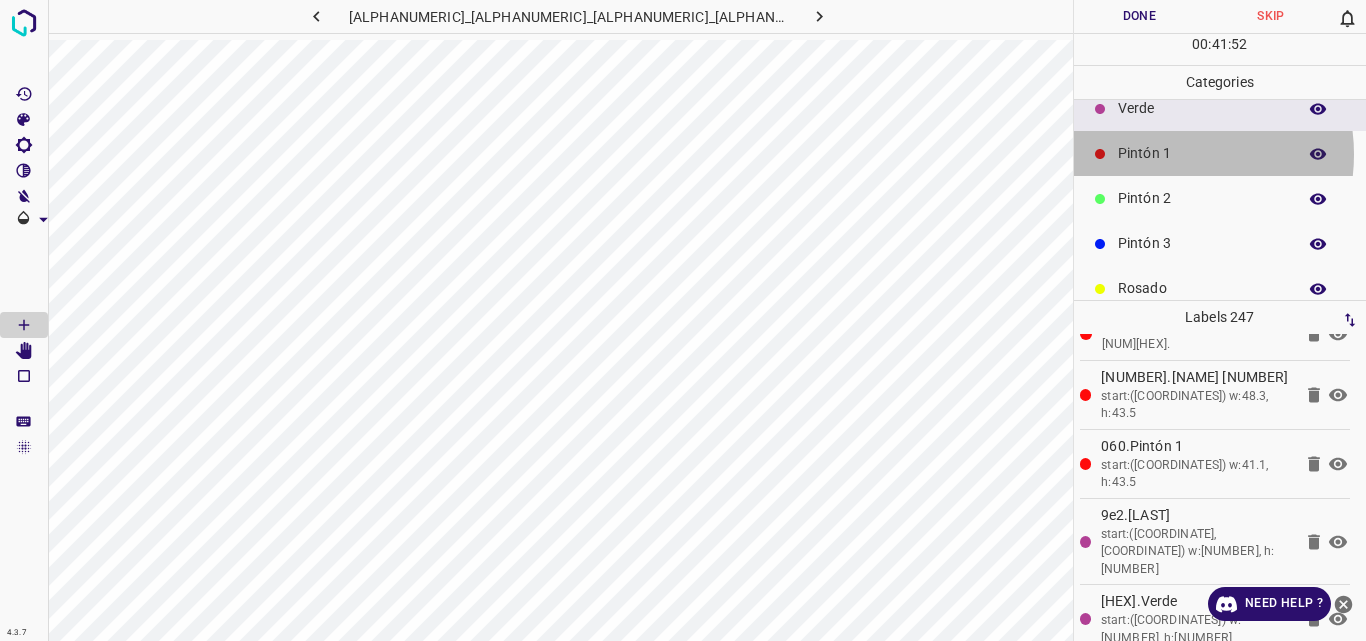 click on "Pintón 1" at bounding box center (1202, 153) 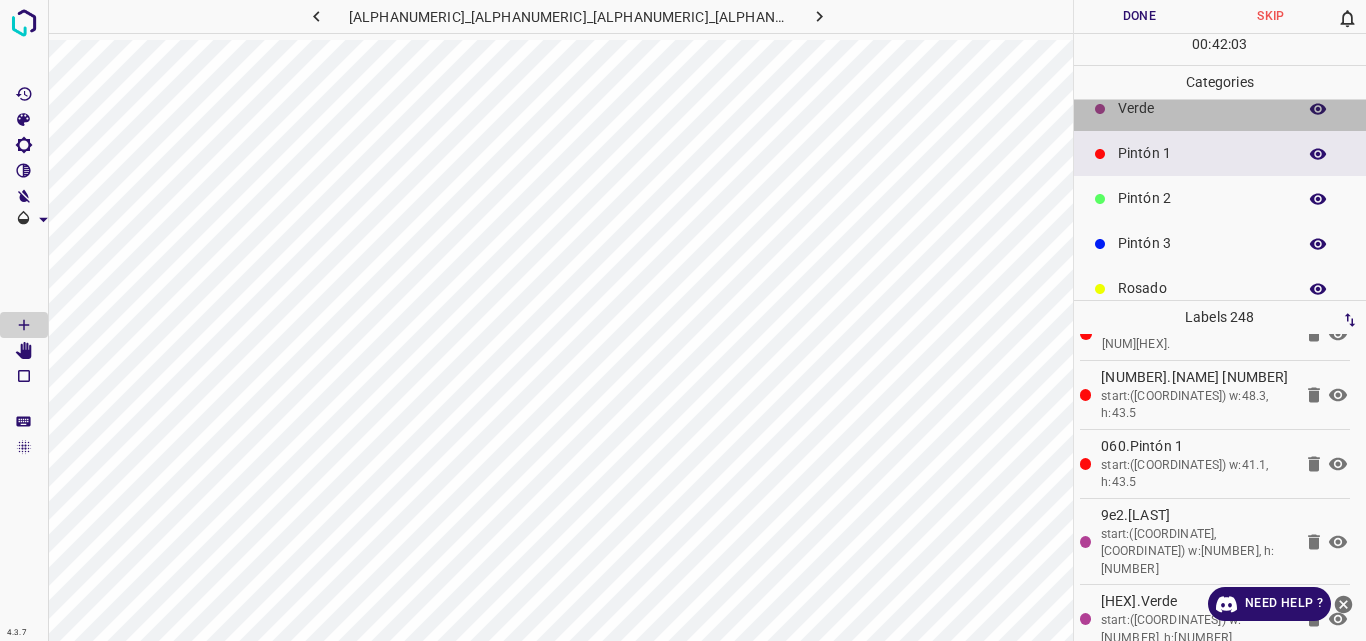 drag, startPoint x: 1223, startPoint y: 114, endPoint x: 1205, endPoint y: 120, distance: 18.973665 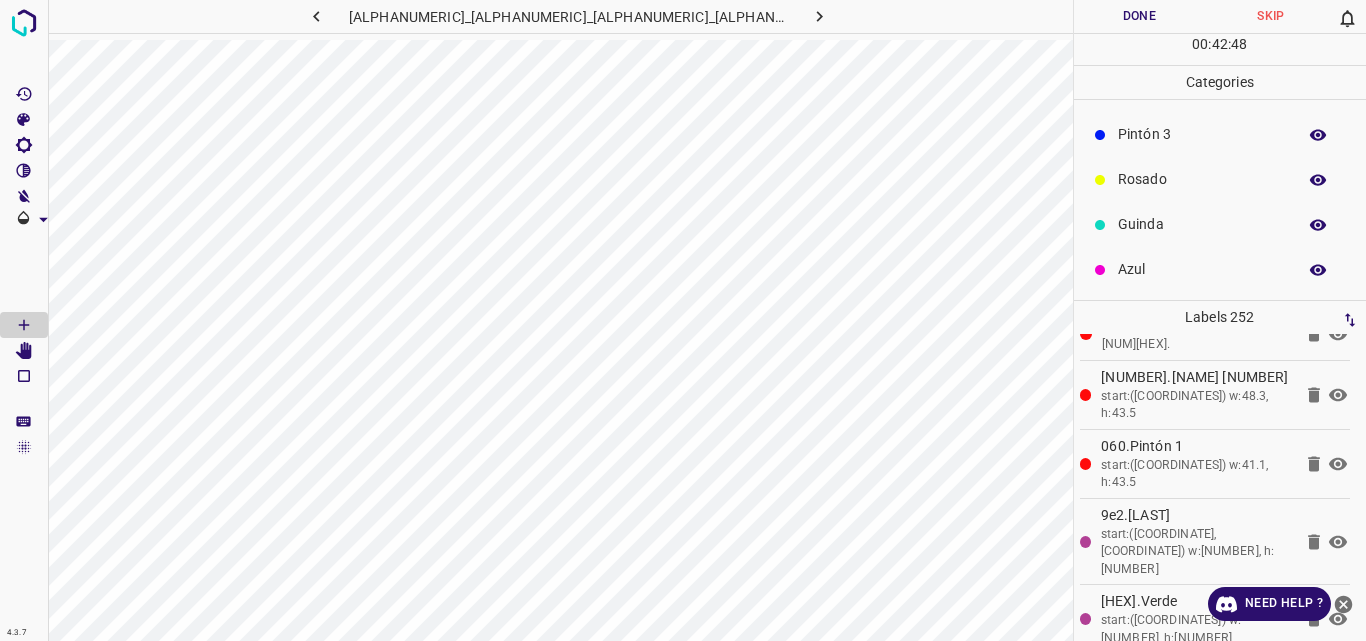 scroll, scrollTop: 93, scrollLeft: 0, axis: vertical 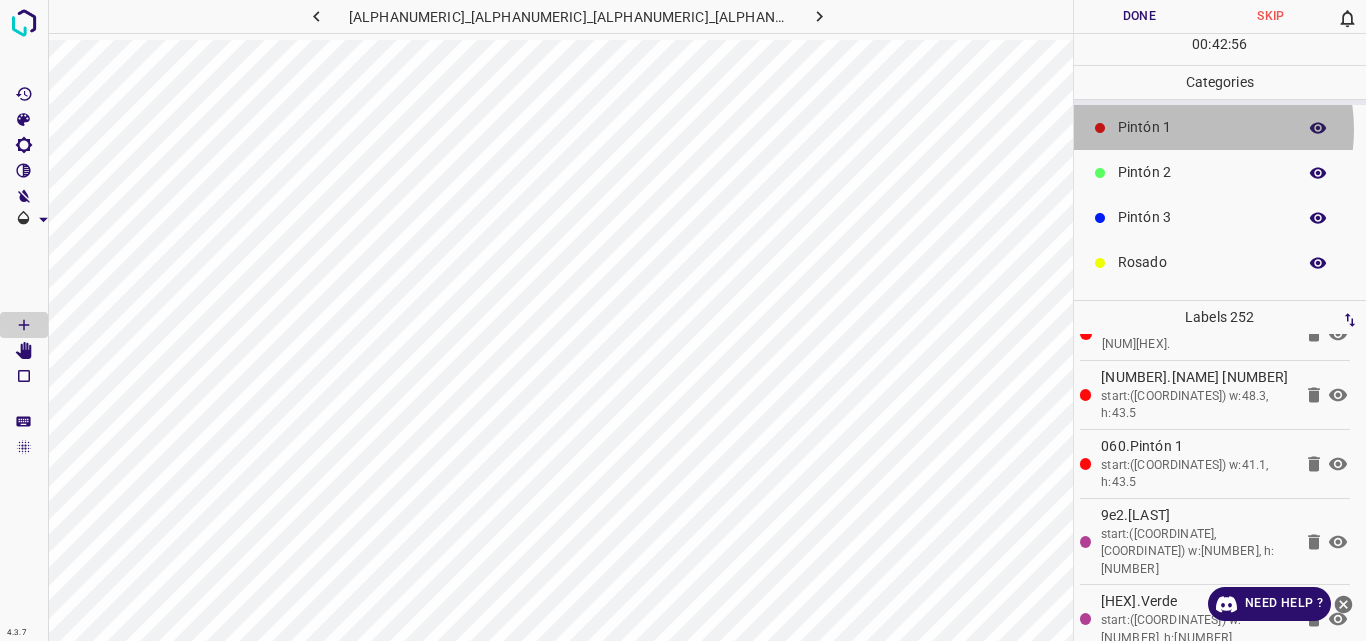 click on "Pintón 1" at bounding box center (1202, 127) 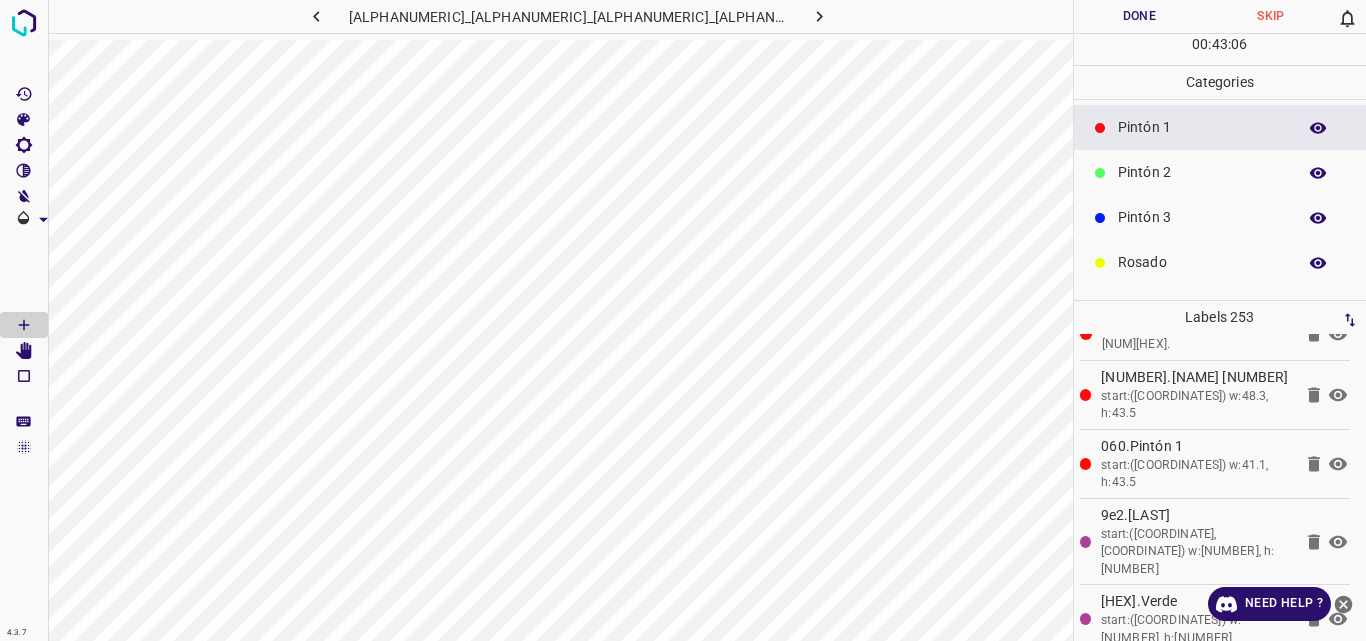 scroll, scrollTop: 0, scrollLeft: 0, axis: both 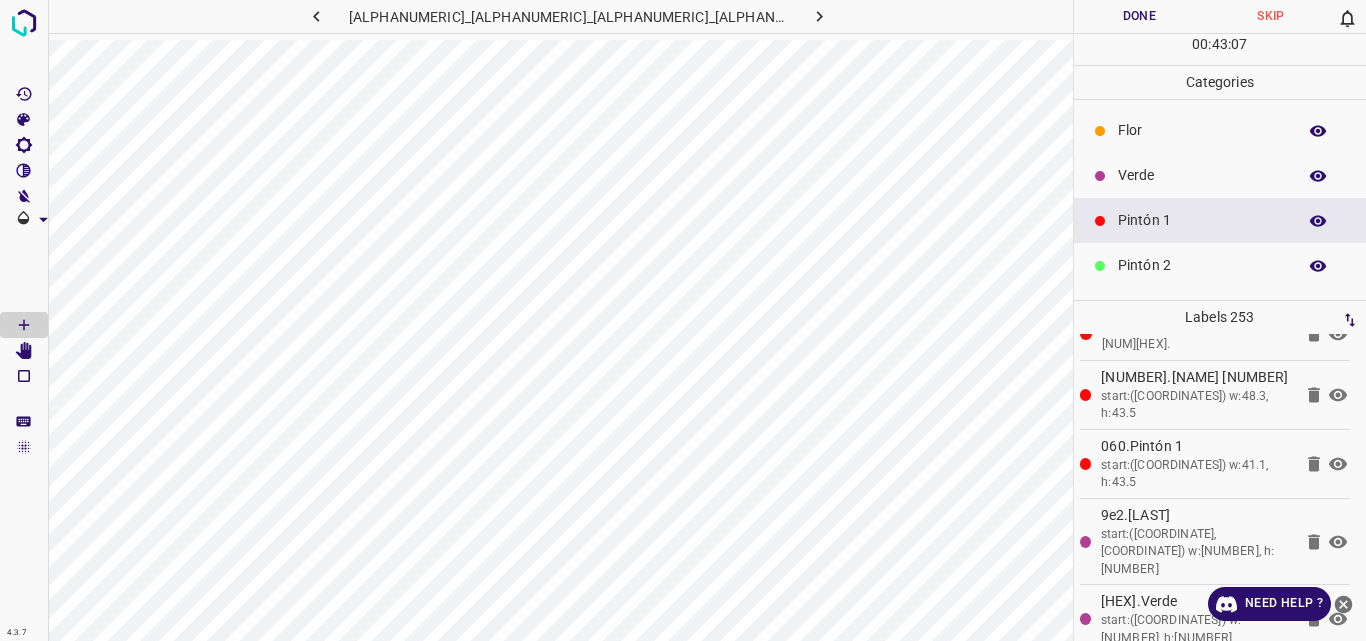 click on "Verde" at bounding box center (1202, 175) 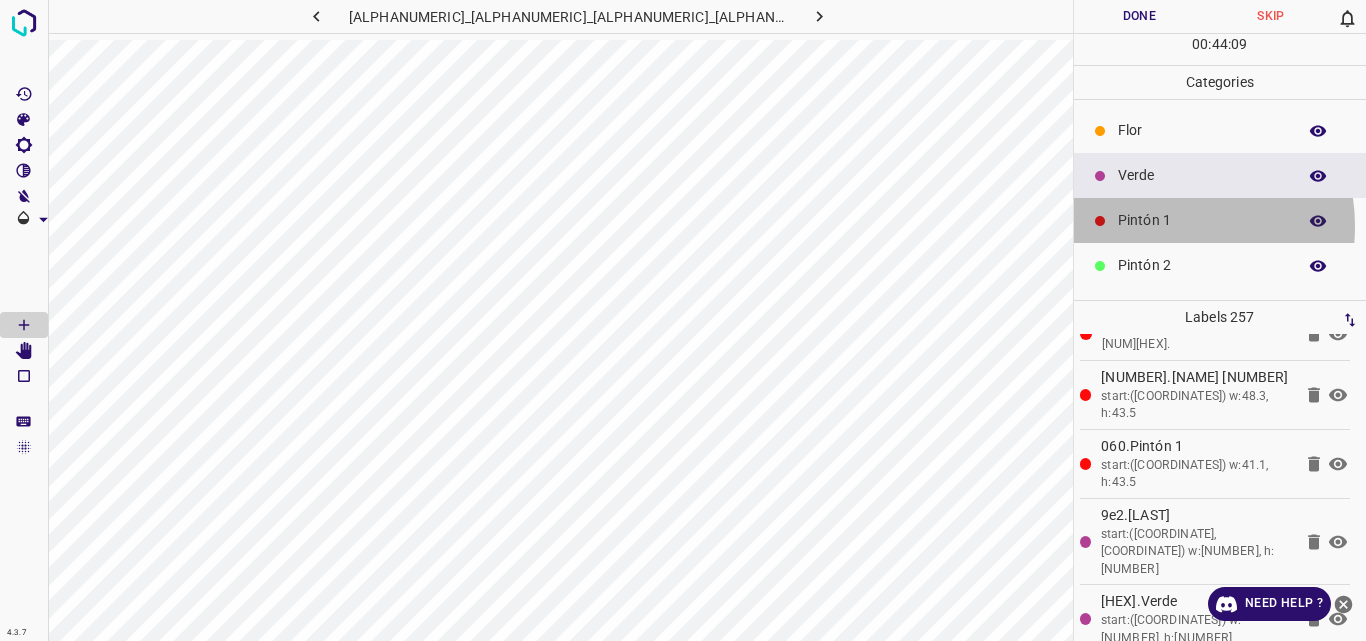 click on "Pintón 1" at bounding box center (1202, 220) 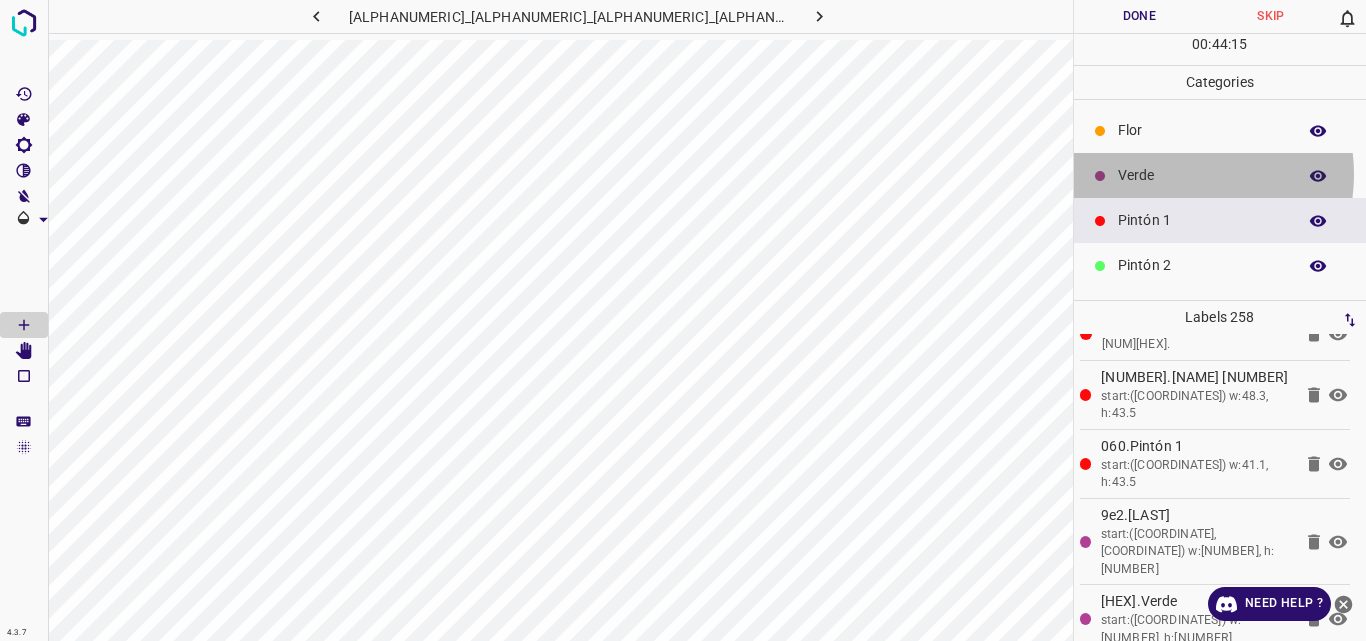 click on "Verde" at bounding box center (1202, 175) 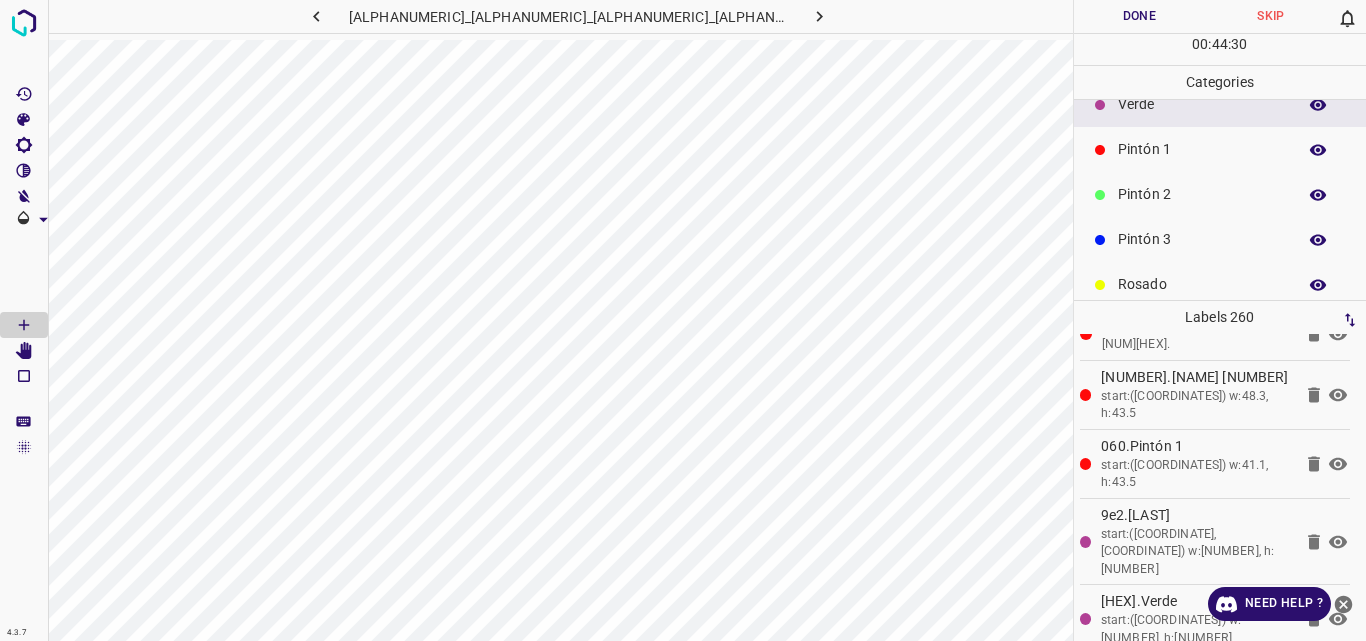 scroll, scrollTop: 73, scrollLeft: 0, axis: vertical 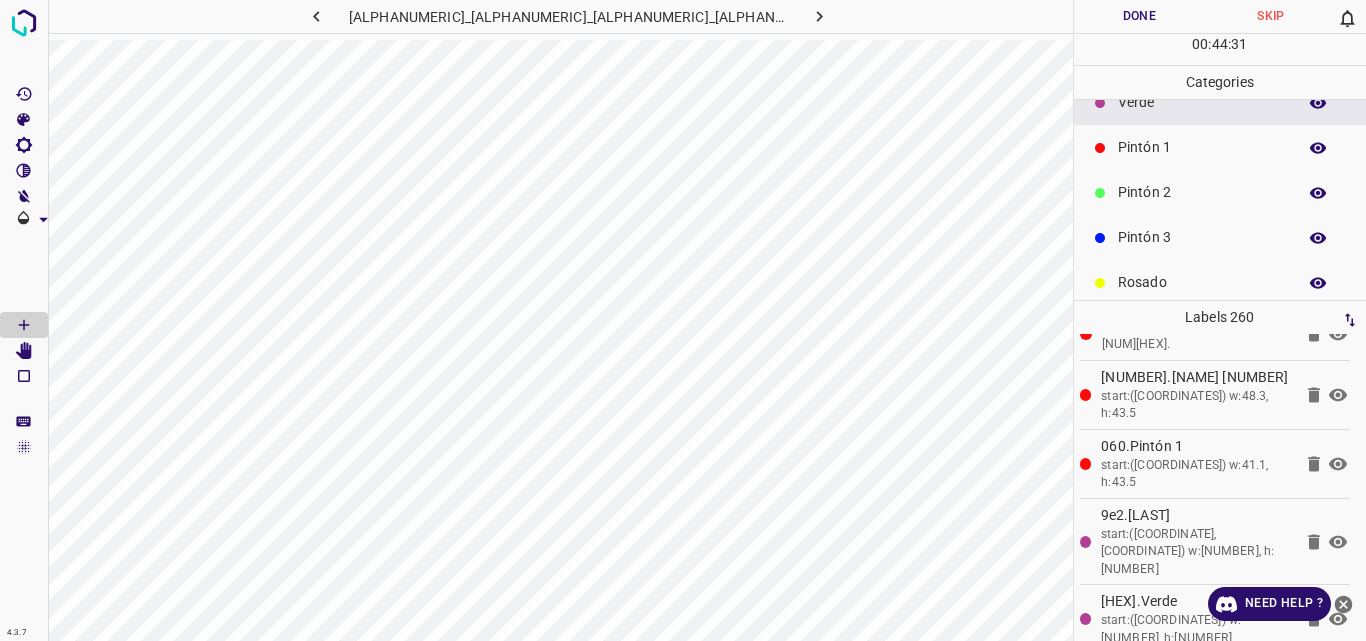 drag, startPoint x: 1269, startPoint y: 248, endPoint x: 1146, endPoint y: 274, distance: 125.71794 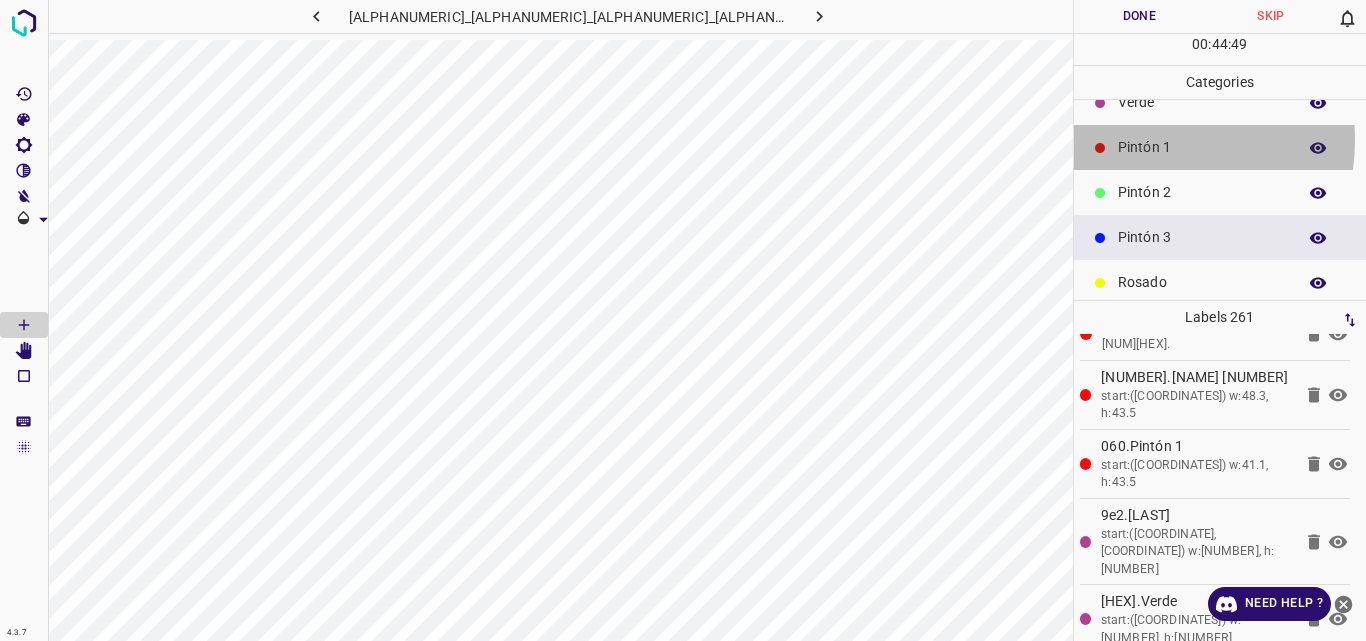 click on "Pintón 1" at bounding box center (1202, 147) 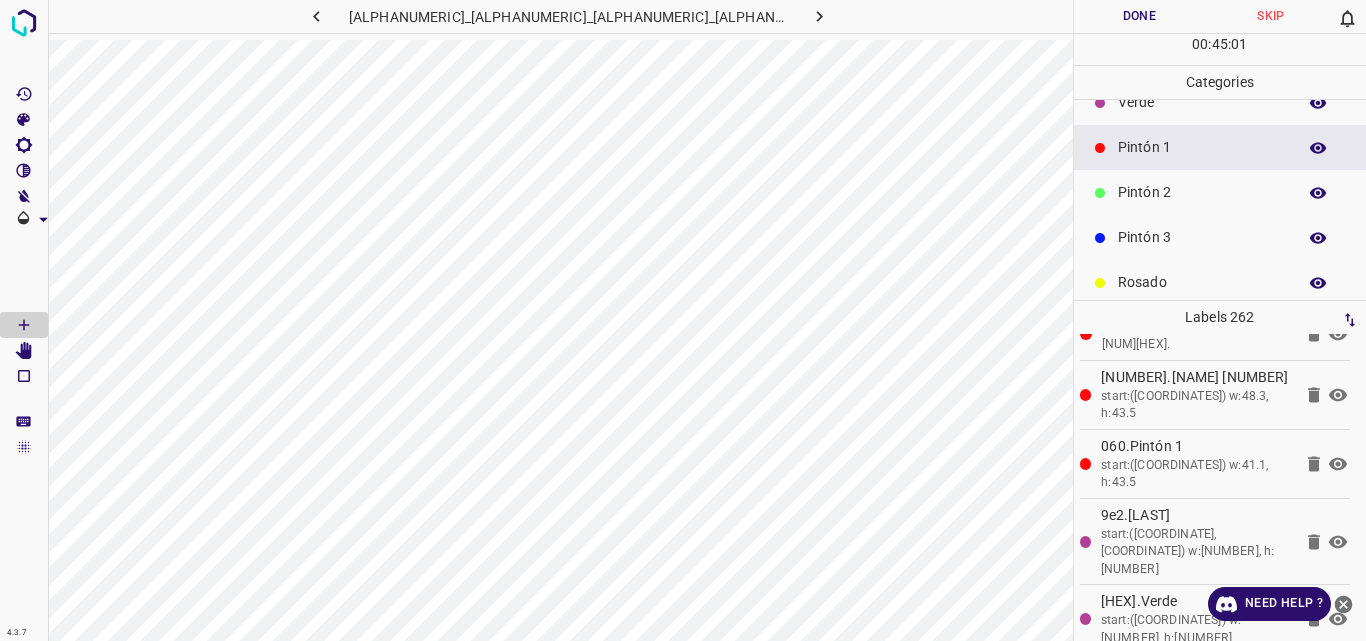 click on "Verde" at bounding box center [1202, 102] 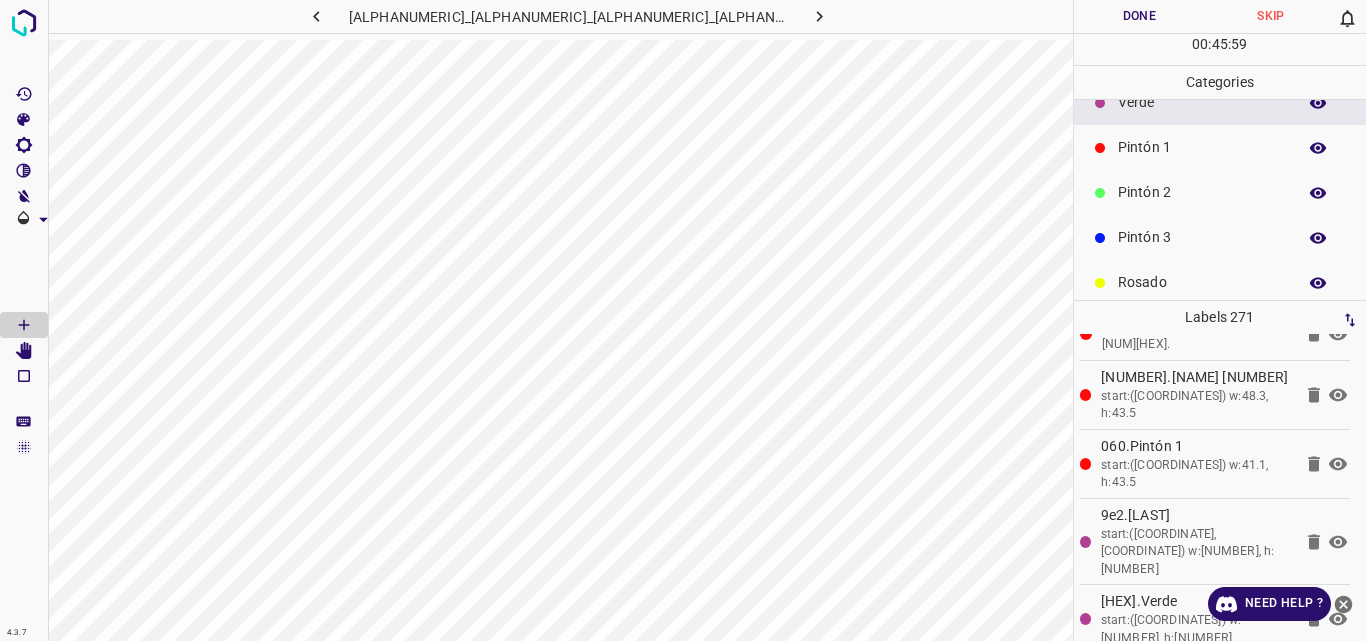 click on "Pintón 1" at bounding box center [1202, 147] 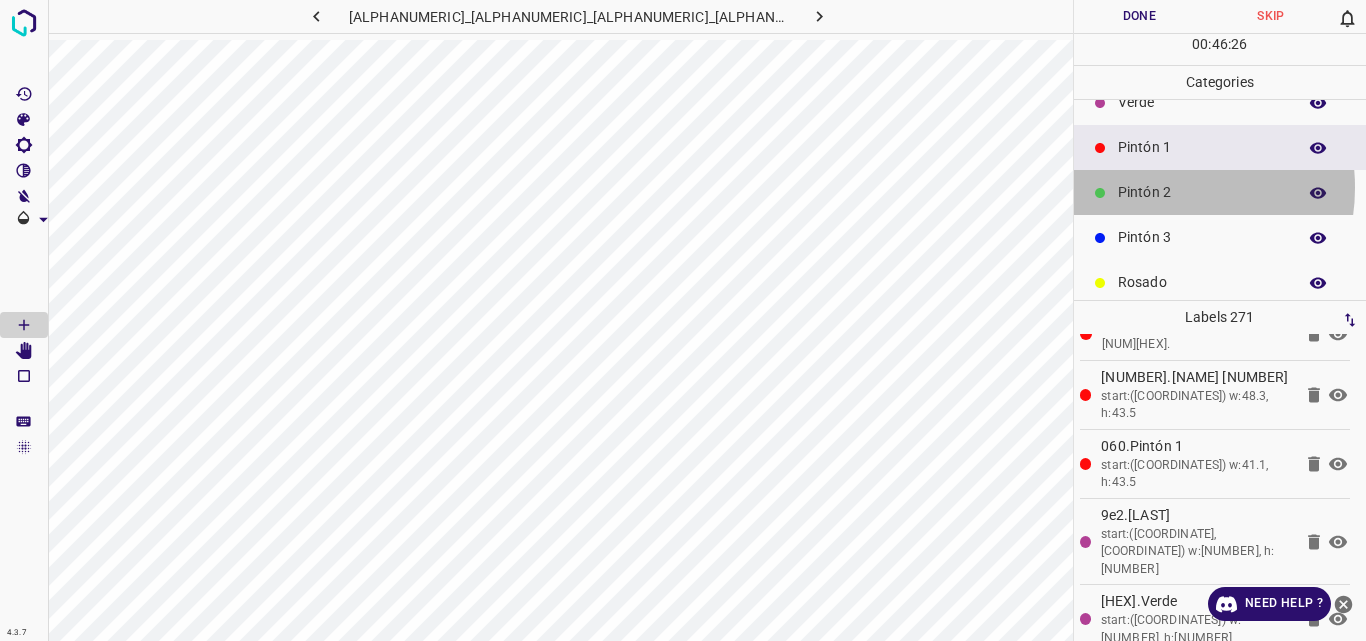click on "Pintón 2" at bounding box center [1202, 192] 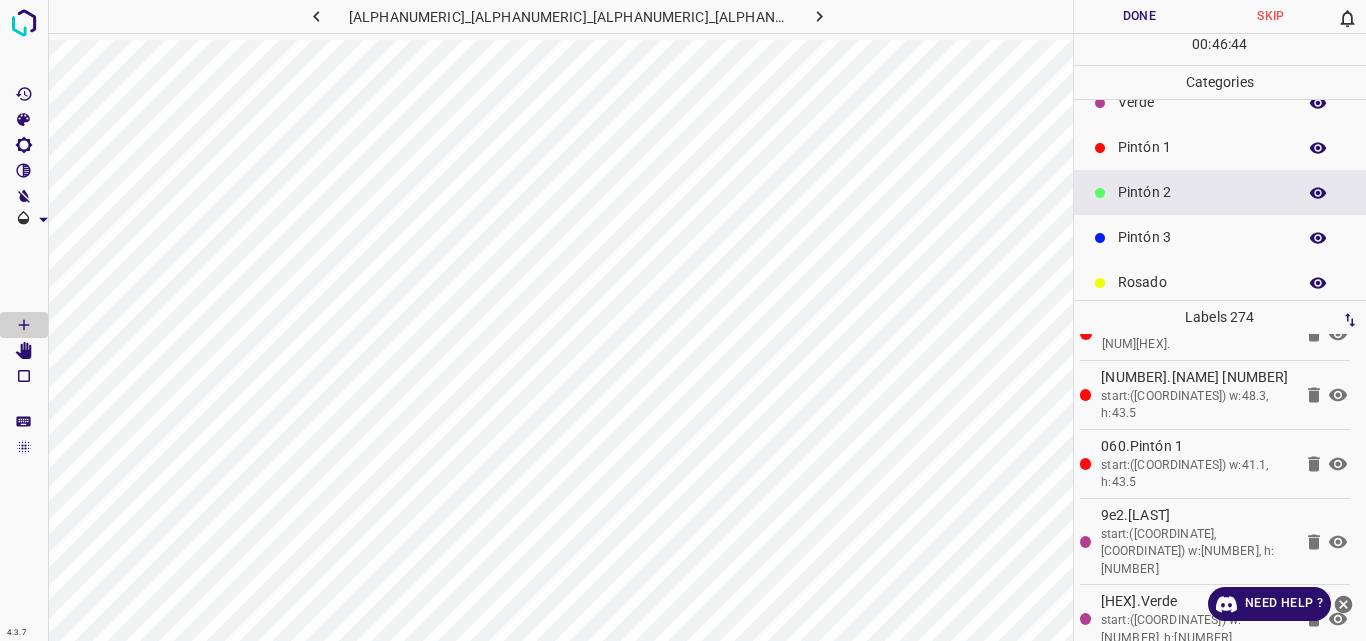 click on "Pintón 1" at bounding box center (1220, 147) 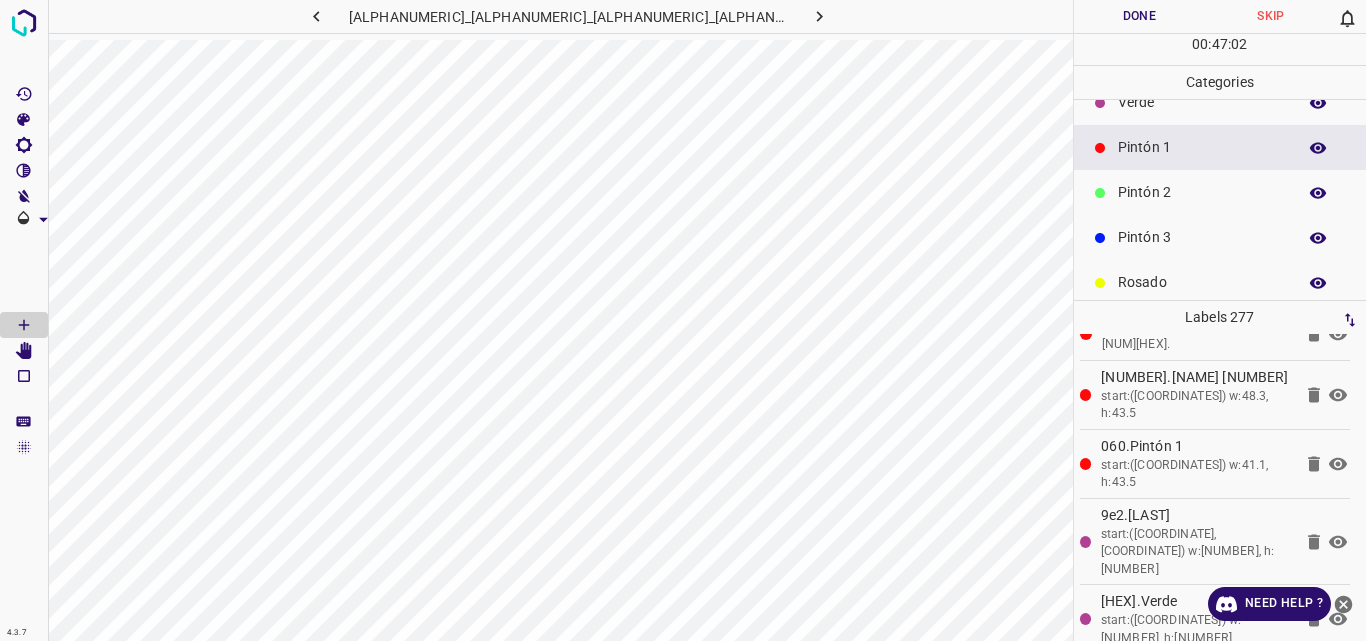 click on "Categories Flor Verde Pintón 1 Pintón 2 Pintón 3 Rosado Guinda Azul" at bounding box center [1220, 183] 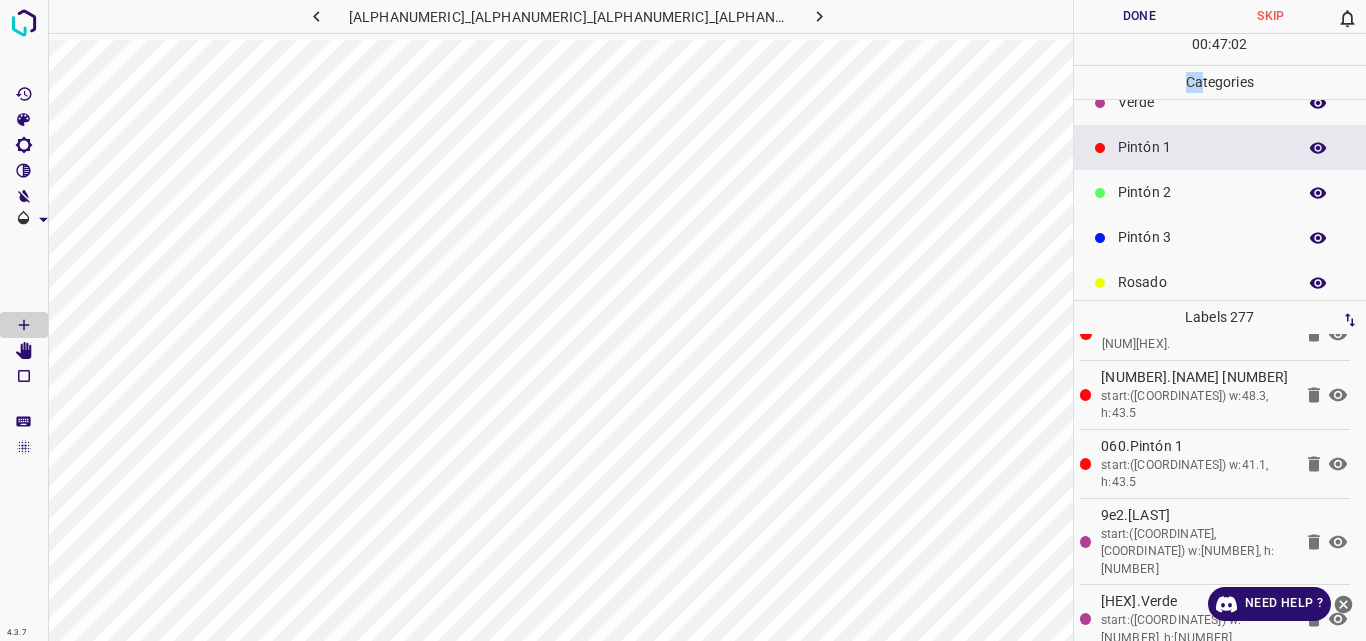 click on "Verde" at bounding box center [1220, 102] 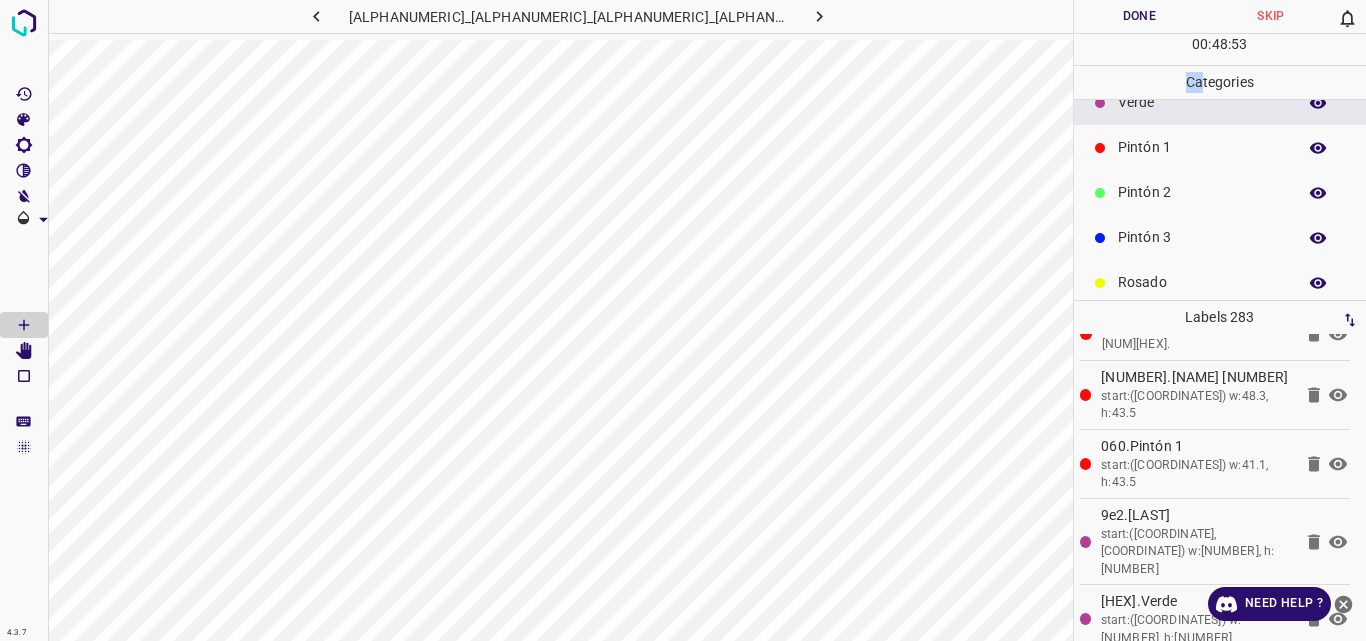 click on "Rosado" at bounding box center [1220, 282] 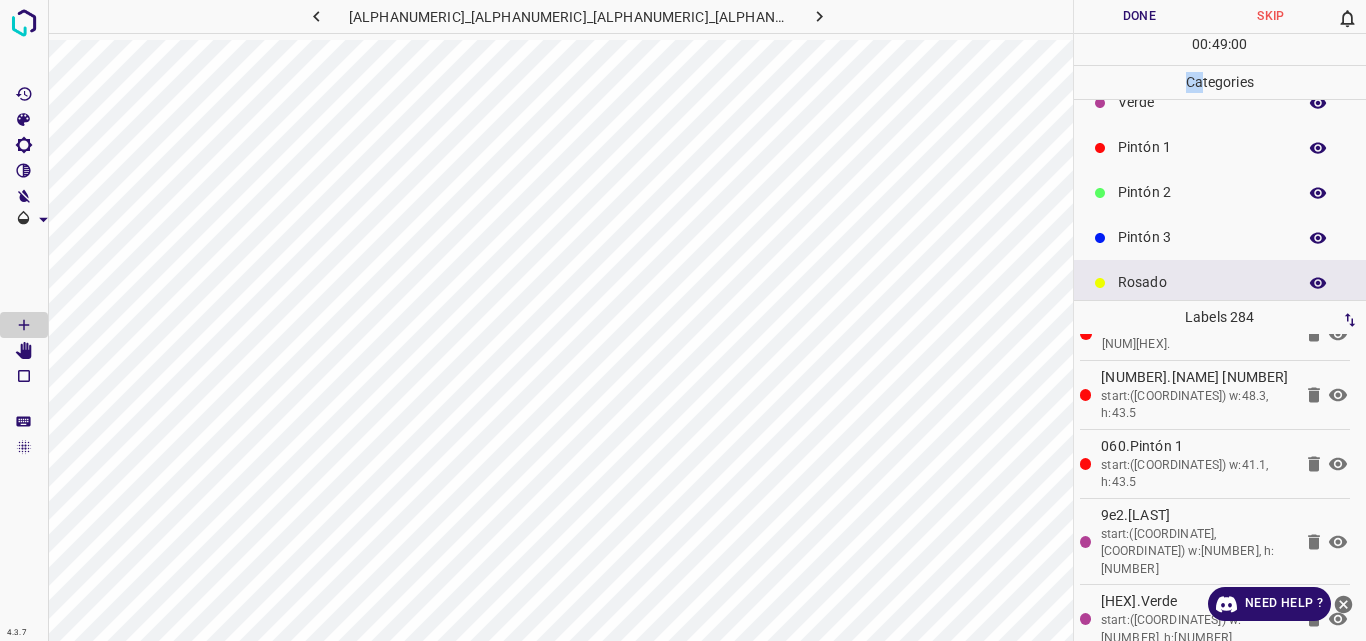 scroll, scrollTop: 176, scrollLeft: 0, axis: vertical 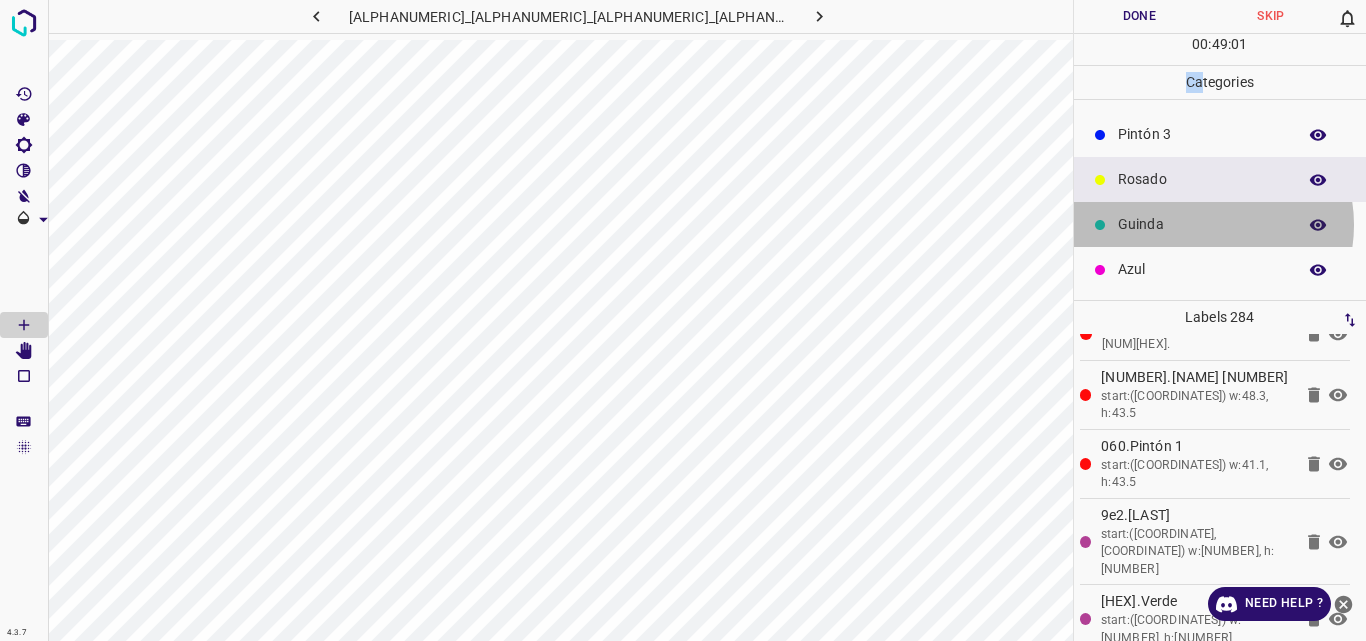 click on "Guinda" at bounding box center (1202, 224) 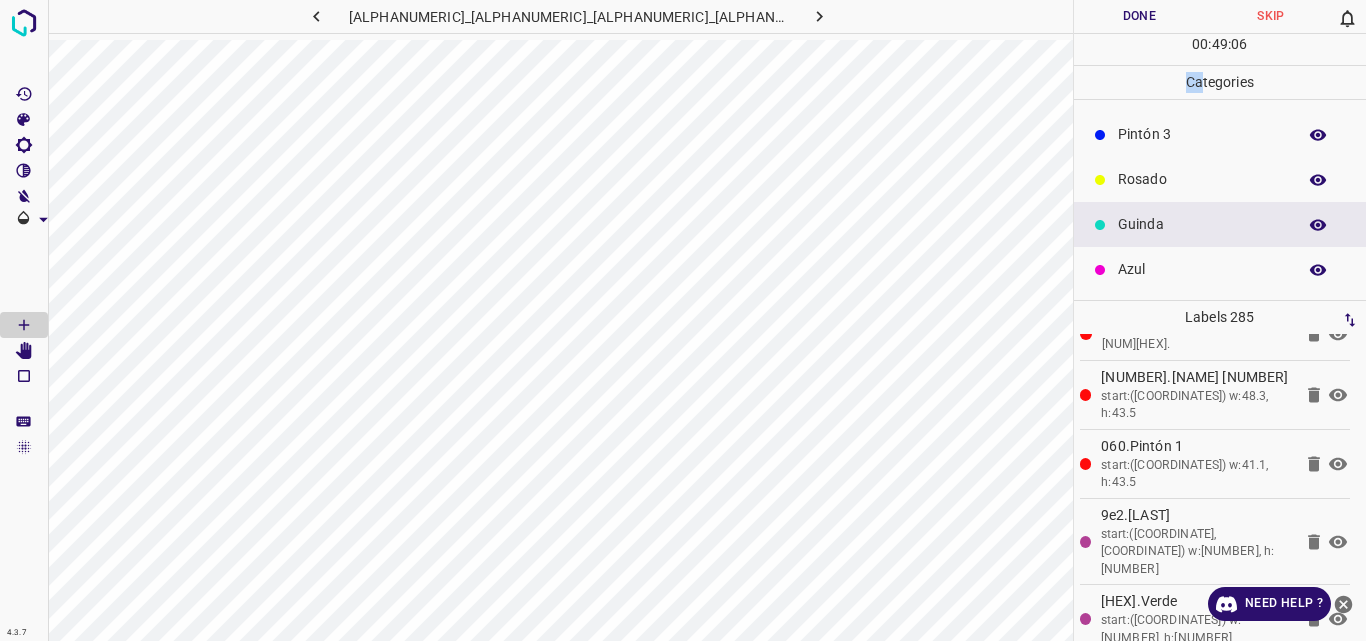 click on "Azul" at bounding box center (1202, 269) 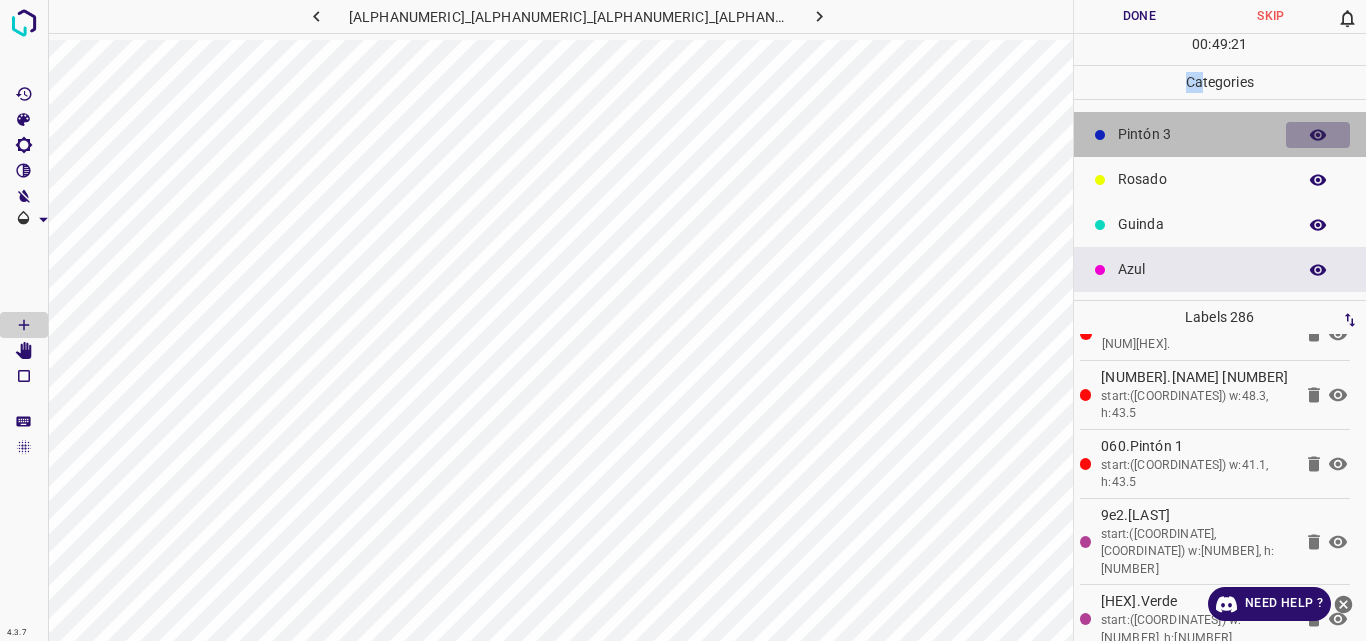 click at bounding box center (1318, 135) 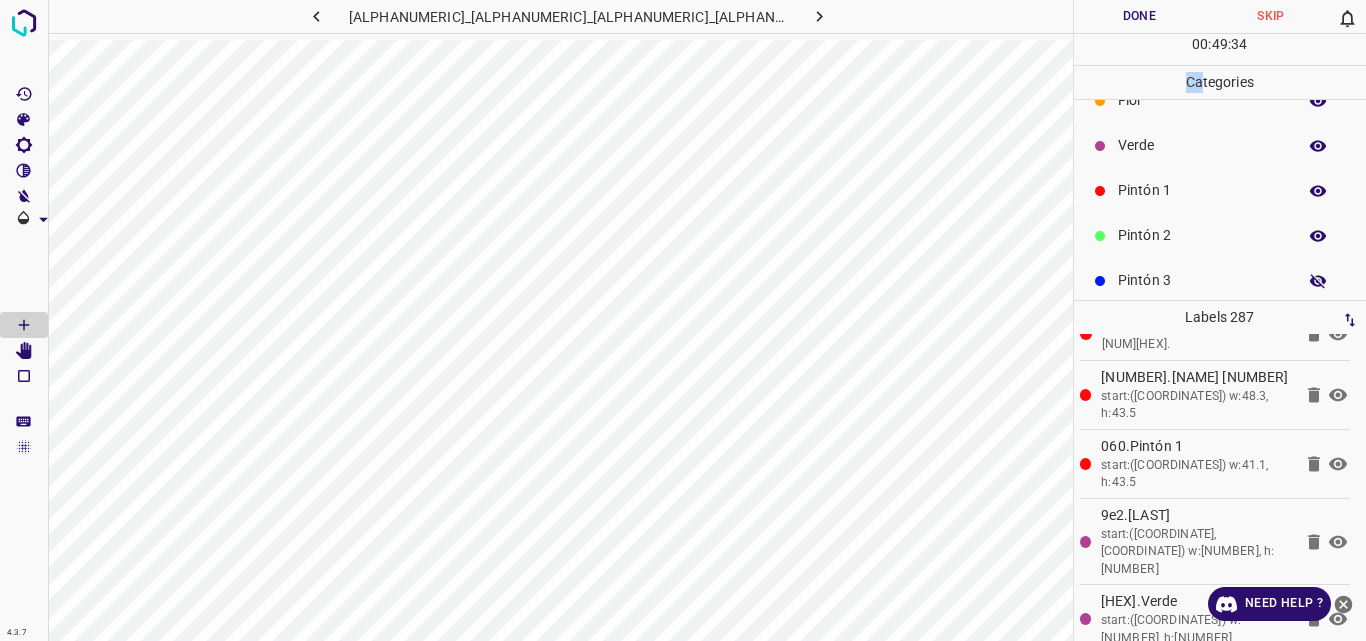 scroll, scrollTop: 14, scrollLeft: 0, axis: vertical 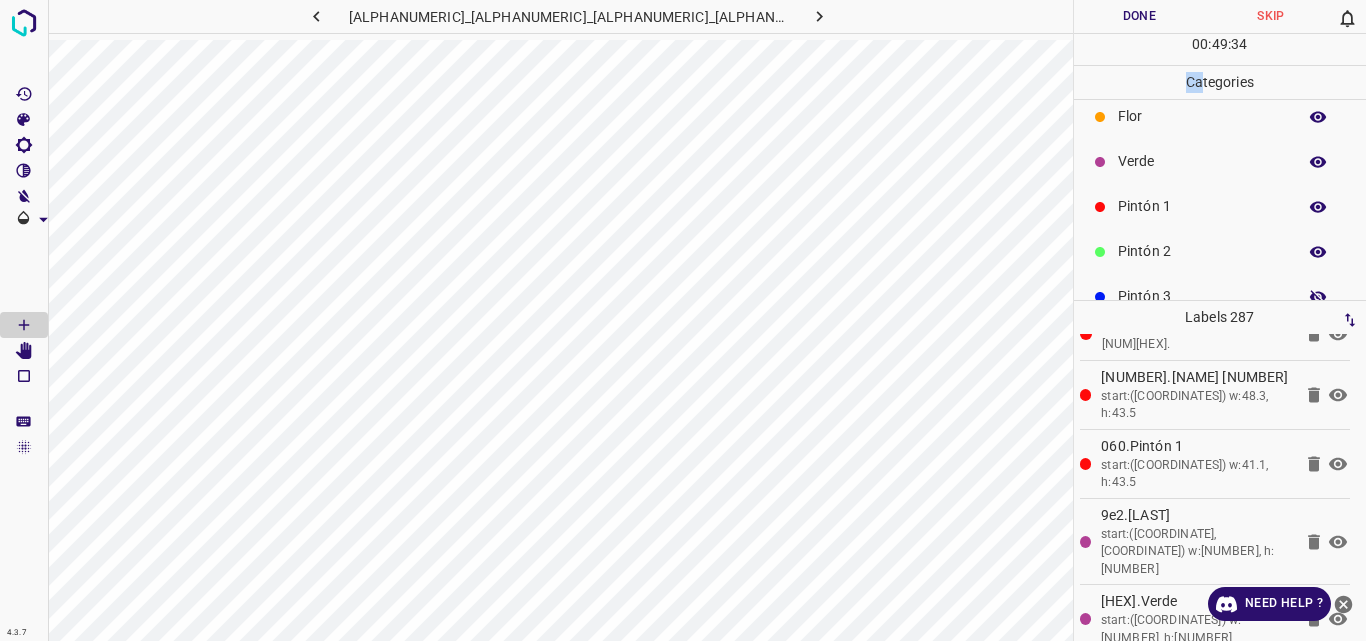 click on "Pintón 1" at bounding box center (1202, 206) 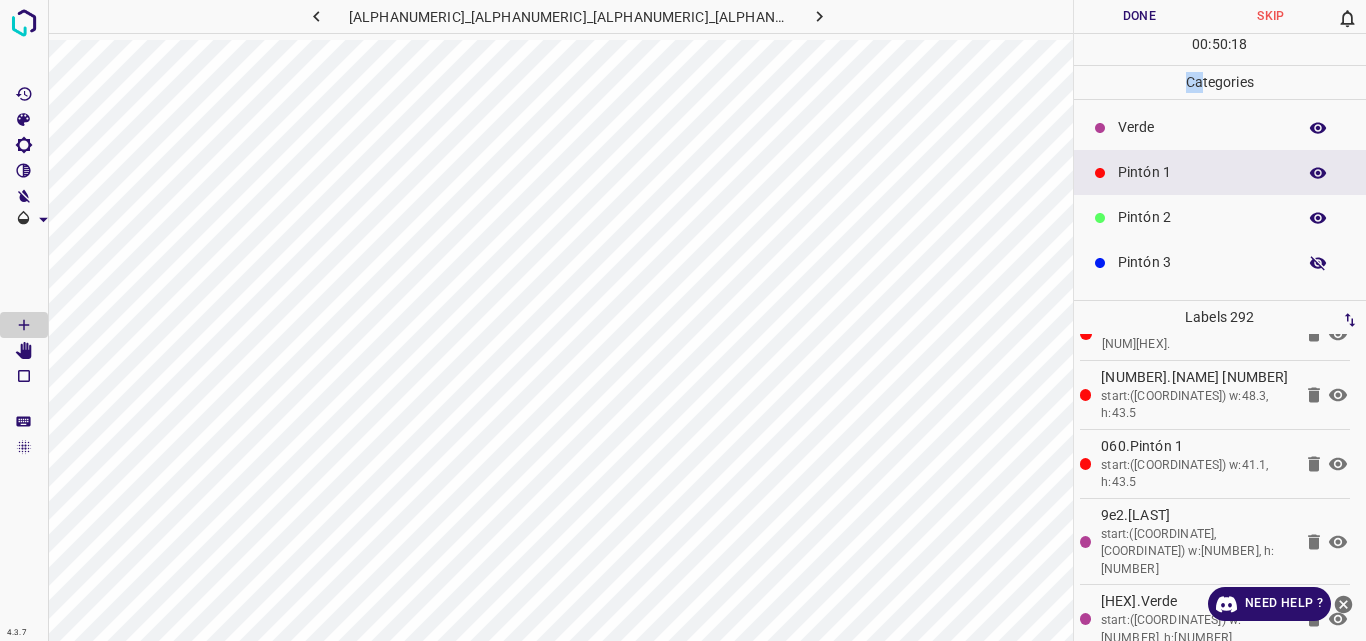 scroll, scrollTop: 50, scrollLeft: 0, axis: vertical 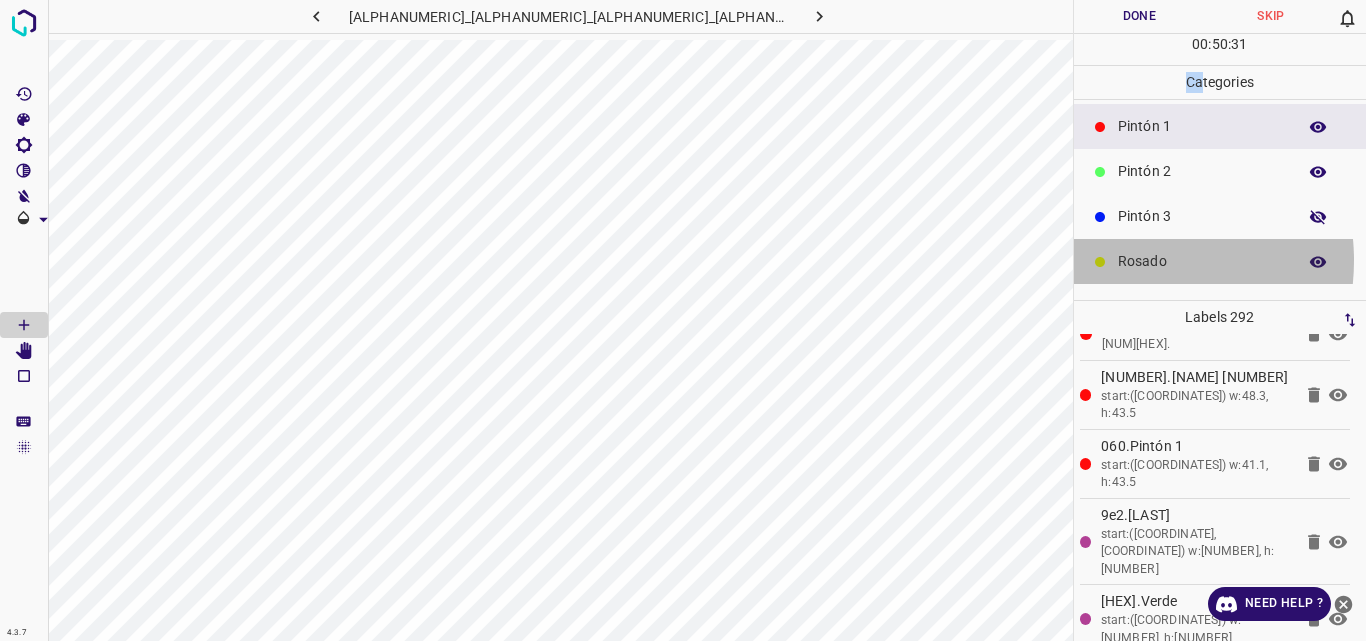 click on "Rosado" at bounding box center (1202, 261) 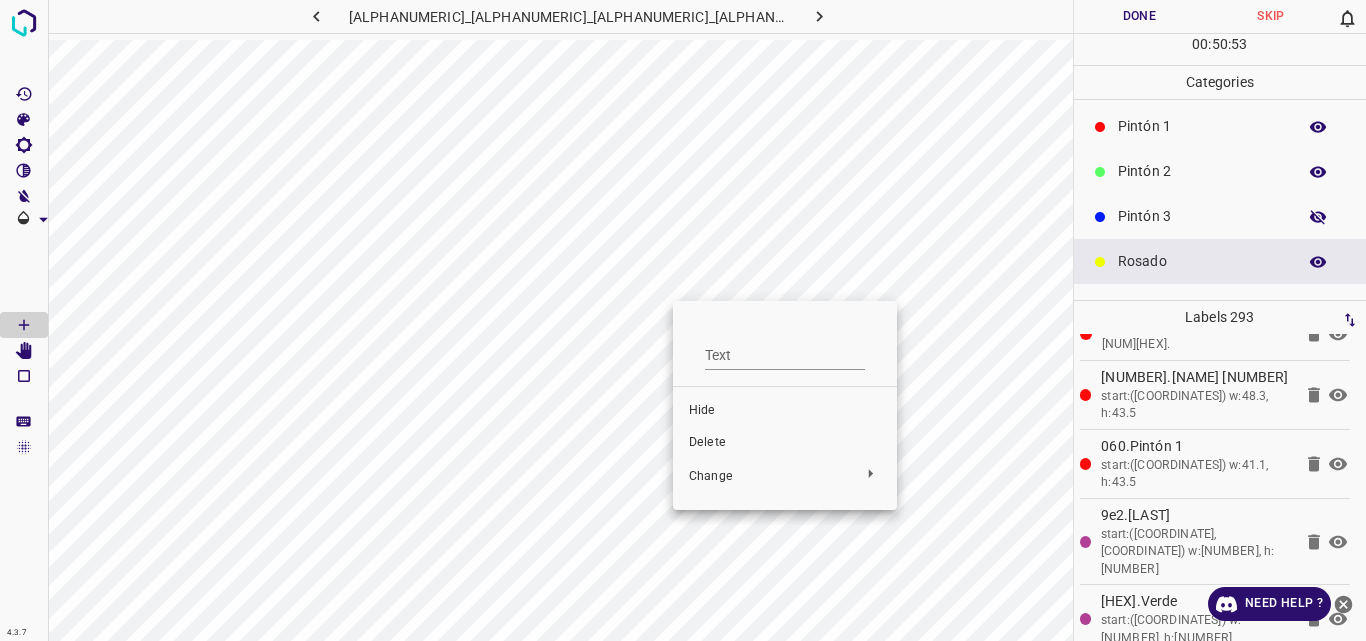 click at bounding box center (683, 320) 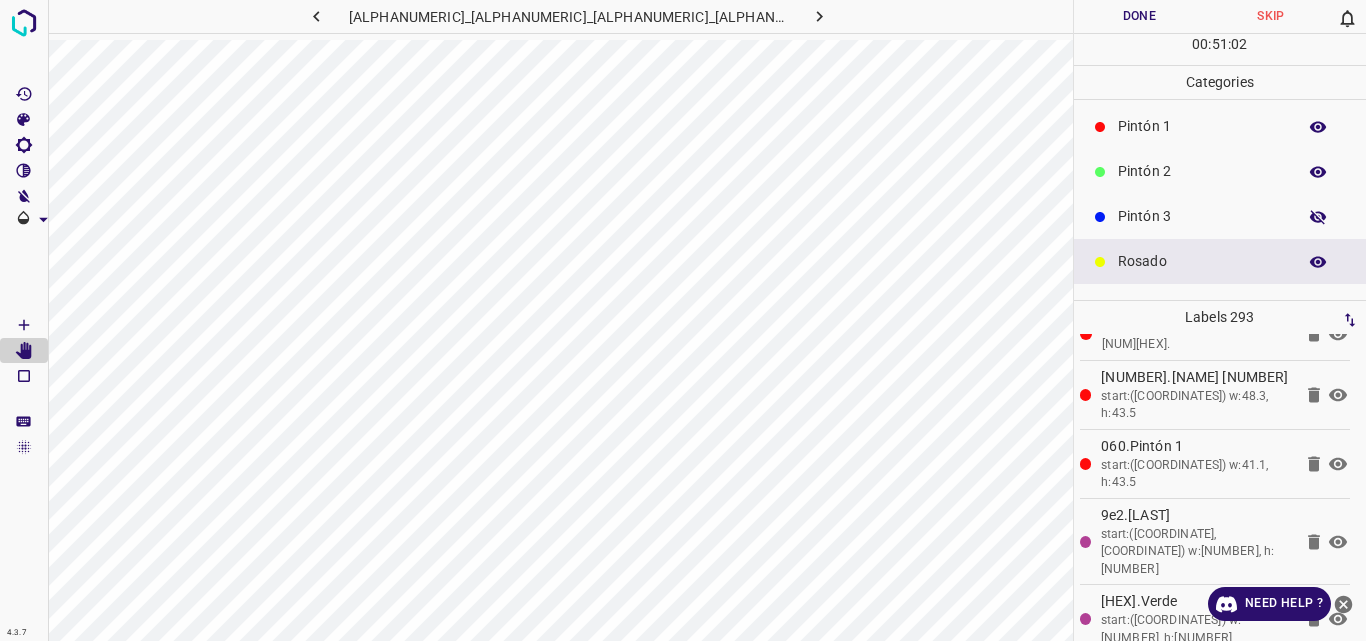 click on "Pintón 3" at bounding box center [1220, 216] 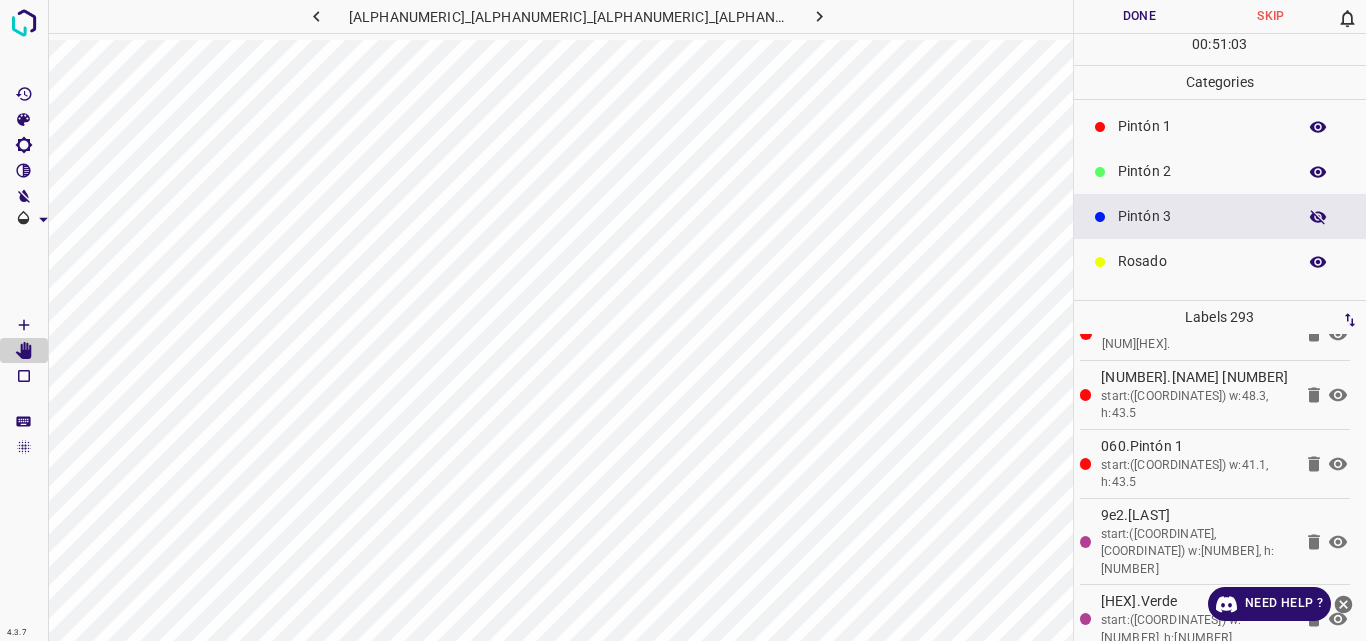 click on "Pintón 3" at bounding box center [1202, 216] 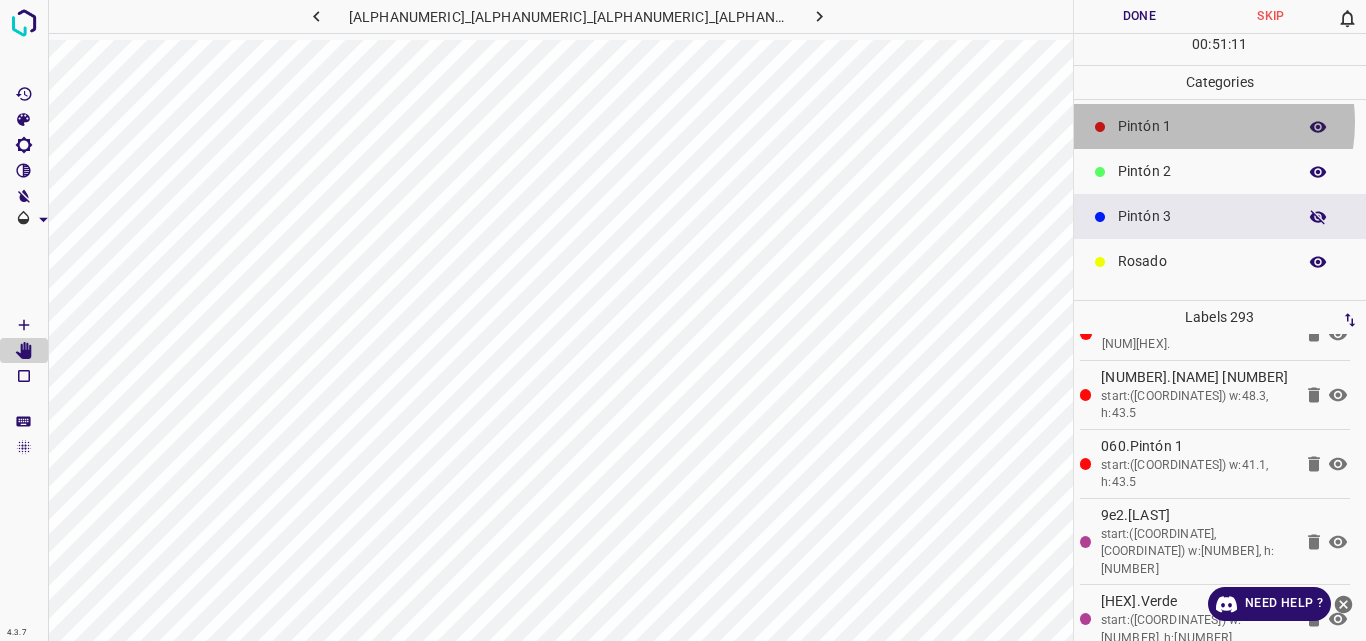 click on "Pintón 1" at bounding box center (1202, 126) 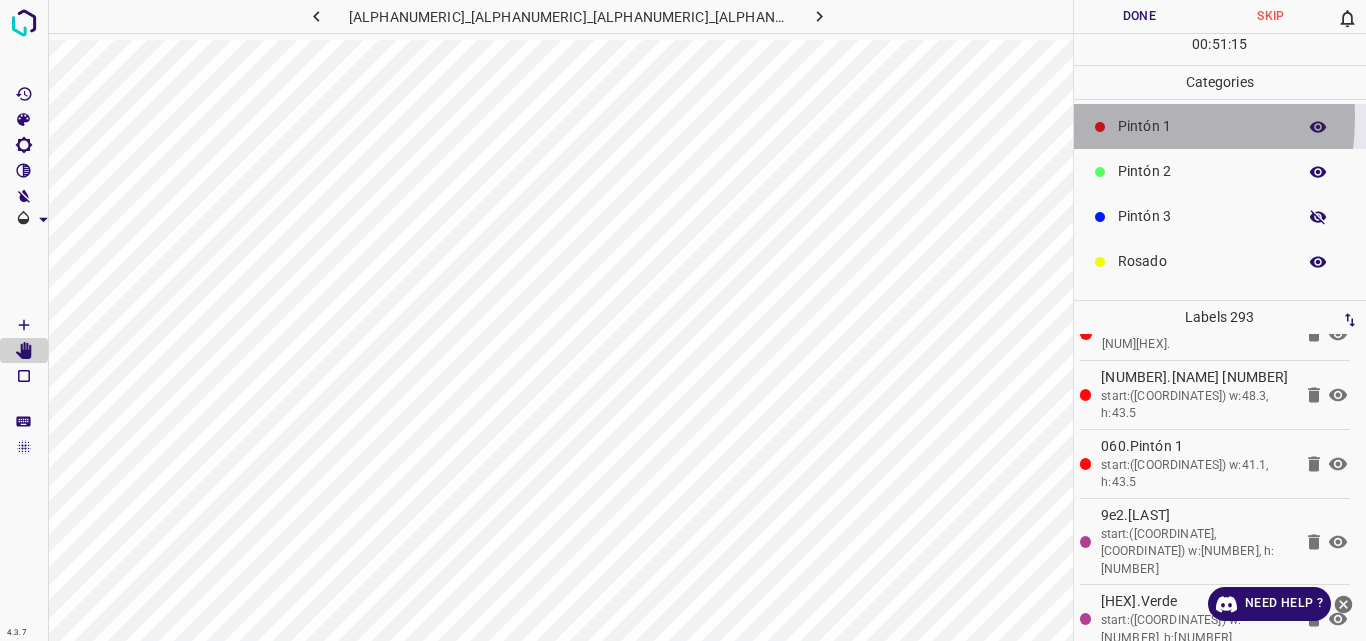 click on "Pintón 1" at bounding box center (1202, 126) 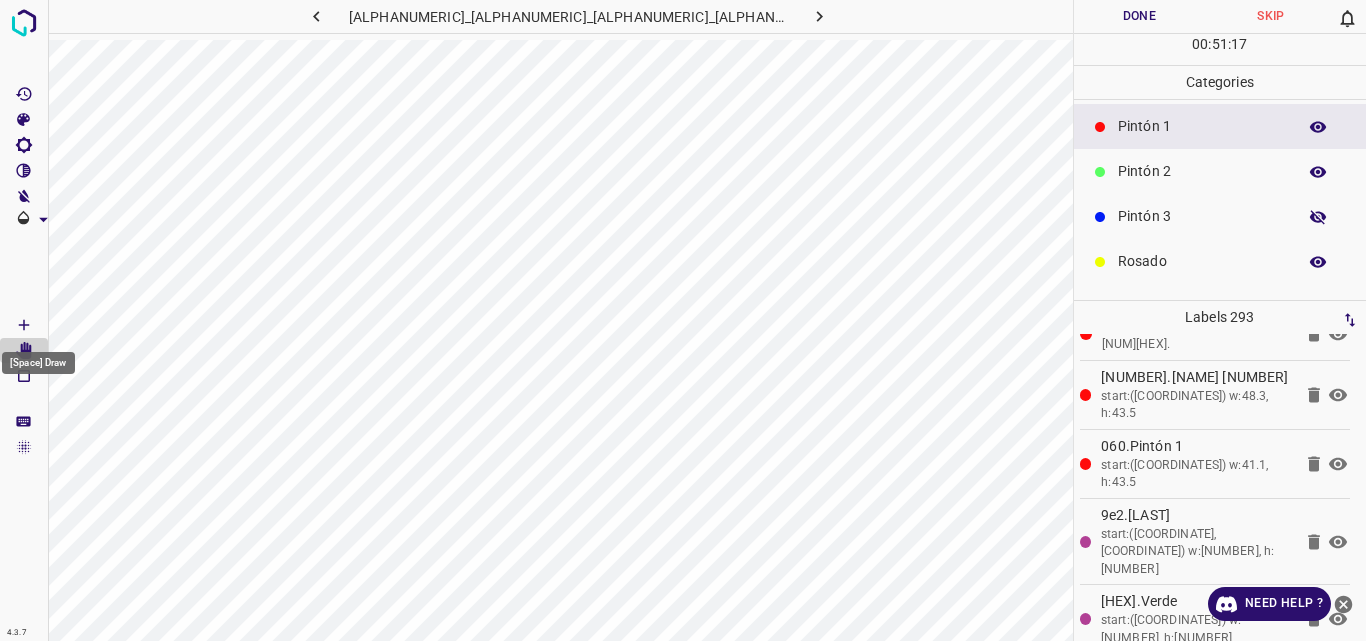 click 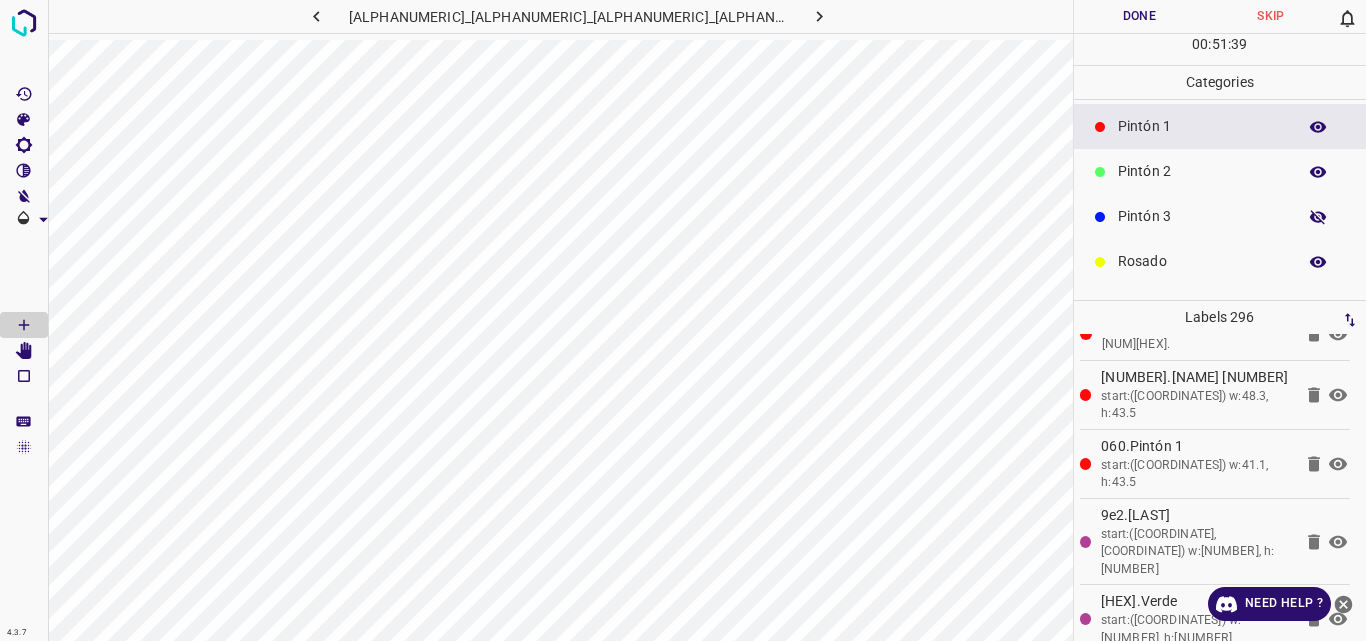 click on "Pintón 1" at bounding box center [1202, 126] 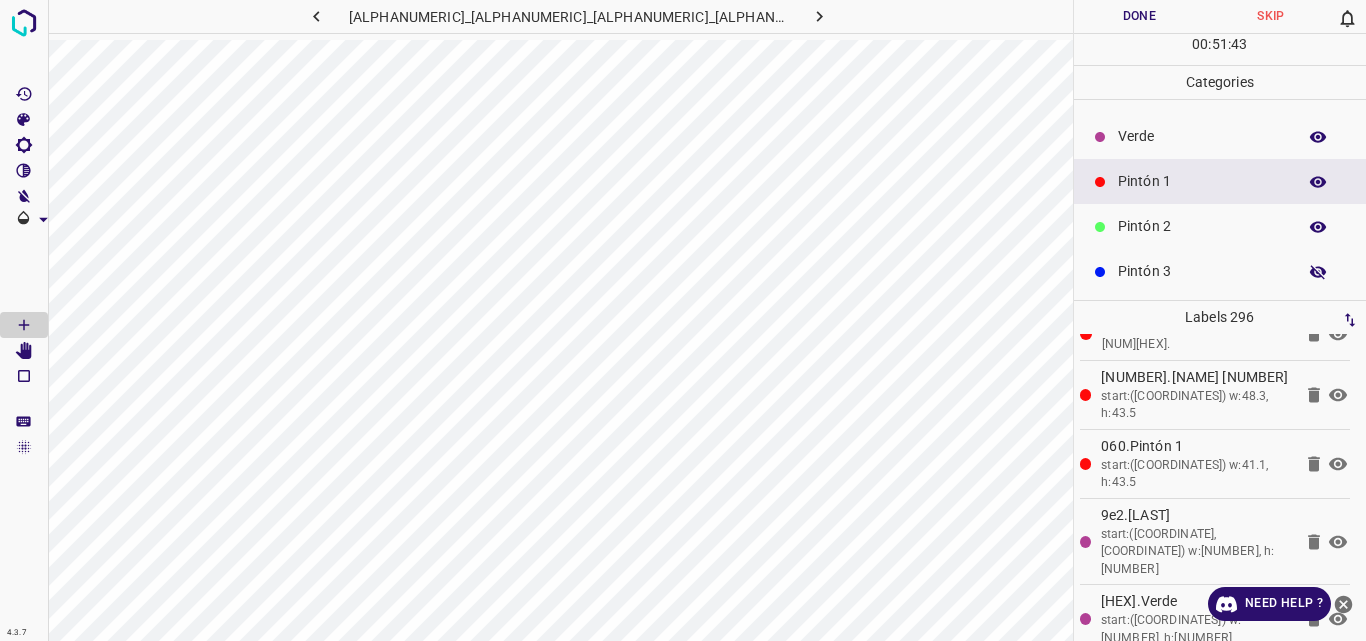 scroll, scrollTop: 32, scrollLeft: 0, axis: vertical 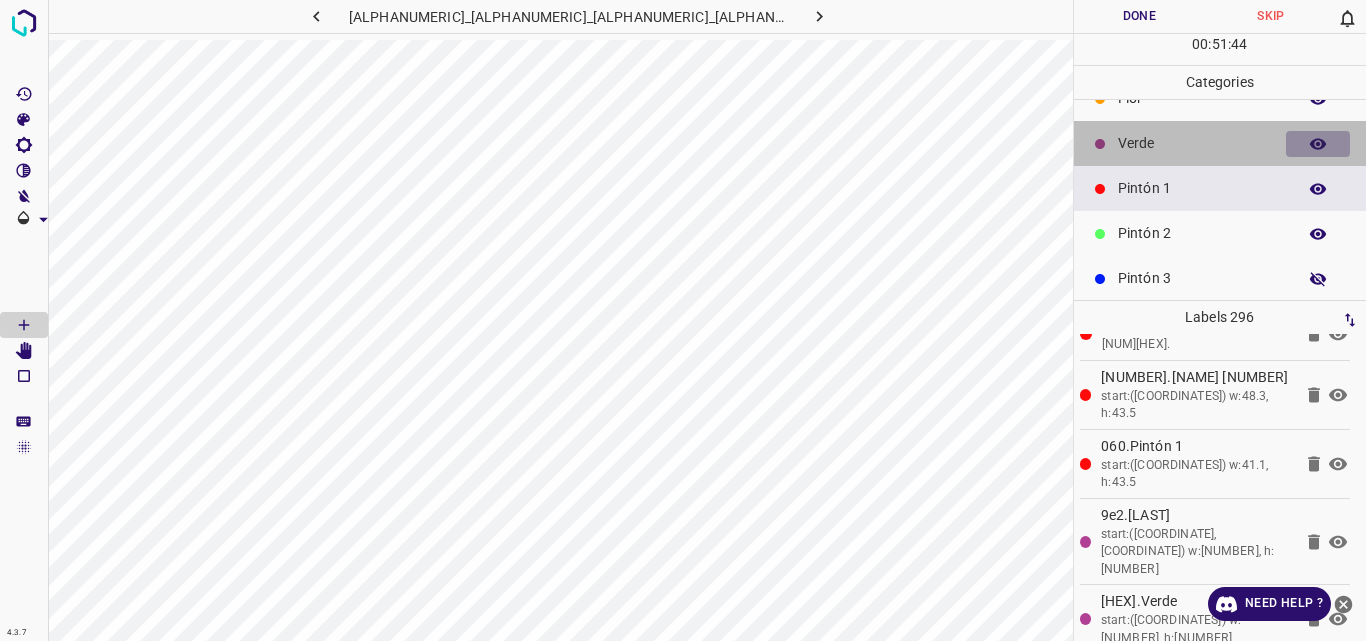 click at bounding box center [1318, 144] 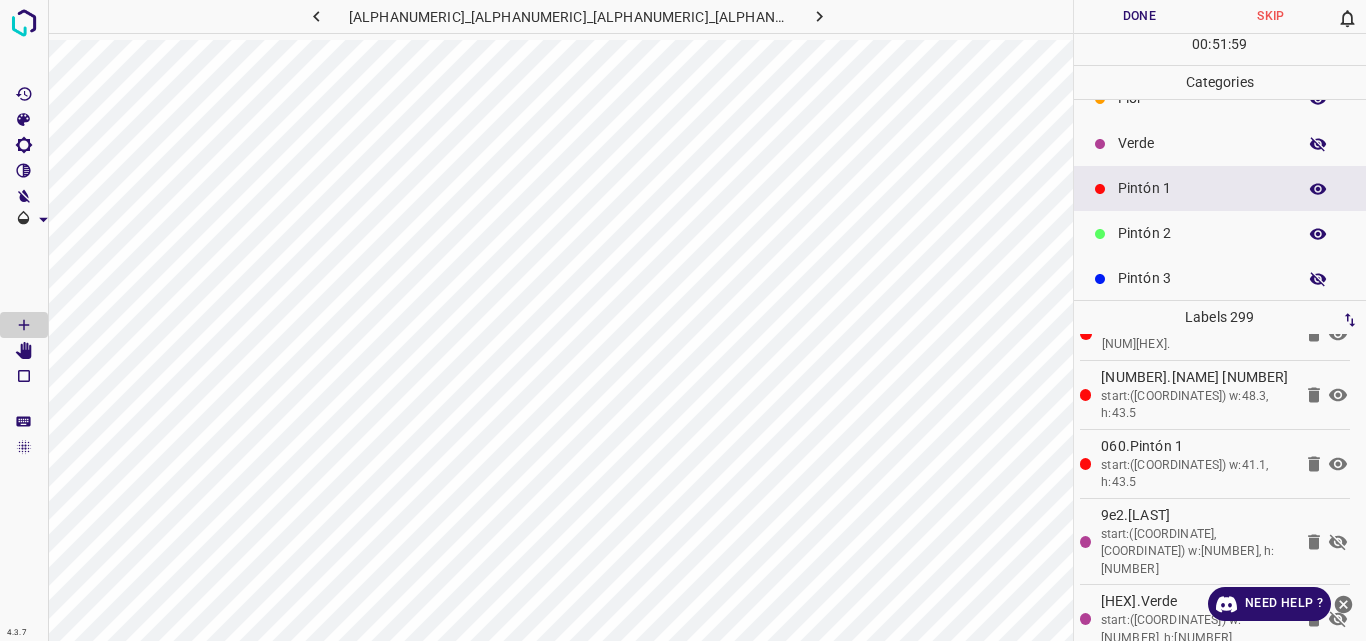 click on "Pintón 3" at bounding box center [1202, 278] 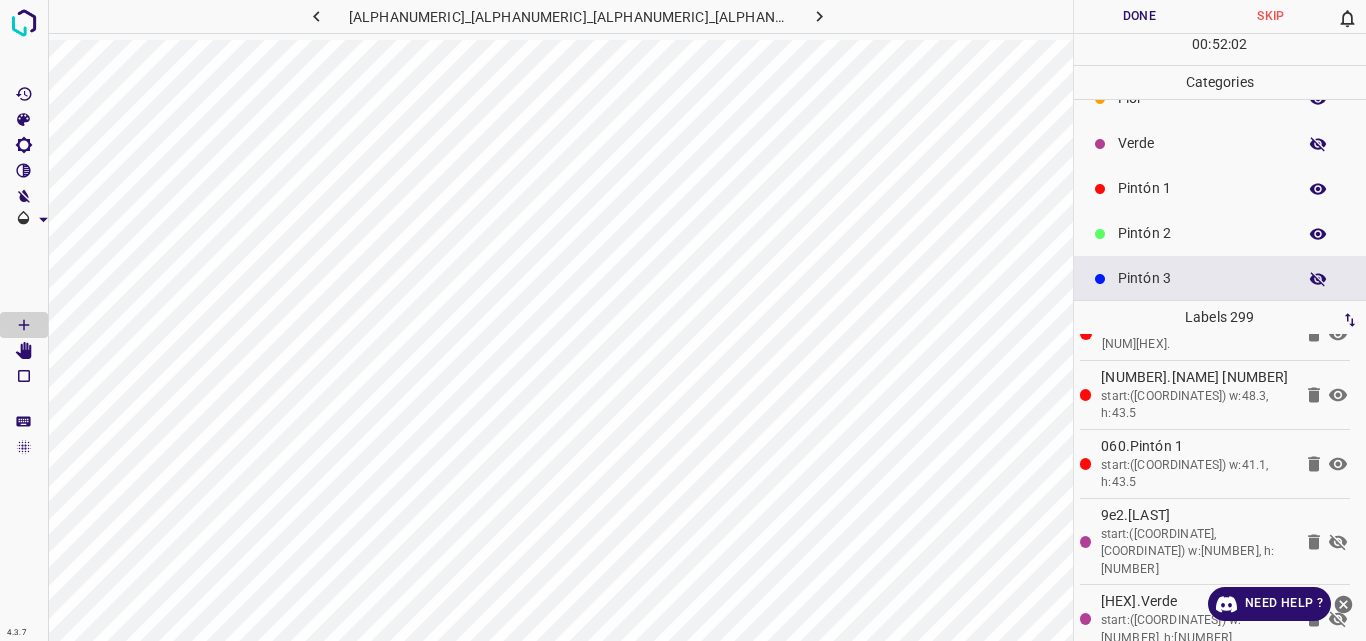 scroll, scrollTop: 176, scrollLeft: 0, axis: vertical 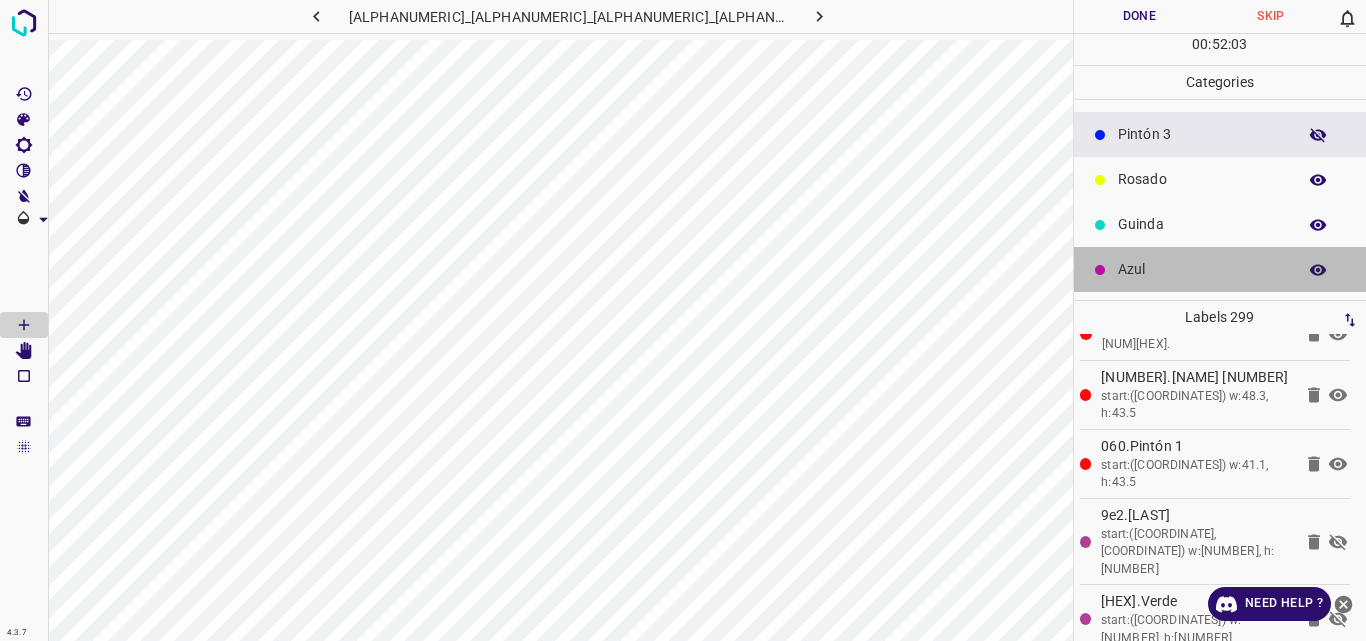 click on "Azul" at bounding box center (1202, 269) 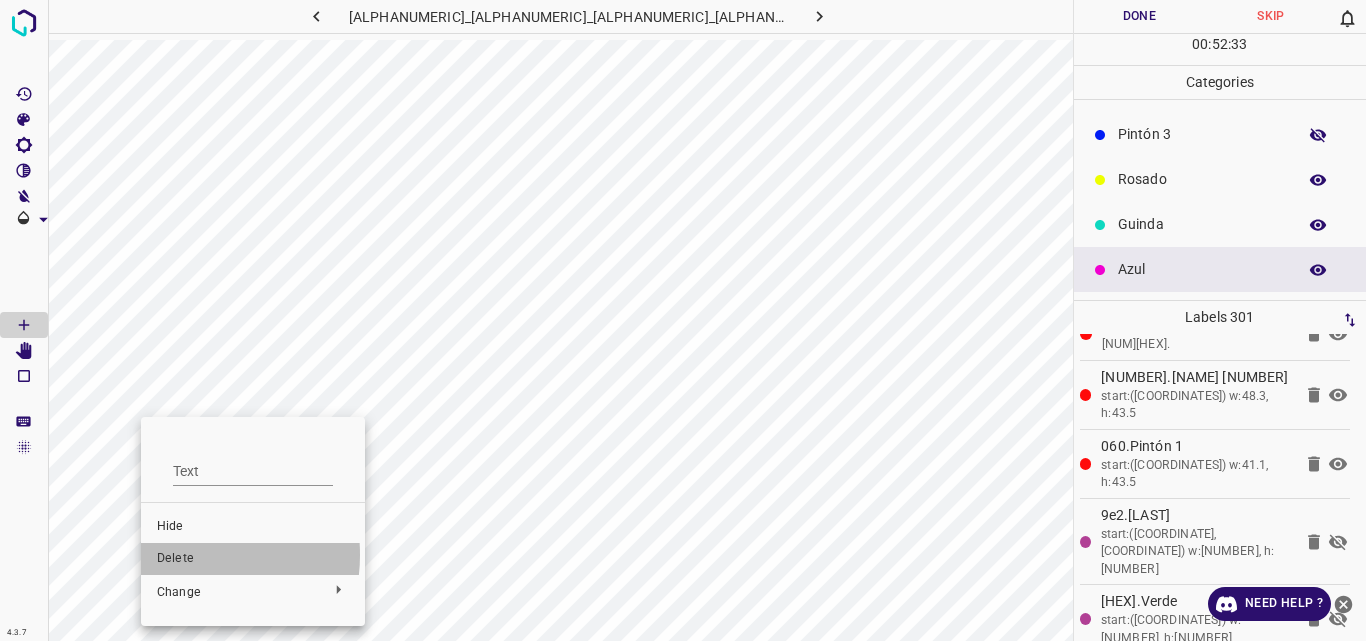 click on "Delete" at bounding box center (253, 559) 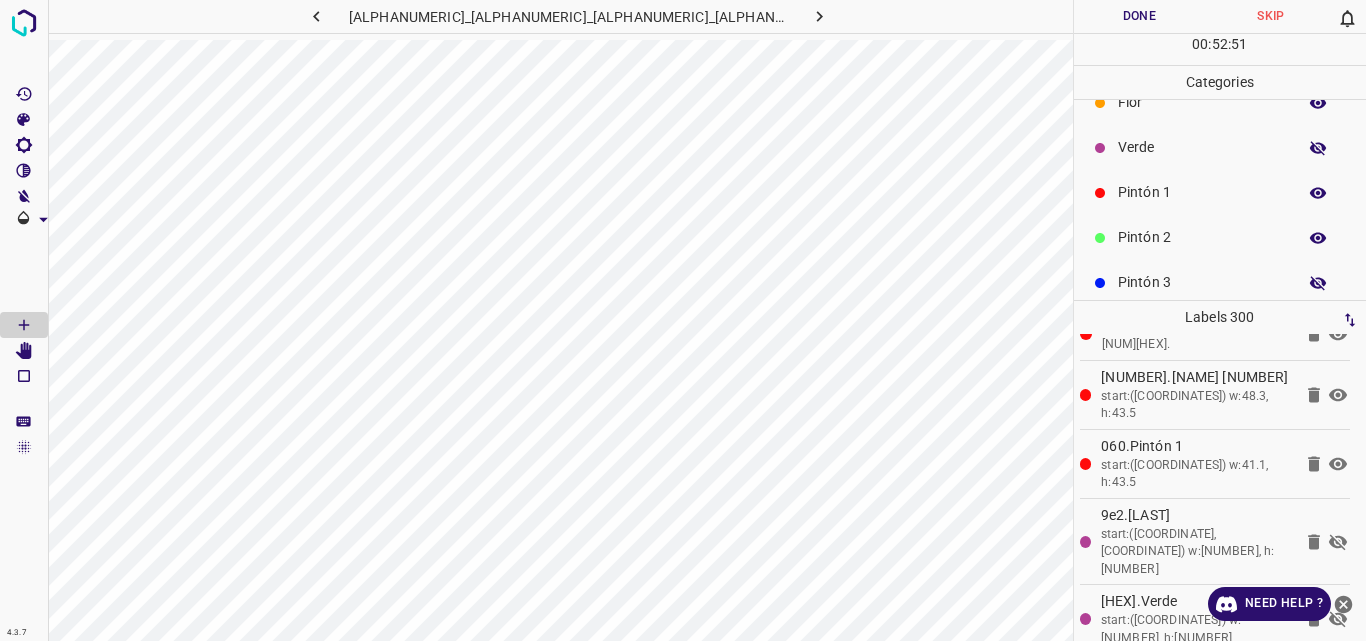 scroll, scrollTop: 0, scrollLeft: 0, axis: both 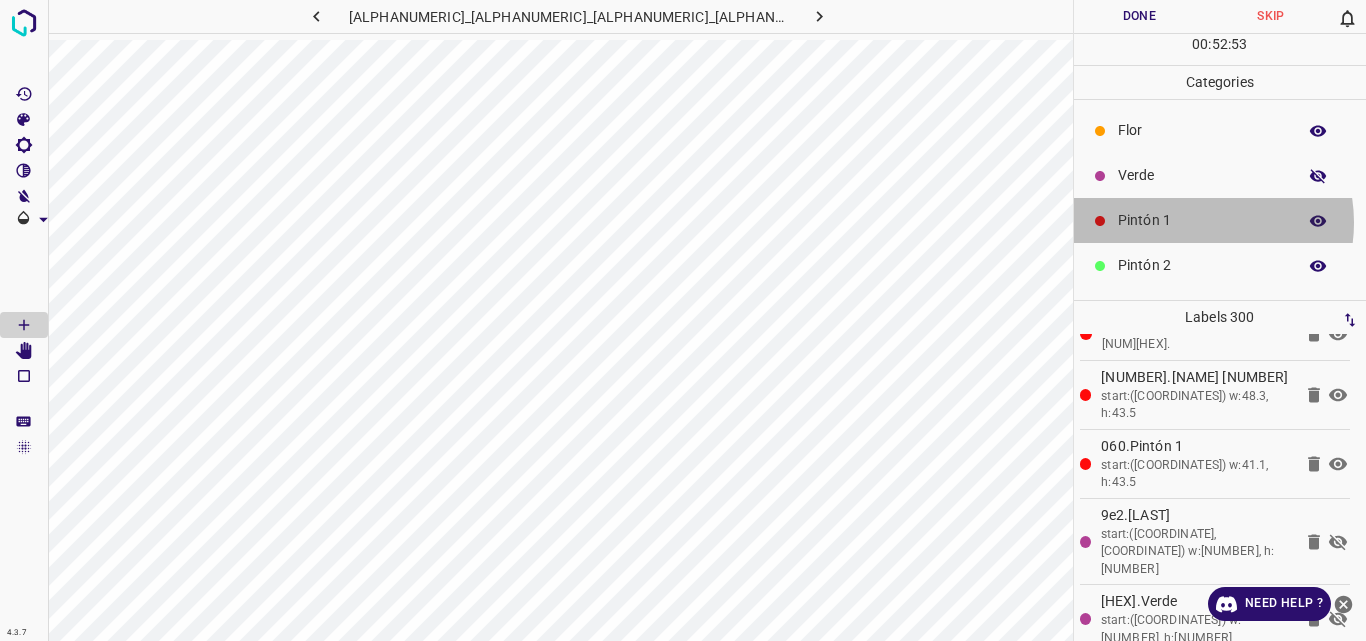 click on "Pintón 1" at bounding box center (1202, 220) 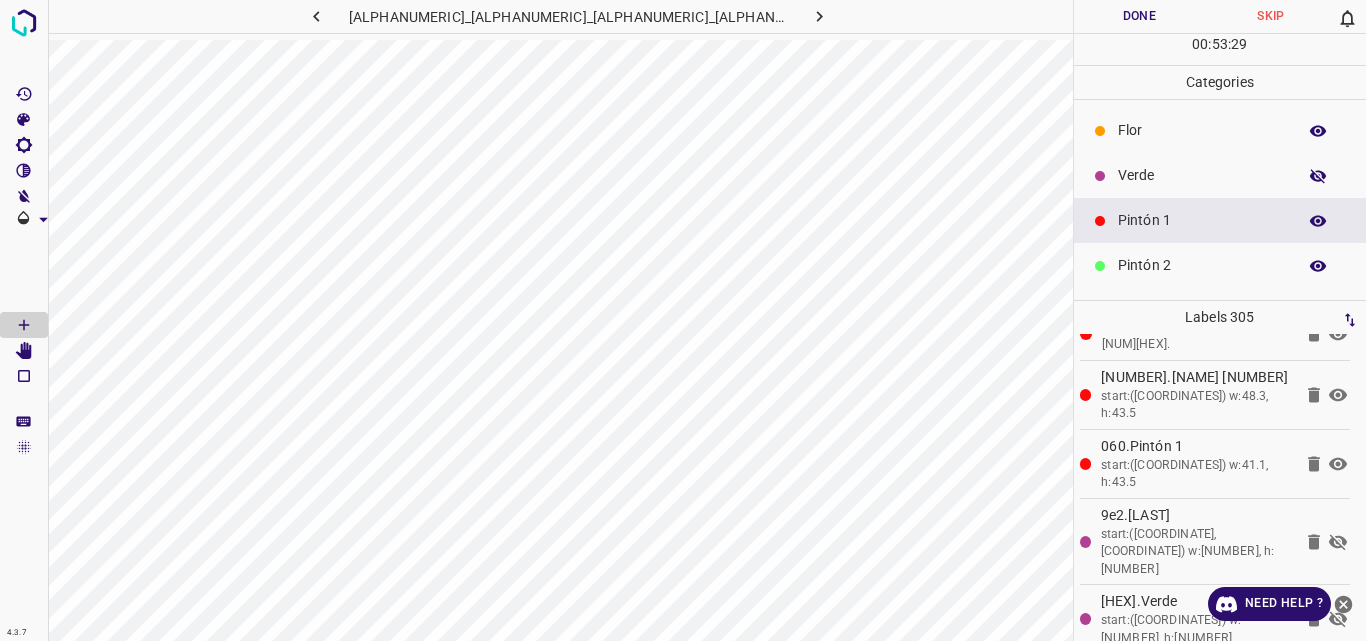 click at bounding box center [1318, 176] 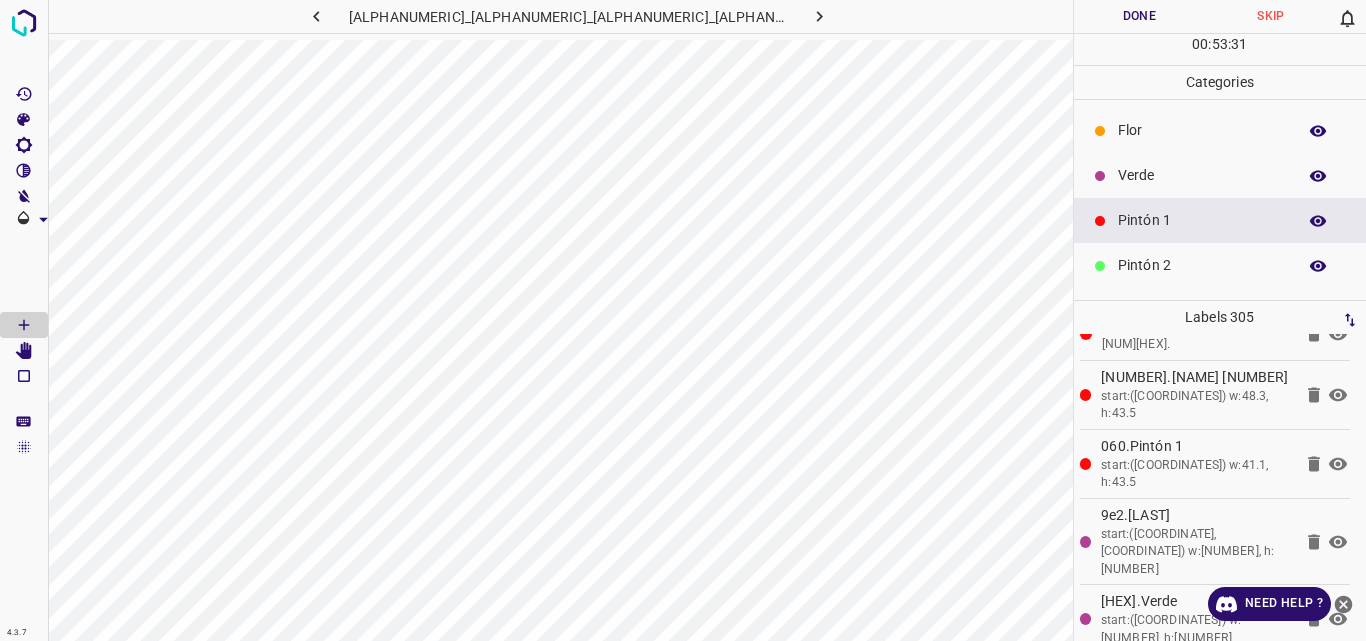 click at bounding box center (1318, 176) 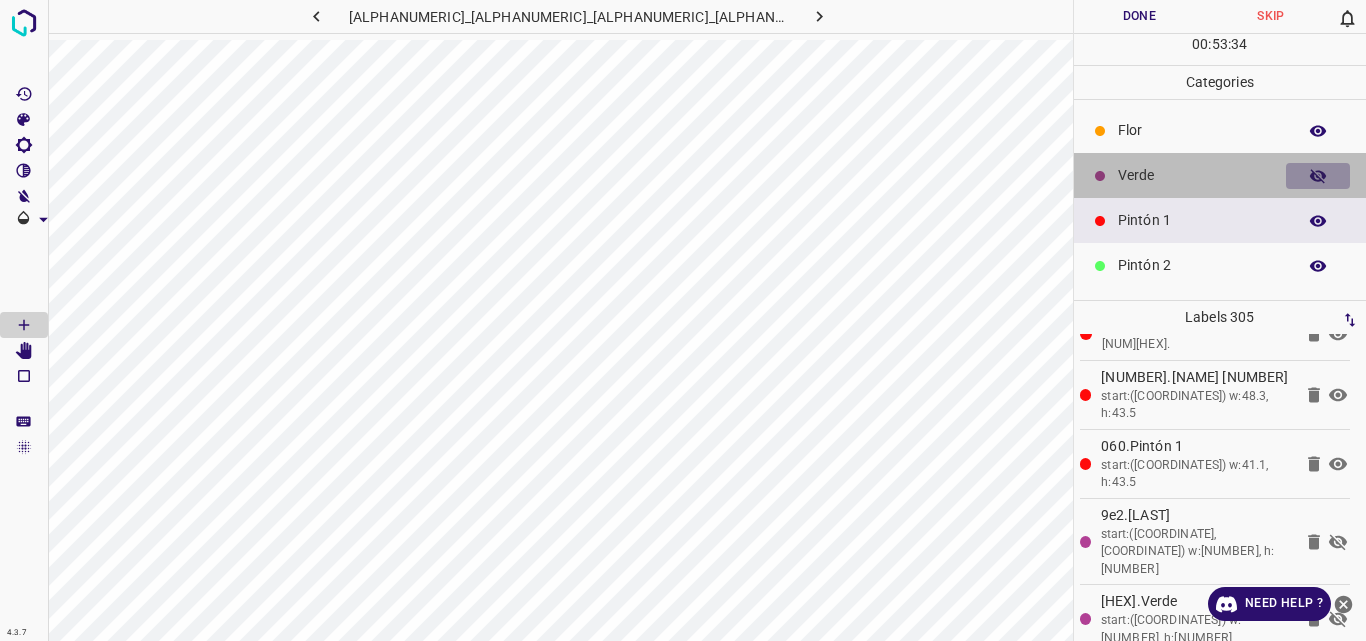 click at bounding box center [1318, 176] 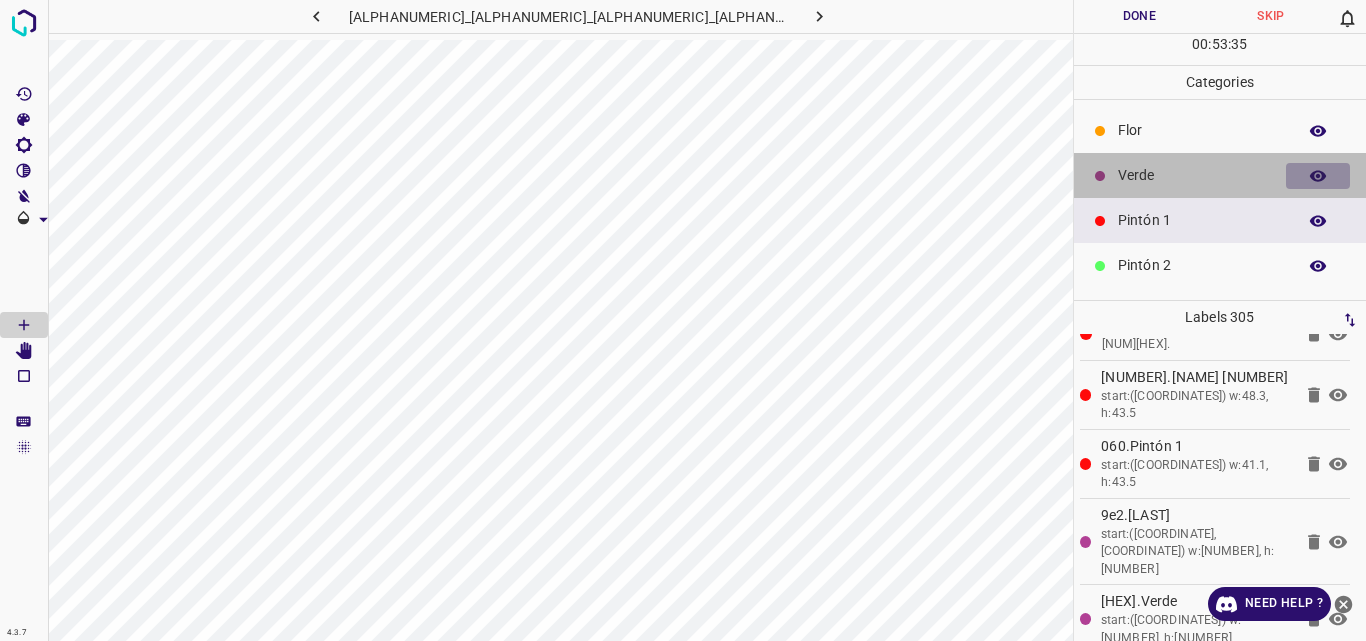click at bounding box center (1318, 176) 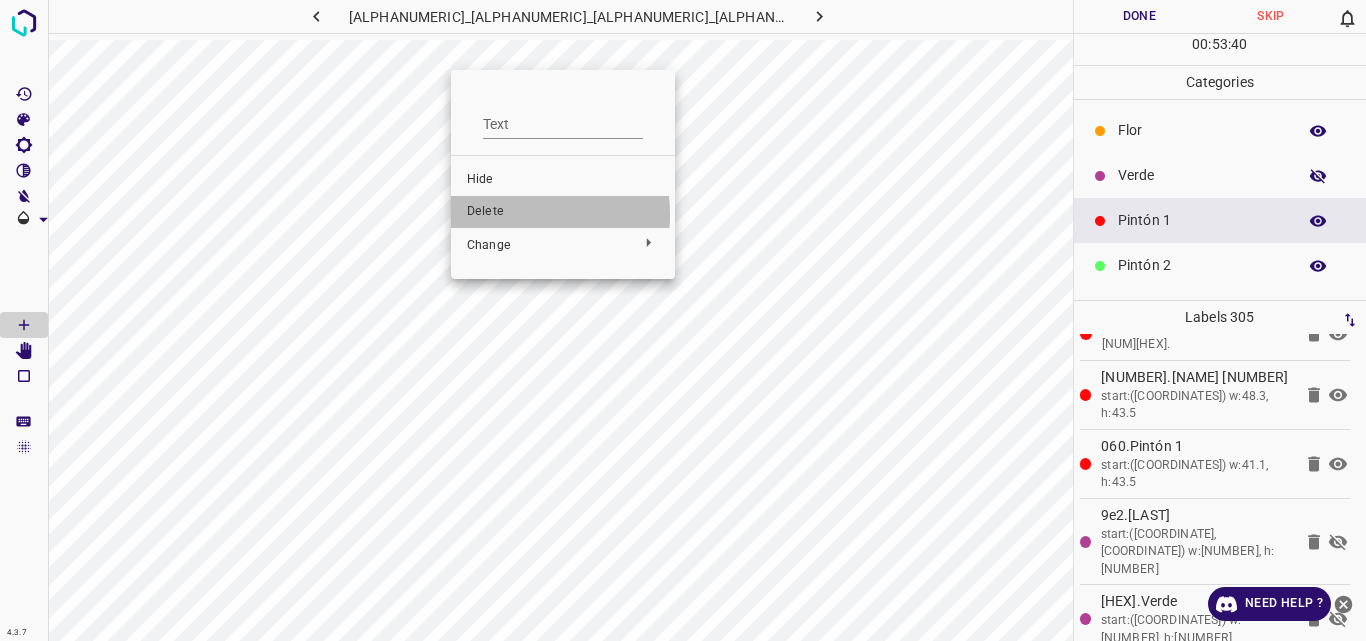 drag, startPoint x: 492, startPoint y: 215, endPoint x: 417, endPoint y: 161, distance: 92.417534 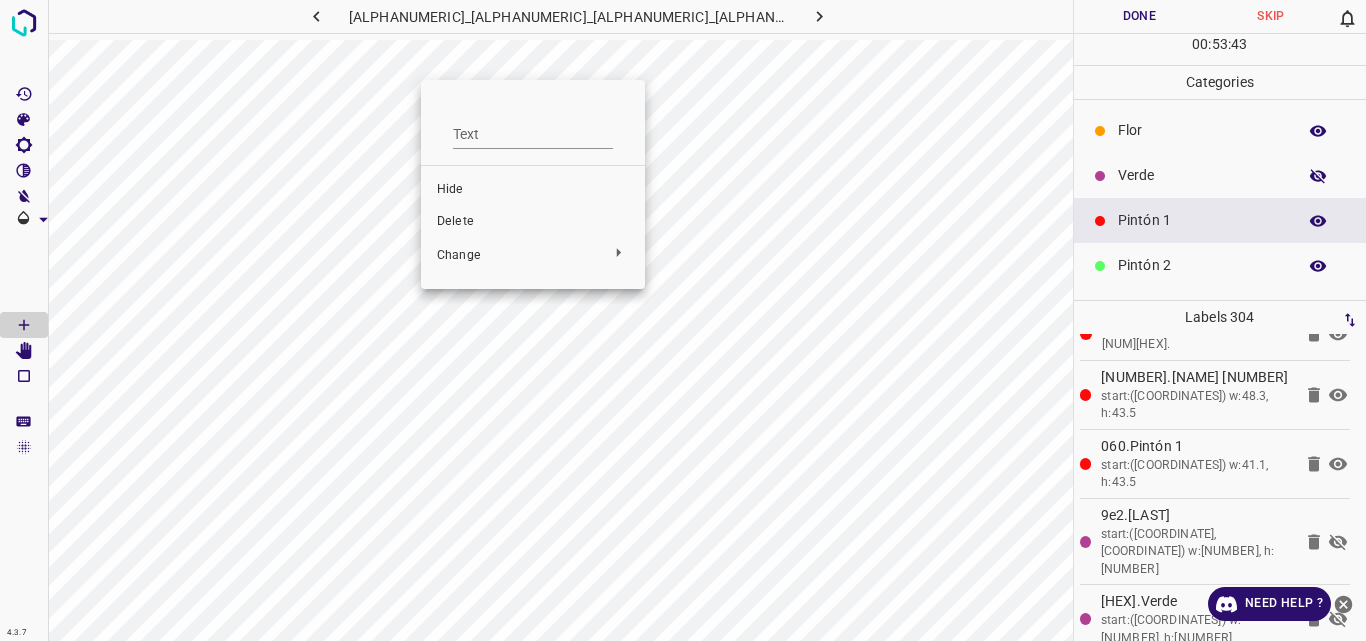 click on "Delete" at bounding box center (533, 222) 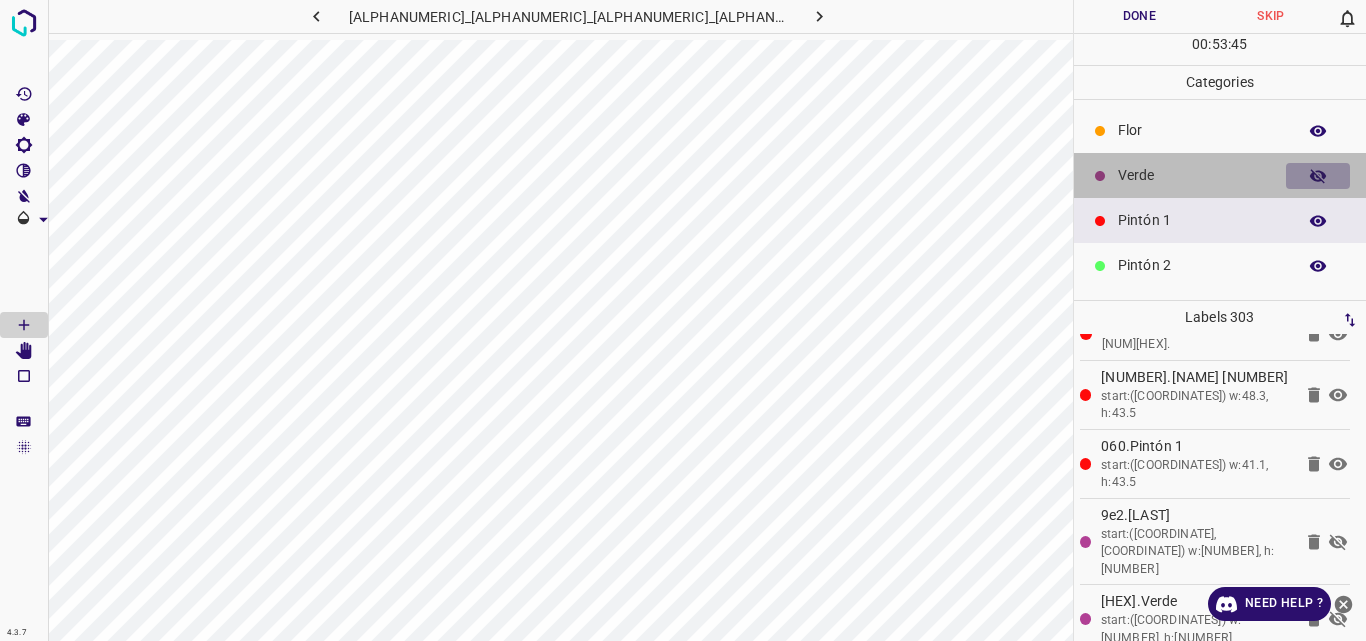 click 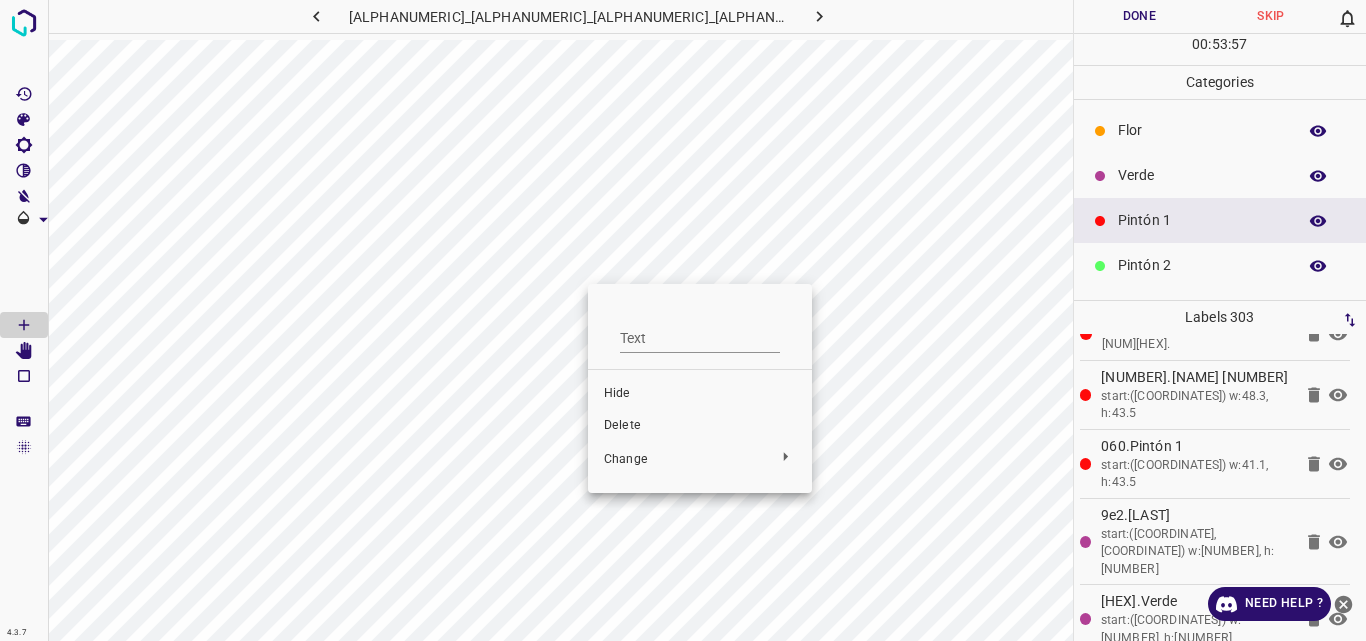 click on "Delete" at bounding box center [700, 426] 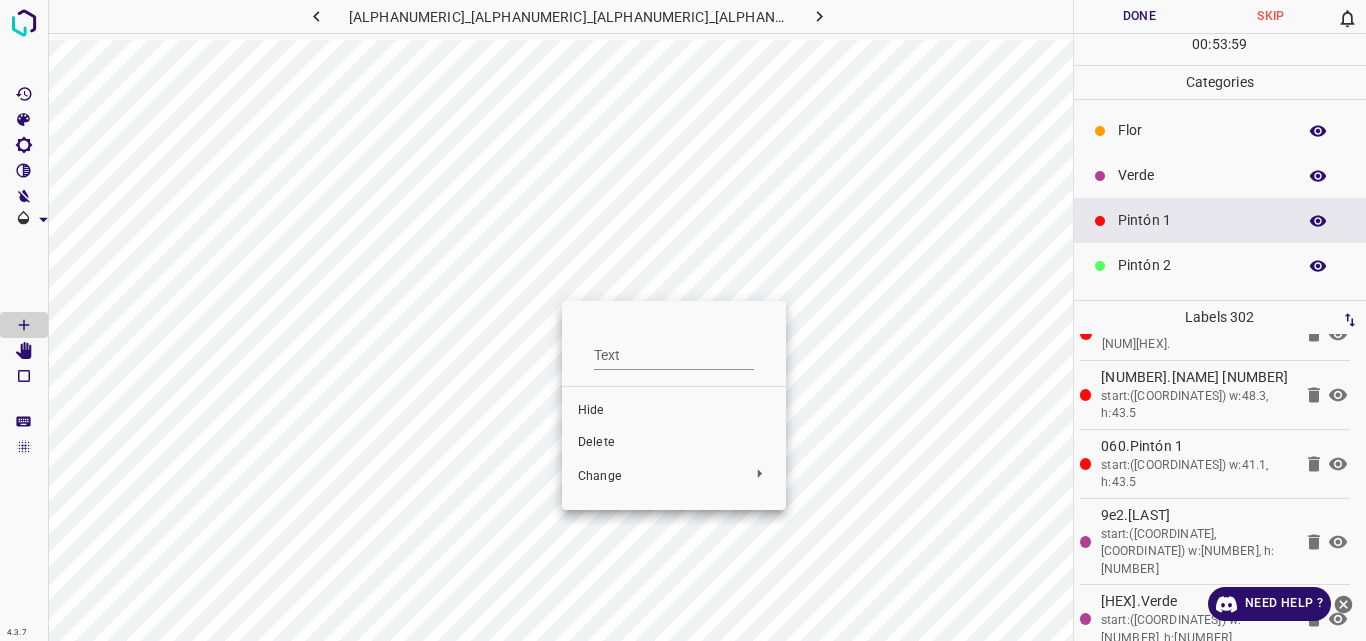 drag, startPoint x: 580, startPoint y: 441, endPoint x: 572, endPoint y: 400, distance: 41.773197 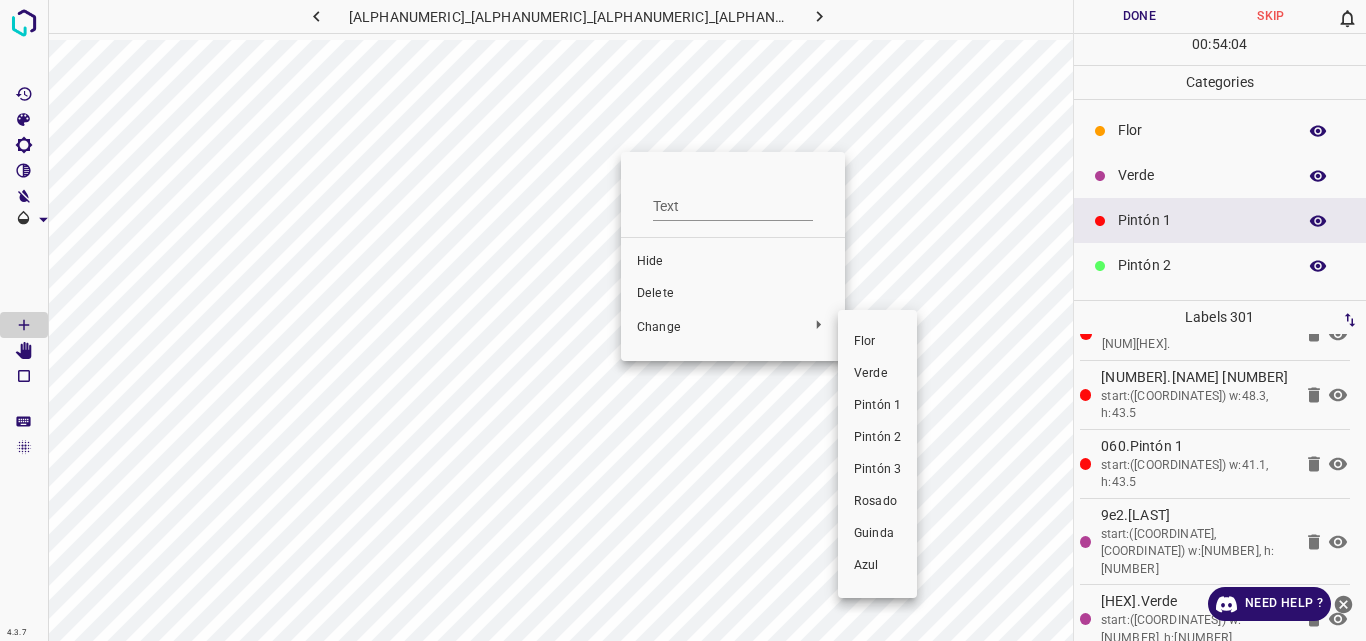 click at bounding box center (683, 320) 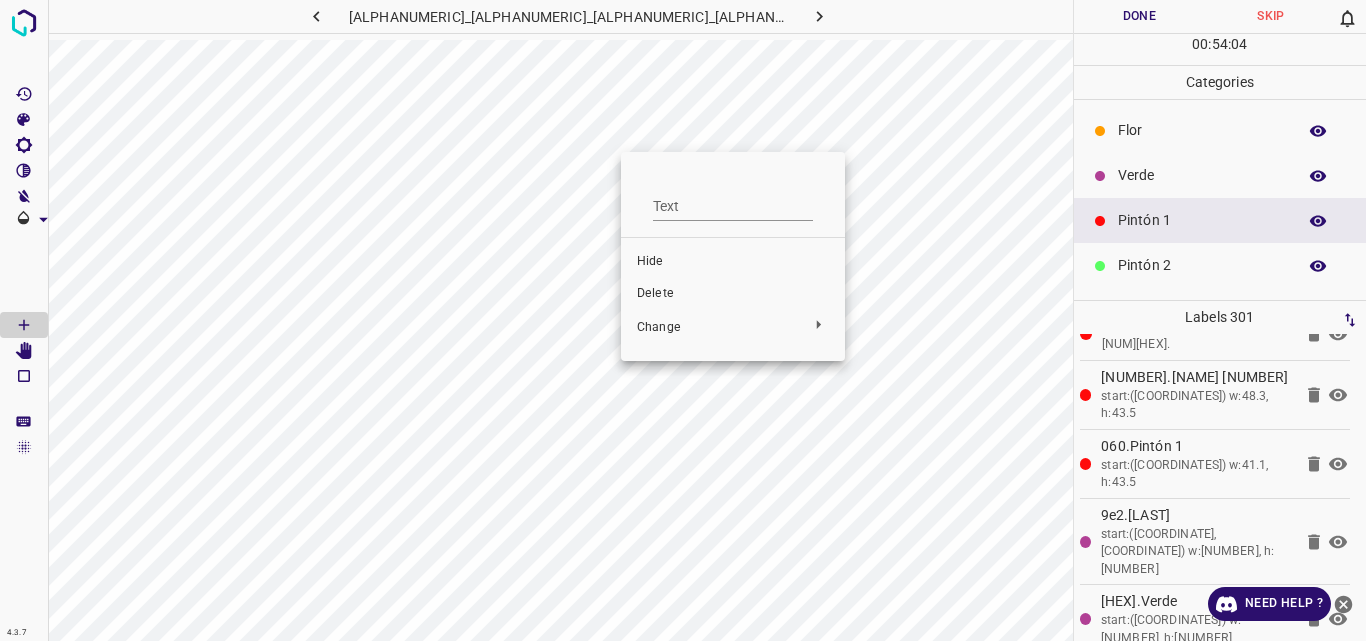 click on "Delete" at bounding box center [733, 294] 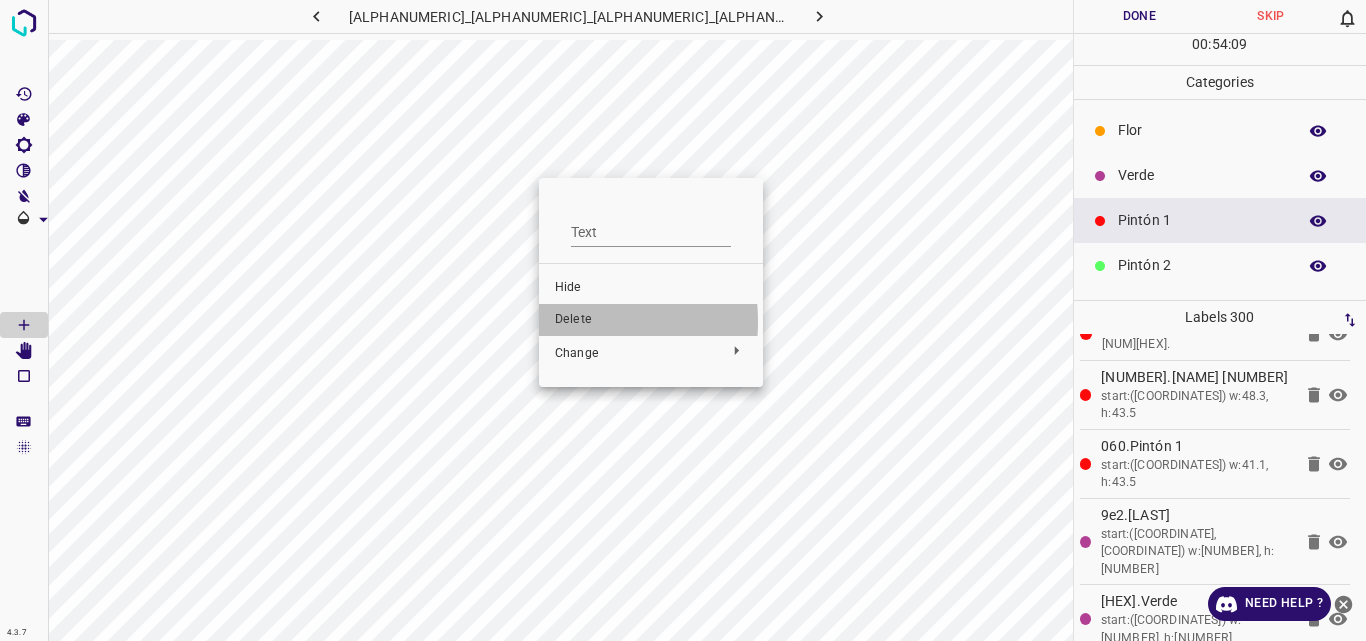 drag, startPoint x: 554, startPoint y: 322, endPoint x: 538, endPoint y: 330, distance: 17.888544 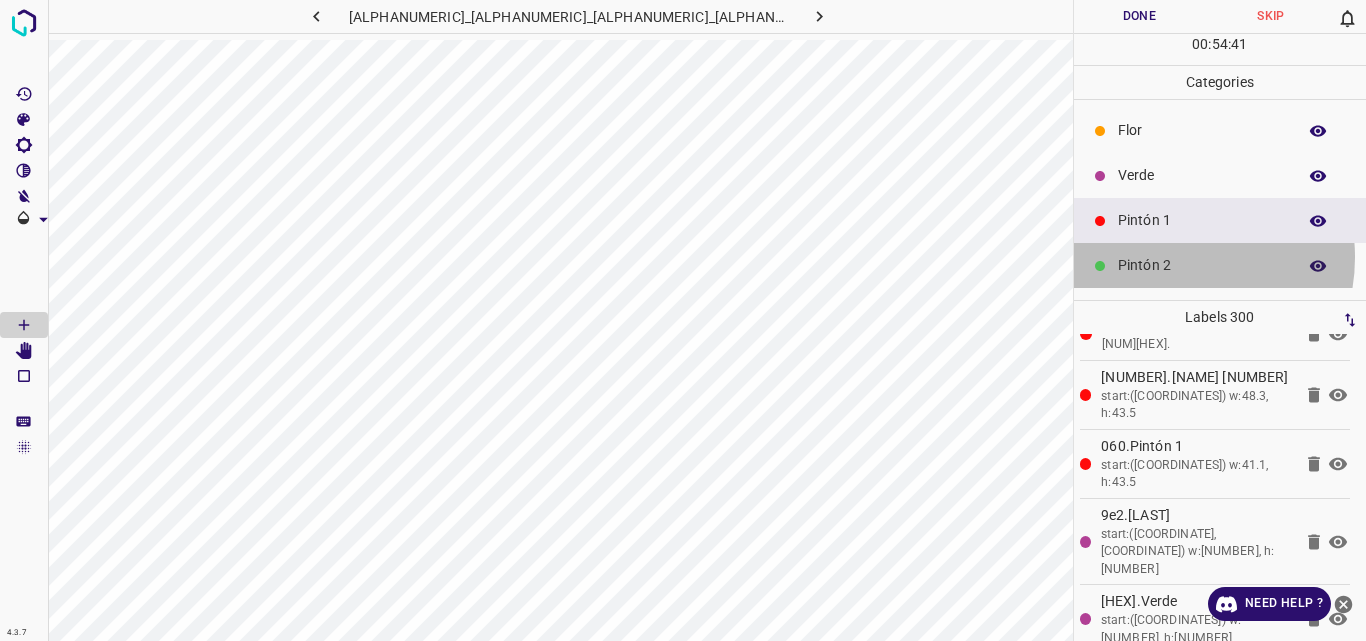 click on "Pintón 2" at bounding box center (1202, 265) 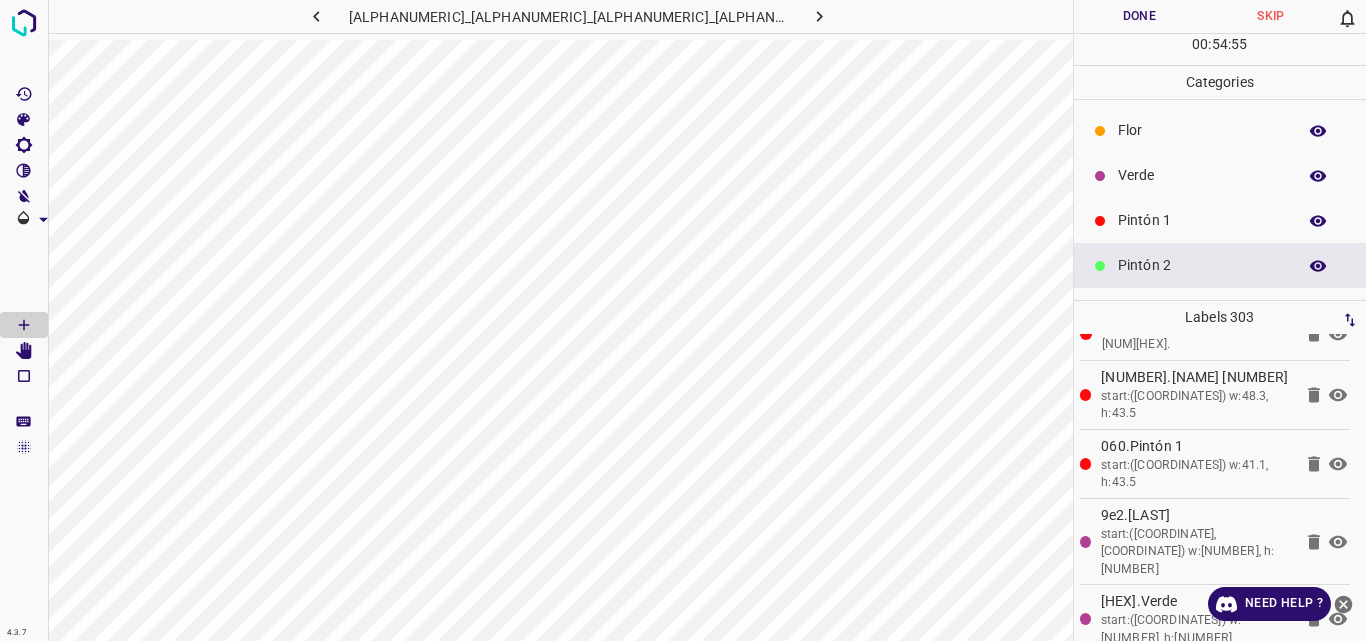 click on "Pintón 1" at bounding box center (1202, 220) 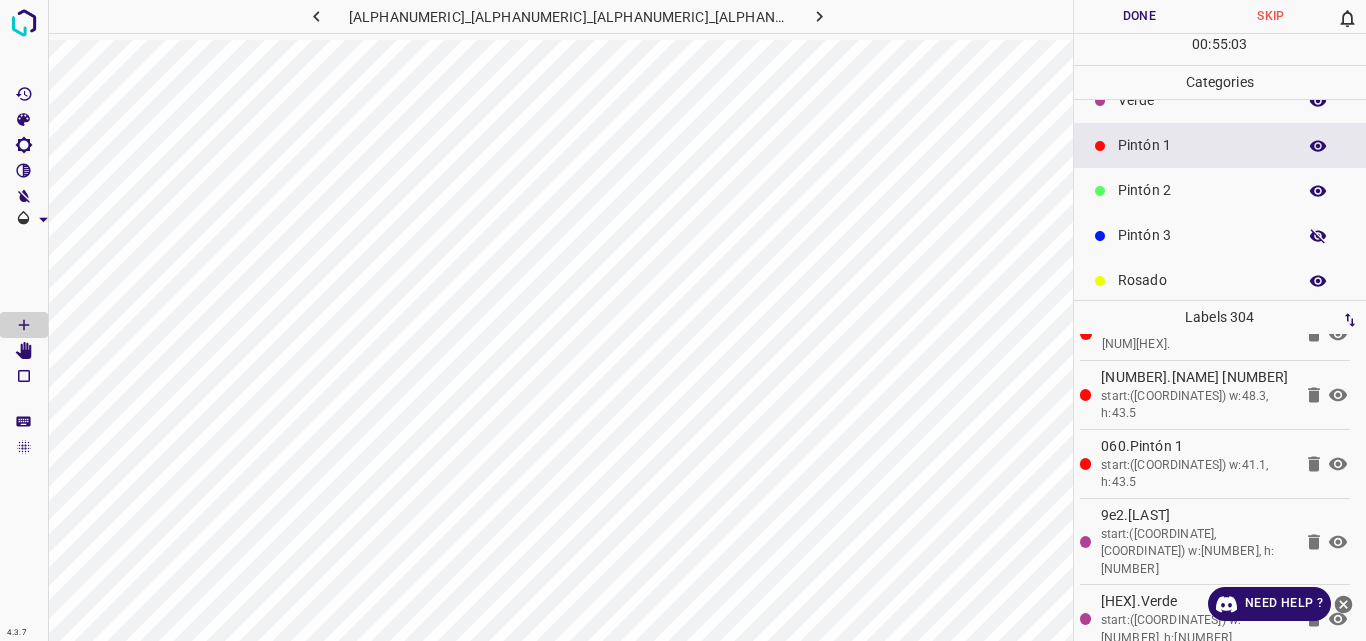 scroll, scrollTop: 87, scrollLeft: 0, axis: vertical 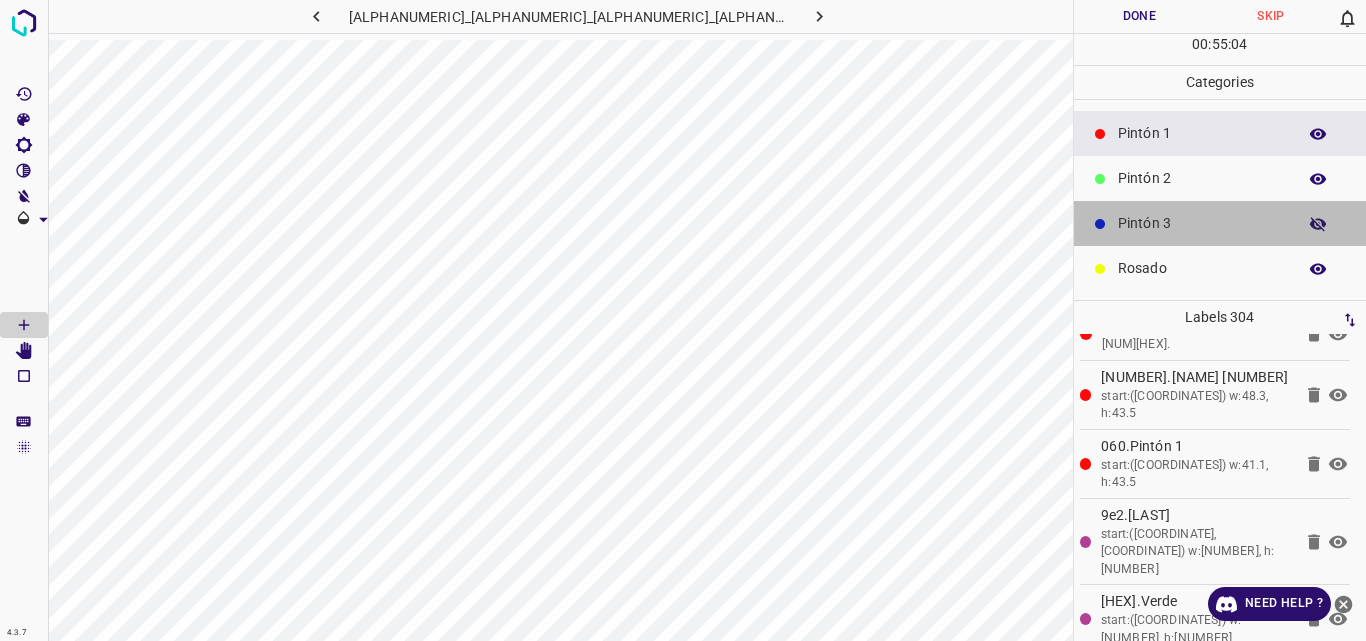 click on "Pintón 3" at bounding box center (1202, 223) 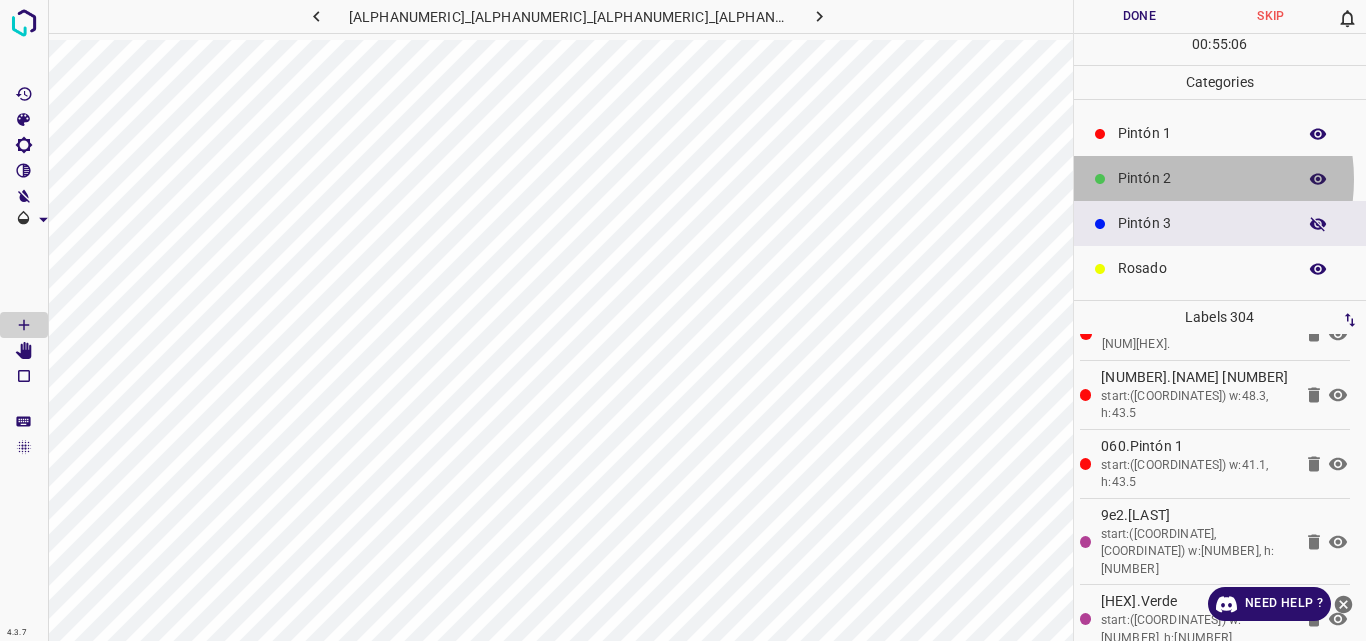 click on "Pintón 2" at bounding box center (1202, 178) 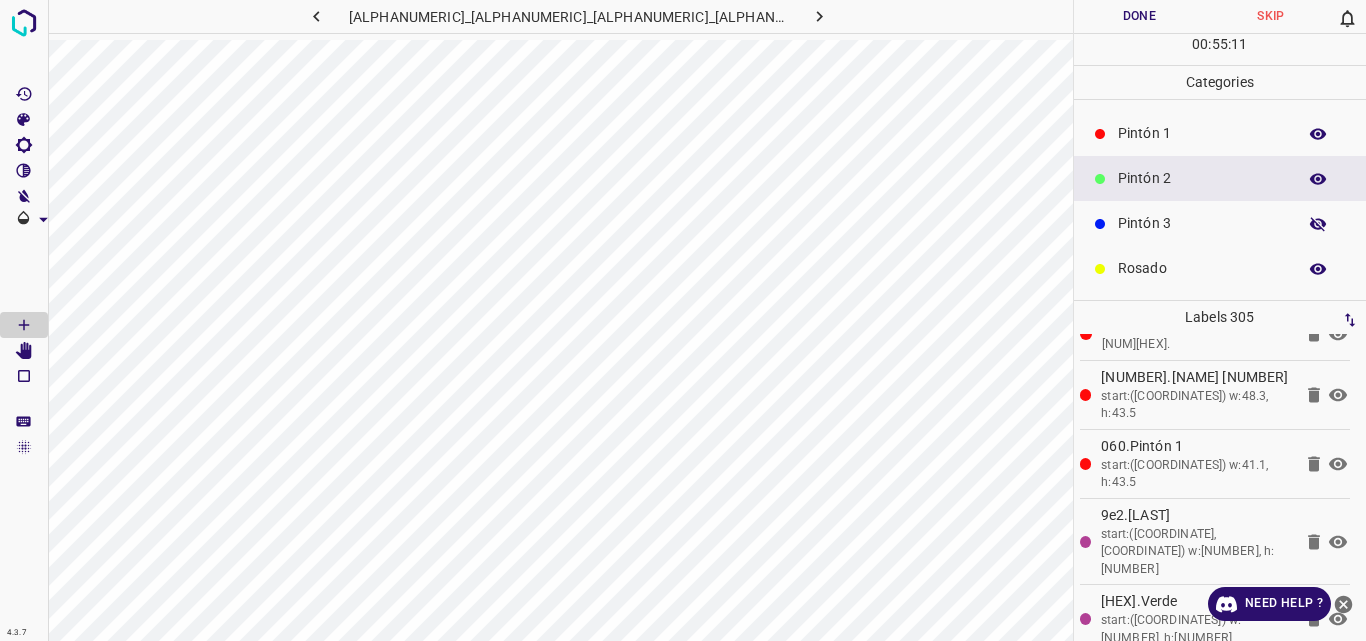 click on "Pintón 1" at bounding box center [1202, 133] 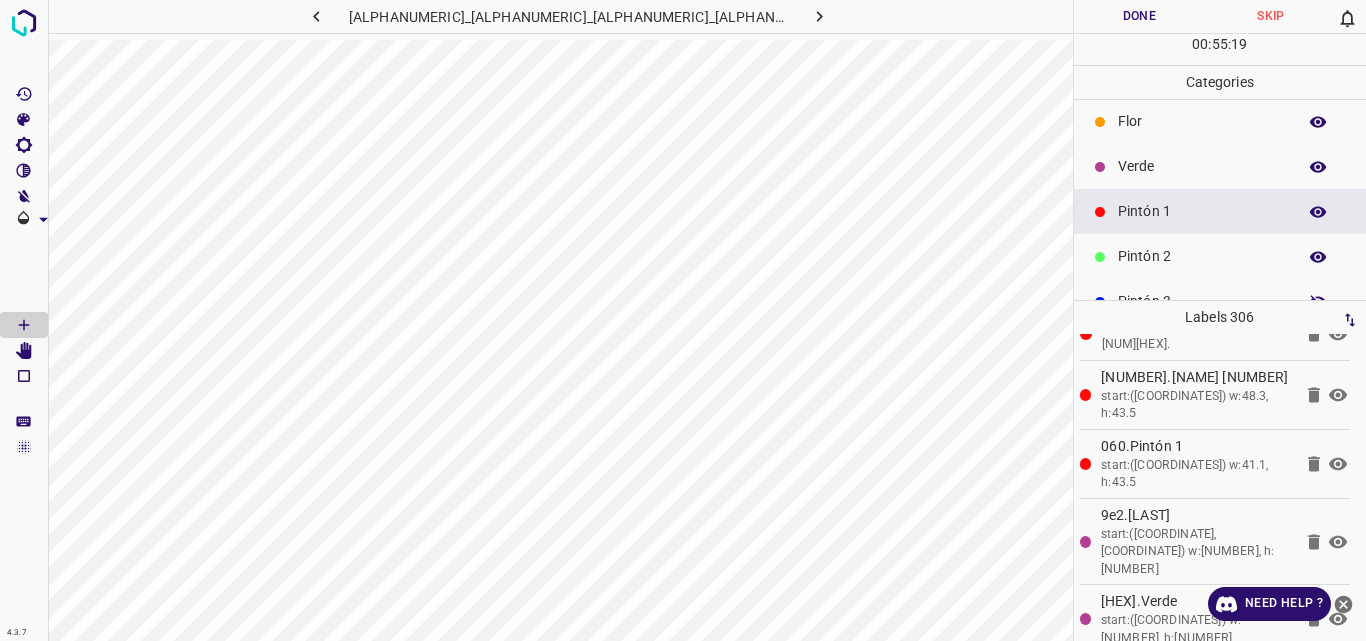 scroll, scrollTop: 3, scrollLeft: 0, axis: vertical 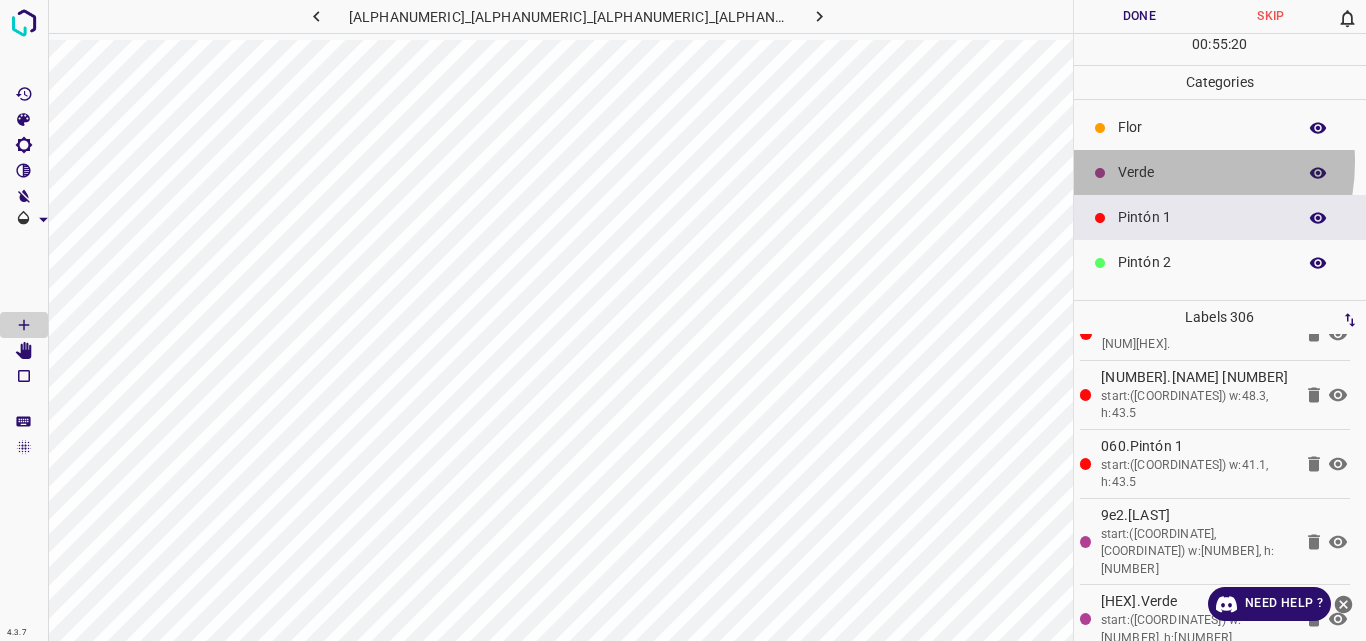 click on "Verde" at bounding box center (1202, 172) 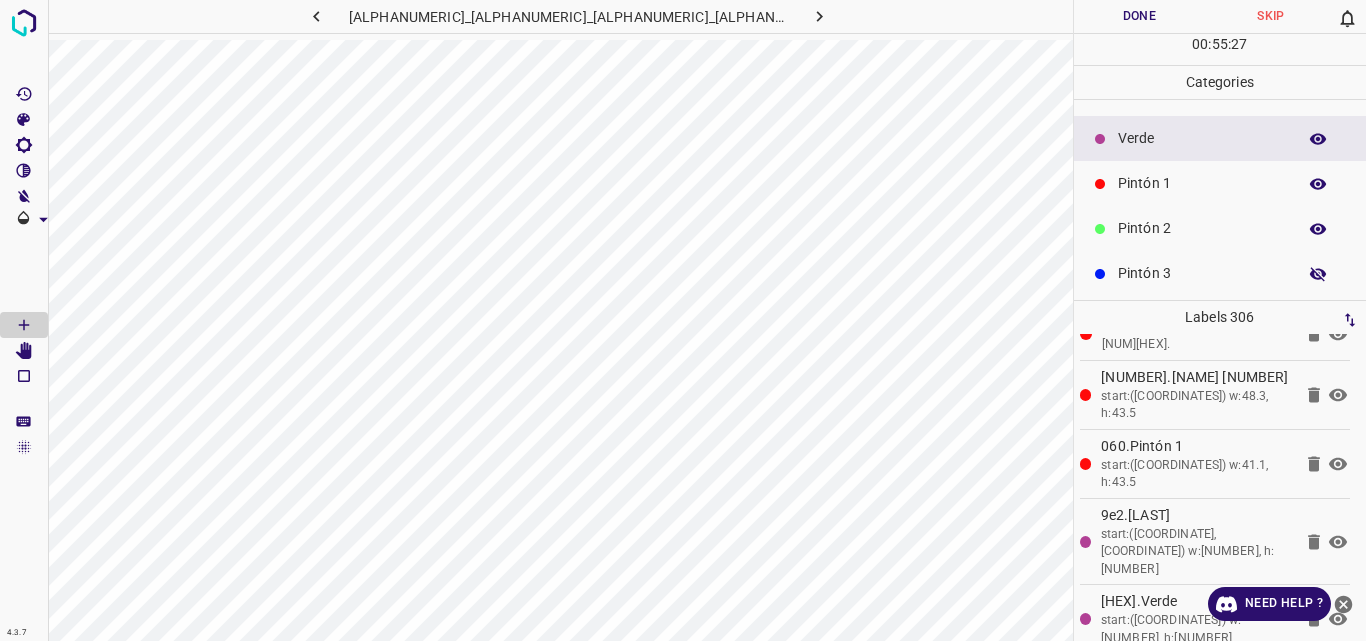 scroll, scrollTop: 34, scrollLeft: 0, axis: vertical 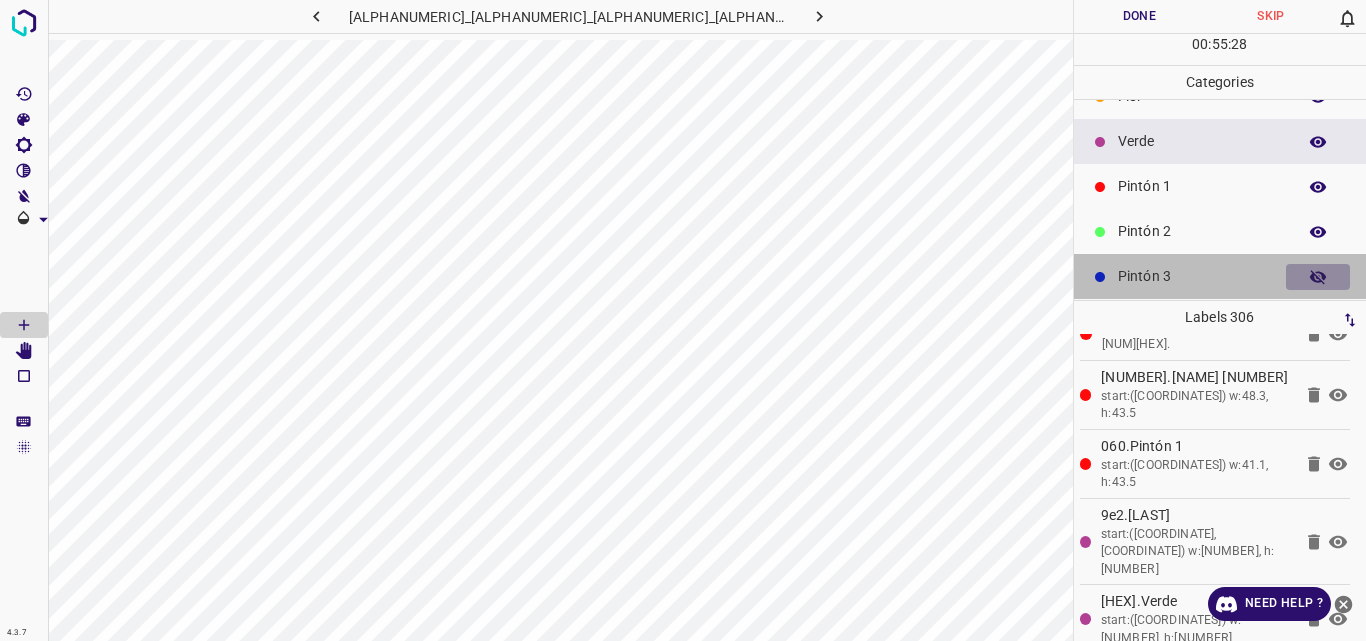 click 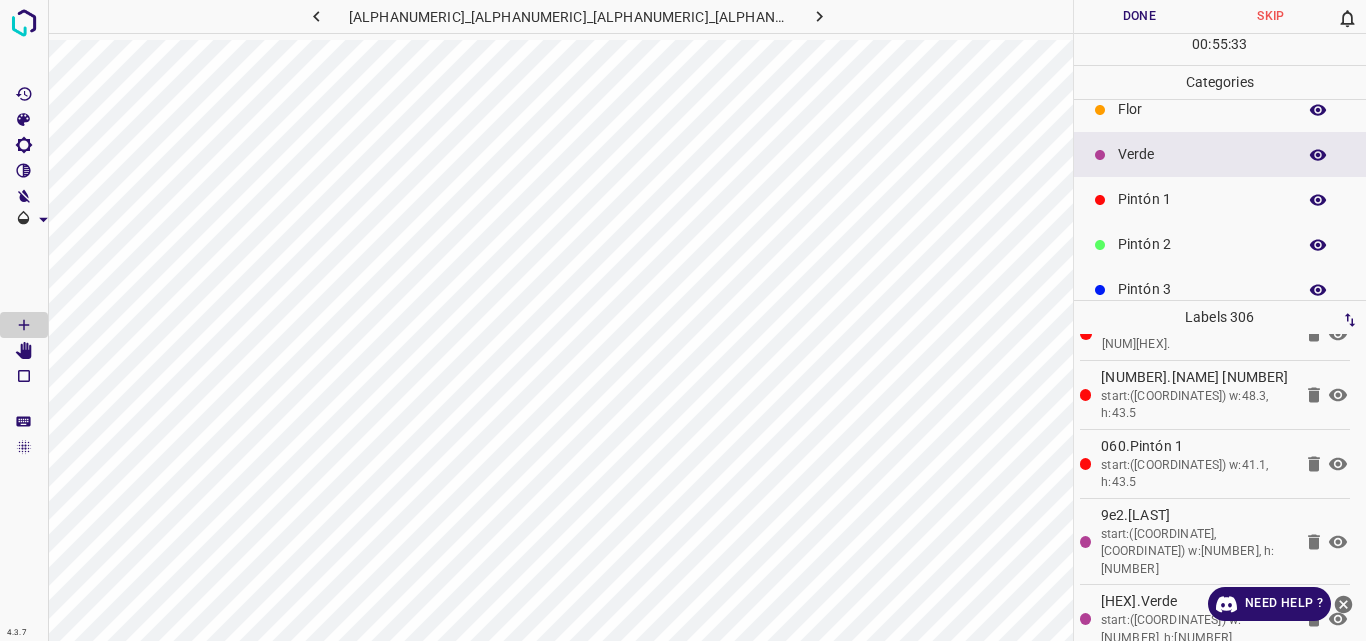 scroll, scrollTop: 0, scrollLeft: 0, axis: both 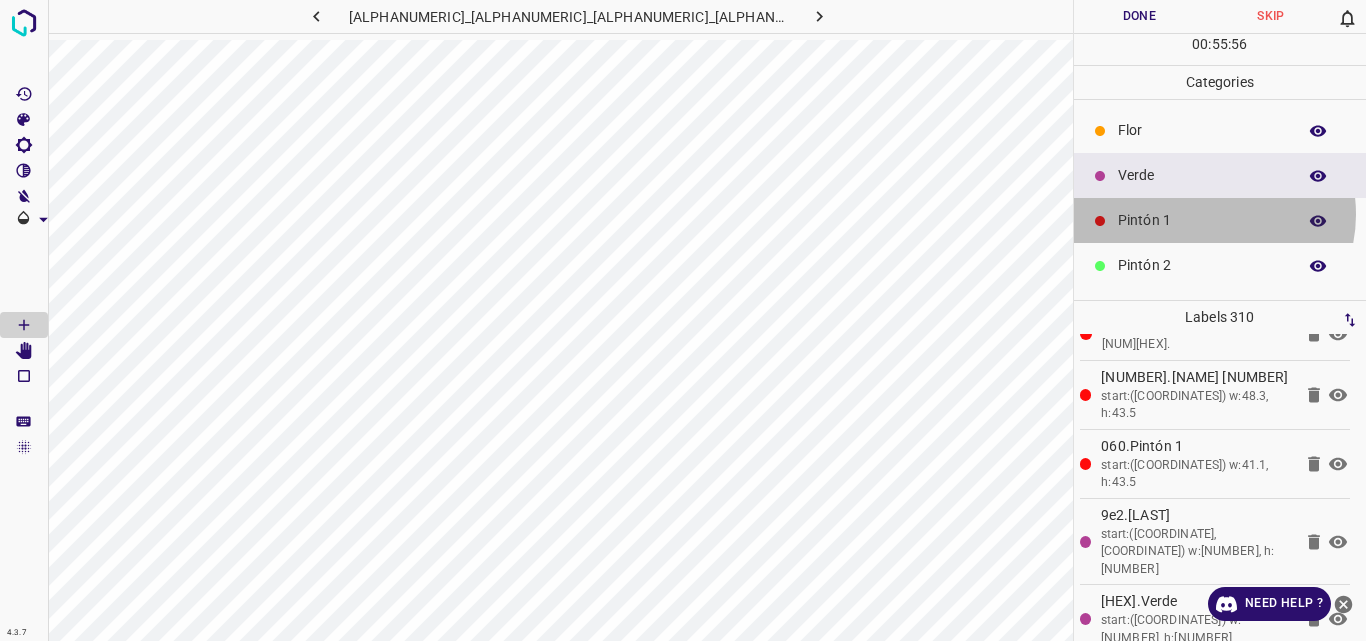 click on "Pintón 1" at bounding box center (1202, 220) 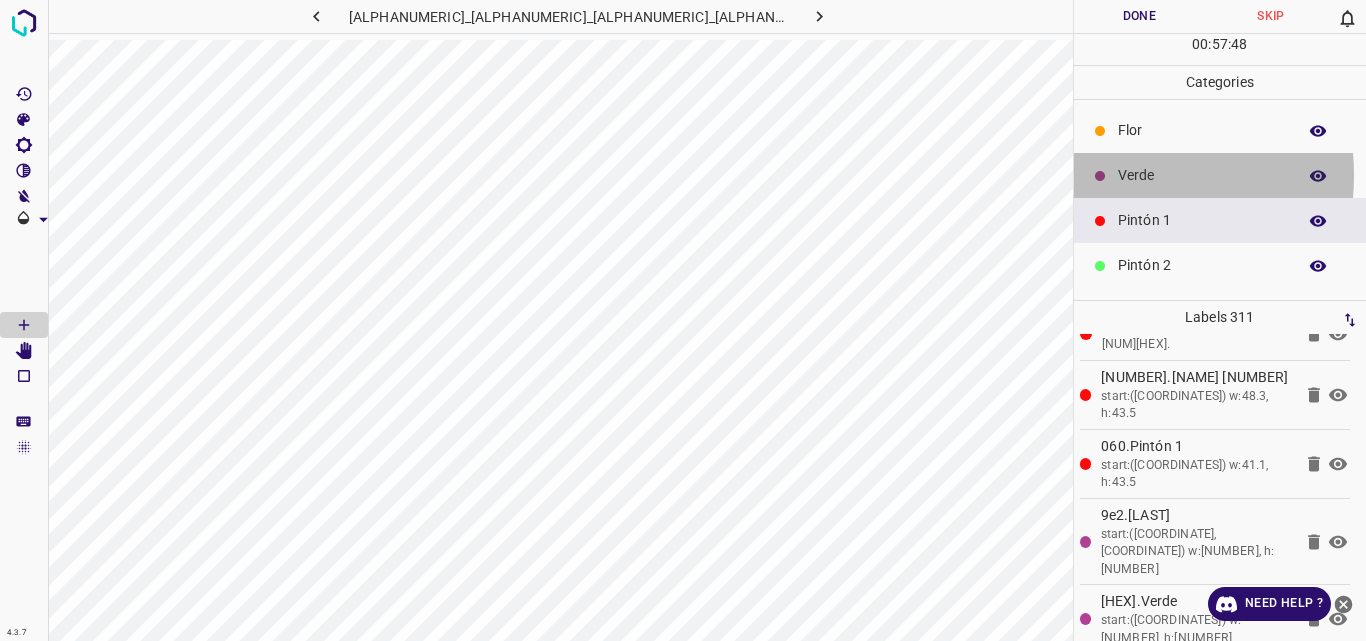 click on "Verde" at bounding box center [1220, 175] 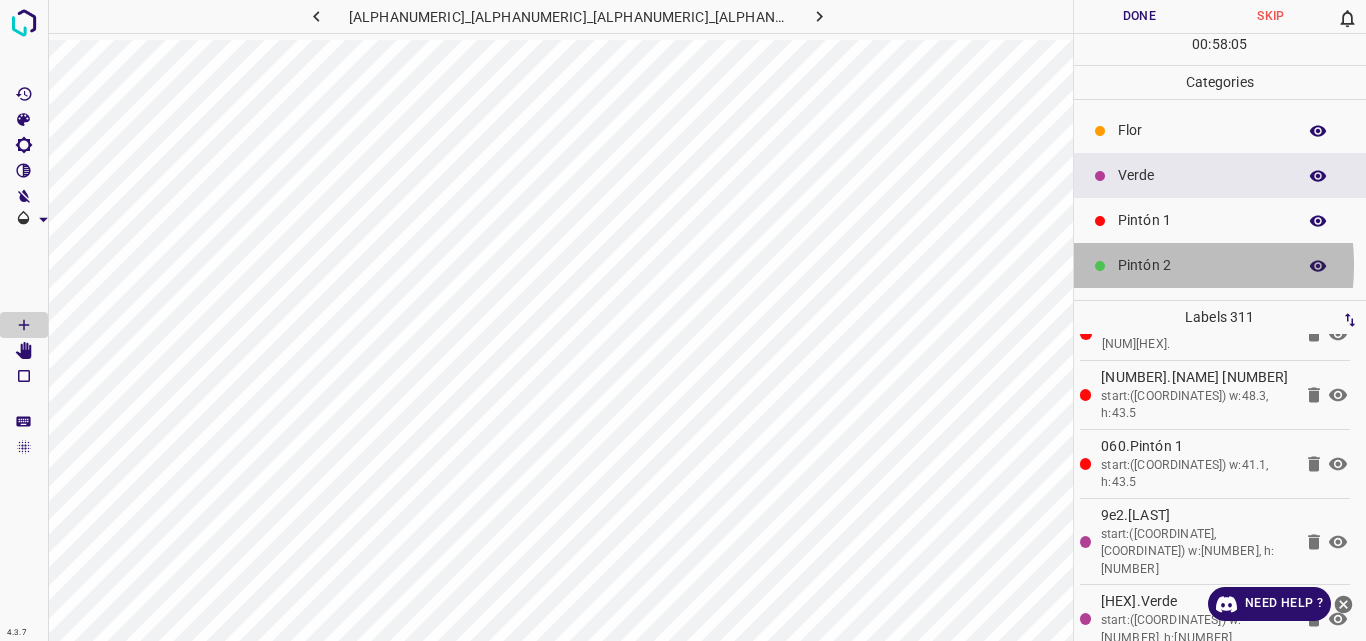 click on "Pintón 2" at bounding box center (1202, 265) 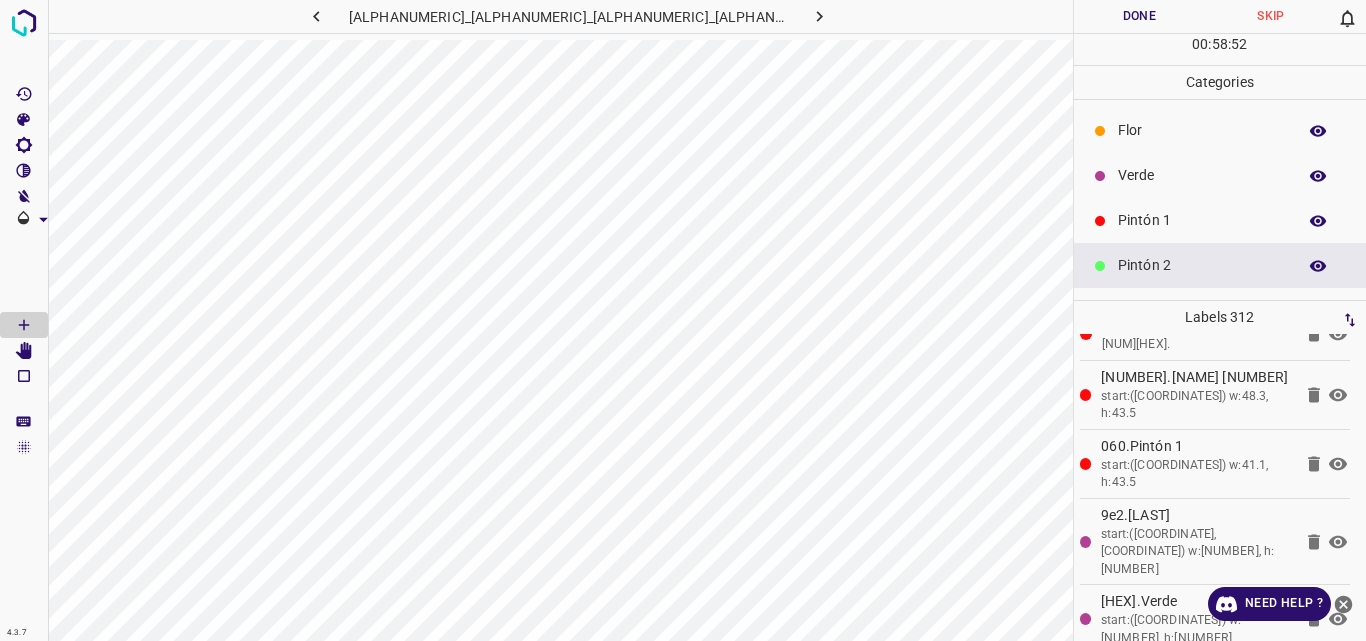 click on "Verde" at bounding box center (1202, 175) 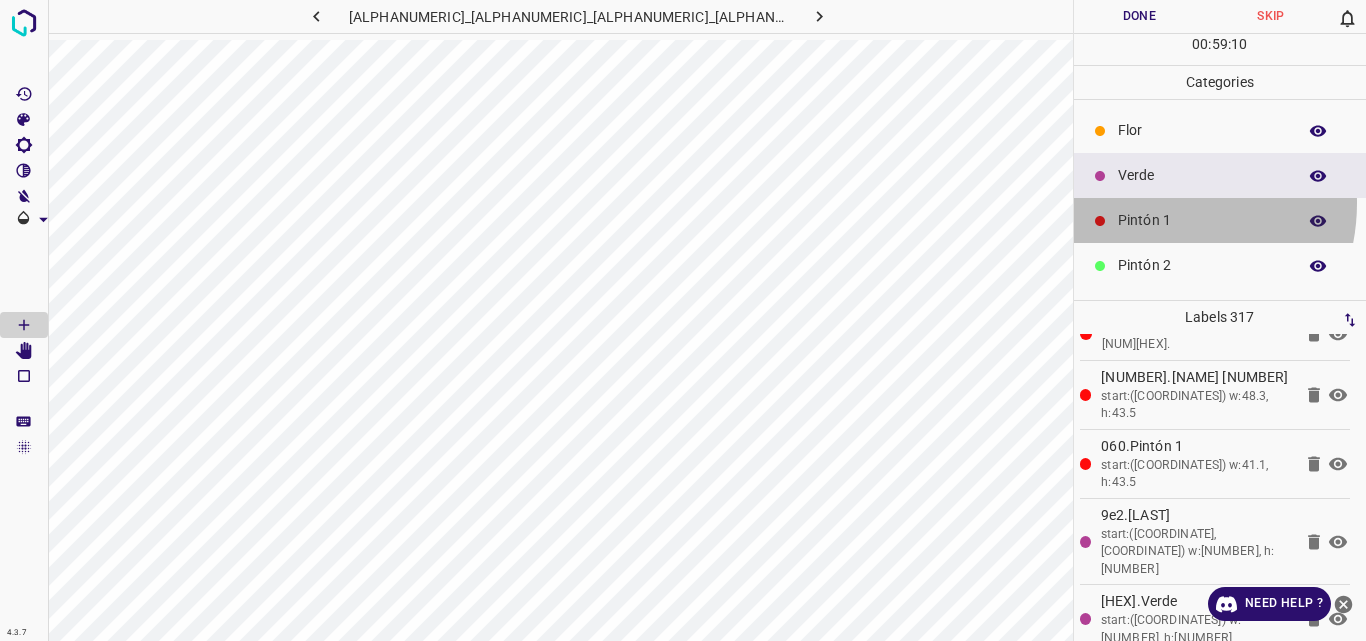click on "Pintón 1" at bounding box center [1220, 220] 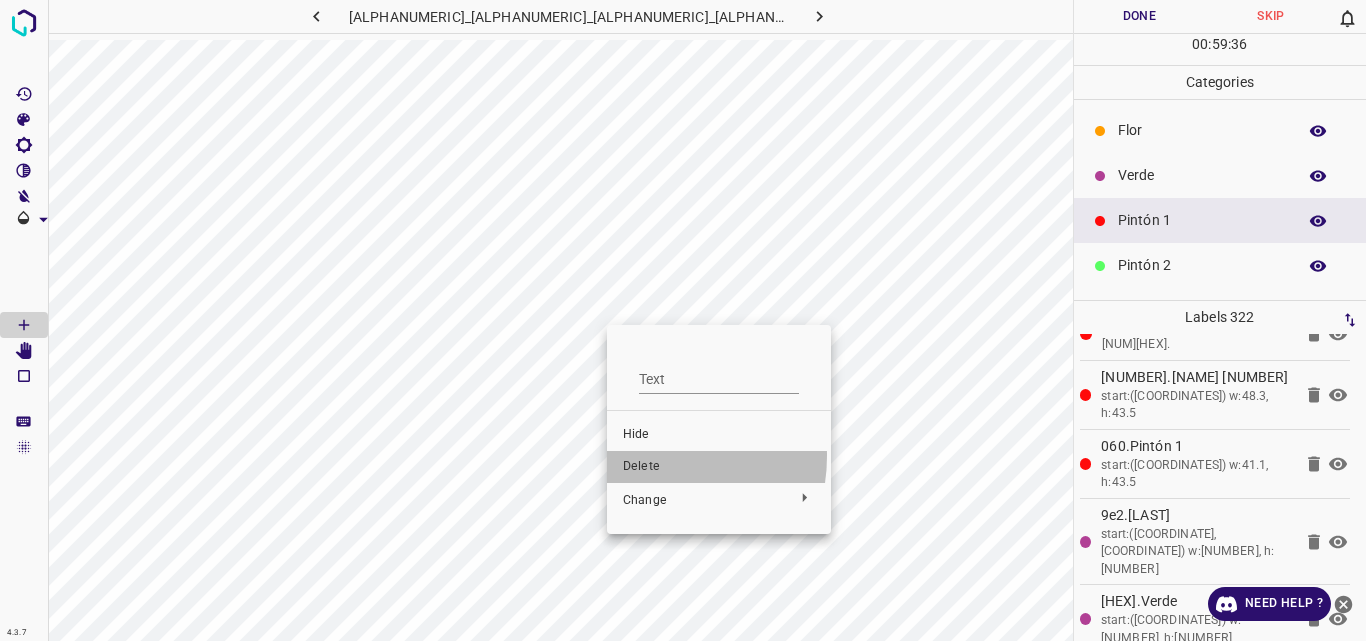 click on "Delete" at bounding box center [719, 467] 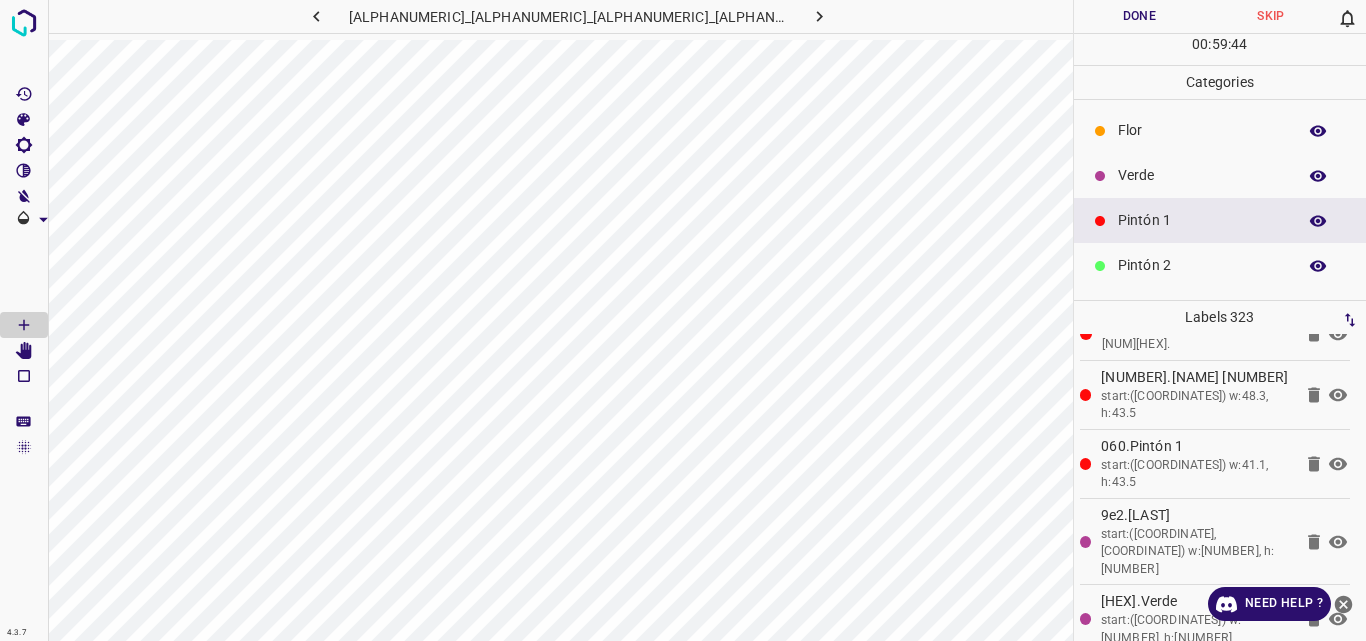 click on "Verde" at bounding box center (1202, 175) 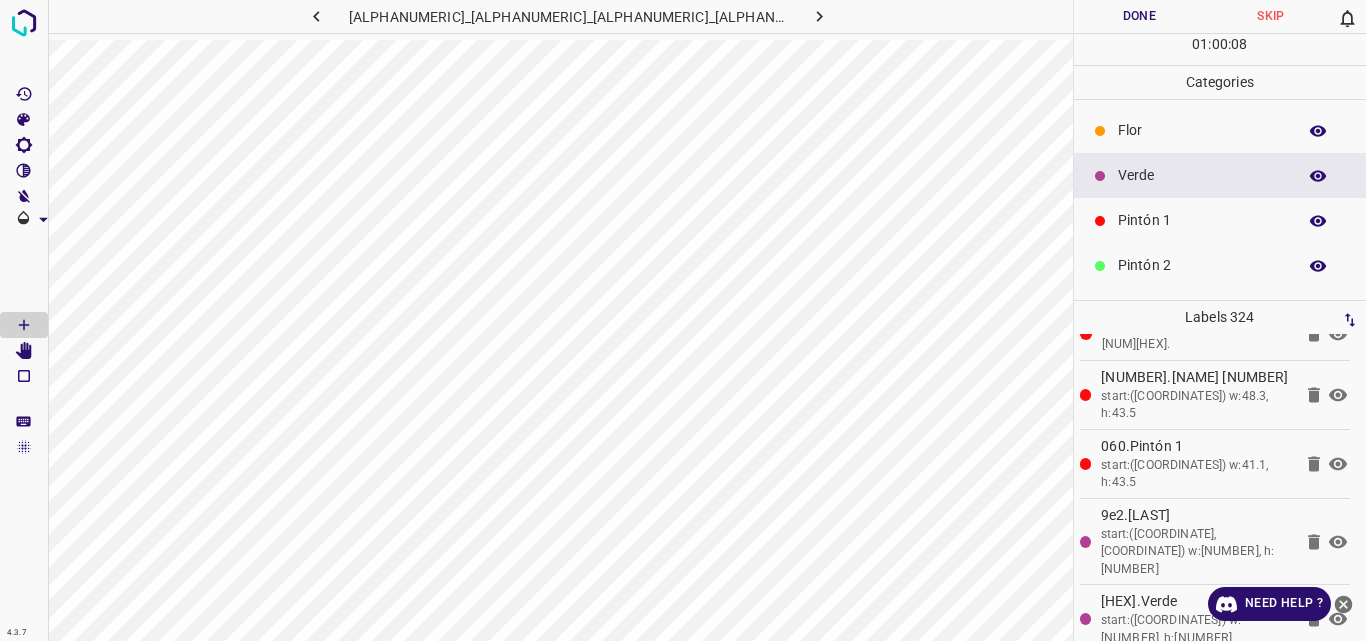 click on "Pintón 2" at bounding box center [1202, 265] 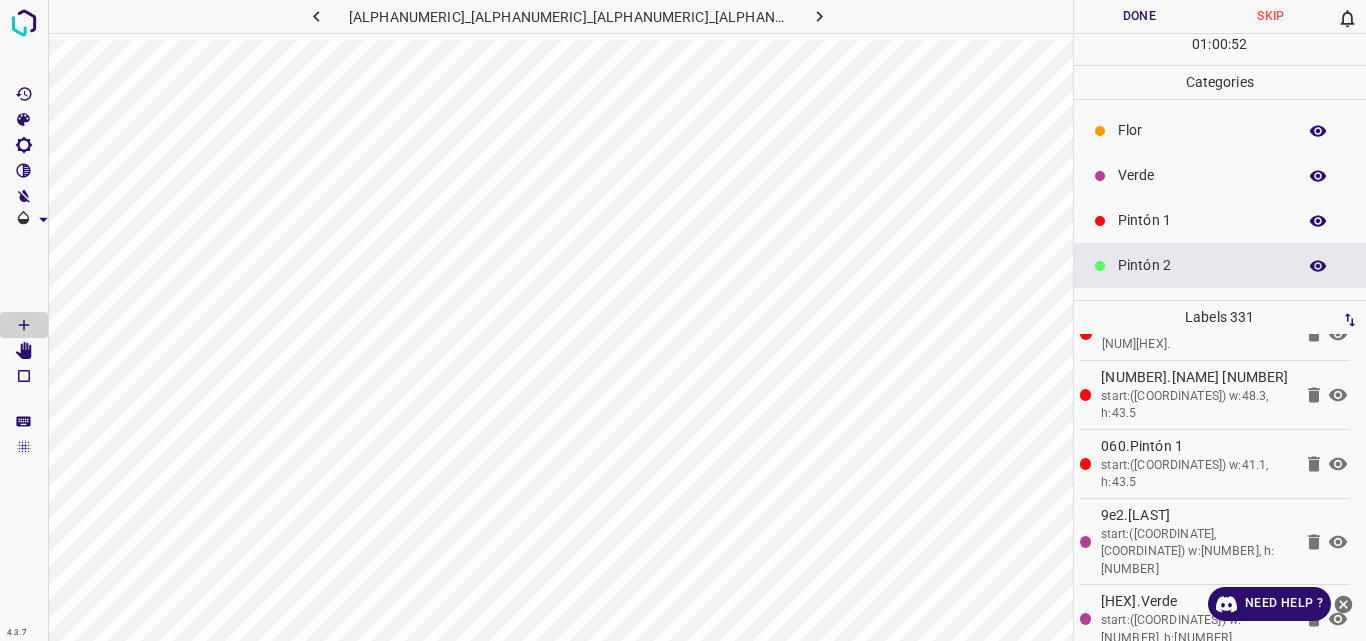 click on "Pintón 1" at bounding box center (1202, 220) 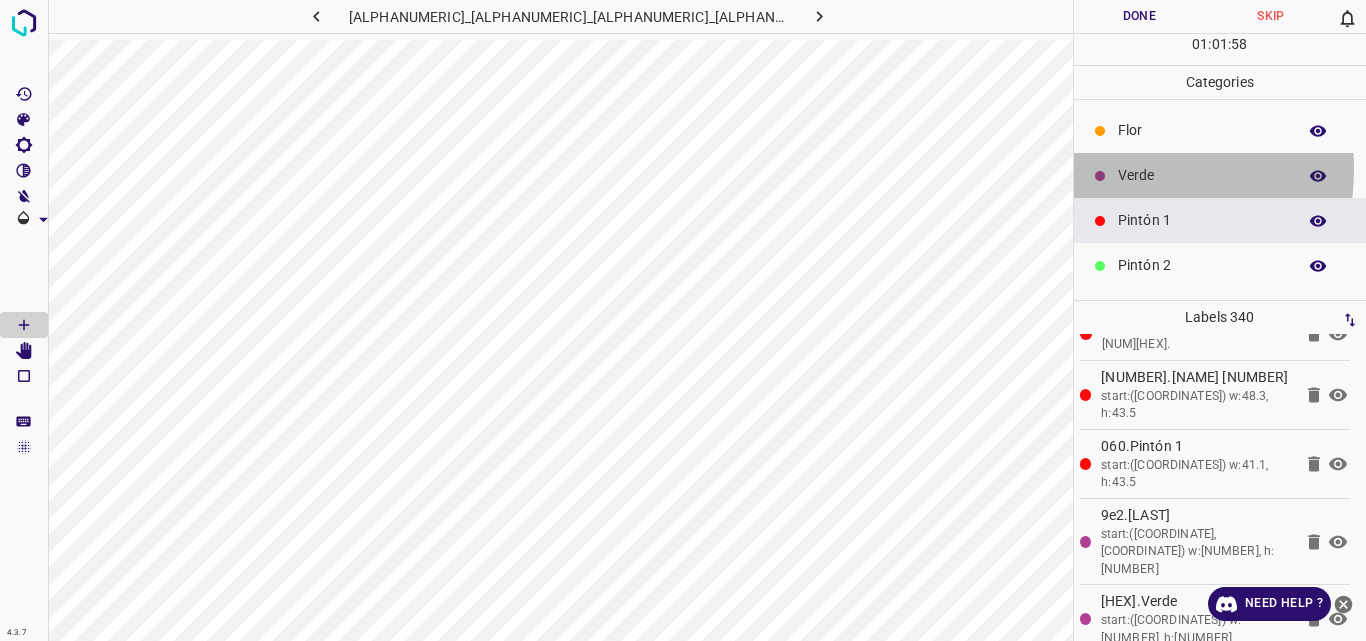 click on "Verde" at bounding box center [1202, 175] 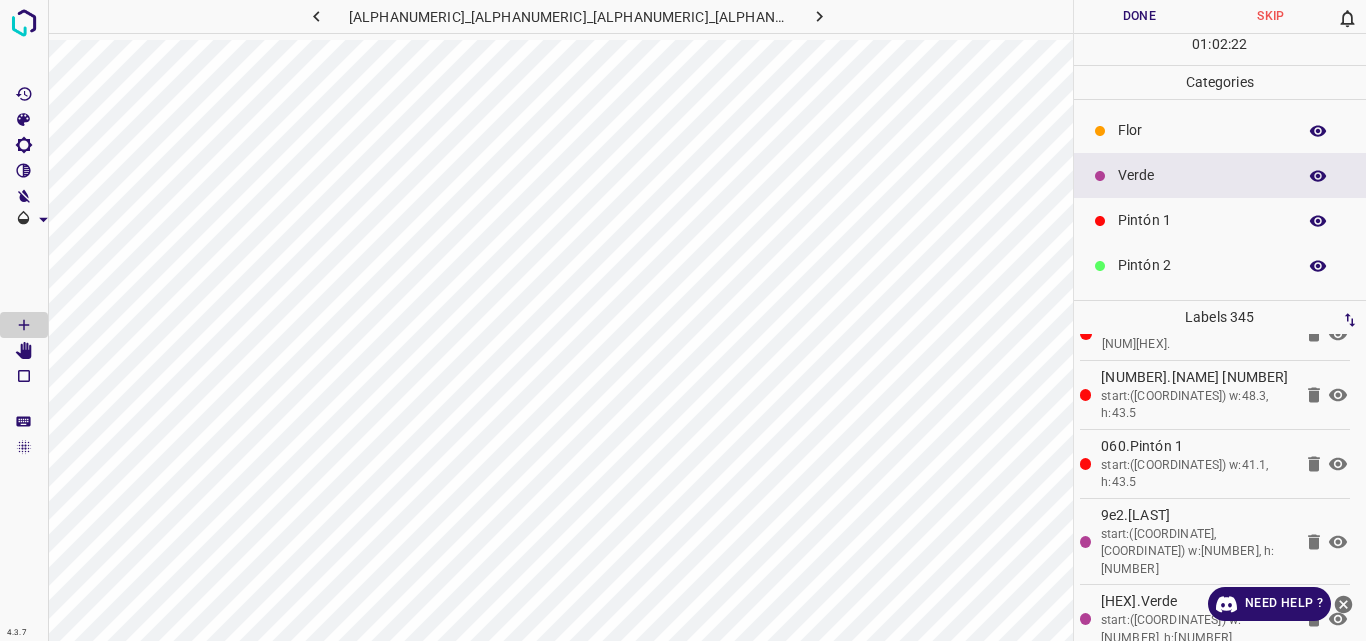 click on "Pintón 1" at bounding box center [1202, 220] 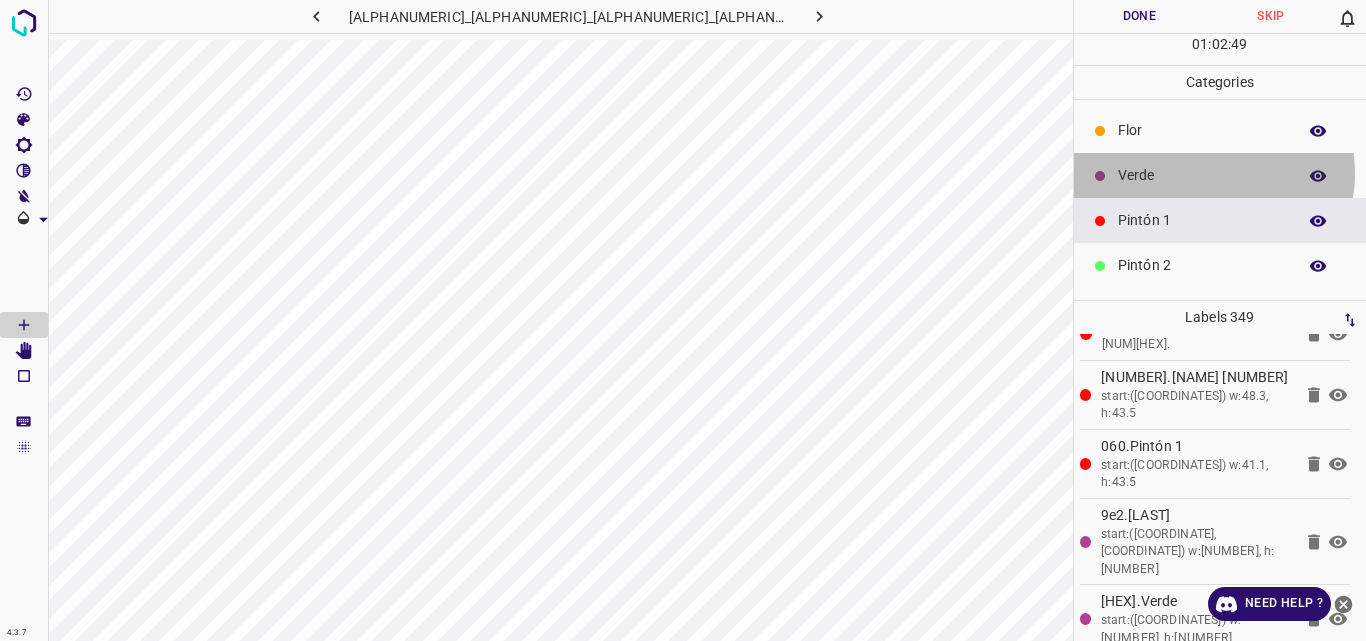 click on "Verde" at bounding box center (1202, 175) 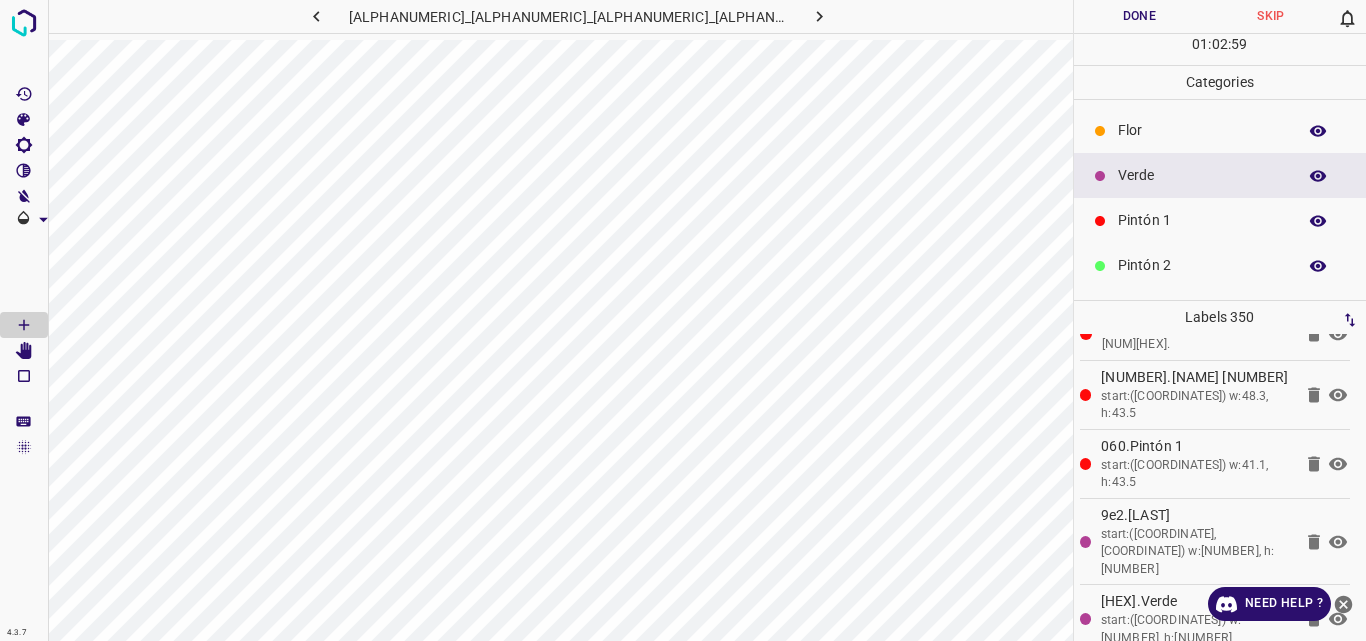 click on "Pintón 1" at bounding box center (1202, 220) 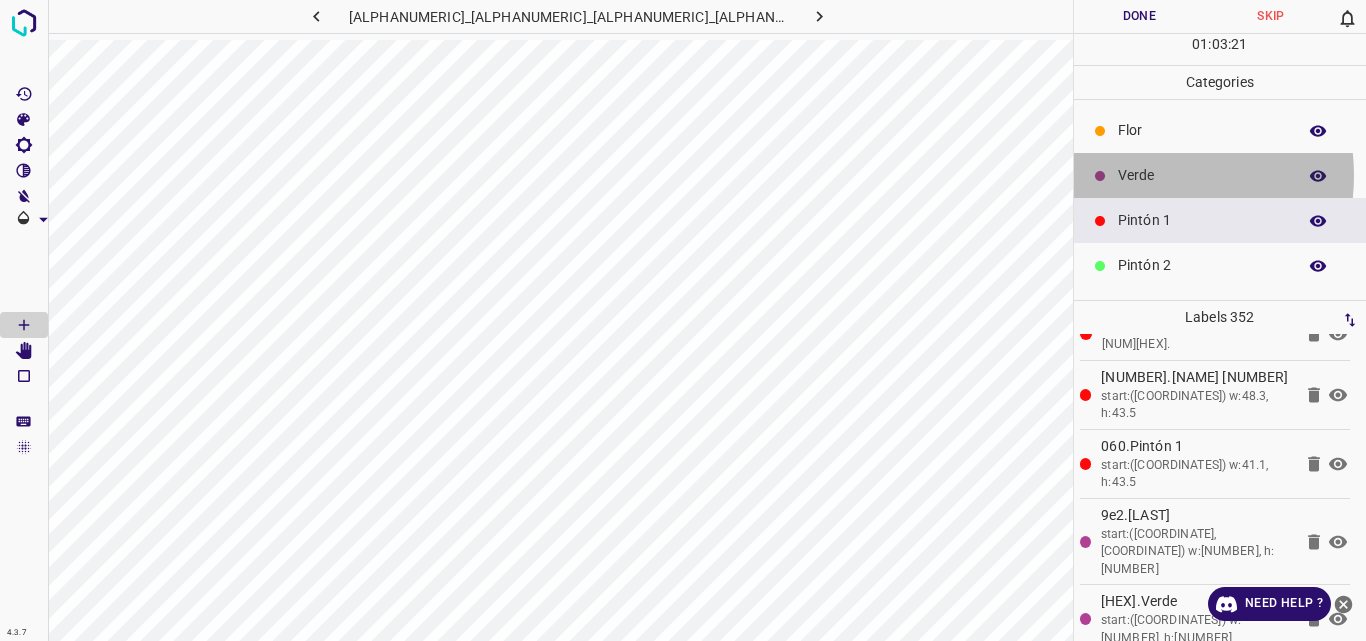 click on "Verde" at bounding box center [1202, 175] 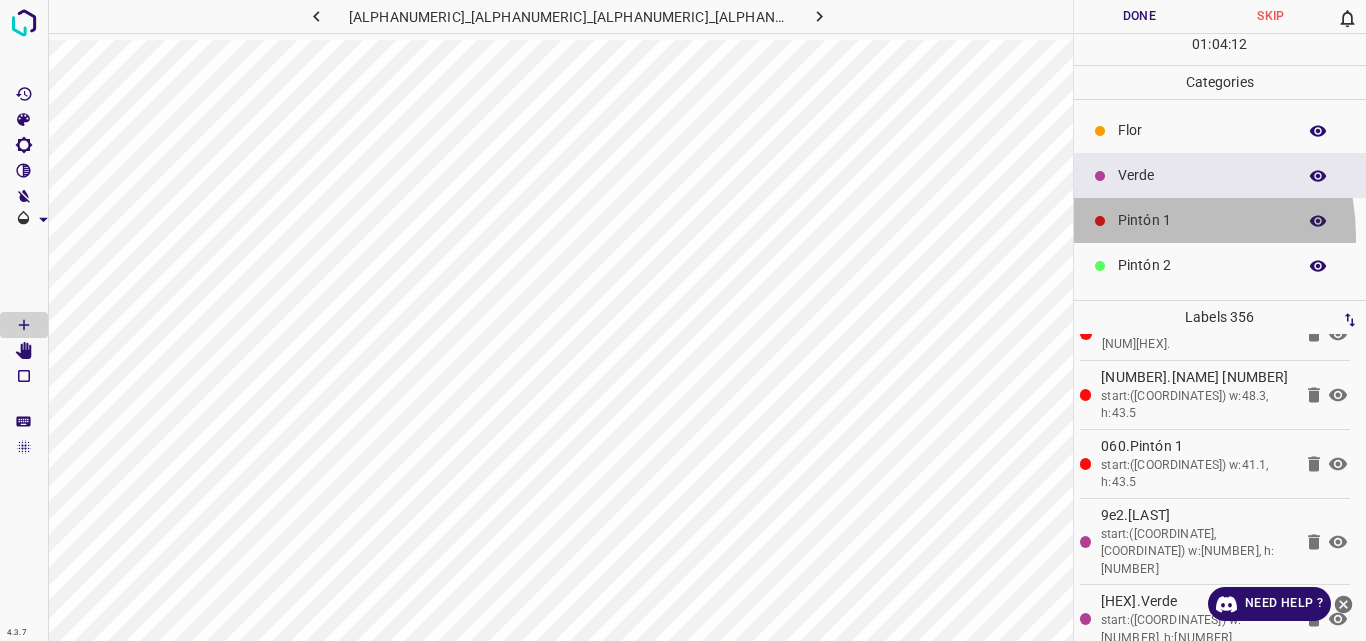 click on "Pintón 1" at bounding box center [1220, 220] 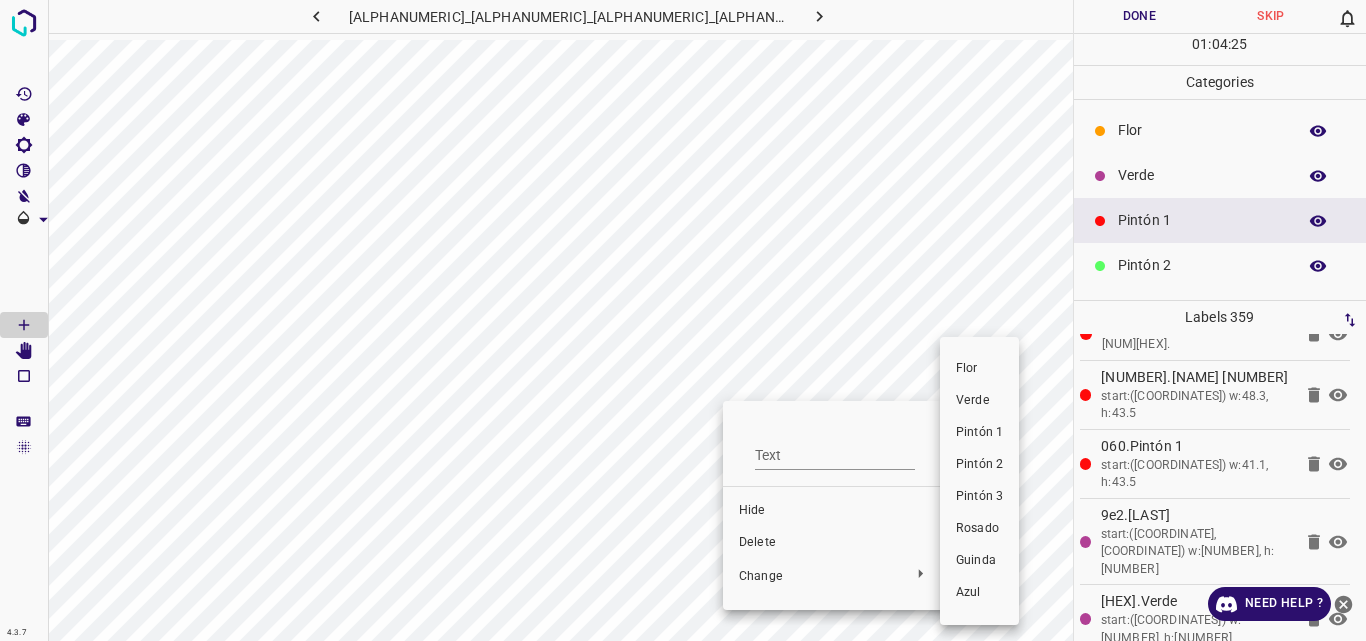 click at bounding box center [683, 320] 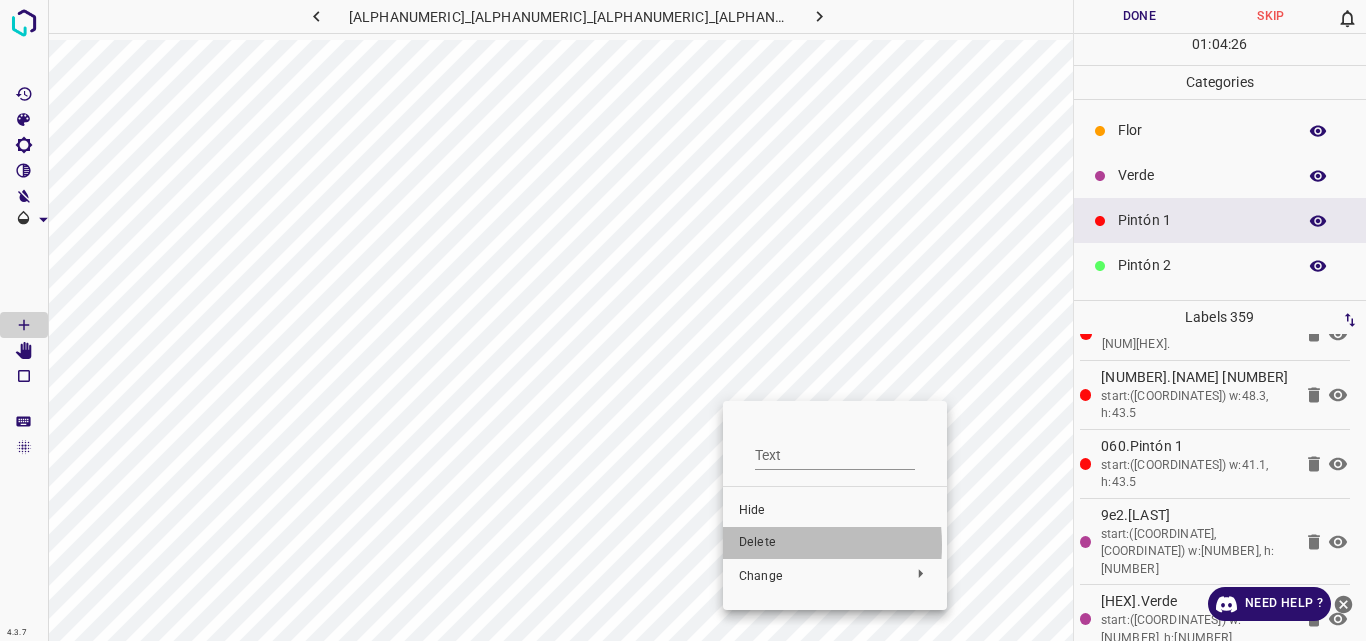 click on "Delete" at bounding box center (835, 543) 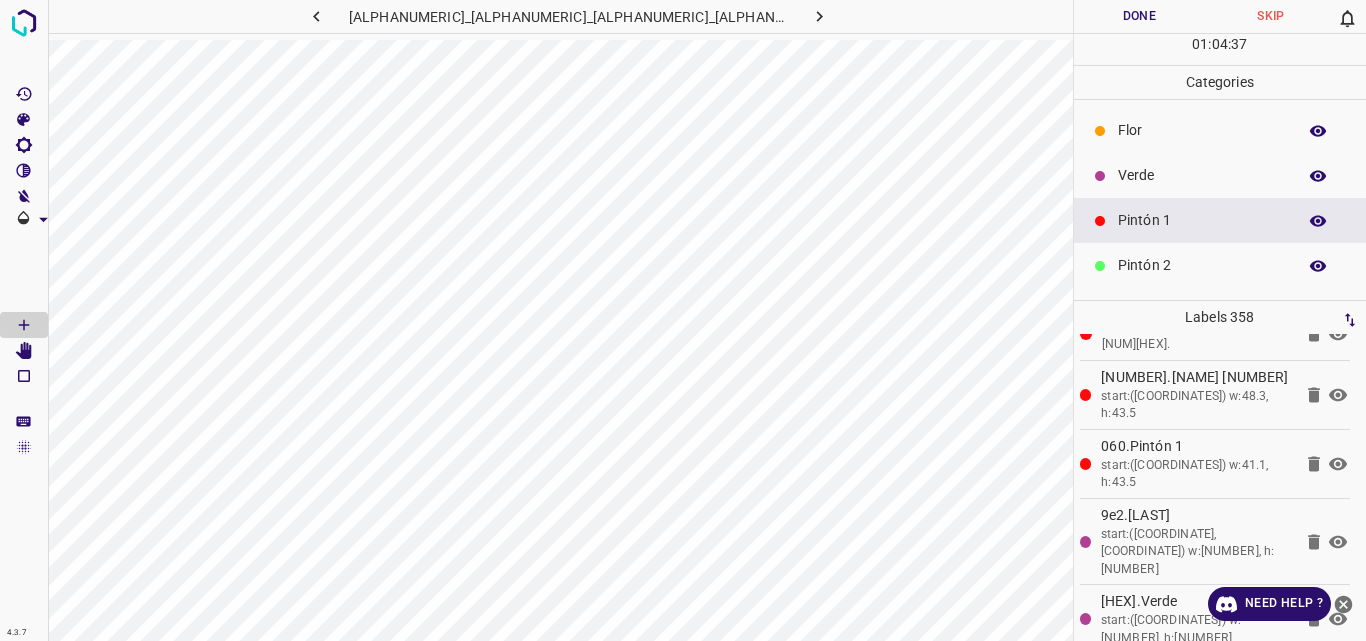 click on "Verde" at bounding box center (1202, 175) 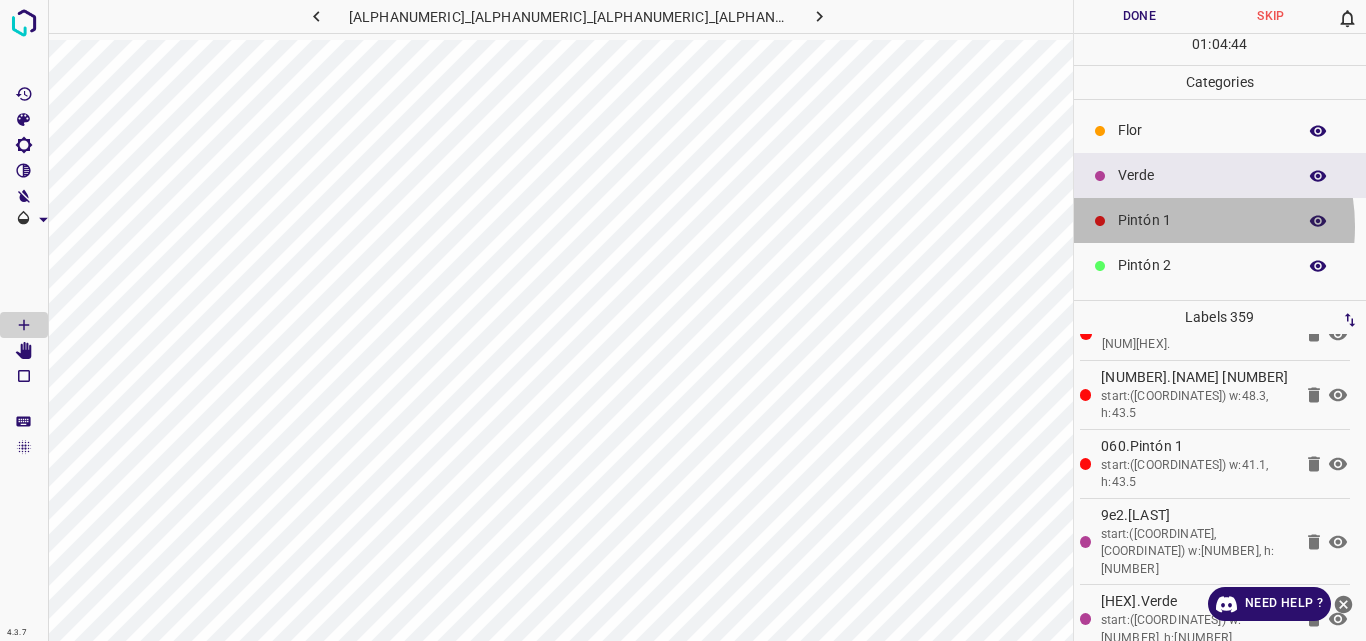 click on "Pintón 1" at bounding box center [1202, 220] 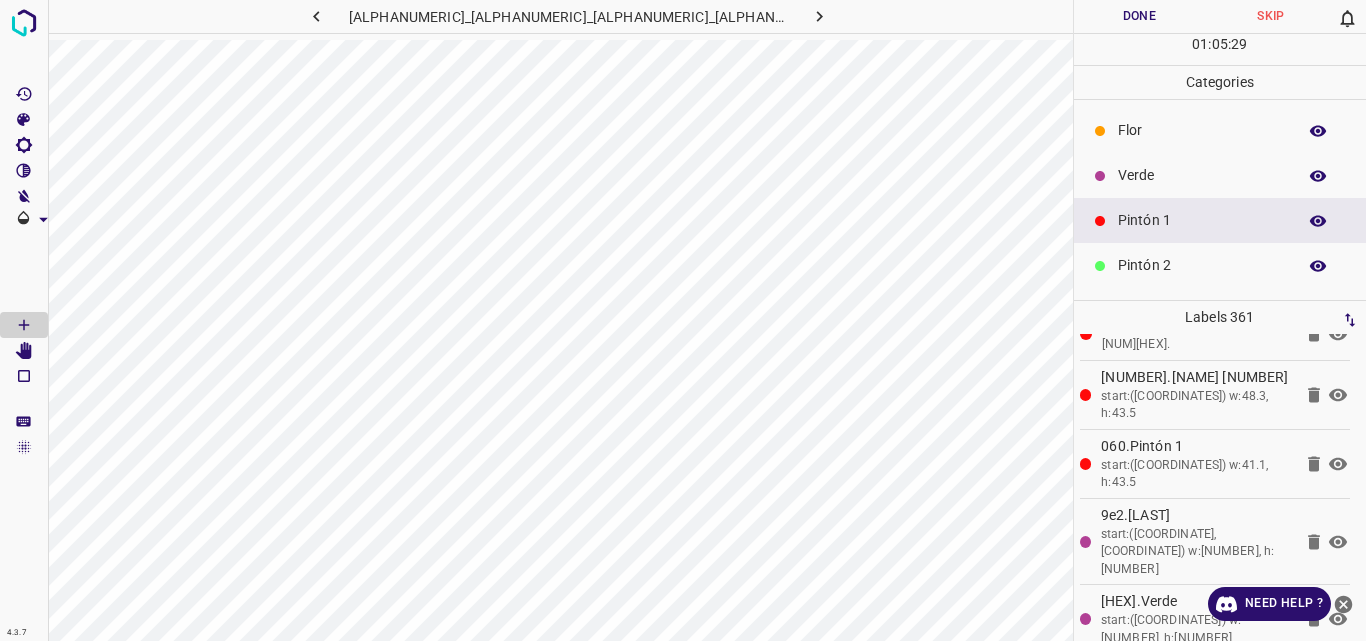 click on "Pintón 2" at bounding box center (1202, 265) 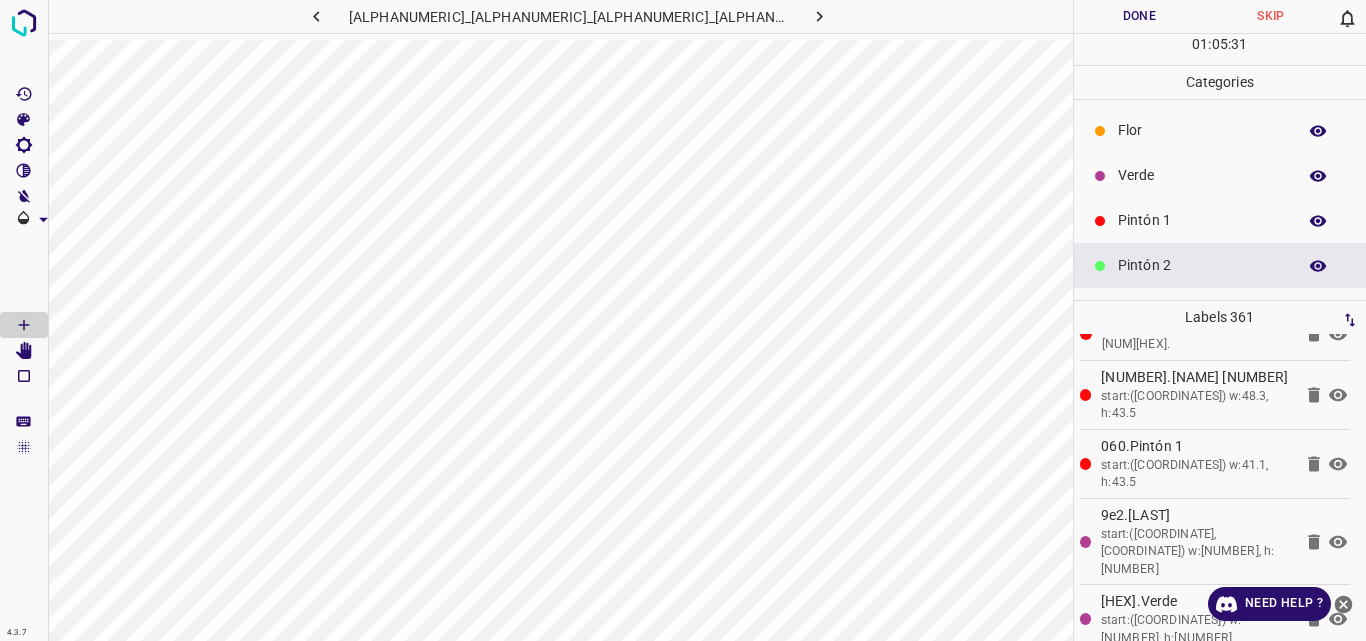 click on "Pintón 1" at bounding box center (1202, 220) 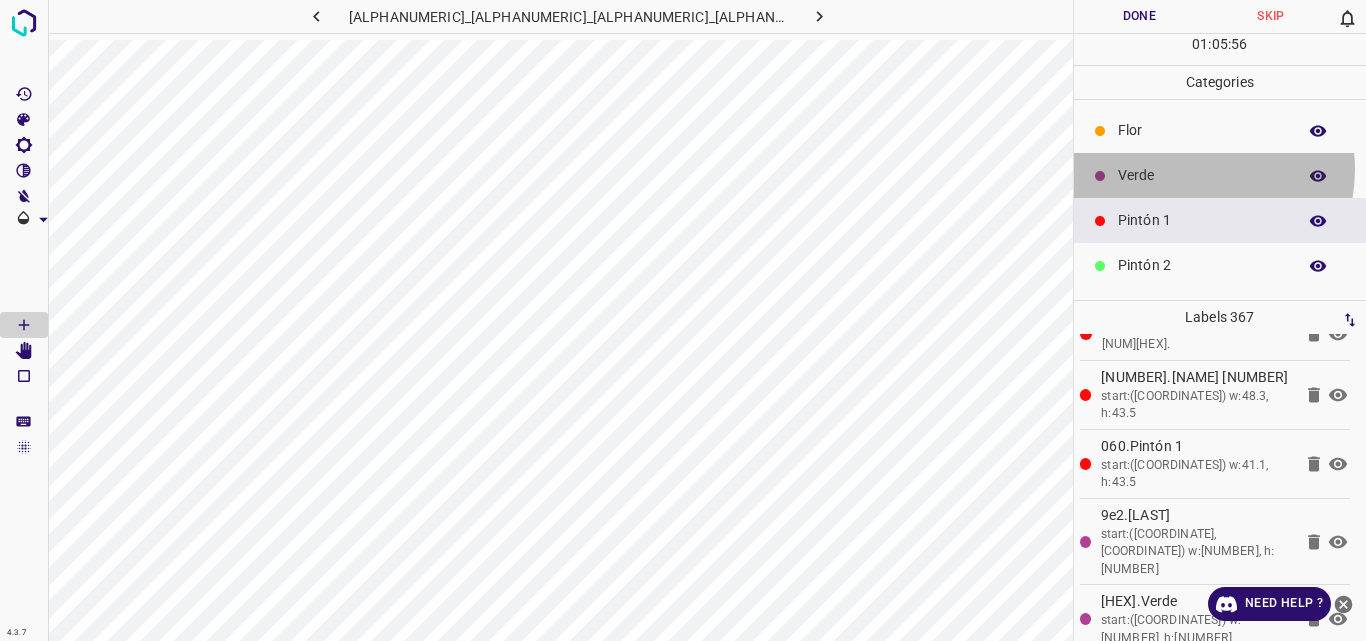 click on "Verde" at bounding box center [1202, 175] 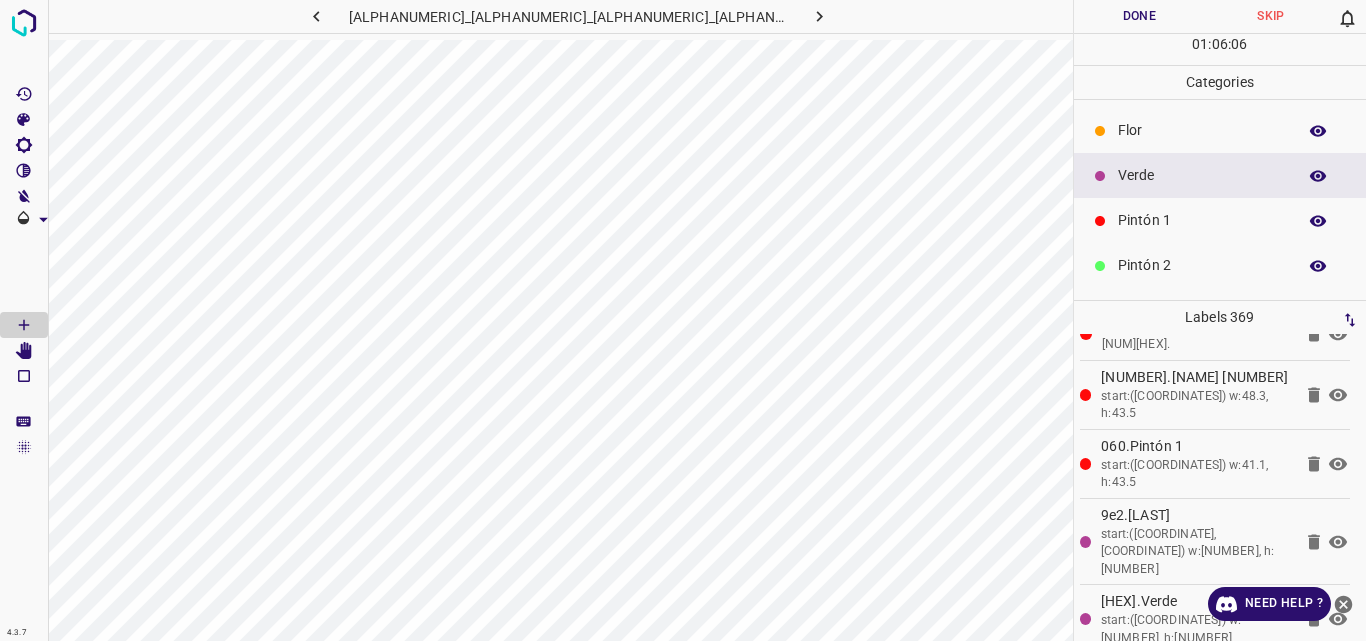 click on "Flor" at bounding box center [1202, 130] 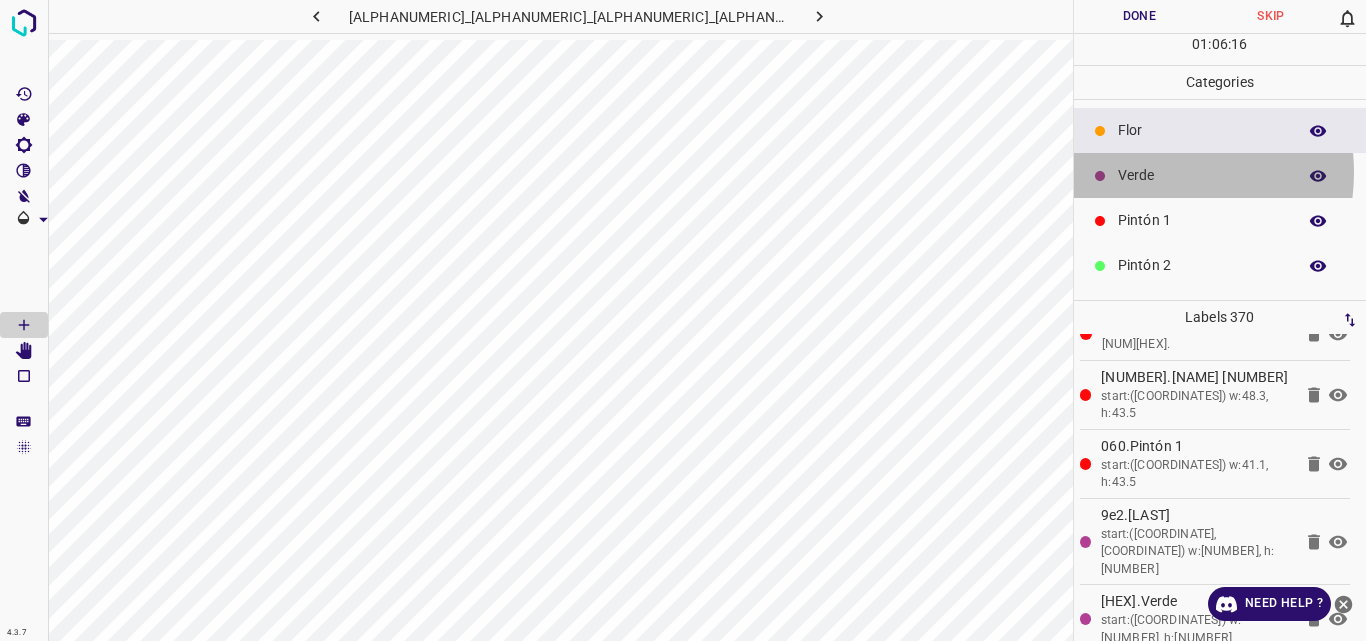 click on "Verde" at bounding box center (1202, 175) 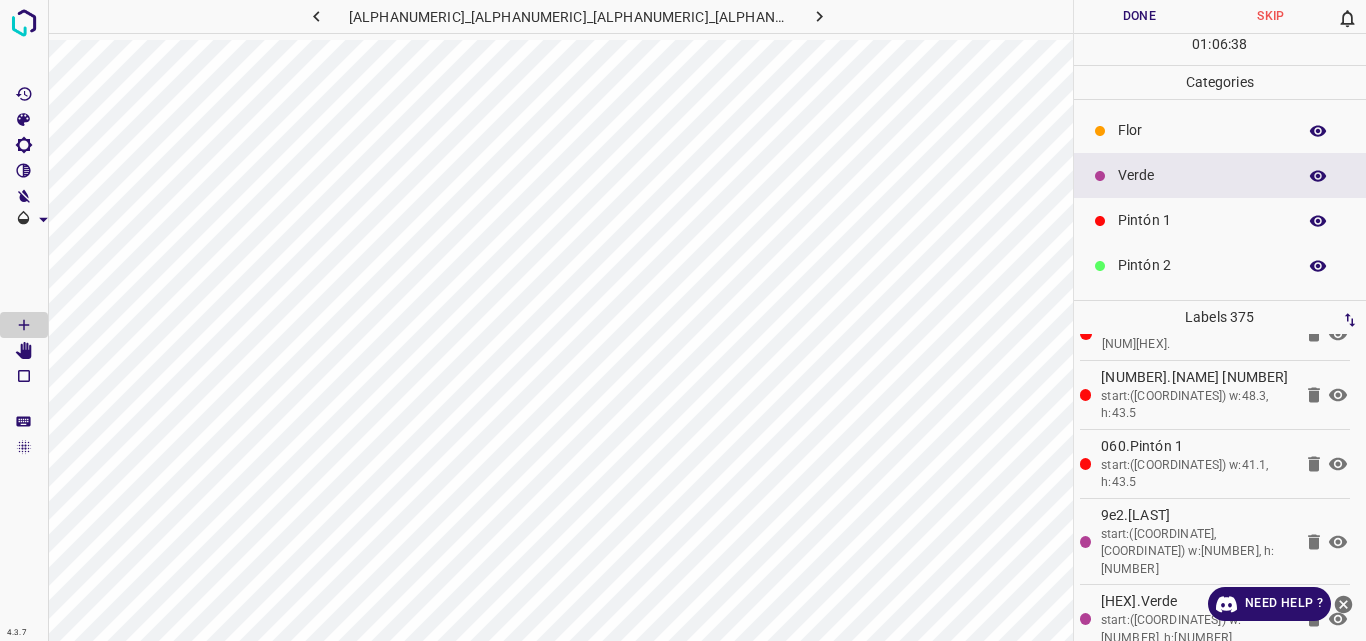 click on "Pintón 1" at bounding box center [1202, 220] 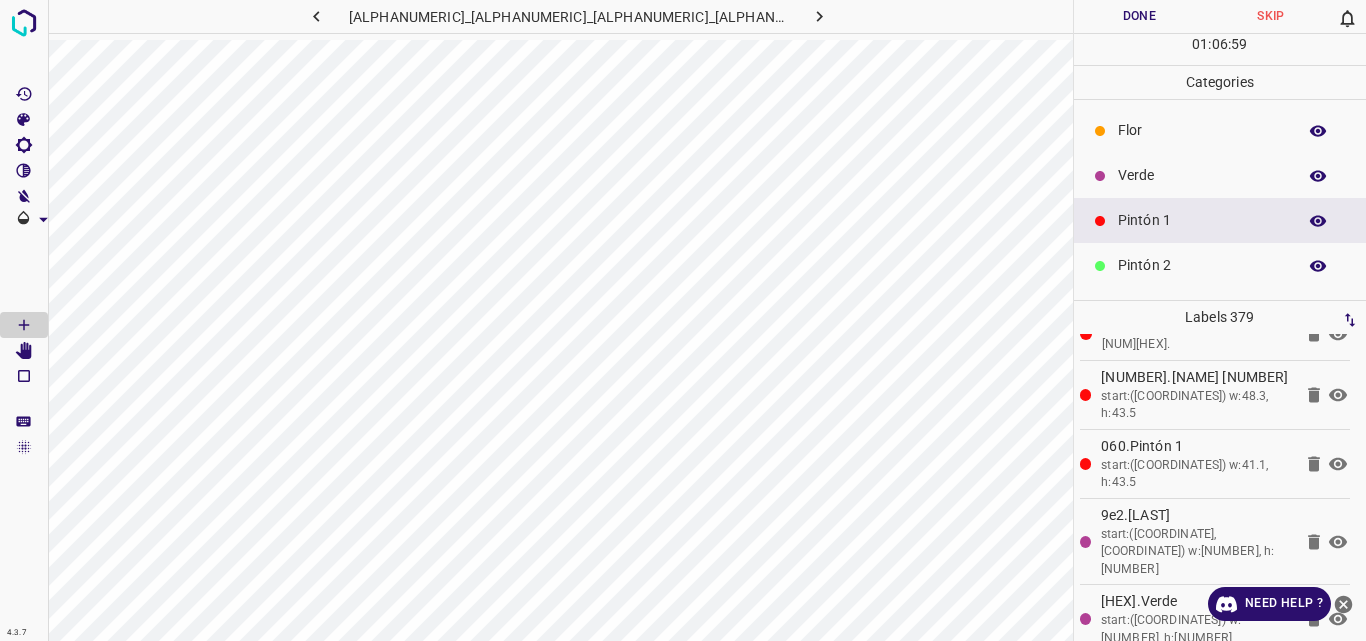 click on "Verde" at bounding box center [1202, 175] 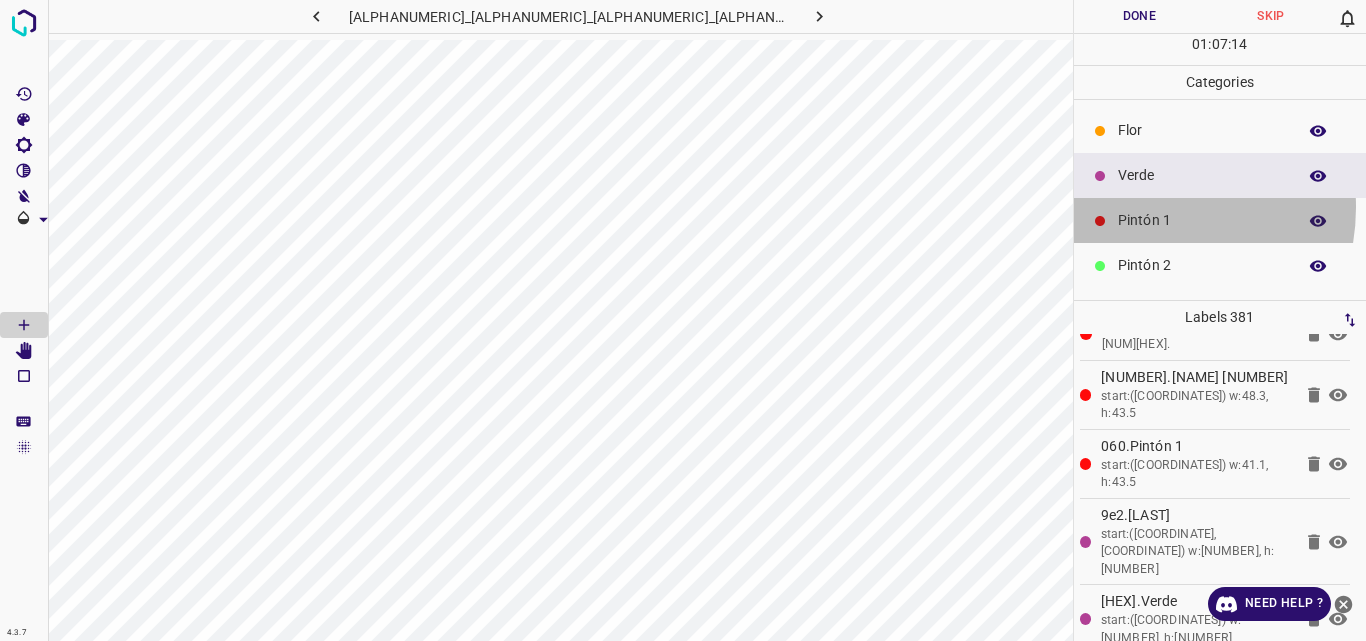 click on "Pintón 1" at bounding box center [1220, 220] 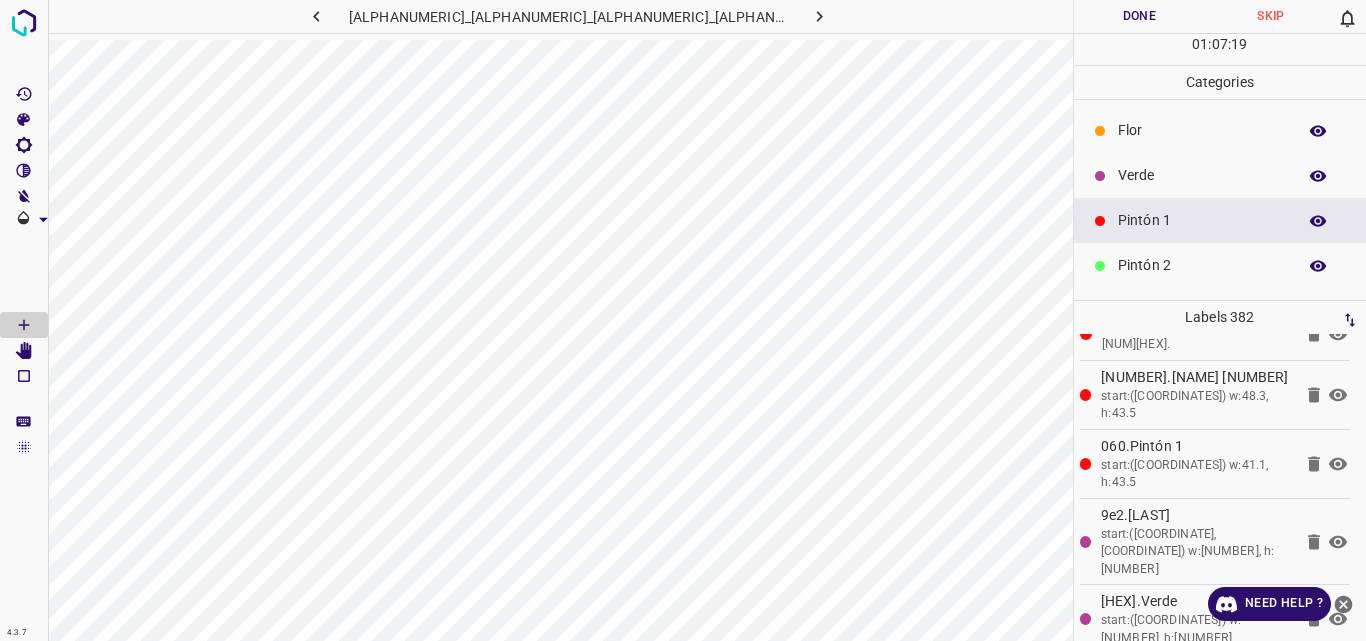 click 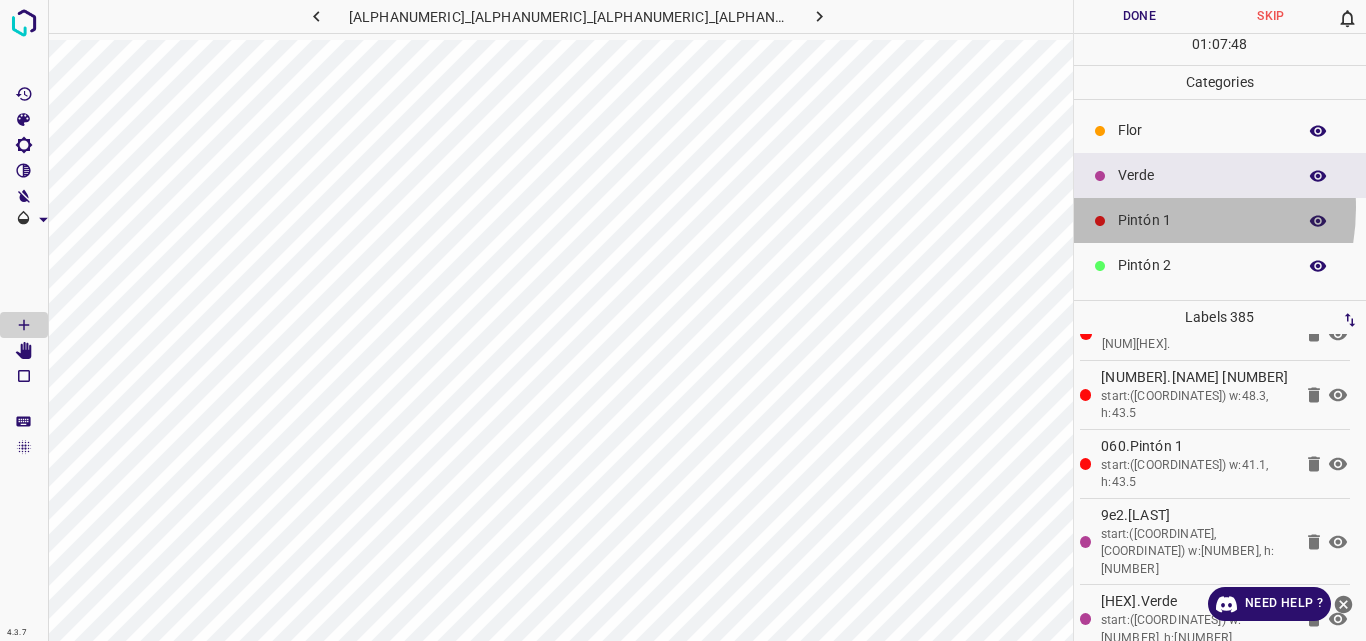 click on "Pintón 1" at bounding box center [1220, 220] 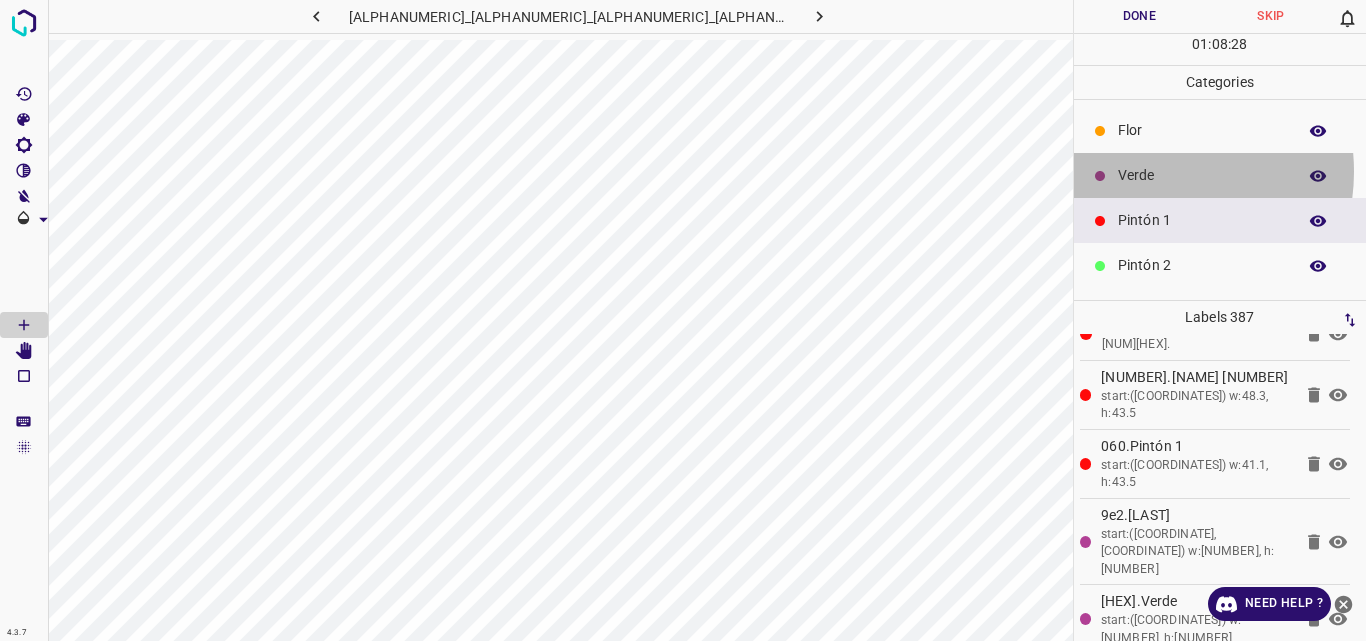 click on "Verde" at bounding box center (1202, 175) 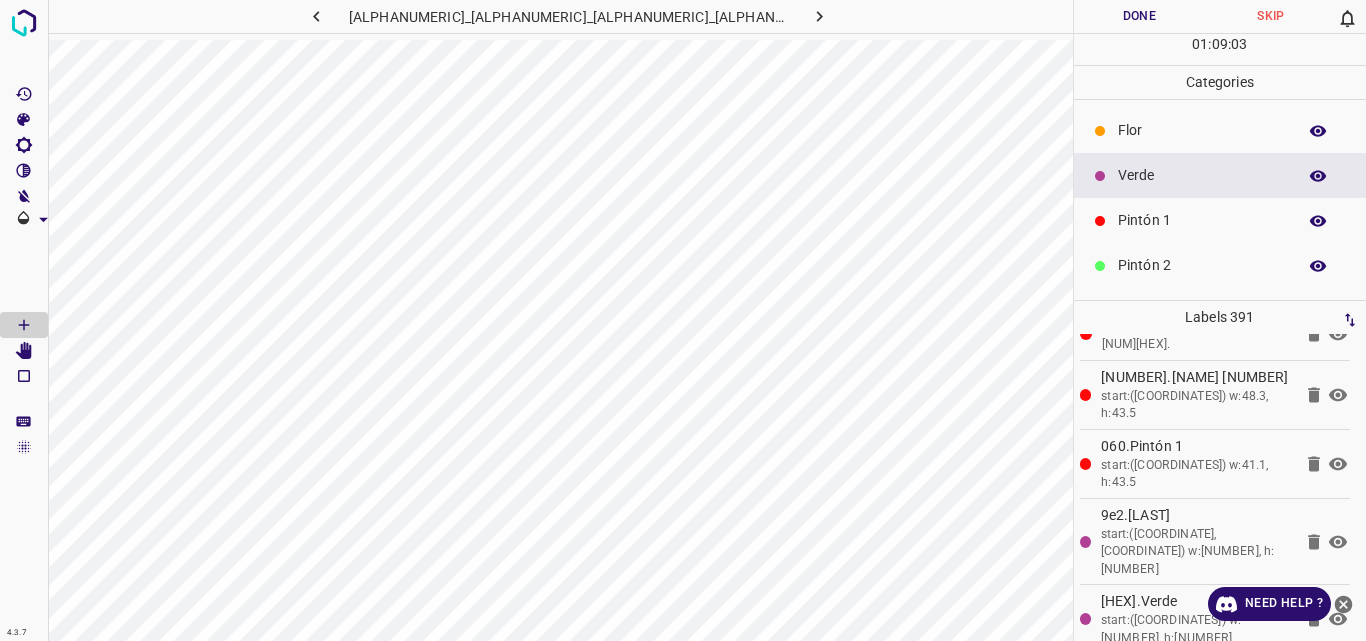 click on "Pintón 1" at bounding box center [1202, 220] 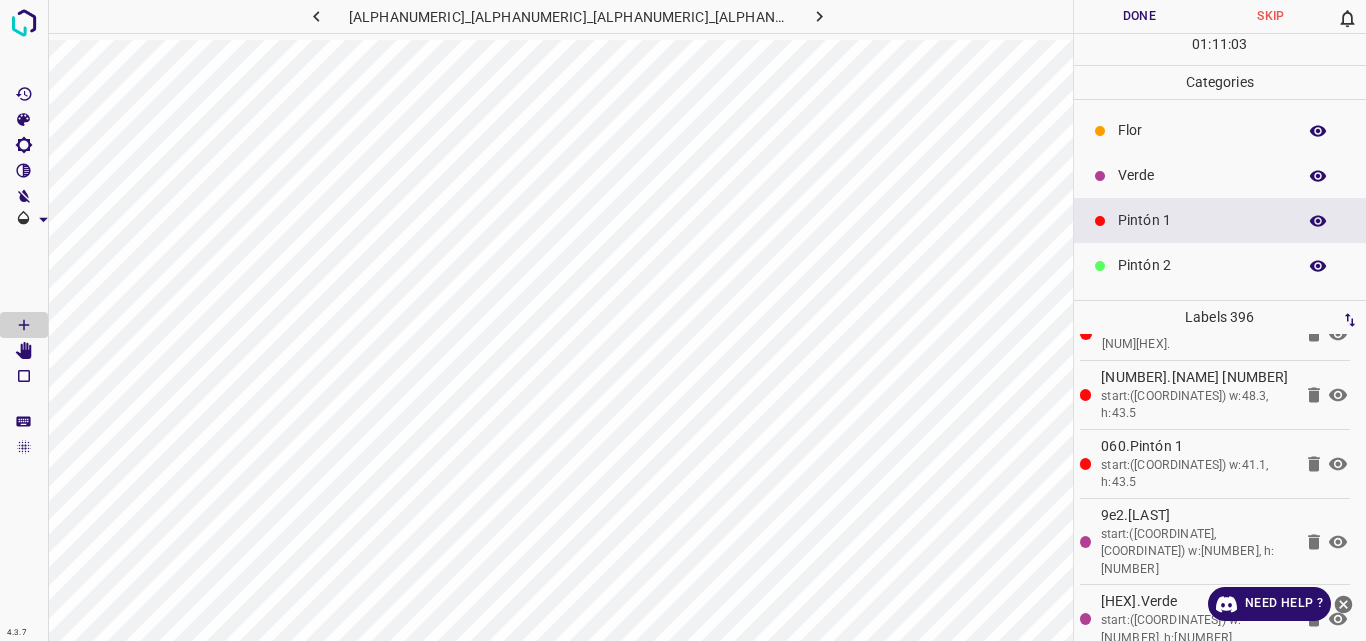 click 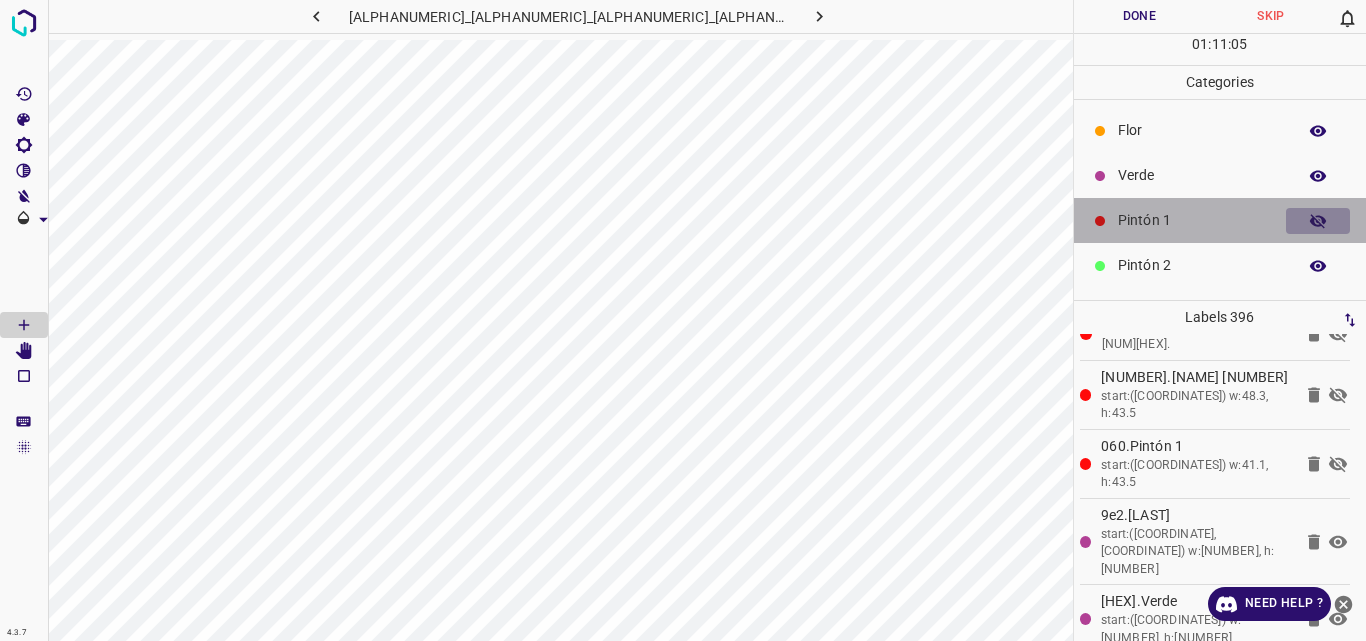 click 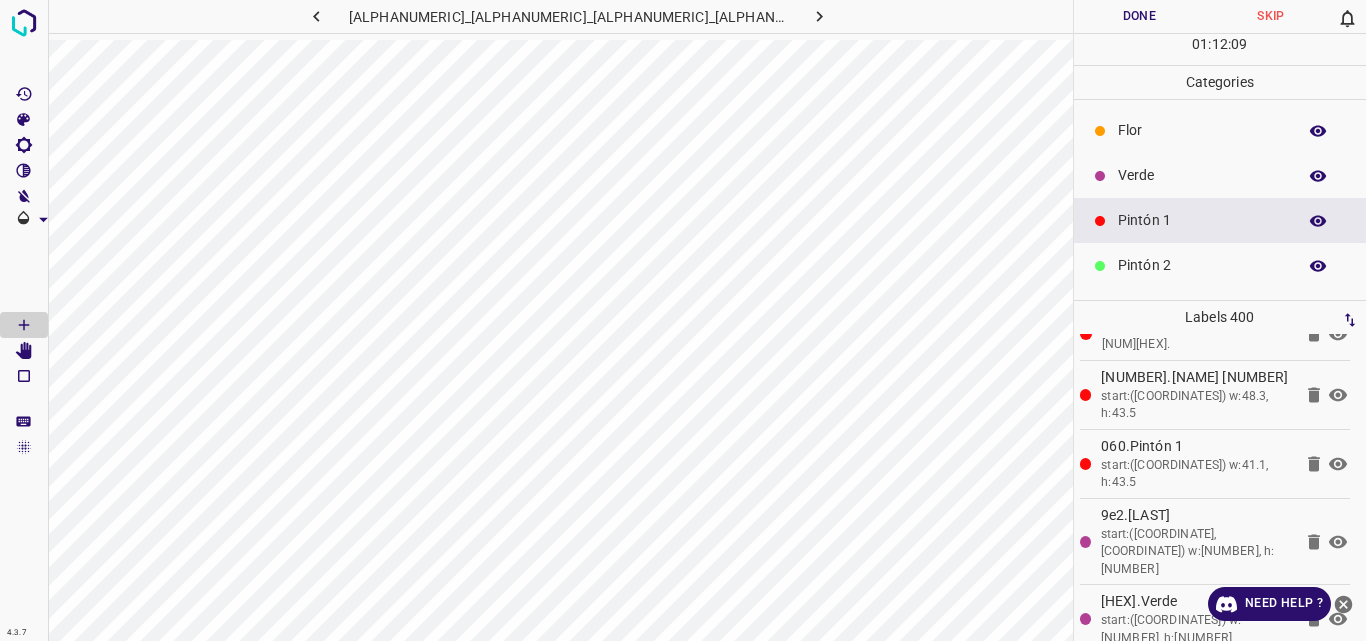 click on "Verde" at bounding box center (1220, 175) 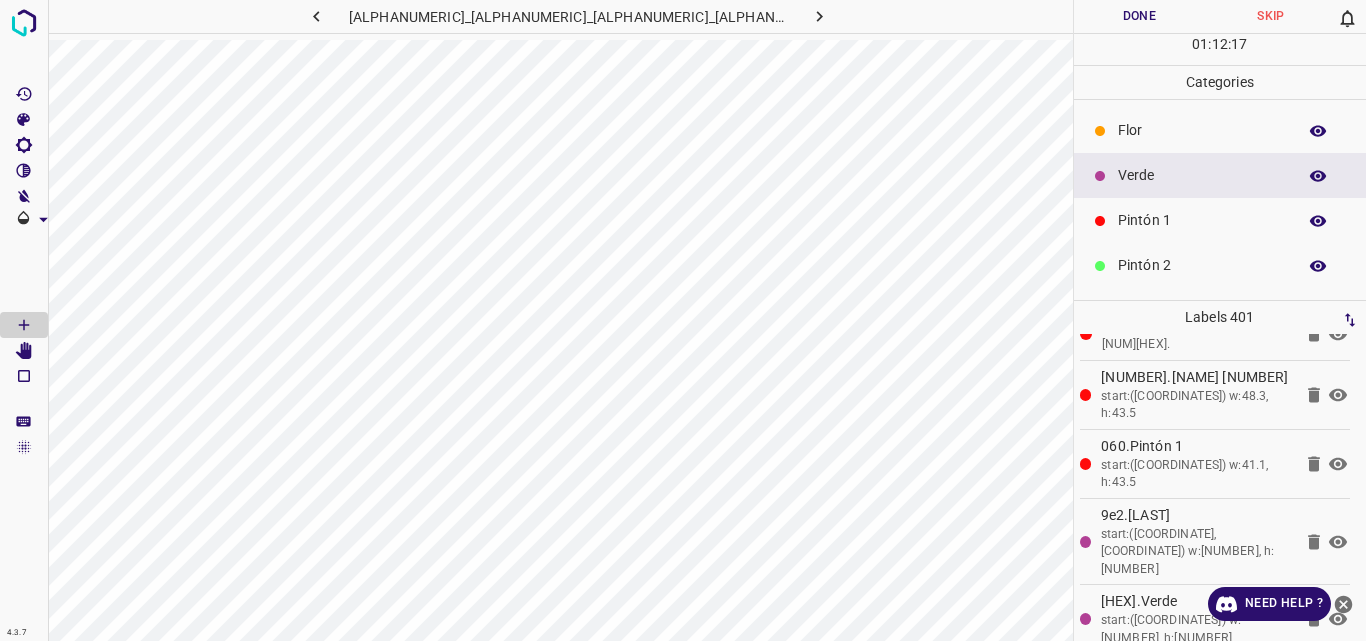 click on "Pintón 1" at bounding box center [1220, 220] 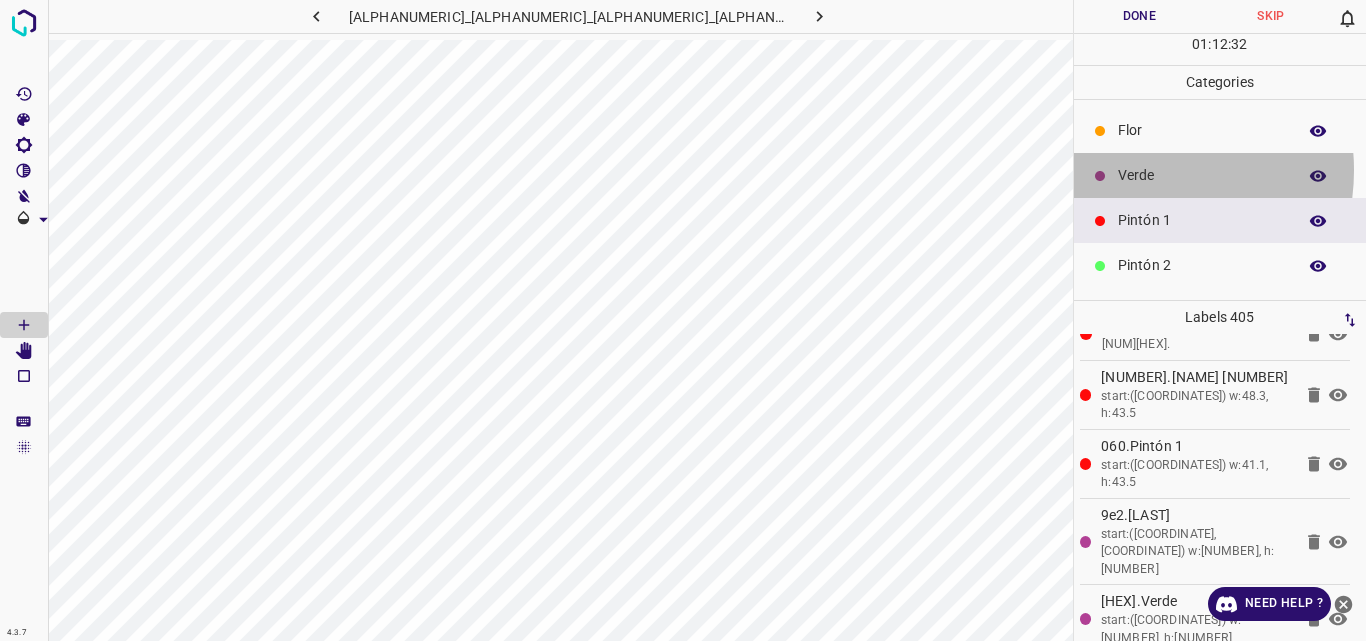 click on "Verde" at bounding box center [1202, 175] 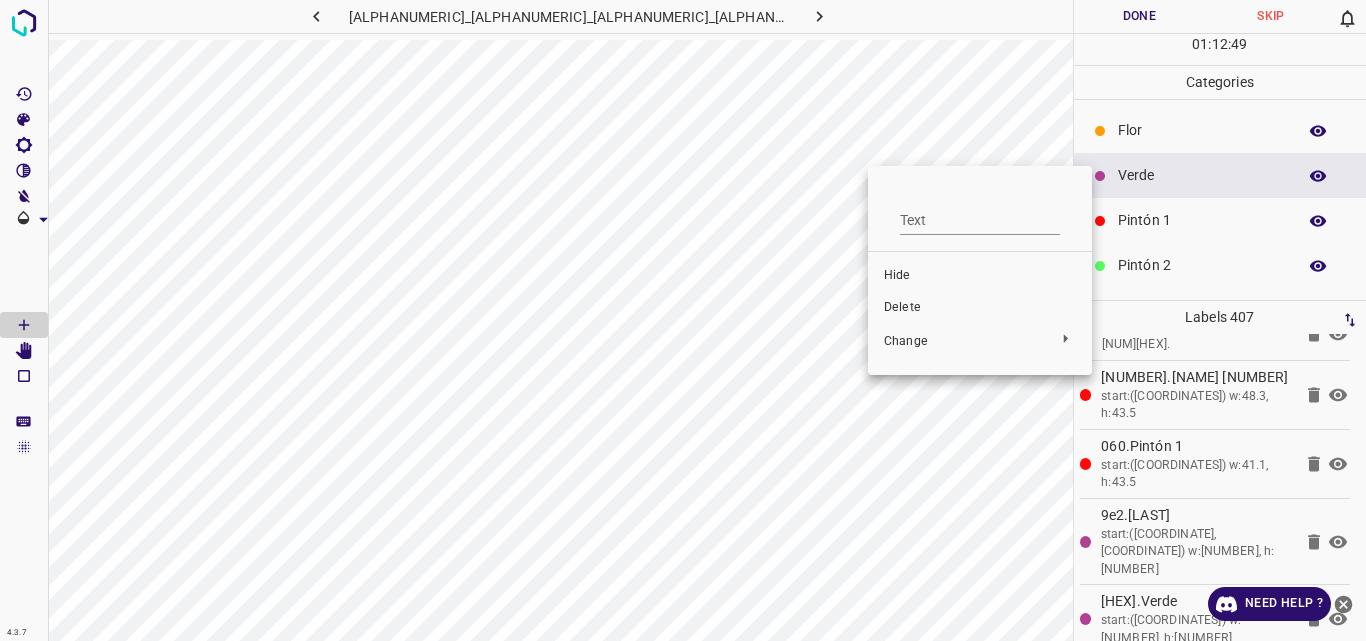 click on "Delete" at bounding box center [980, 308] 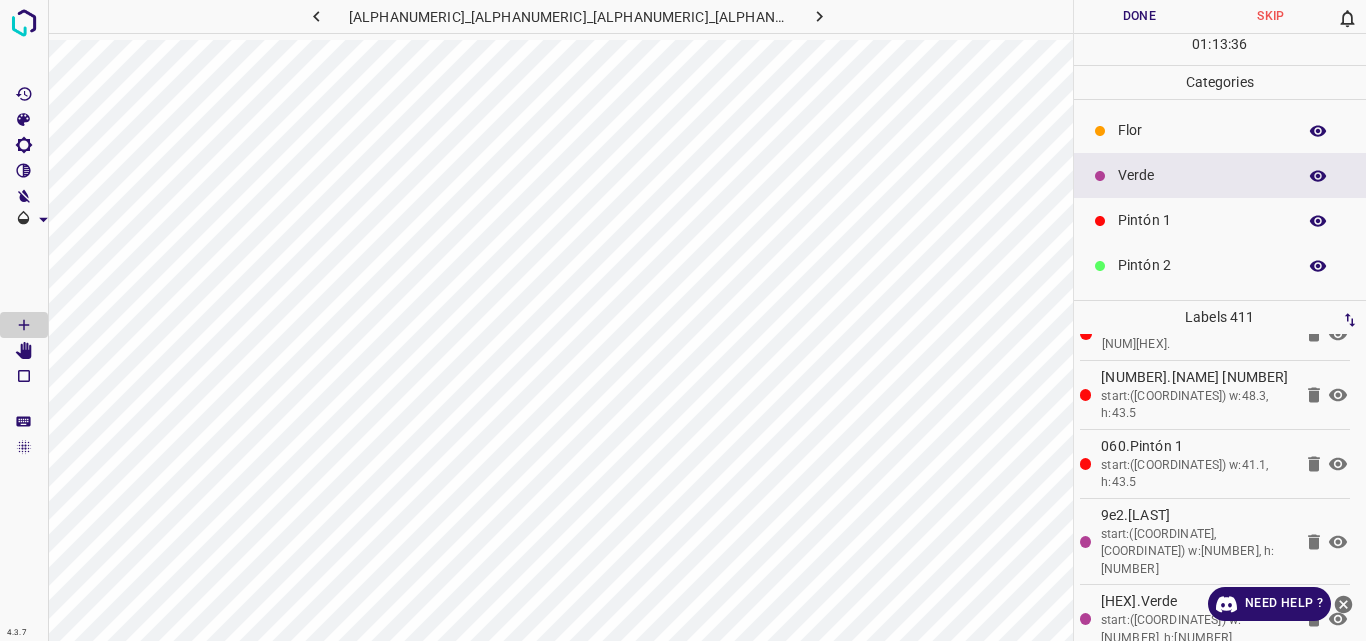 click on "Flor" at bounding box center (1202, 130) 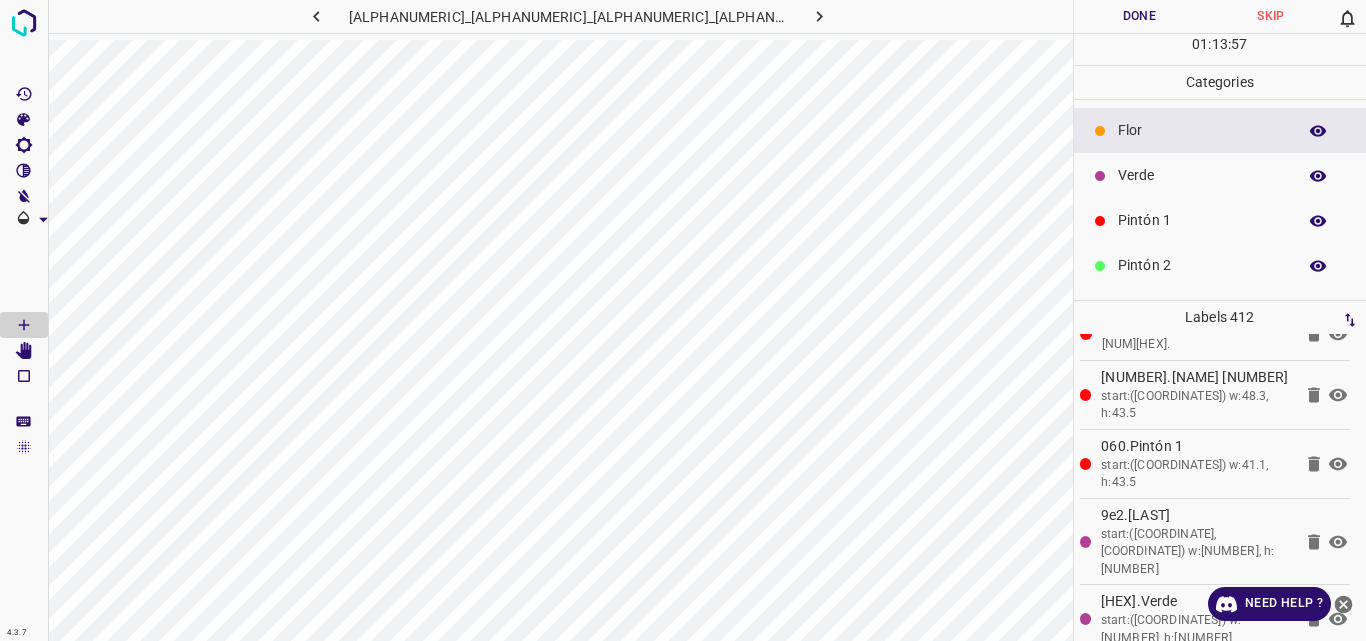 click on "Verde" at bounding box center [1202, 175] 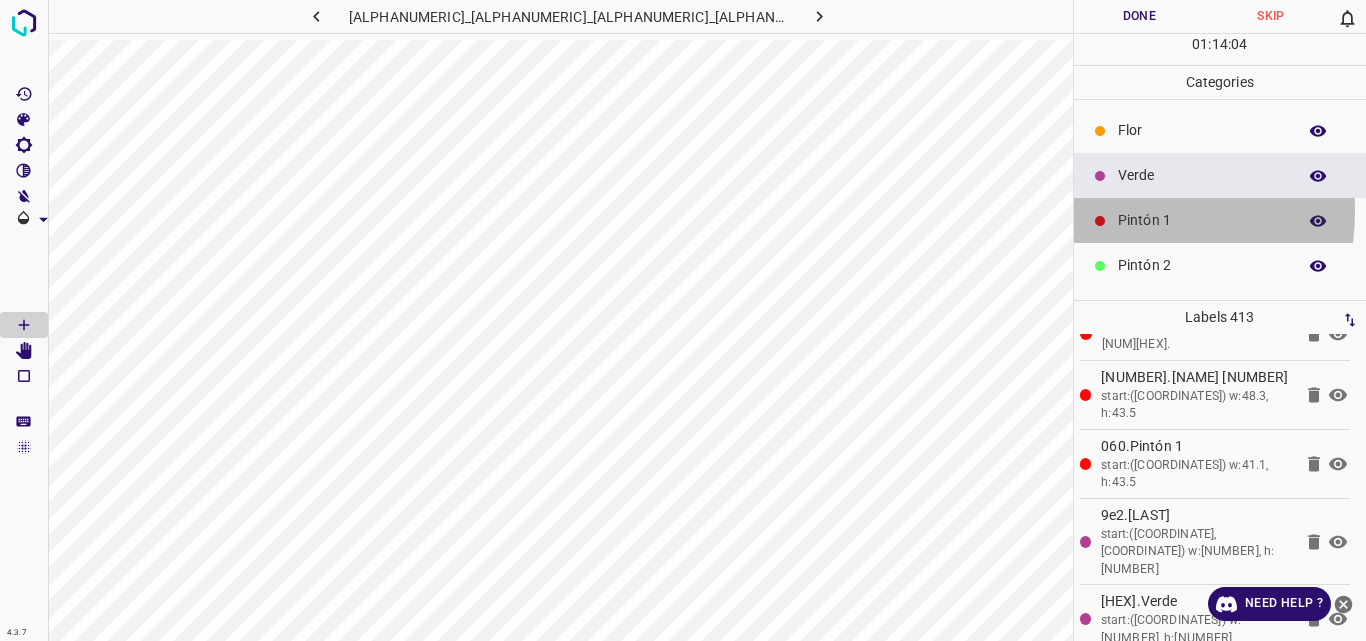 click on "Pintón 1" at bounding box center [1220, 220] 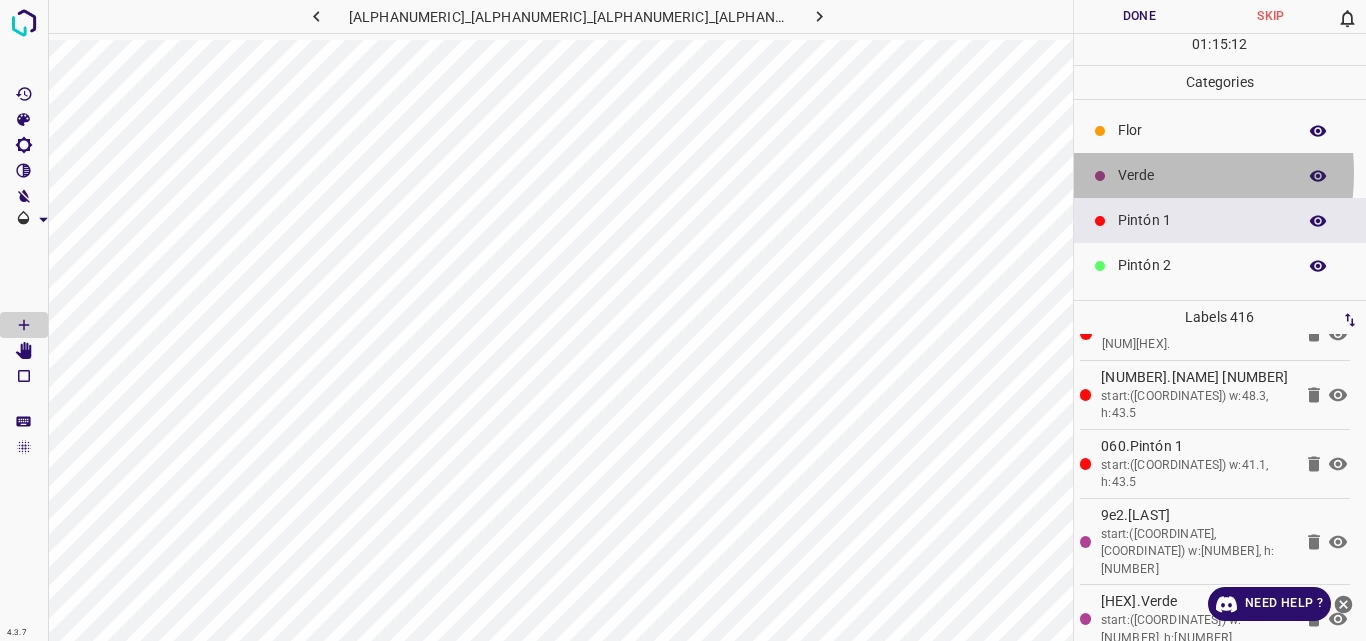 click on "Verde" at bounding box center (1202, 175) 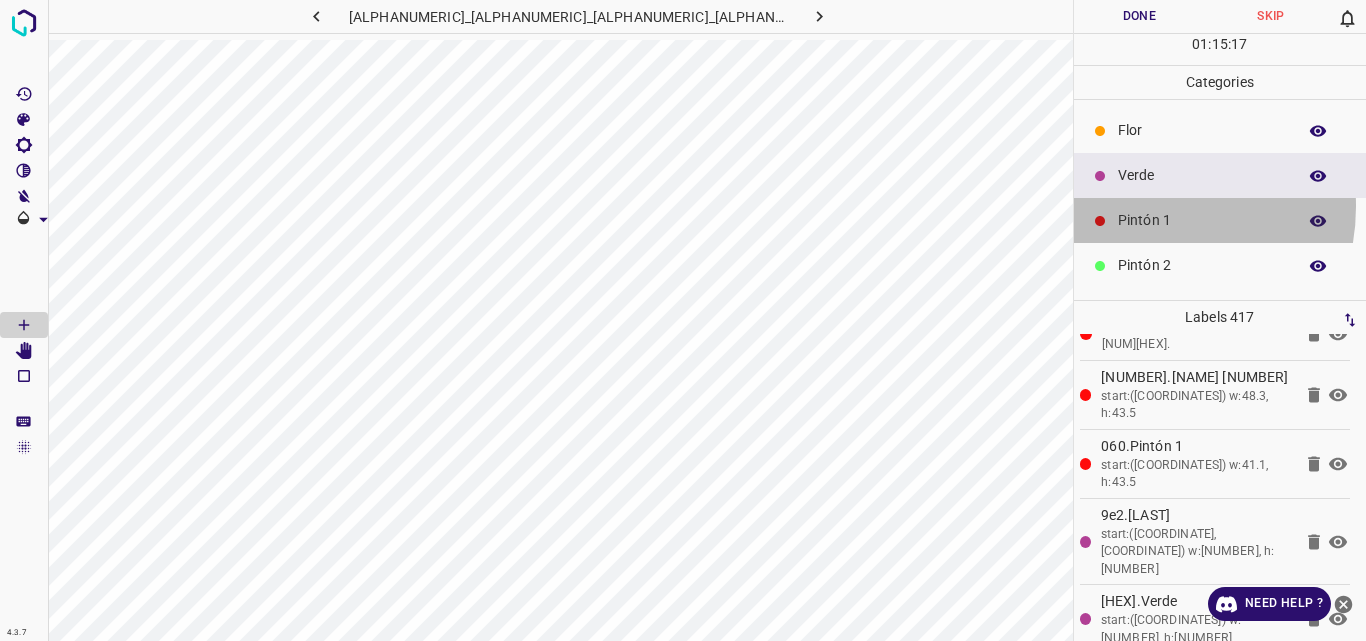 click on "Pintón 1" at bounding box center [1220, 220] 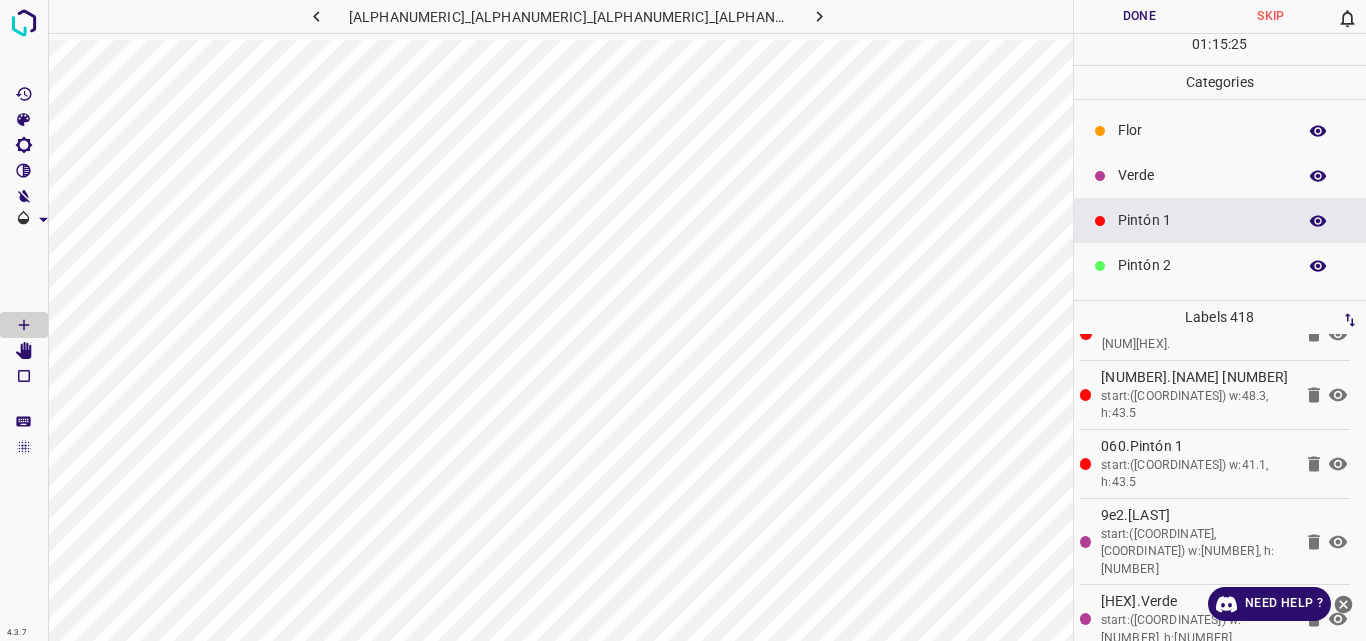 click on "Verde" at bounding box center [1202, 175] 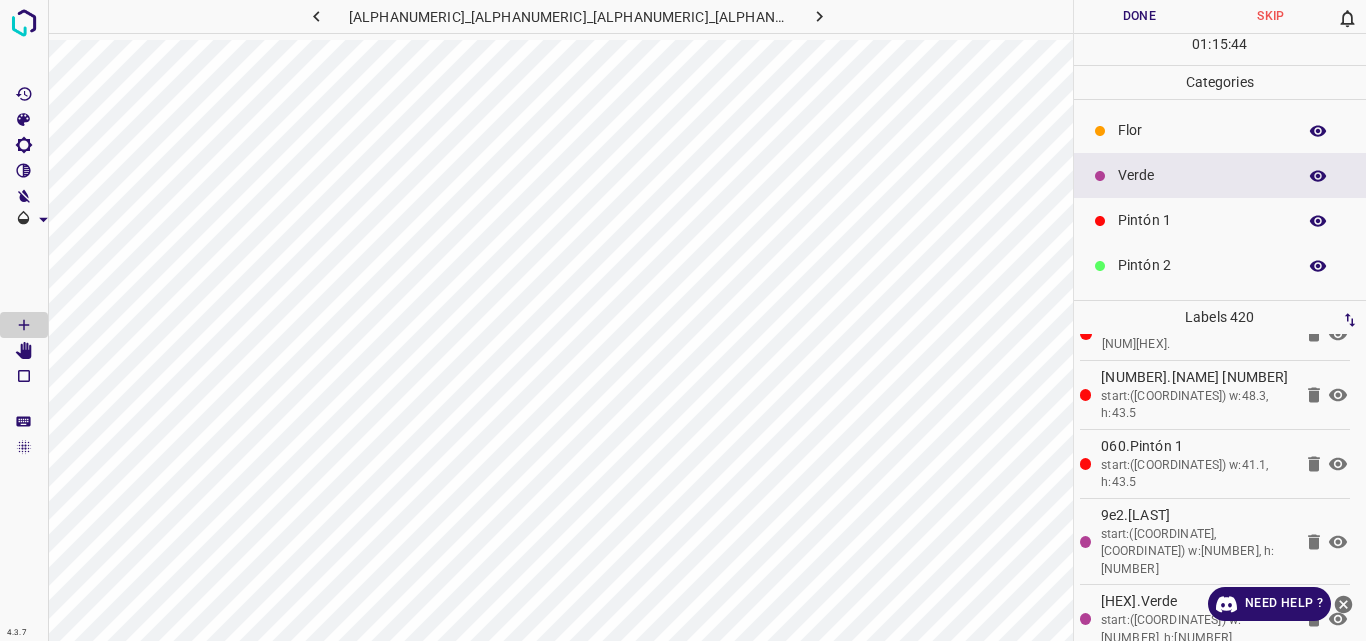 click on "Pintón 1" at bounding box center (1202, 220) 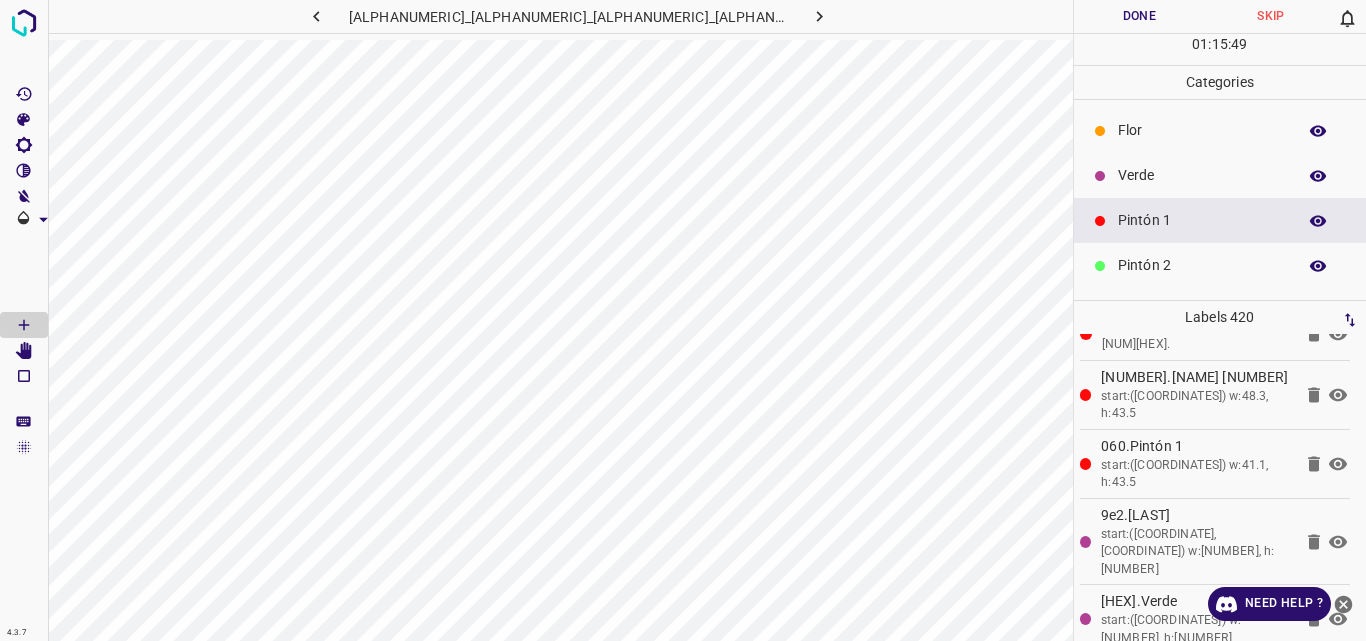 click 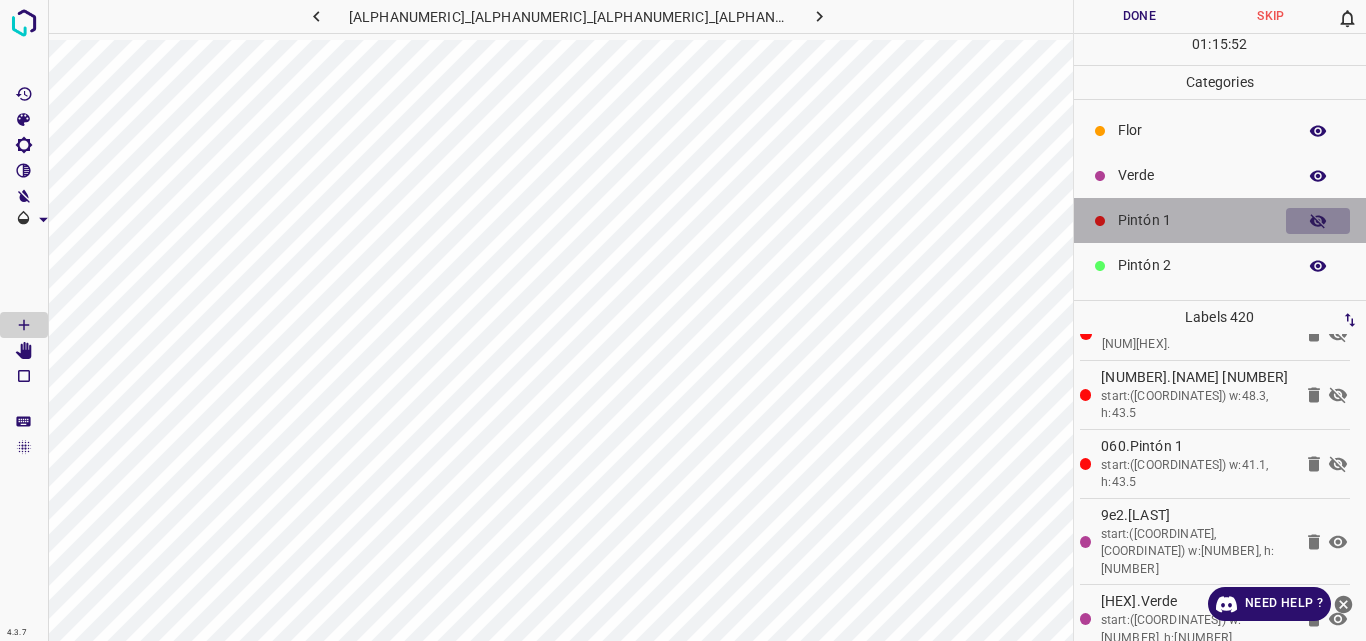 click 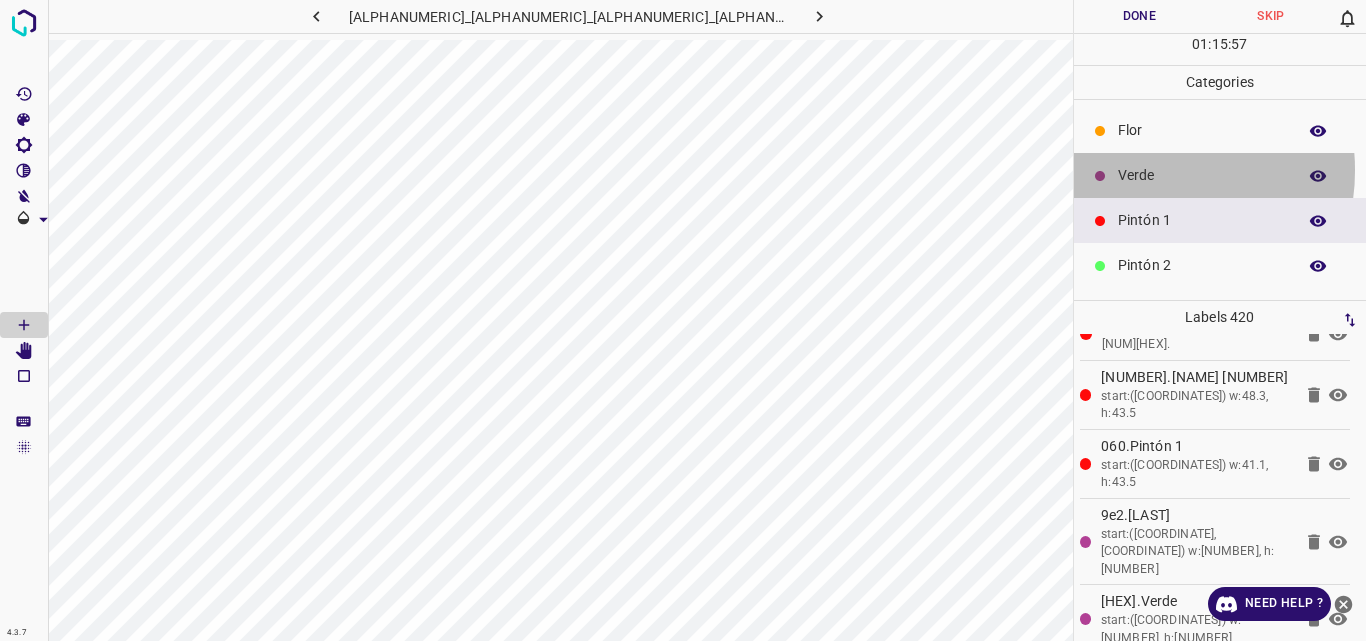 click on "Verde" at bounding box center [1202, 175] 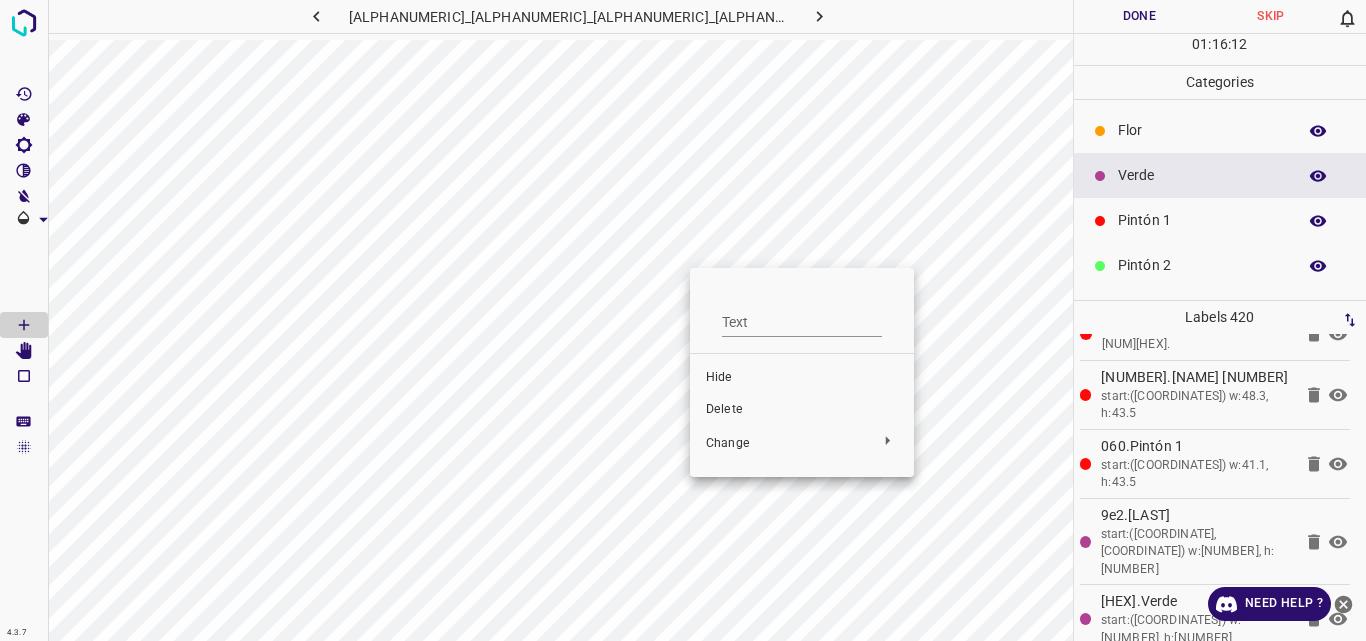 click at bounding box center [683, 320] 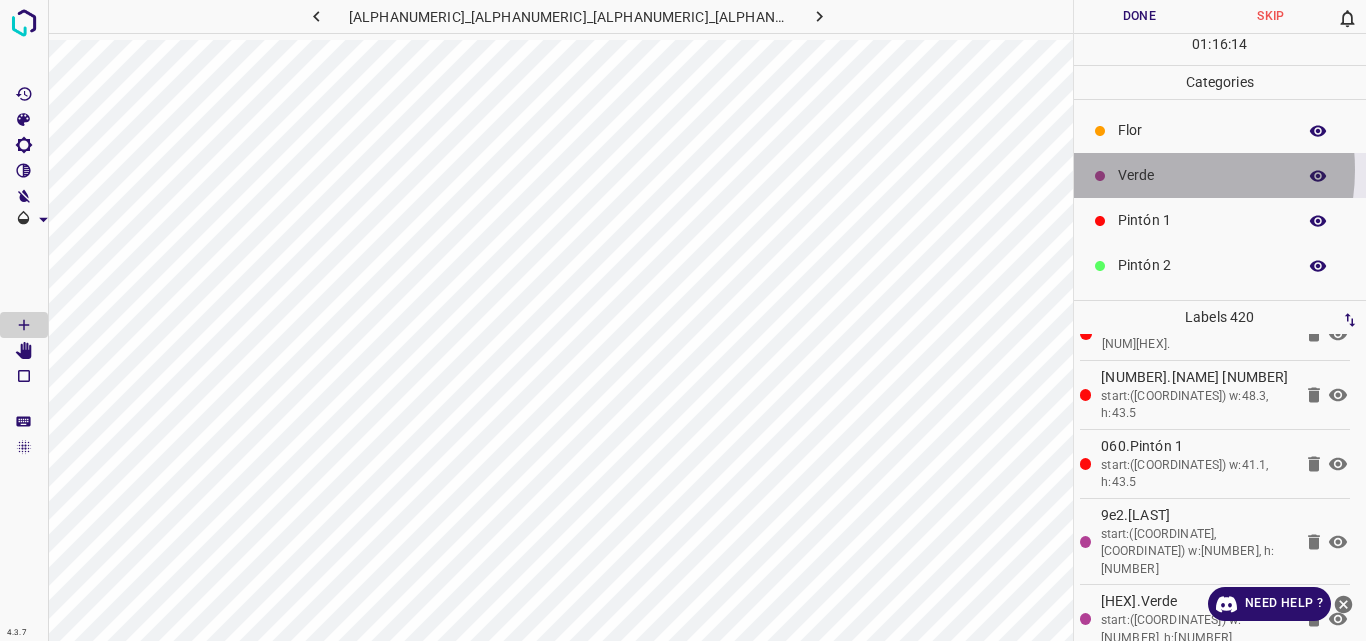 click on "Verde" at bounding box center [1202, 175] 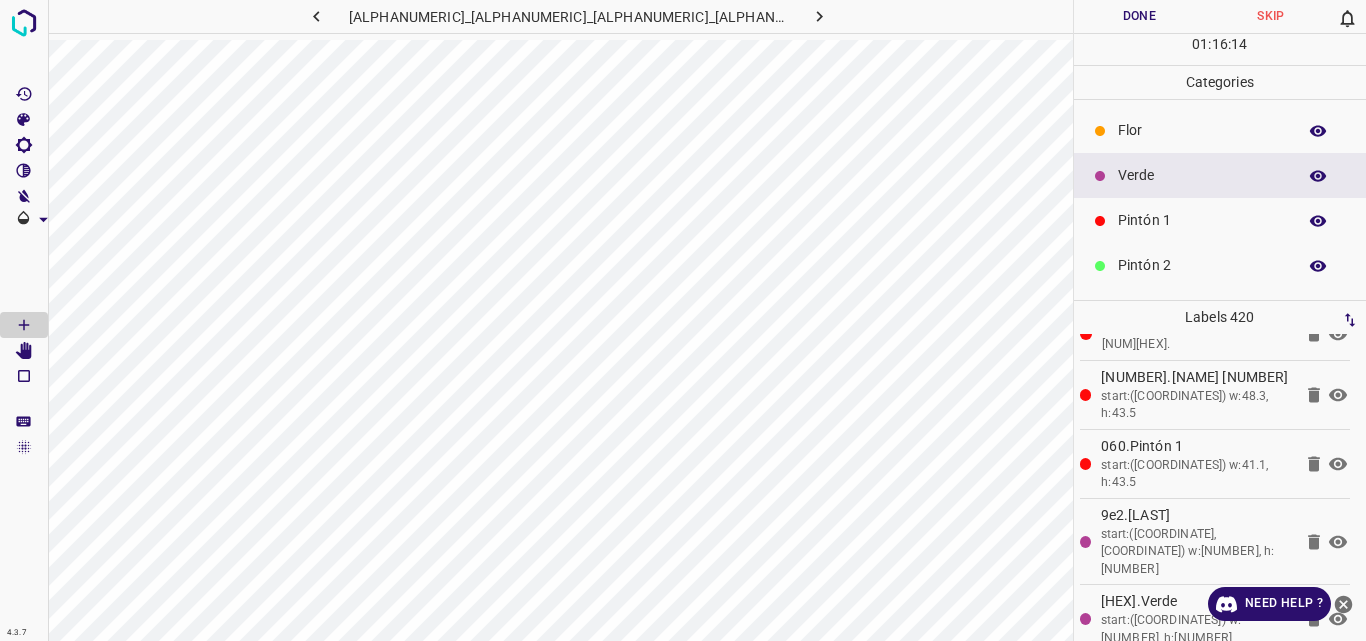 click on "Flor" at bounding box center (1202, 130) 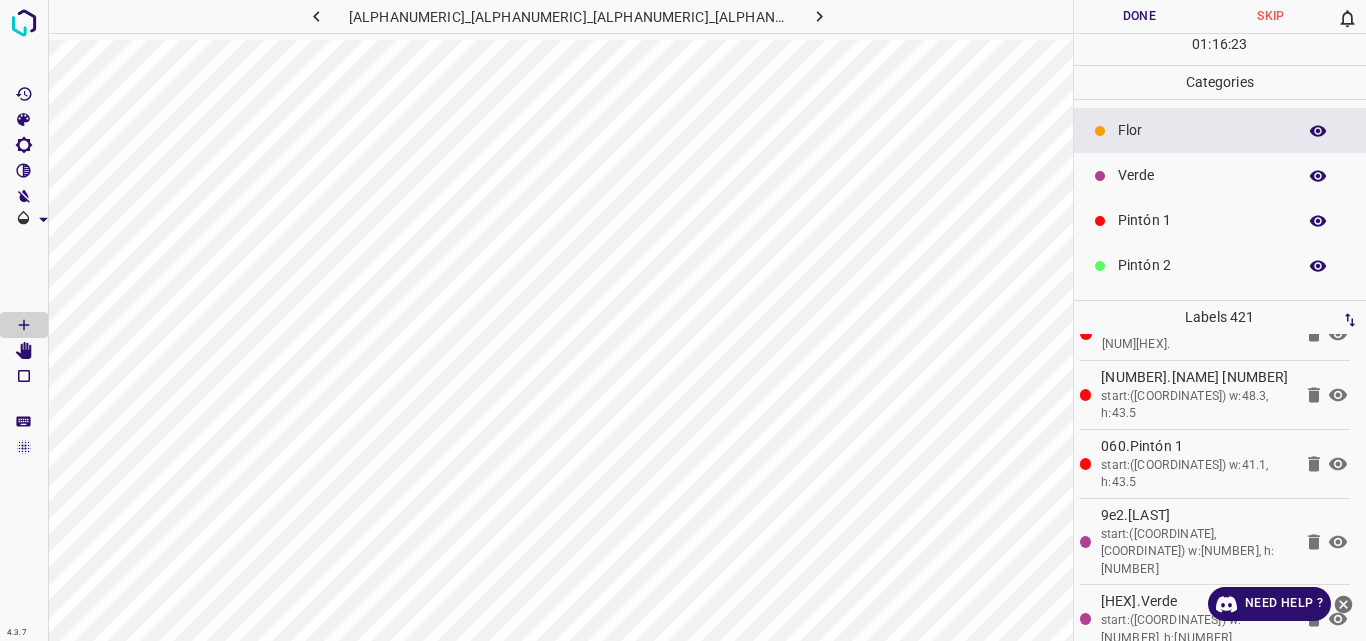 click on "Verde" at bounding box center [1202, 175] 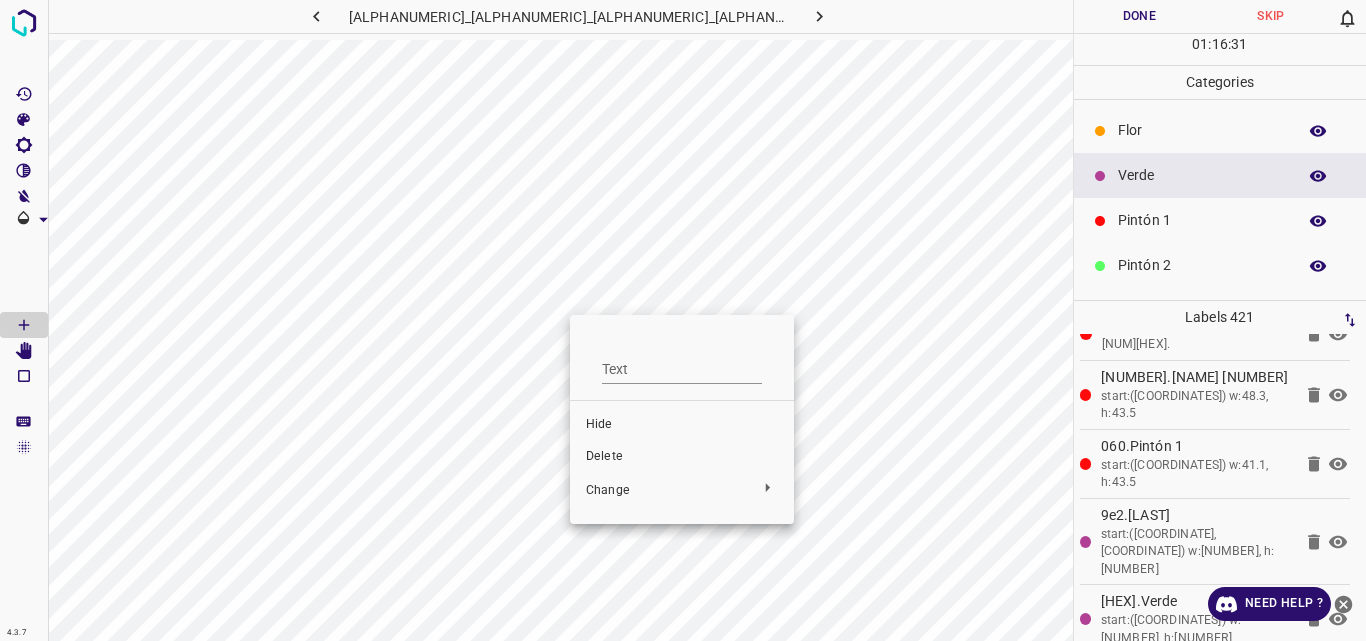 click at bounding box center (683, 320) 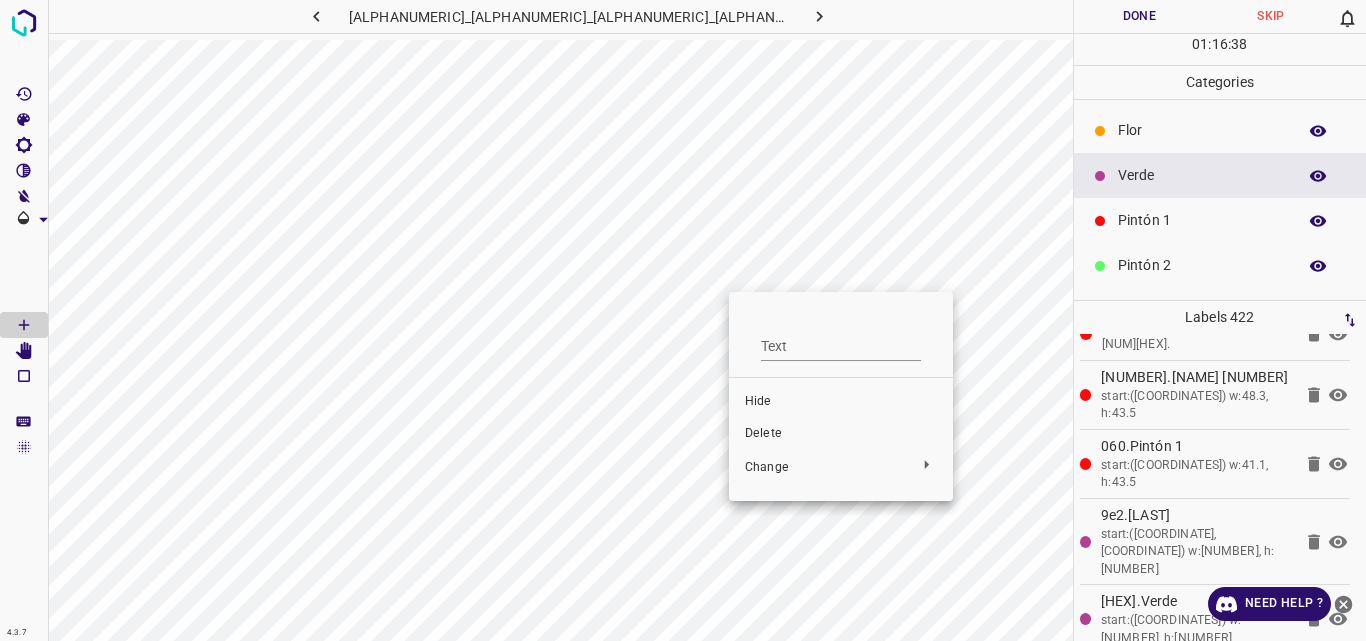 click on "Delete" at bounding box center [841, 434] 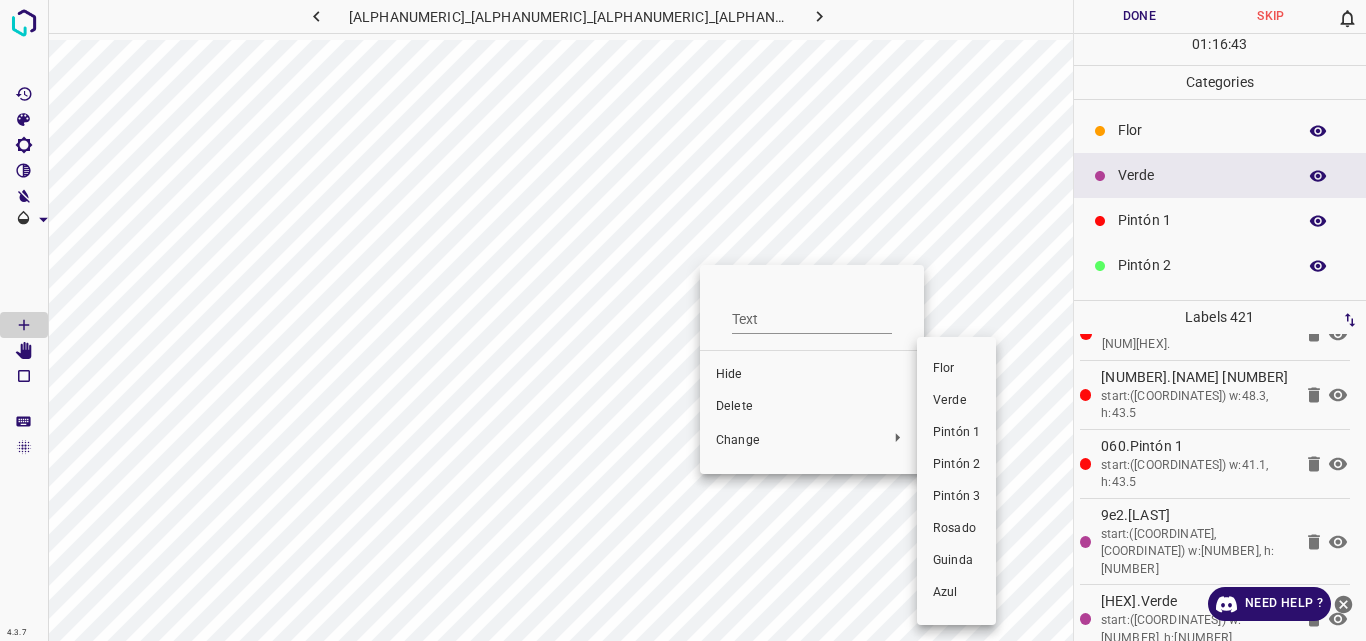 click at bounding box center (683, 320) 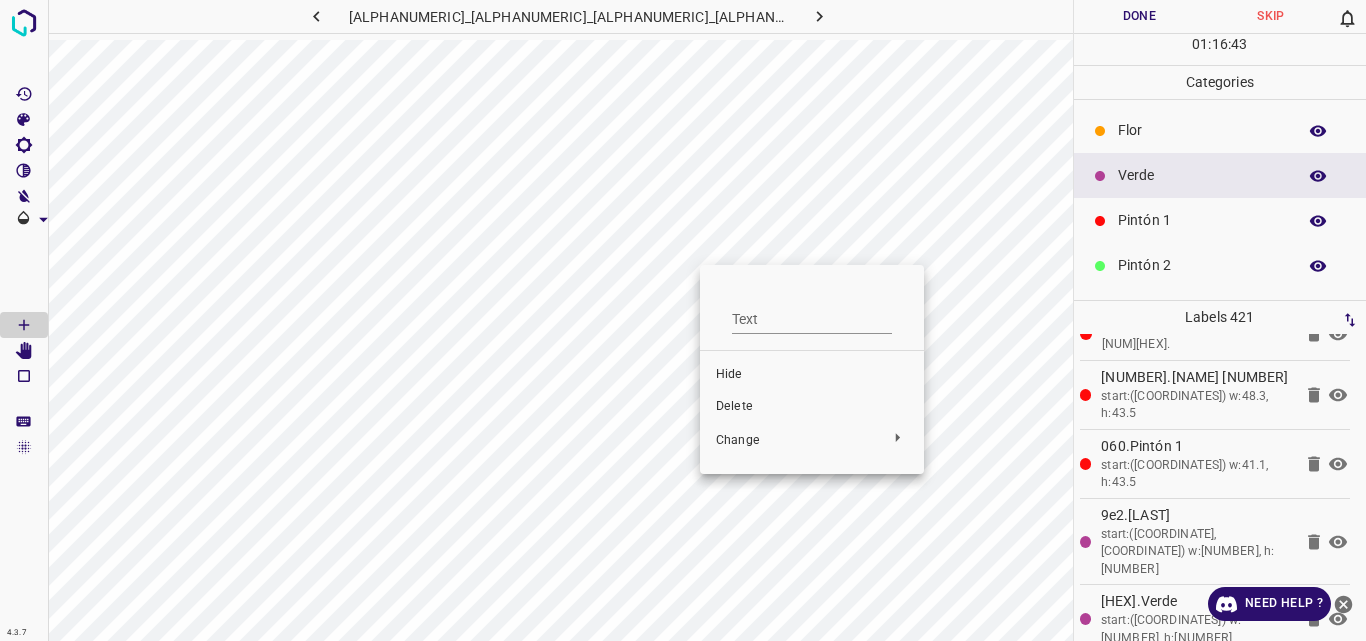 click on "Flor Verde Pintón 1 Pintón 2 Pintón 3 Rosado Guinda Azul" at bounding box center (683, 320) 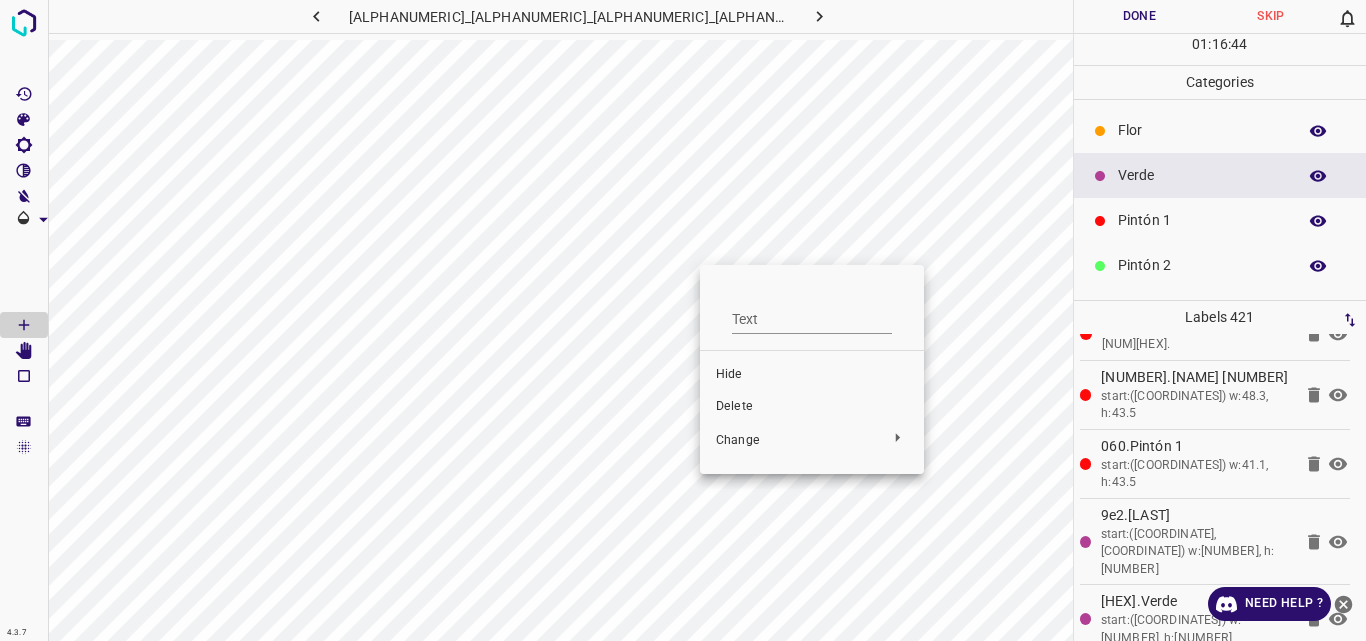 click on "Delete" at bounding box center (812, 407) 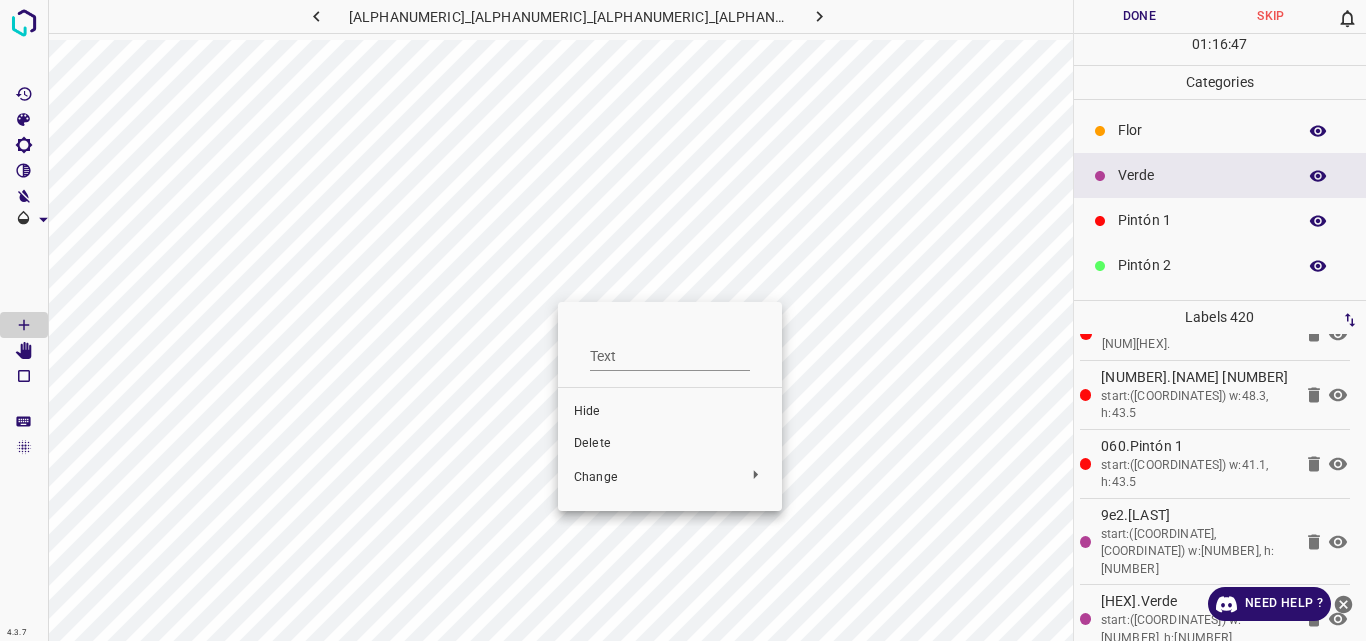 click on "Delete" at bounding box center [670, 444] 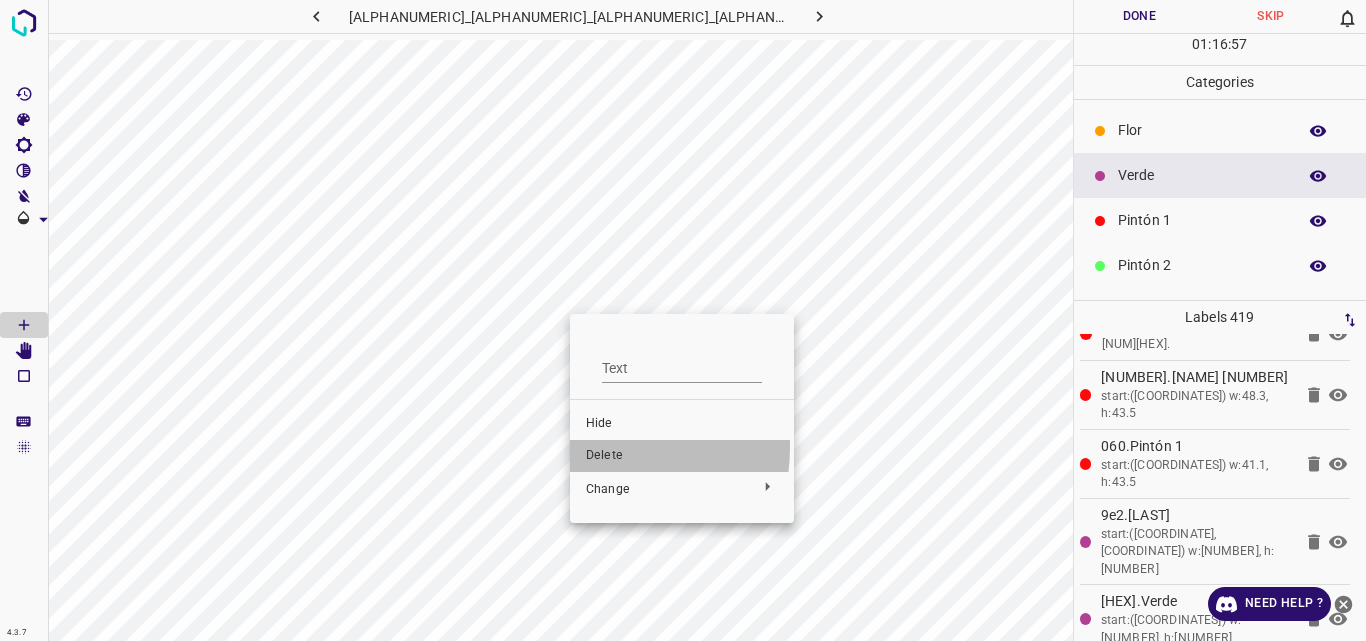 click on "Delete" at bounding box center [682, 456] 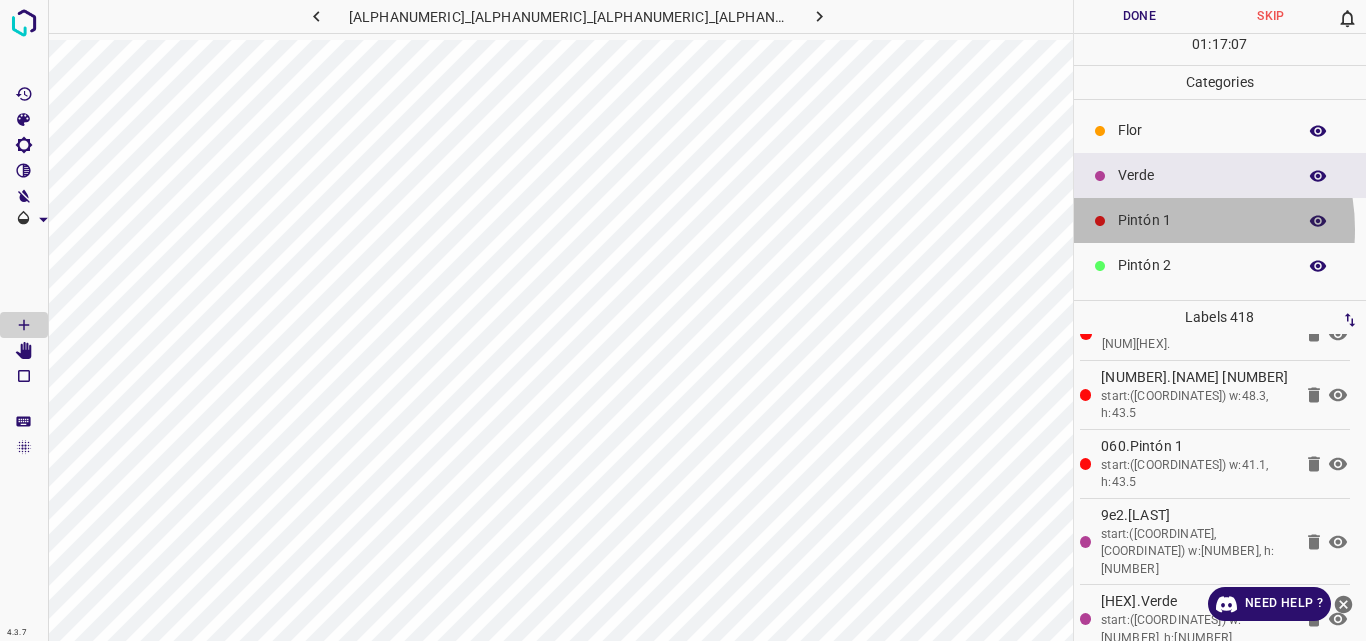 click on "Pintón 1" at bounding box center [1202, 220] 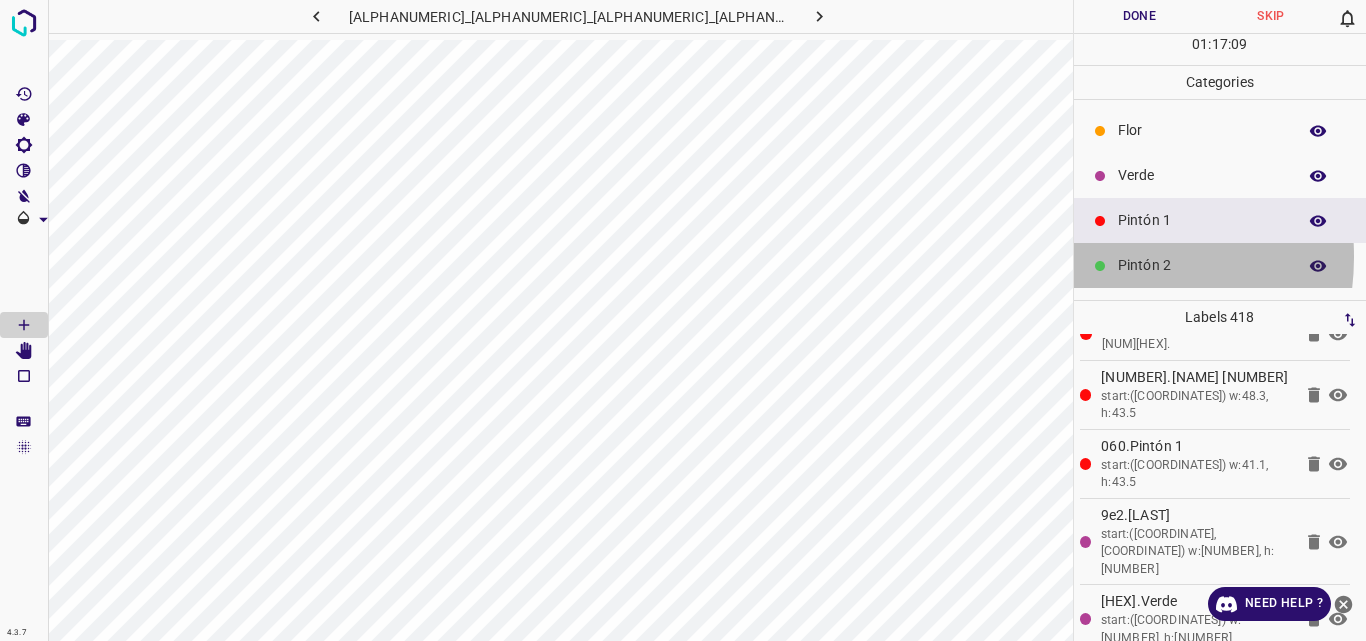click at bounding box center [1100, 266] 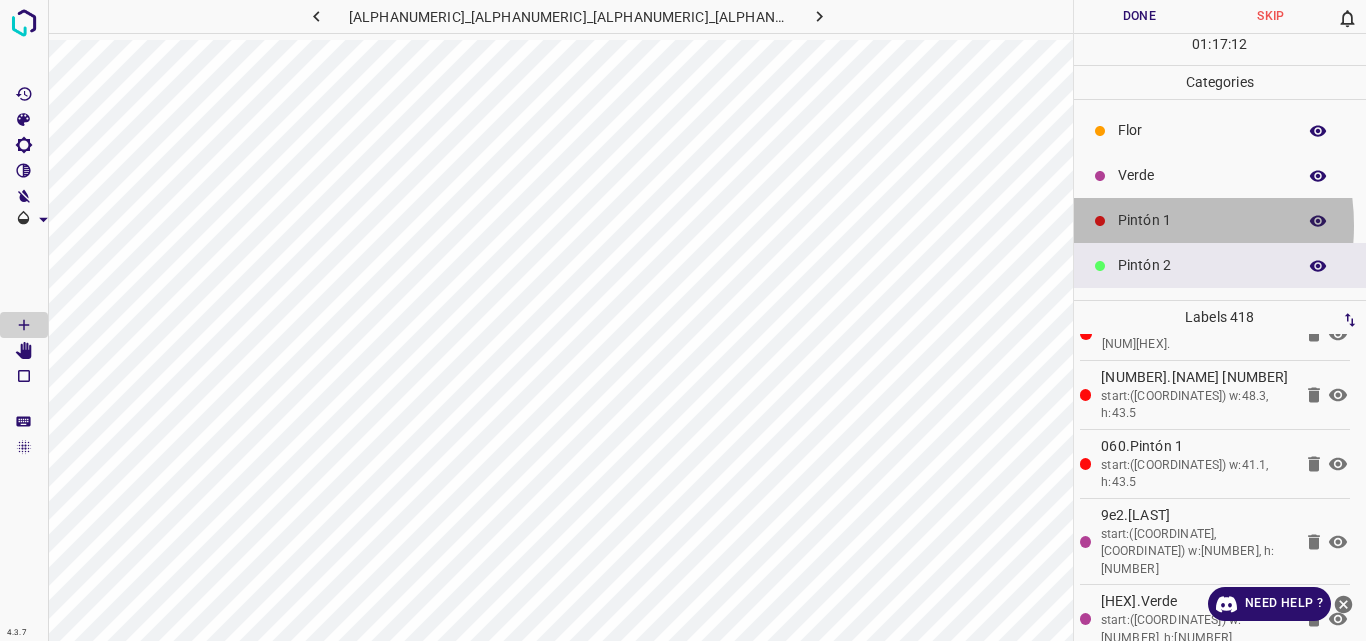click on "Pintón 1" at bounding box center (1202, 220) 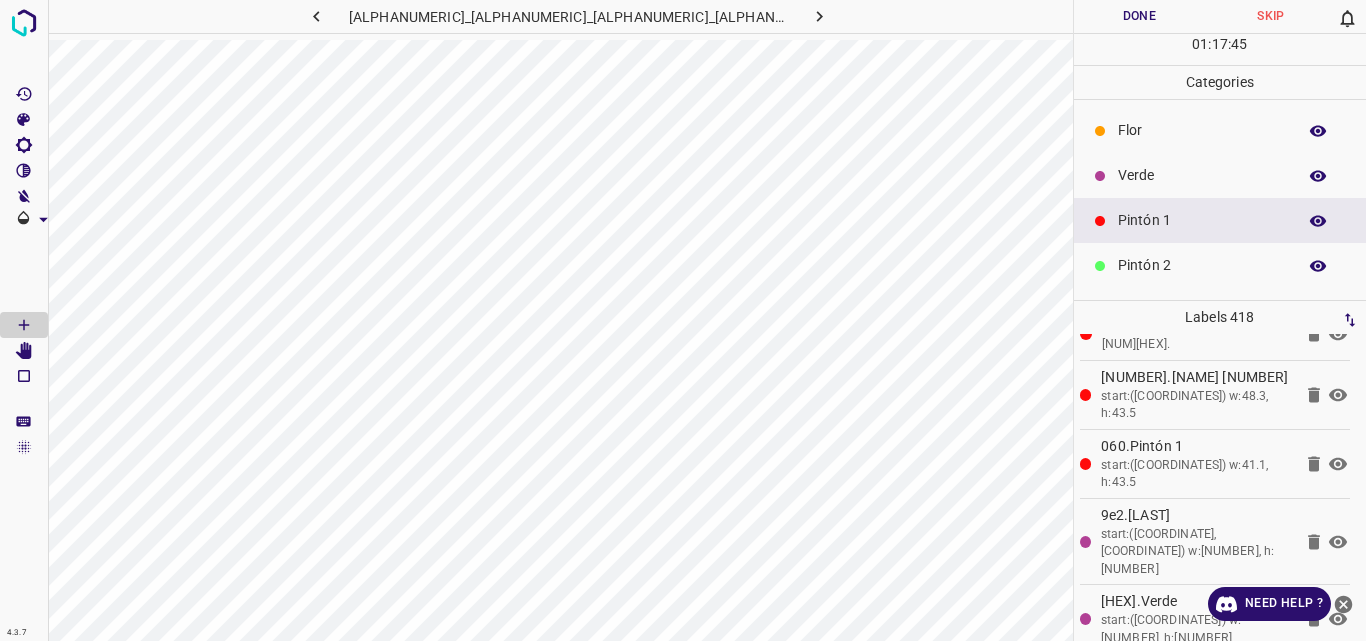 click on "Verde" at bounding box center (1220, 175) 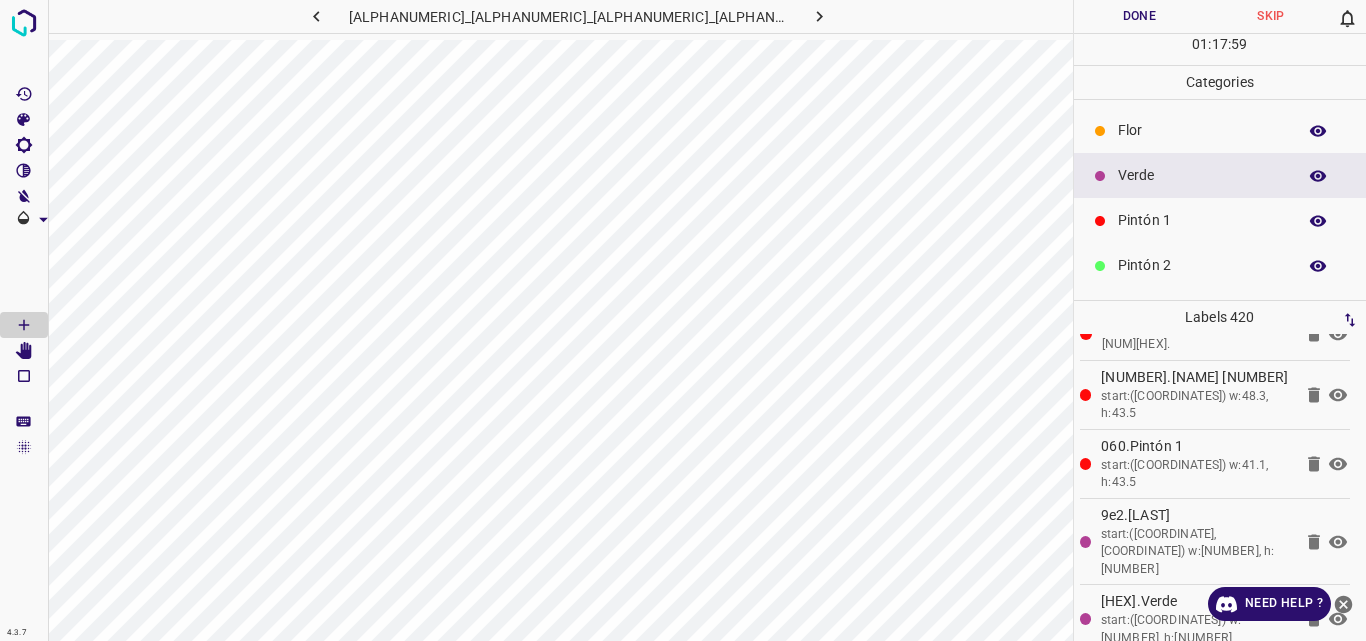 click 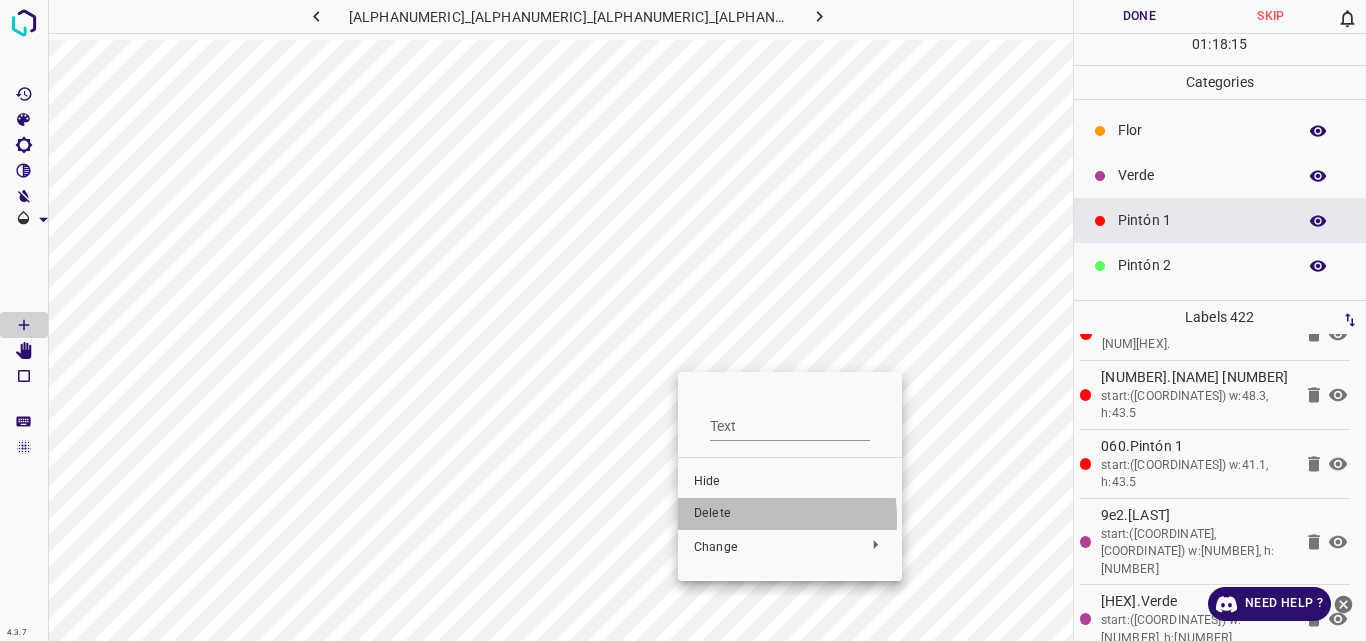click on "Delete" at bounding box center (790, 514) 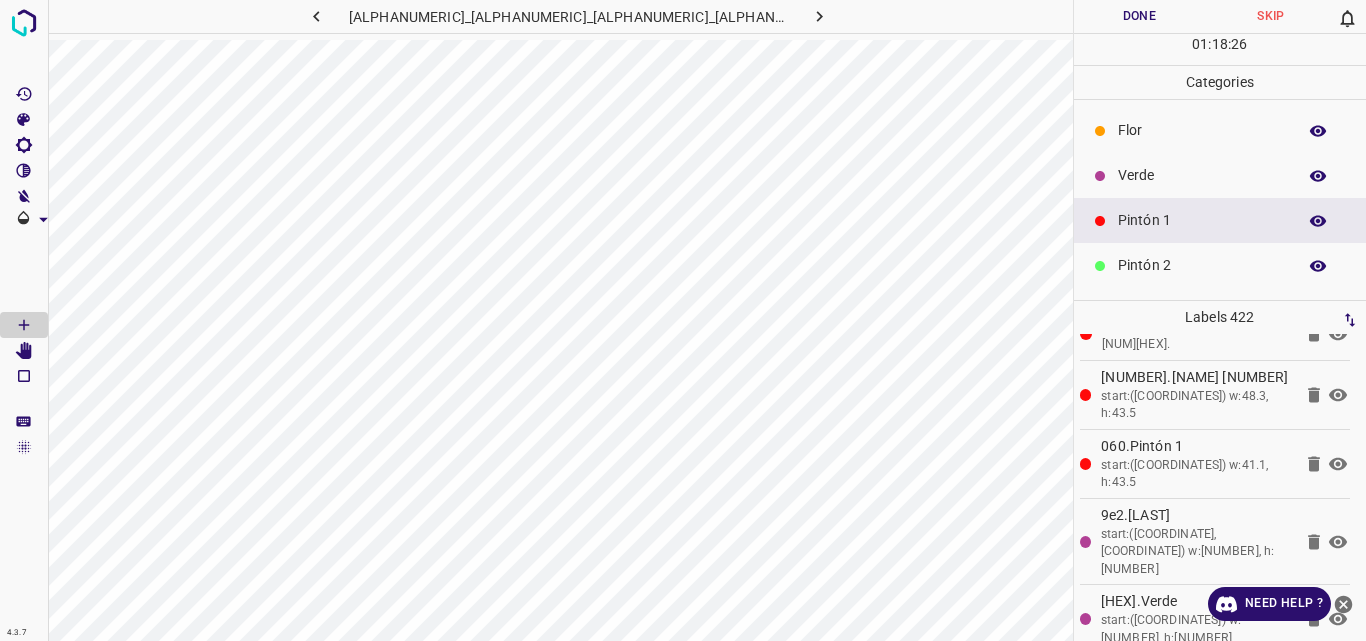 click on "Pintón 2" at bounding box center [1220, 265] 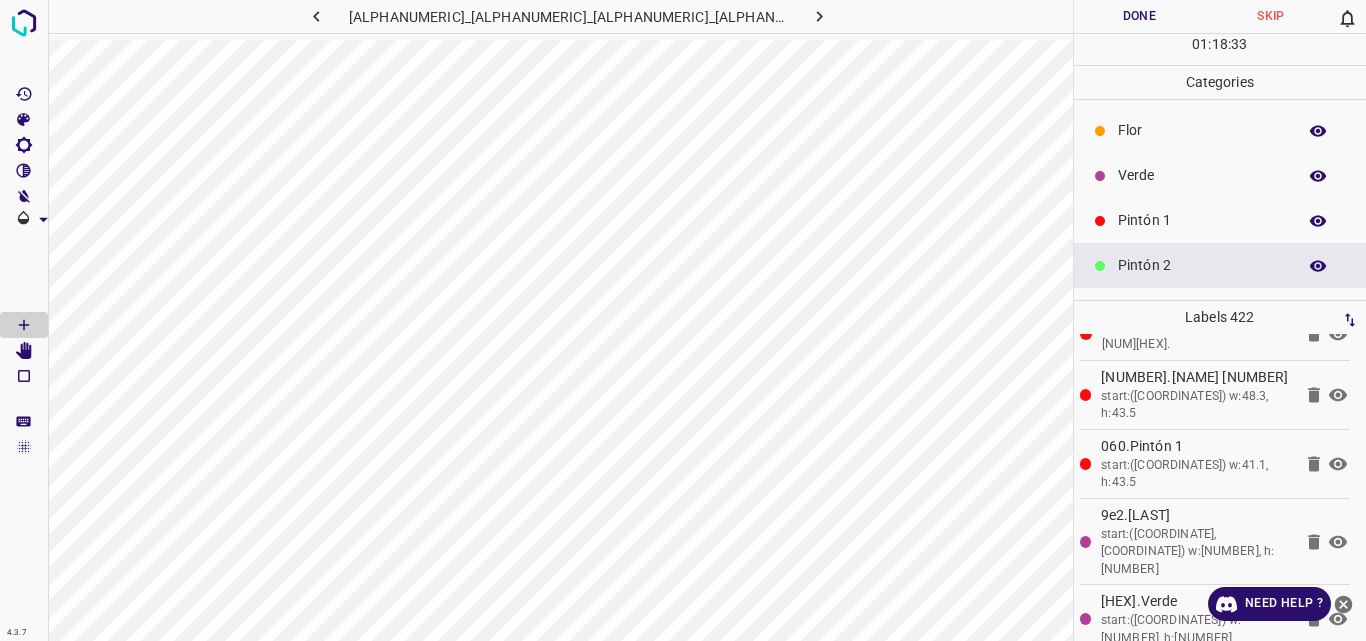 scroll, scrollTop: 126, scrollLeft: 0, axis: vertical 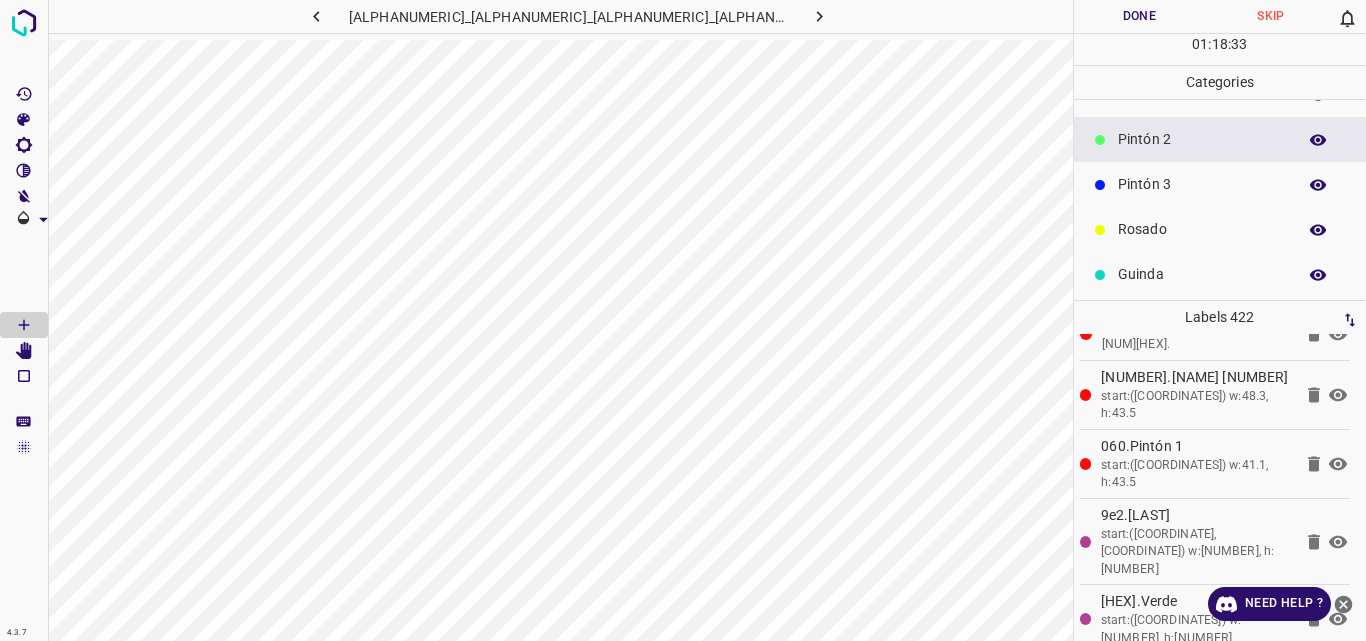 click on "Pintón 3" at bounding box center (1202, 184) 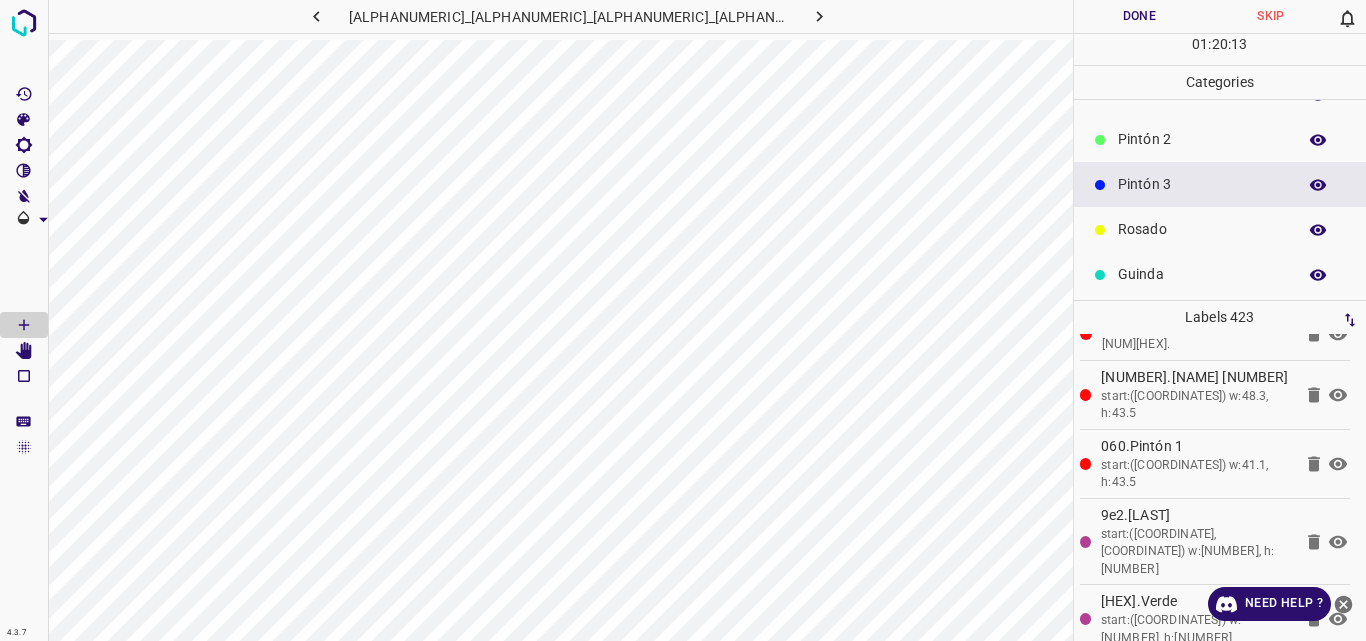 scroll, scrollTop: 0, scrollLeft: 0, axis: both 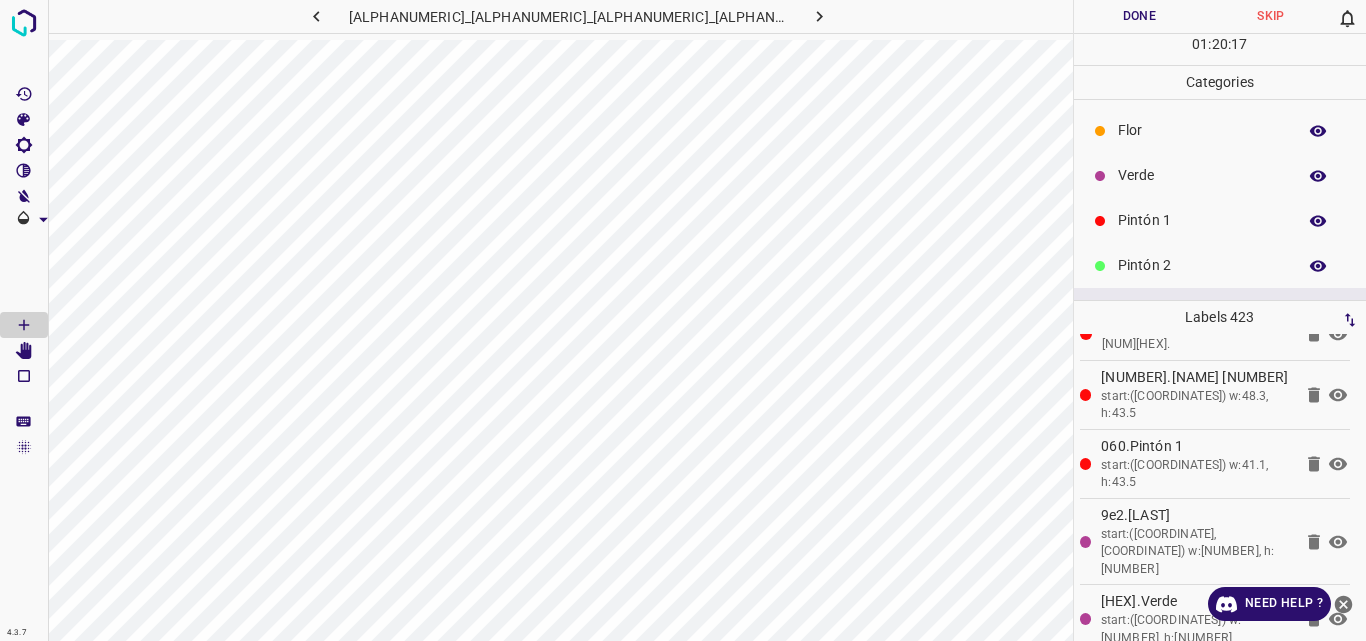 click on "Pintón 1" at bounding box center [1202, 220] 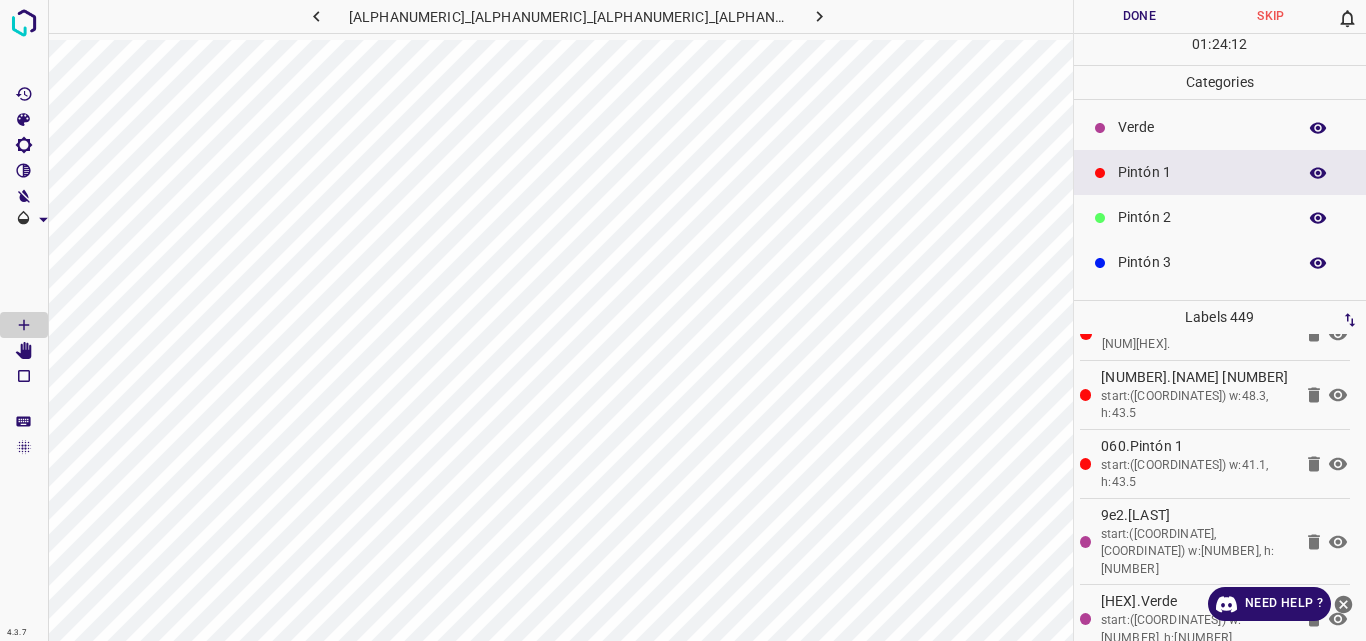 scroll, scrollTop: 6, scrollLeft: 0, axis: vertical 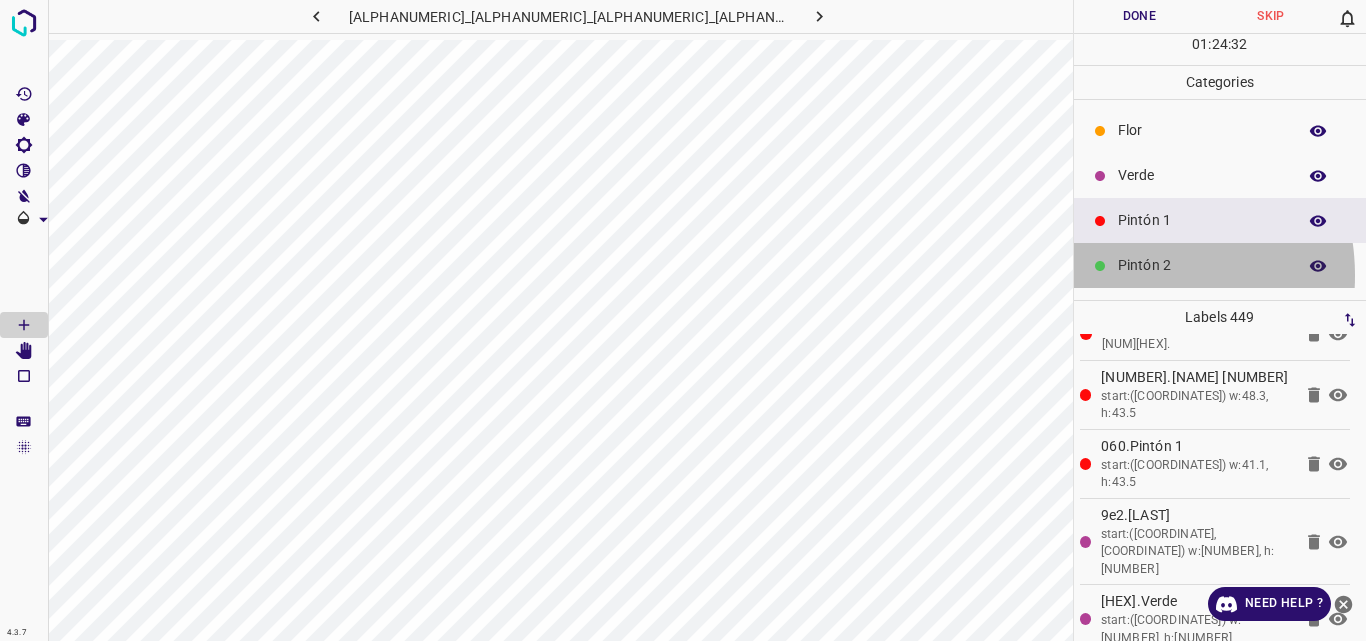 click on "Pintón 2" at bounding box center (1202, 265) 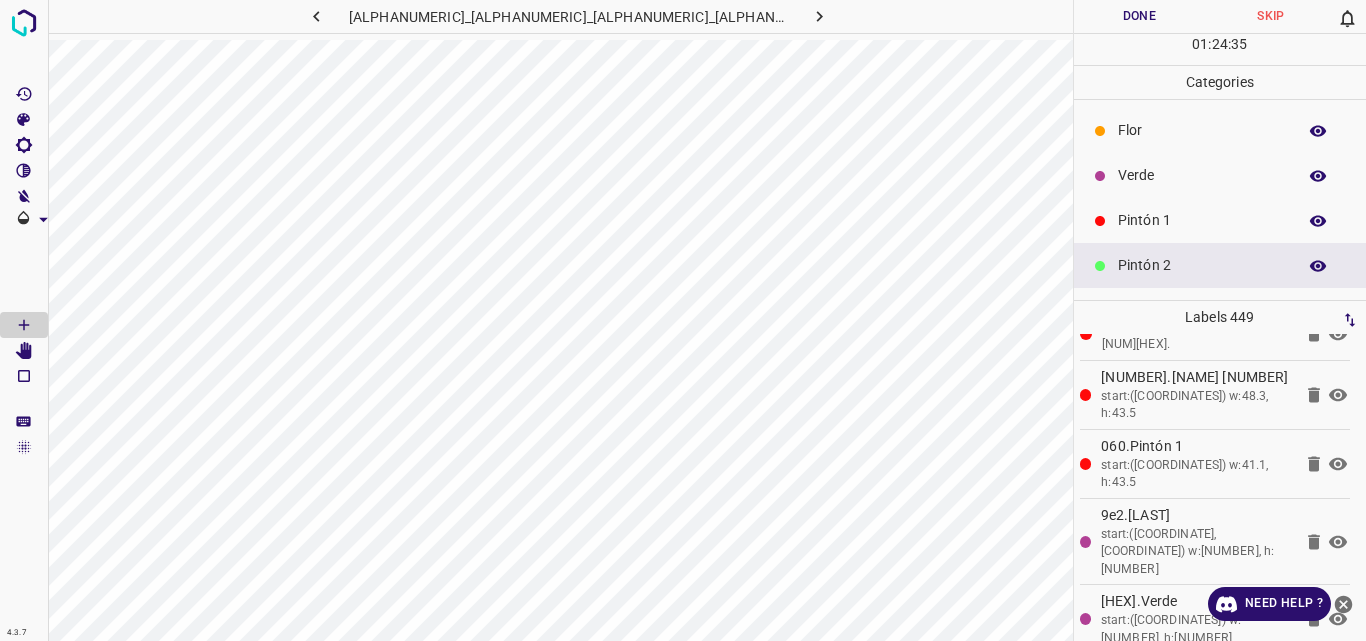 scroll, scrollTop: 176, scrollLeft: 0, axis: vertical 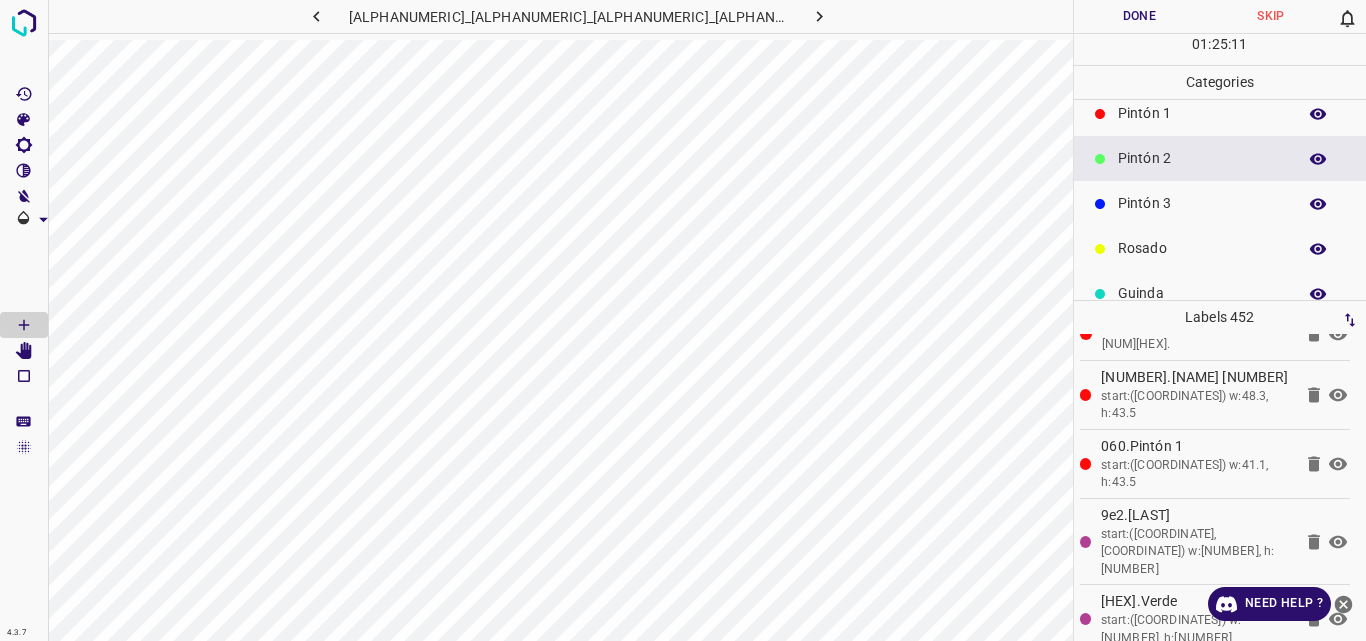 click on "Pintón 1" at bounding box center [1202, 113] 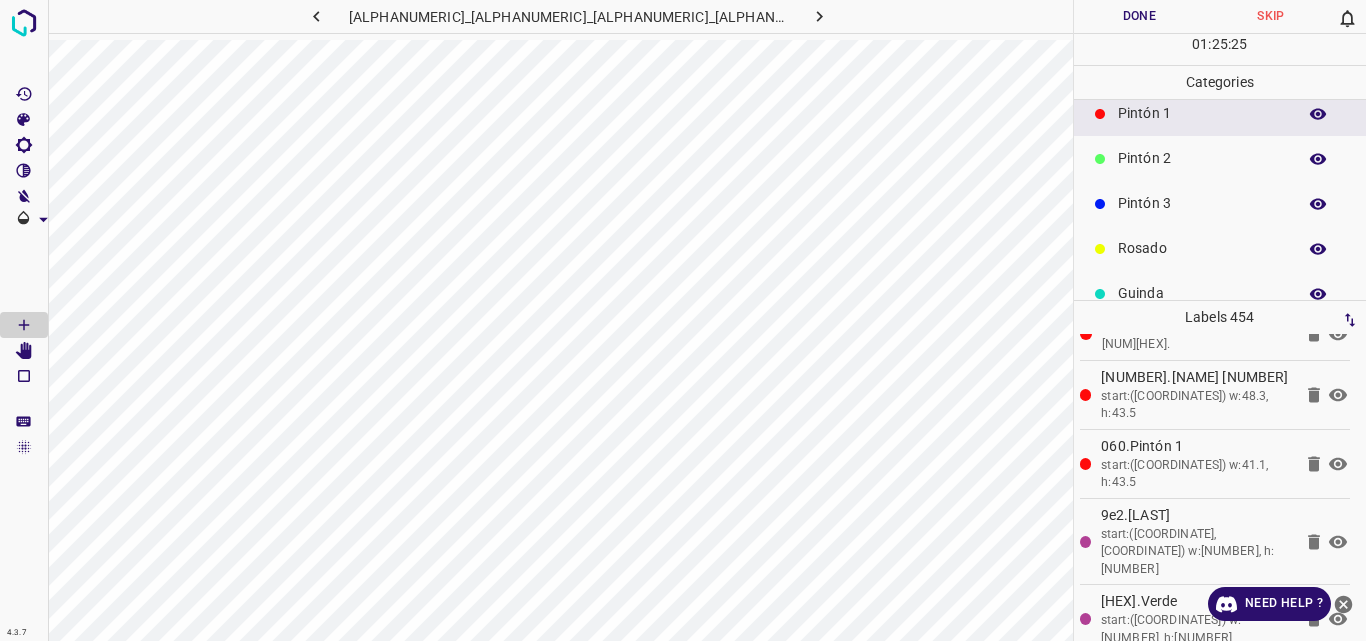 click on "Flor Verde Pintón 1 Pintón 2 Pintón 3 Rosado Guinda Azul" at bounding box center (1220, 200) 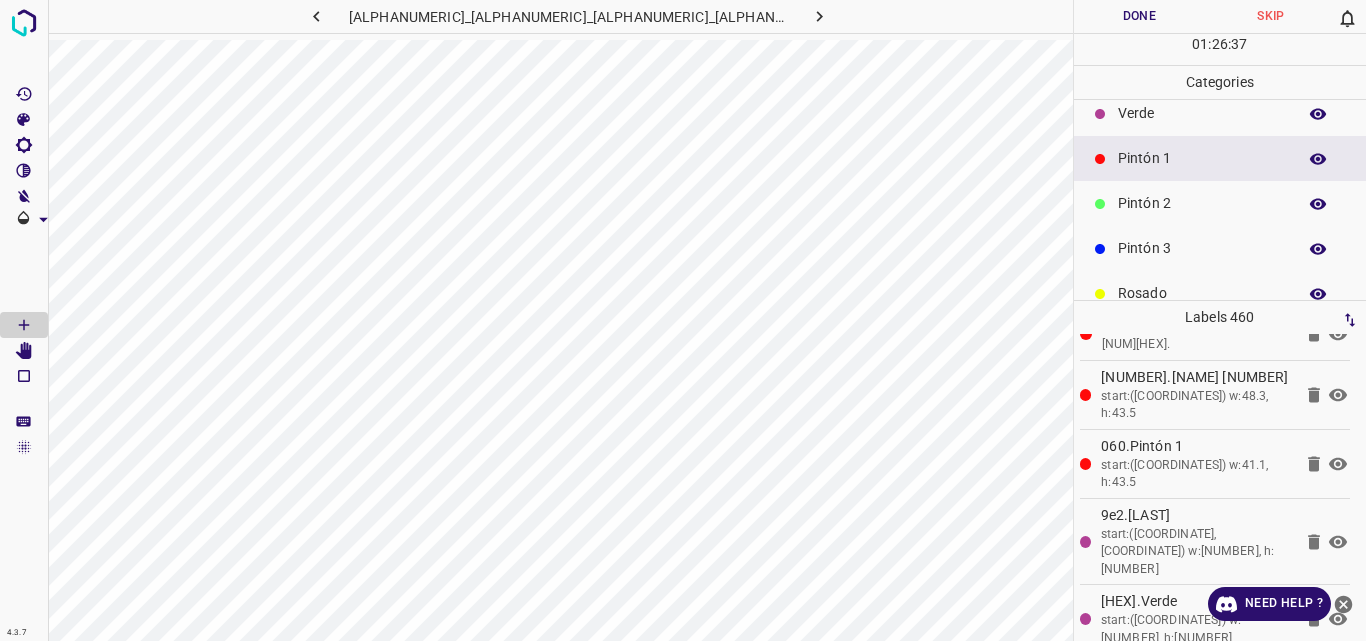 scroll, scrollTop: 30, scrollLeft: 0, axis: vertical 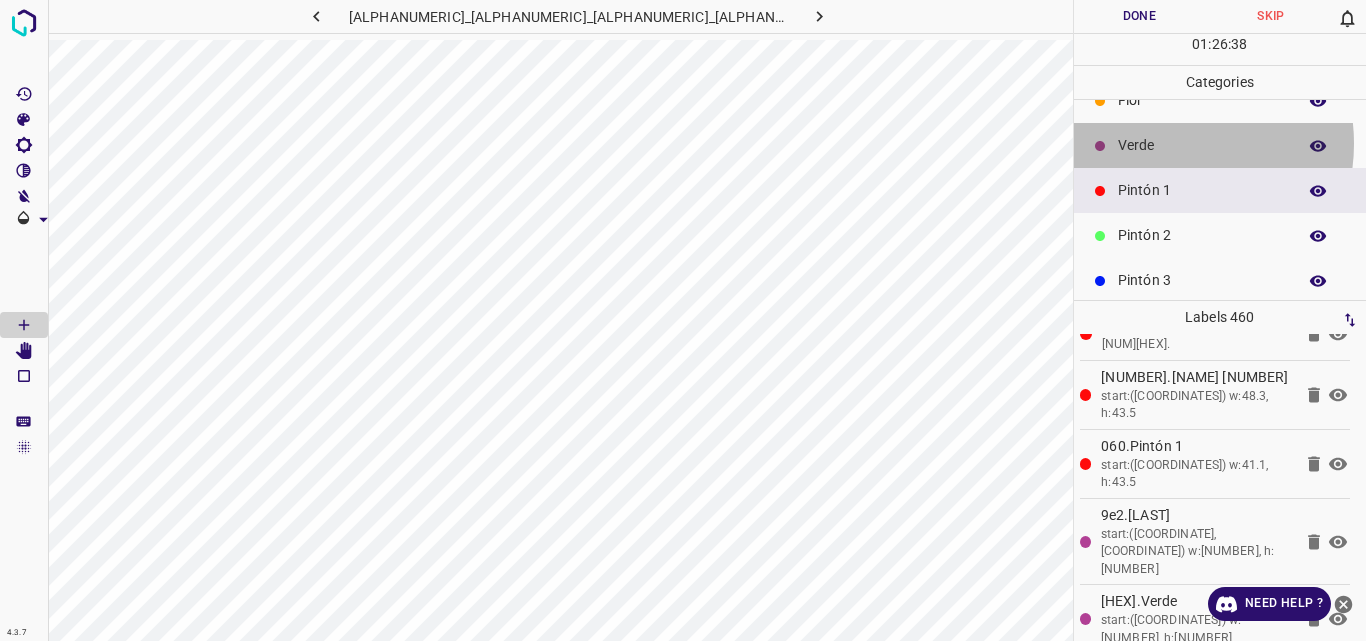 click on "Verde" at bounding box center (1202, 145) 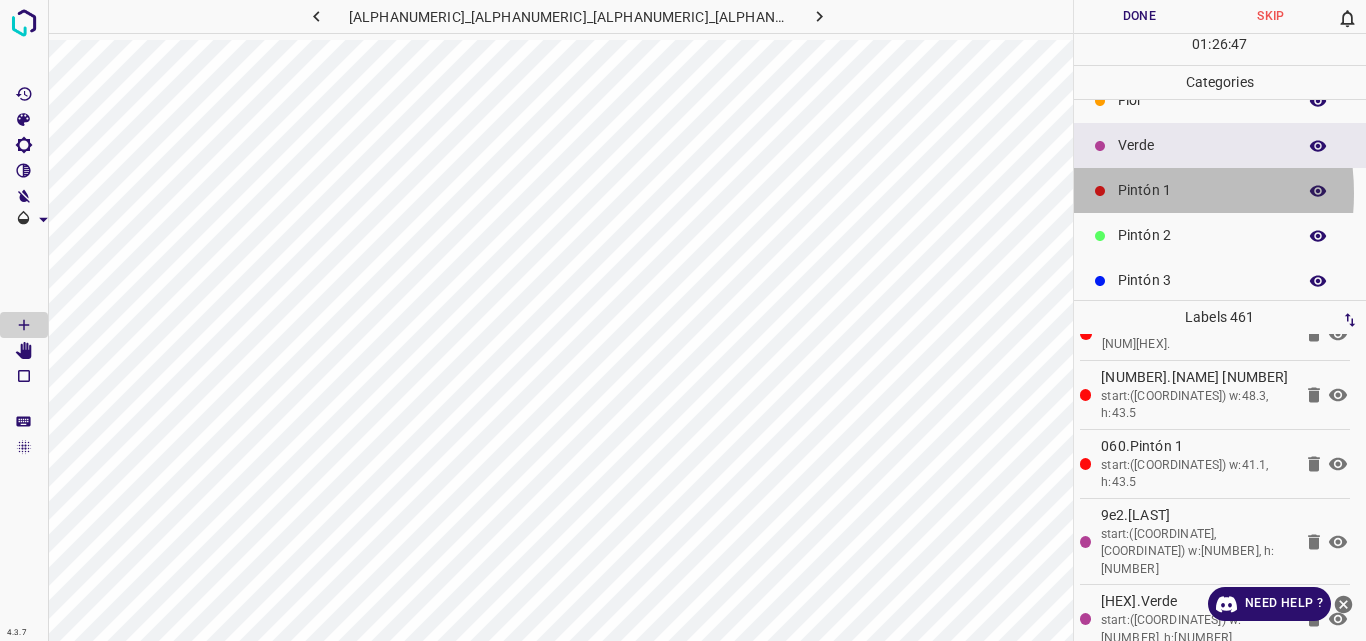 click on "Pintón 1" at bounding box center [1220, 190] 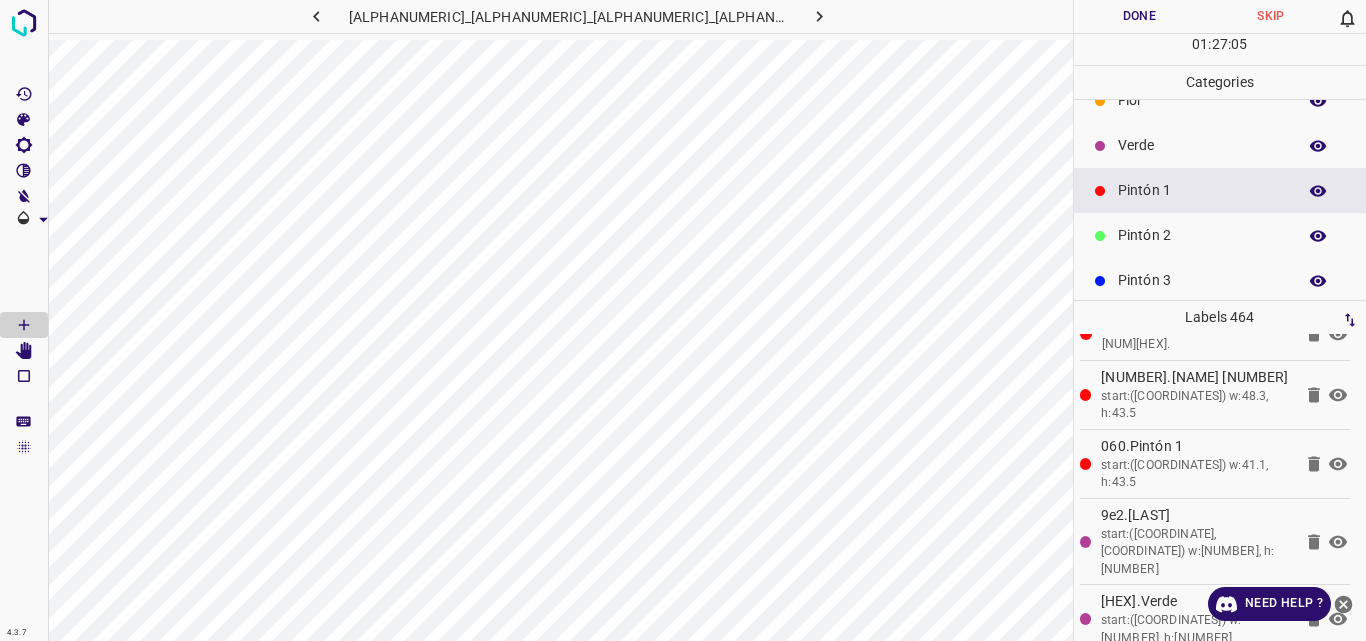 click on "Verde" at bounding box center [1202, 145] 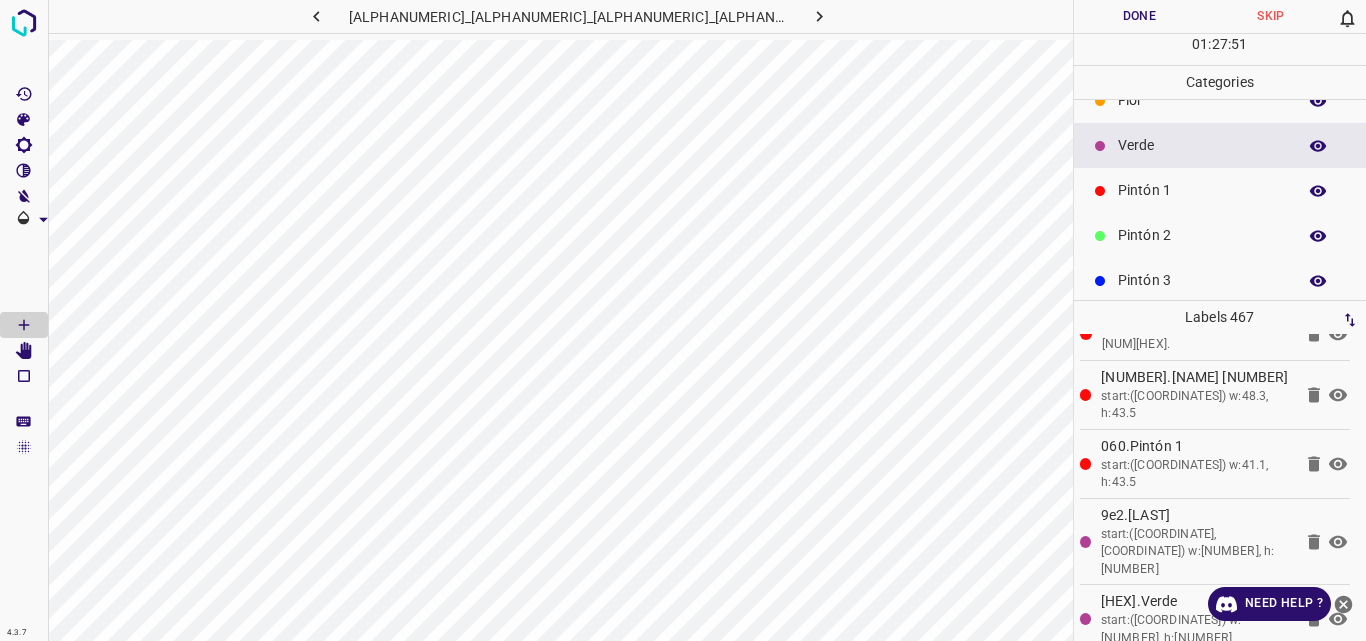 click on "Pintón 1" at bounding box center (1202, 190) 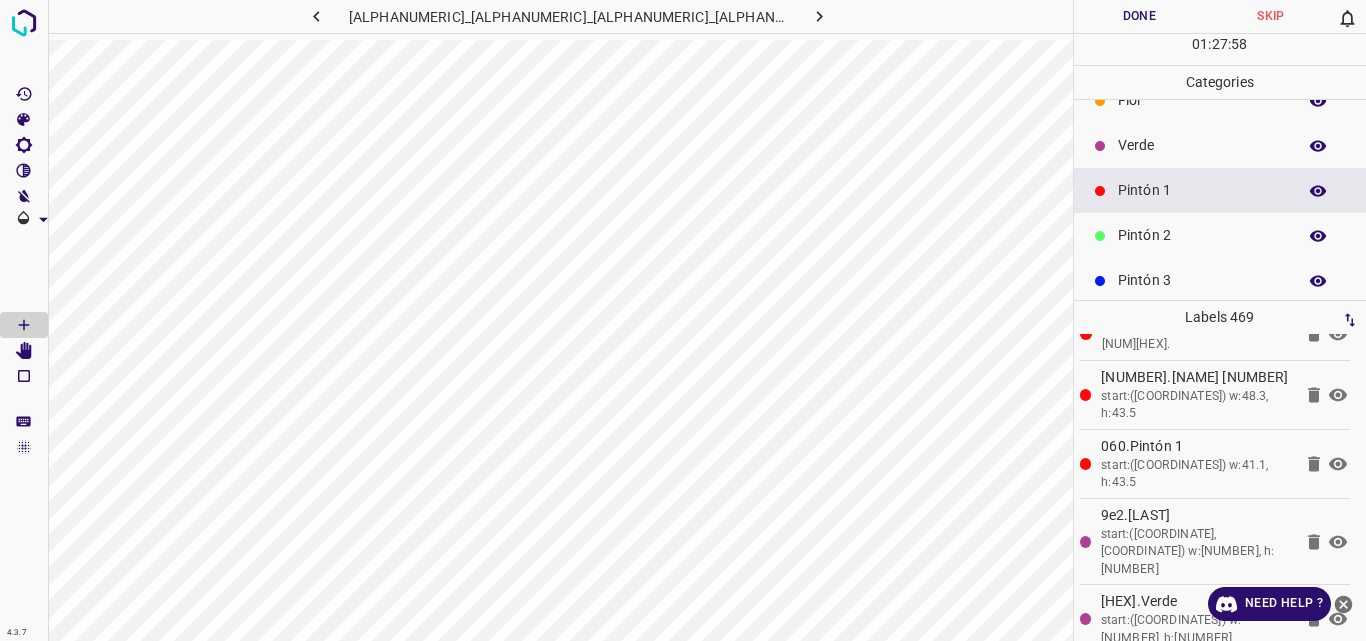 click on "Verde" at bounding box center (1202, 145) 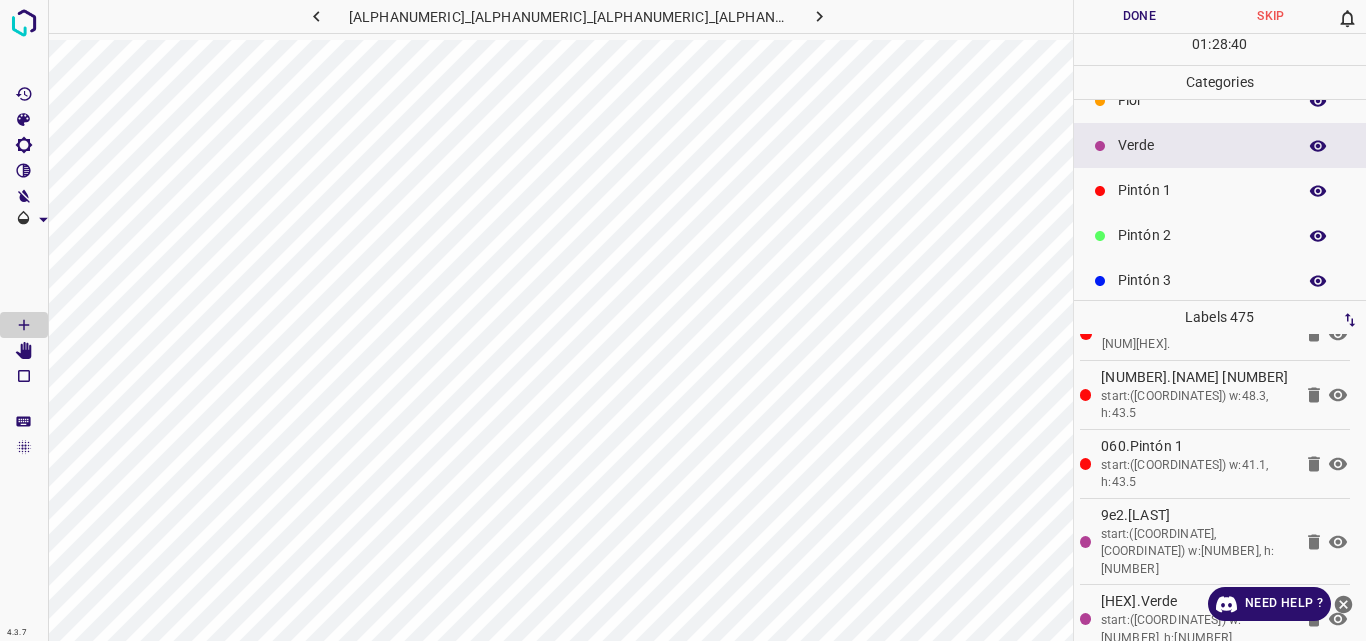 click on "Pintón 2" at bounding box center (1202, 235) 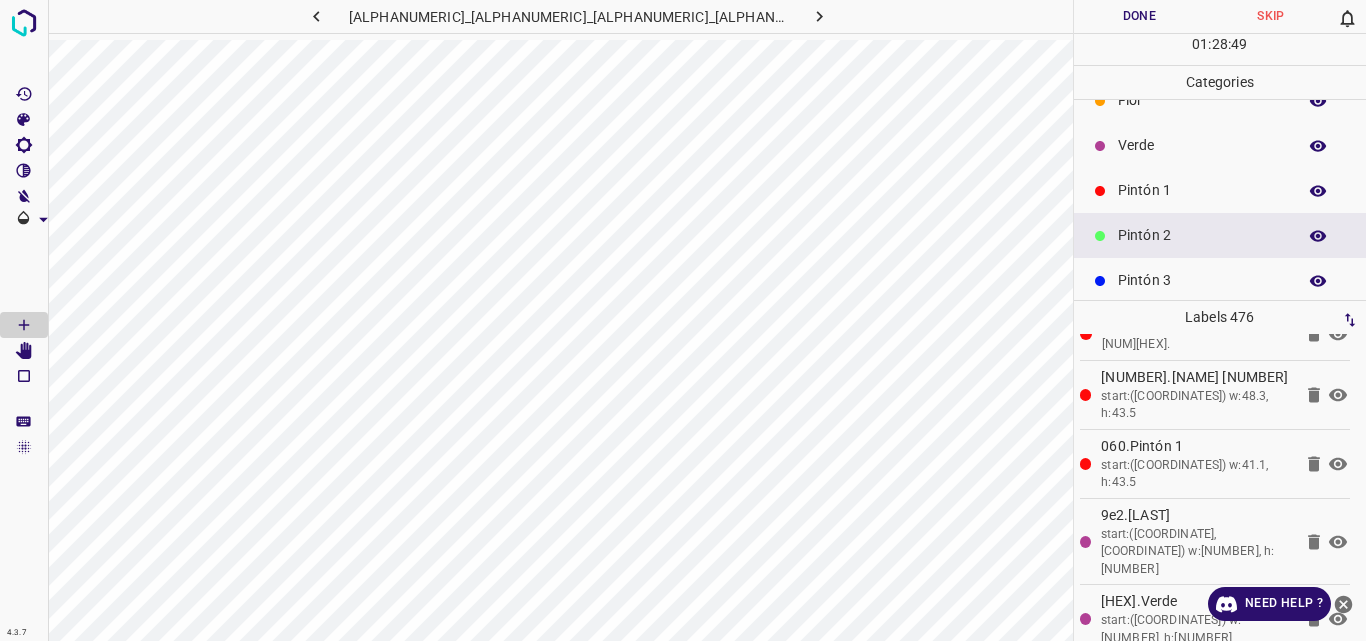 drag, startPoint x: 1365, startPoint y: 148, endPoint x: 1353, endPoint y: 258, distance: 110.65261 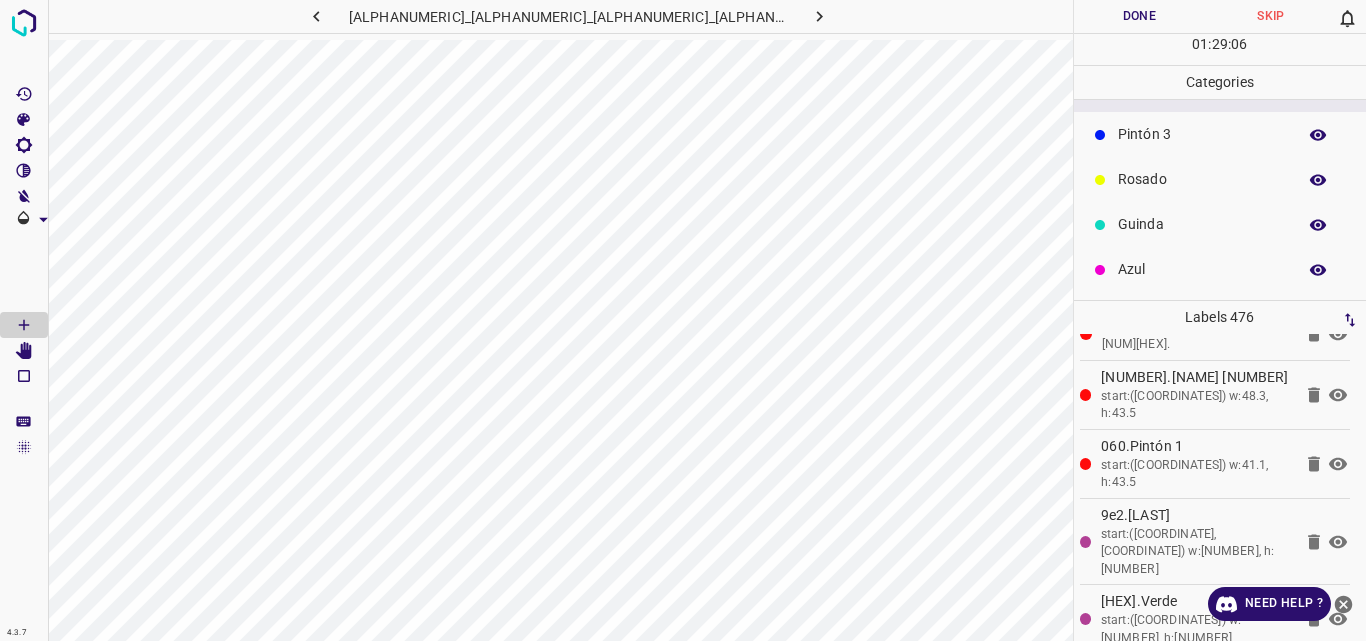 scroll, scrollTop: 0, scrollLeft: 0, axis: both 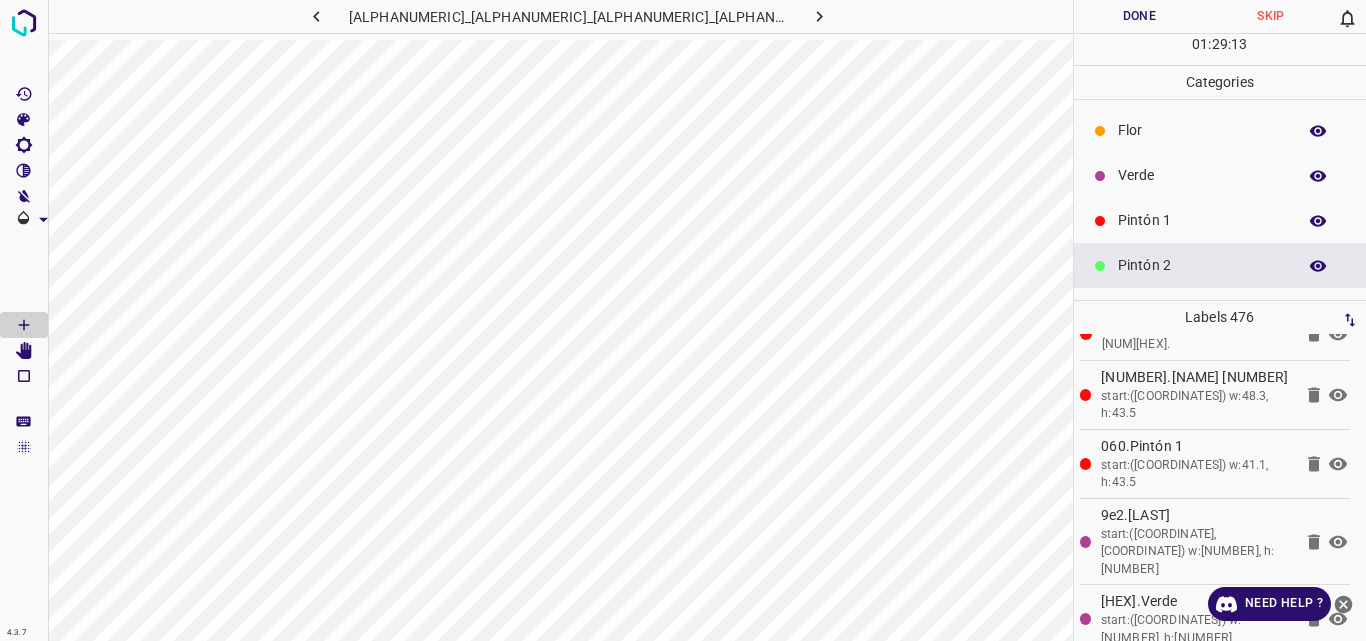 click on "Verde" at bounding box center [1220, 175] 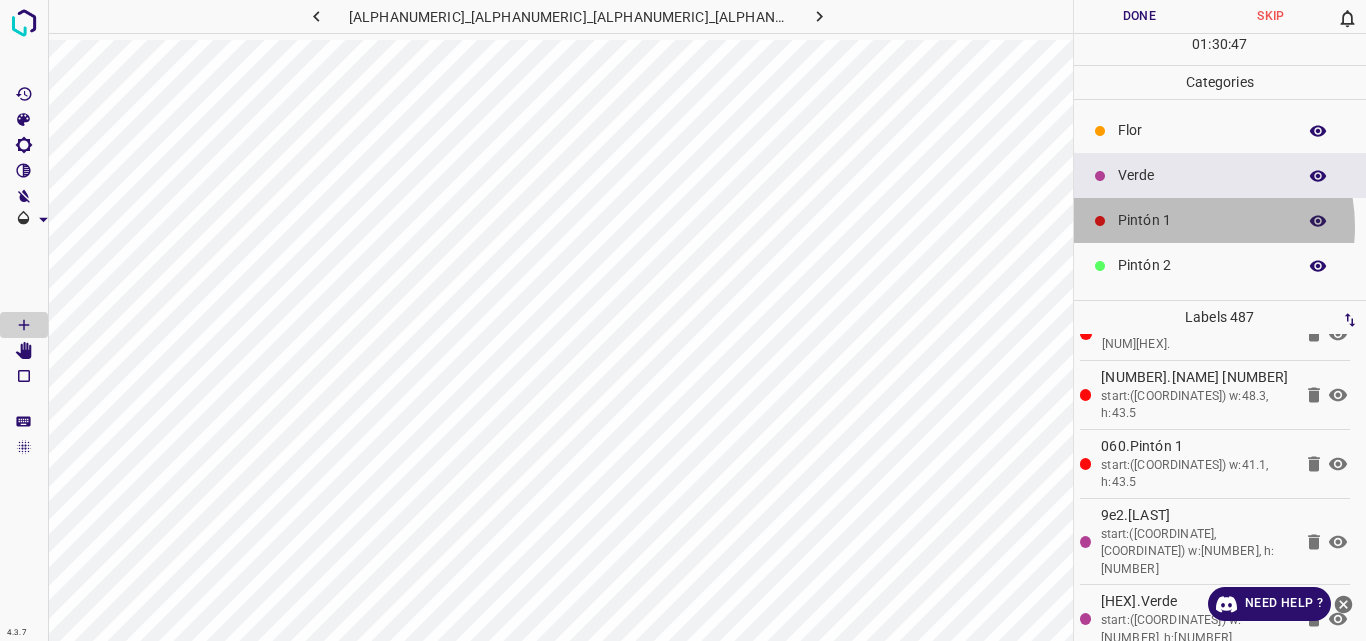 click on "Pintón 1" at bounding box center (1202, 220) 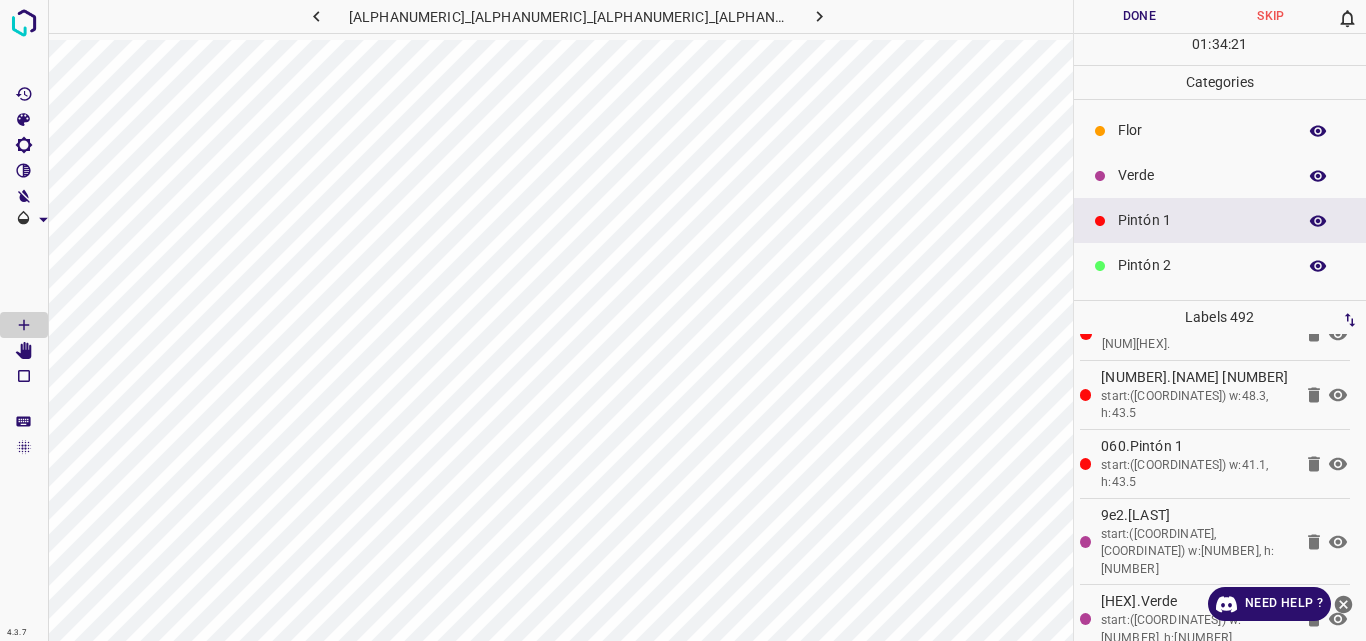 click on "Verde" at bounding box center [1202, 175] 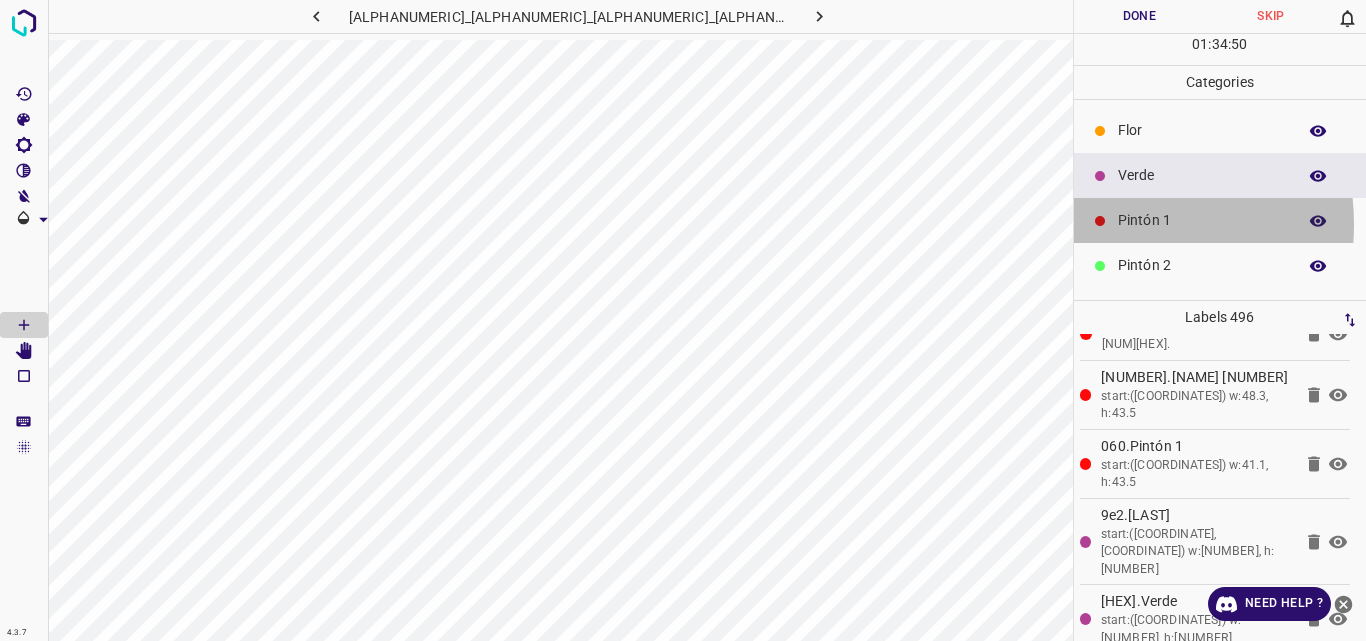 click 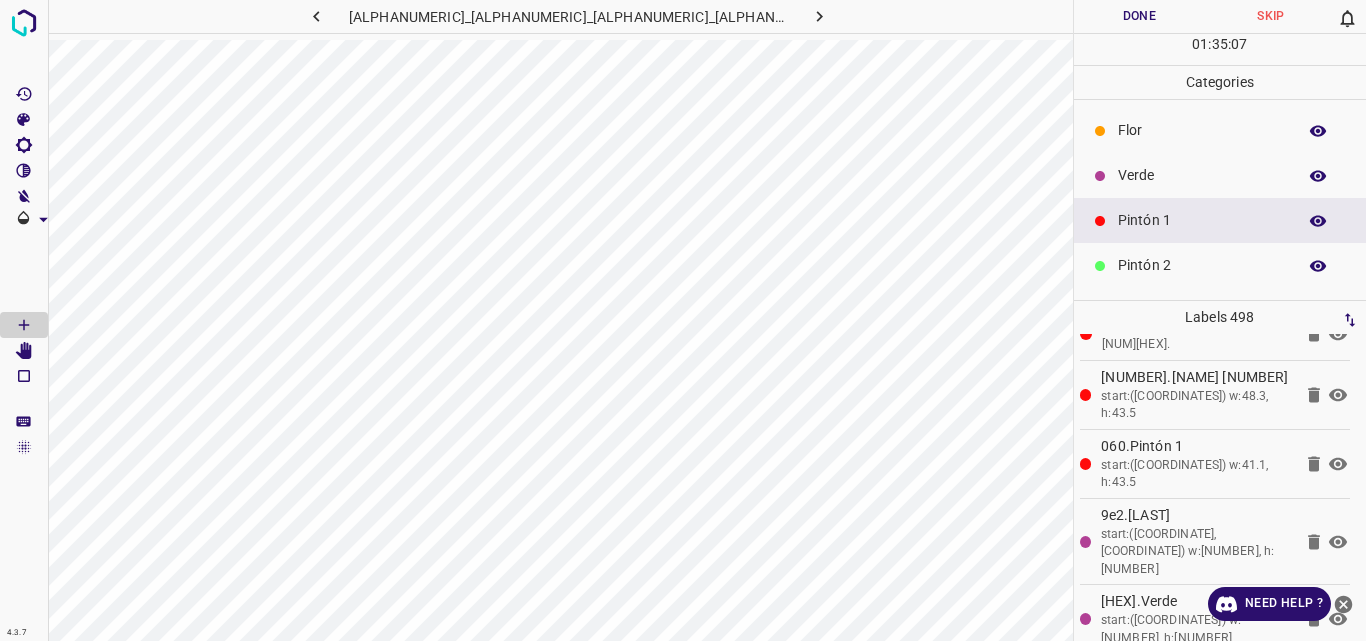 click on "Verde" at bounding box center [1220, 175] 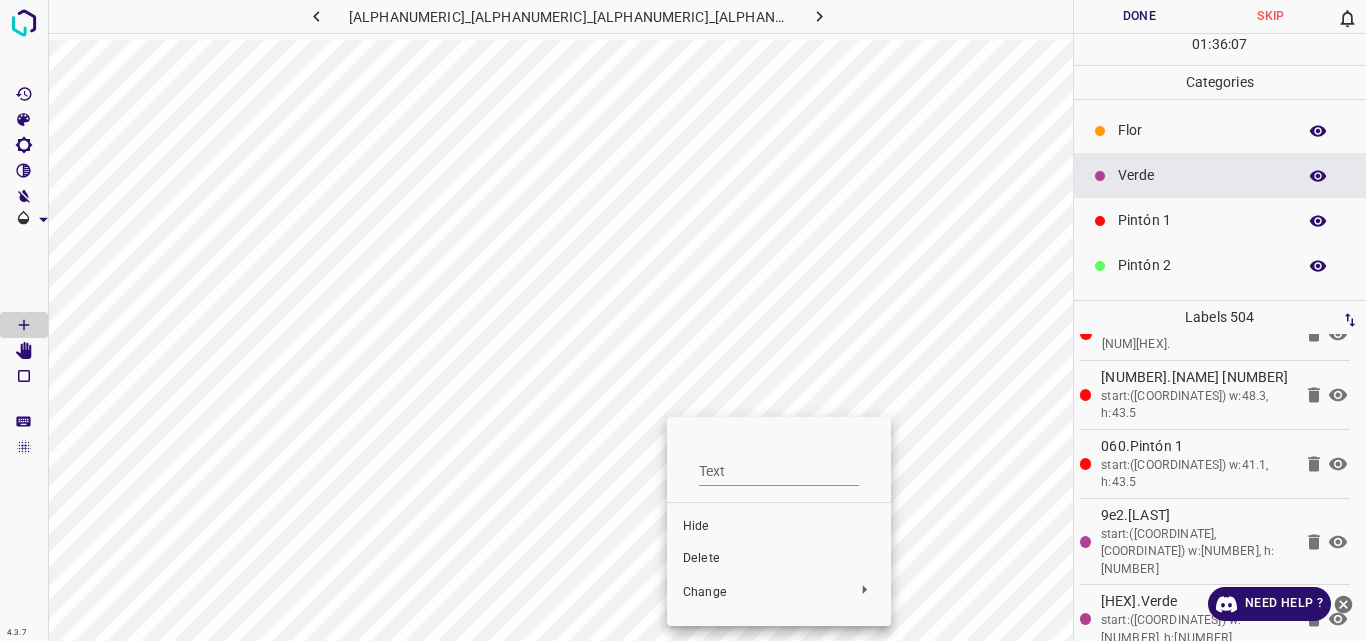 drag, startPoint x: 697, startPoint y: 557, endPoint x: 539, endPoint y: 510, distance: 164.84235 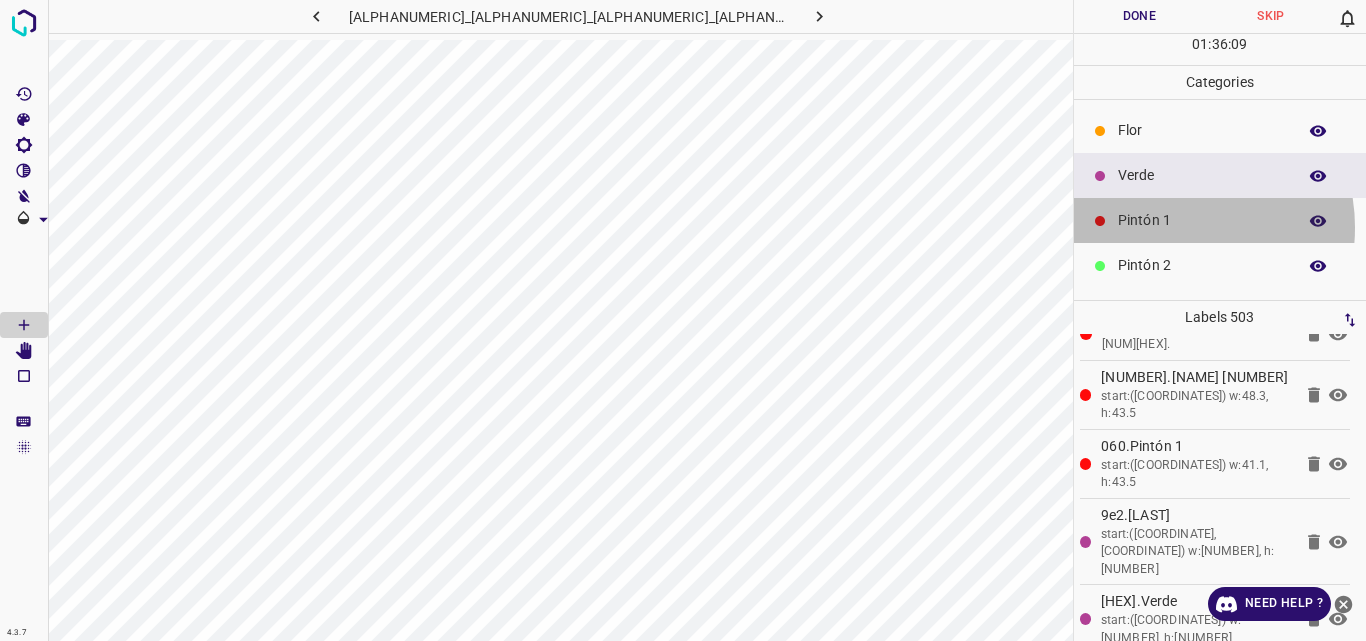 click on "Pintón 1" at bounding box center [1202, 220] 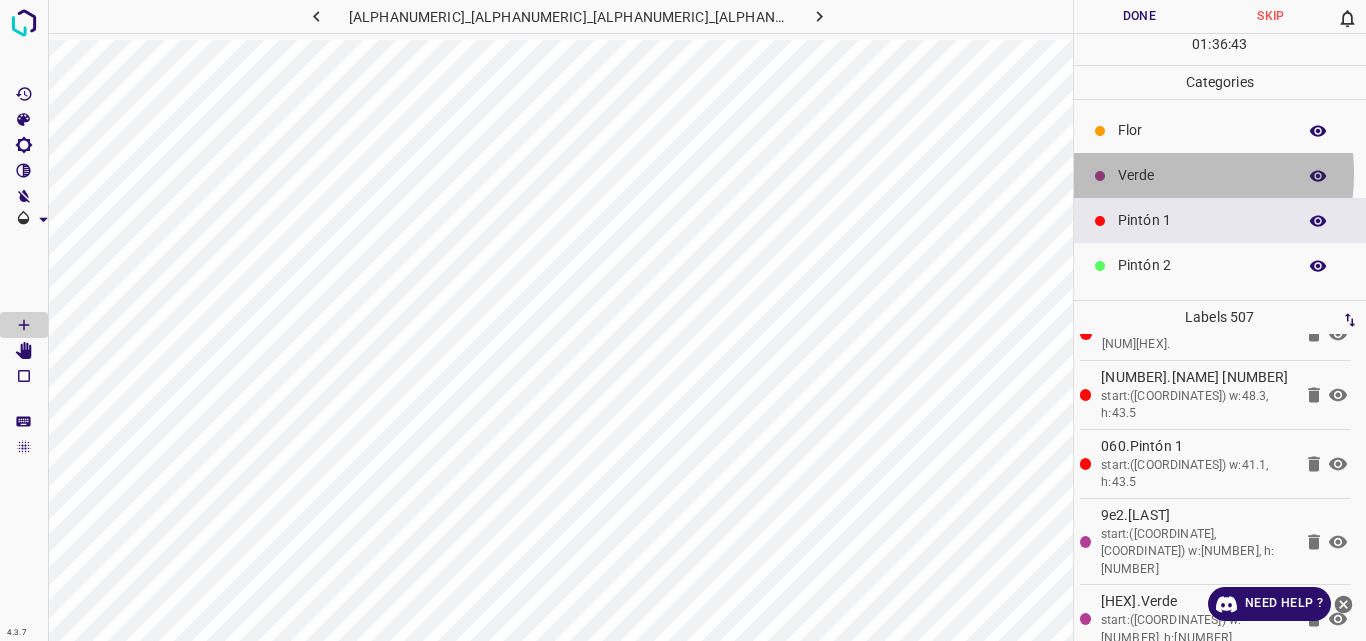 click on "Verde" at bounding box center [1202, 175] 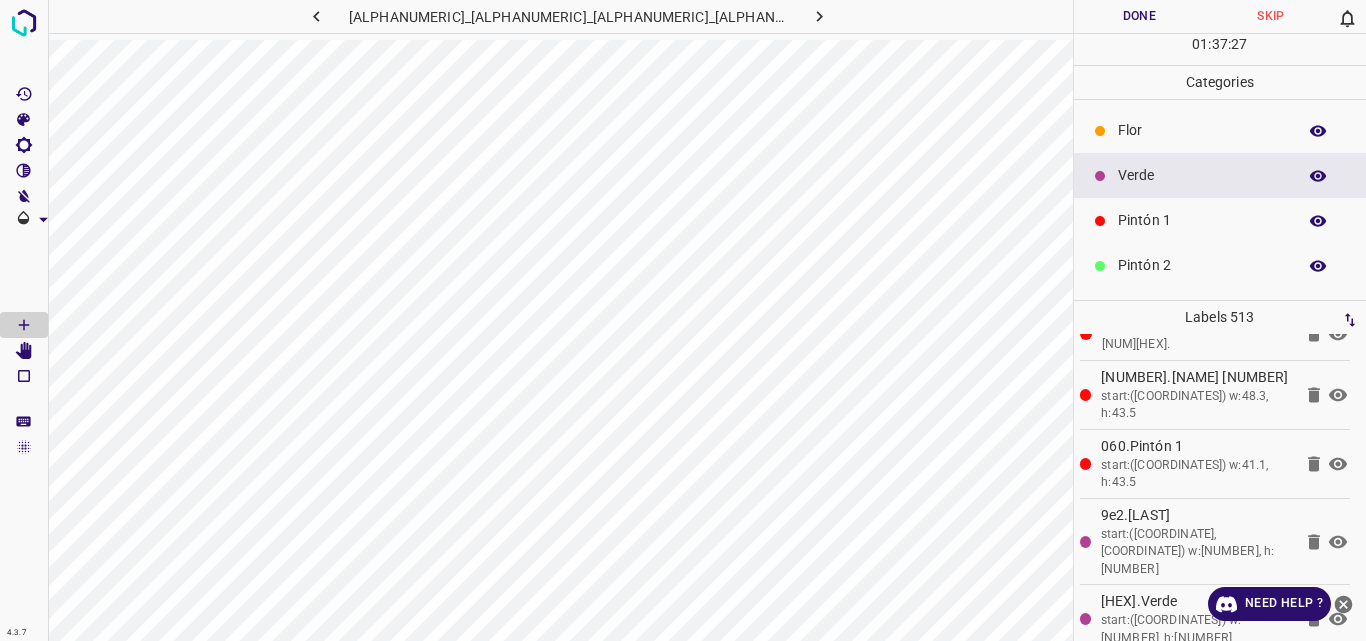 click on "Pintón 2" at bounding box center [1202, 265] 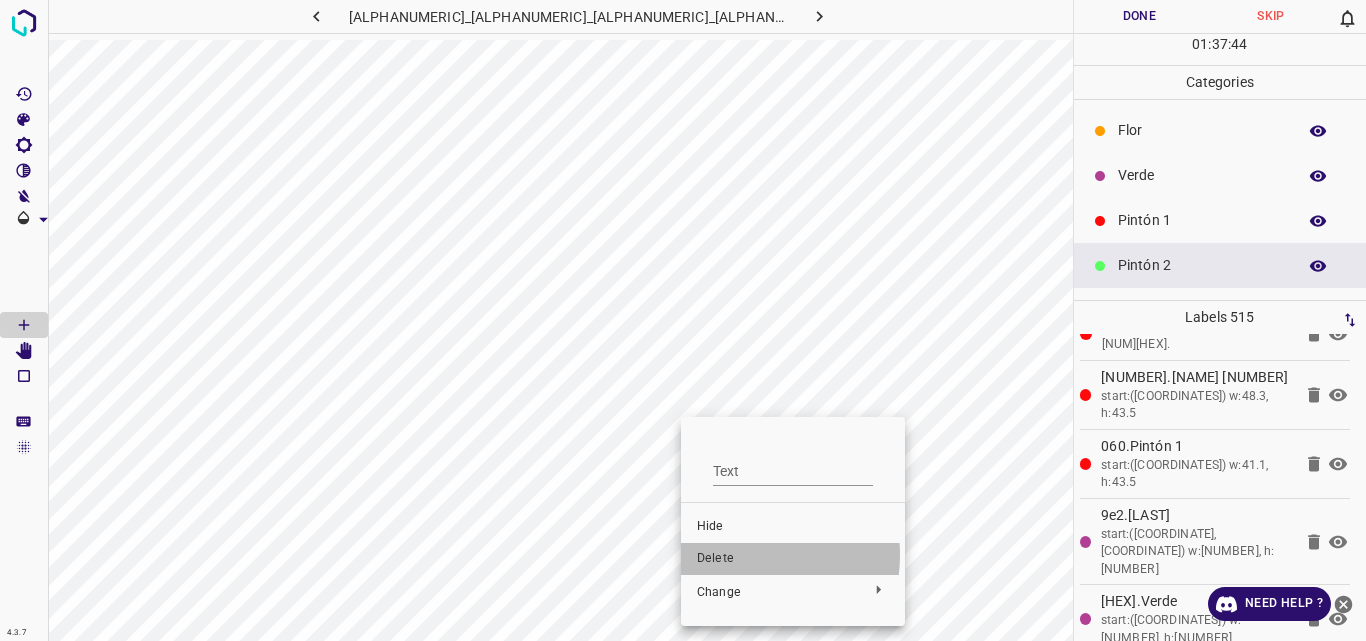 click on "Delete" at bounding box center (793, 559) 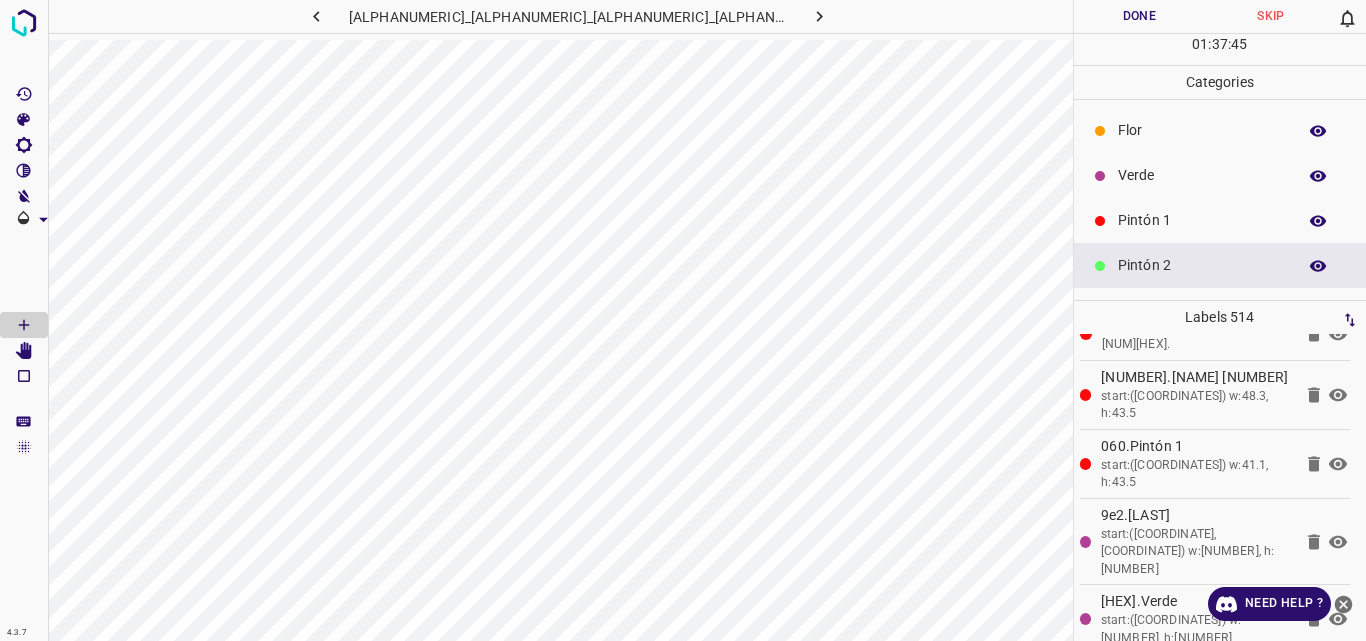 click on "Pintón 1" at bounding box center (1202, 220) 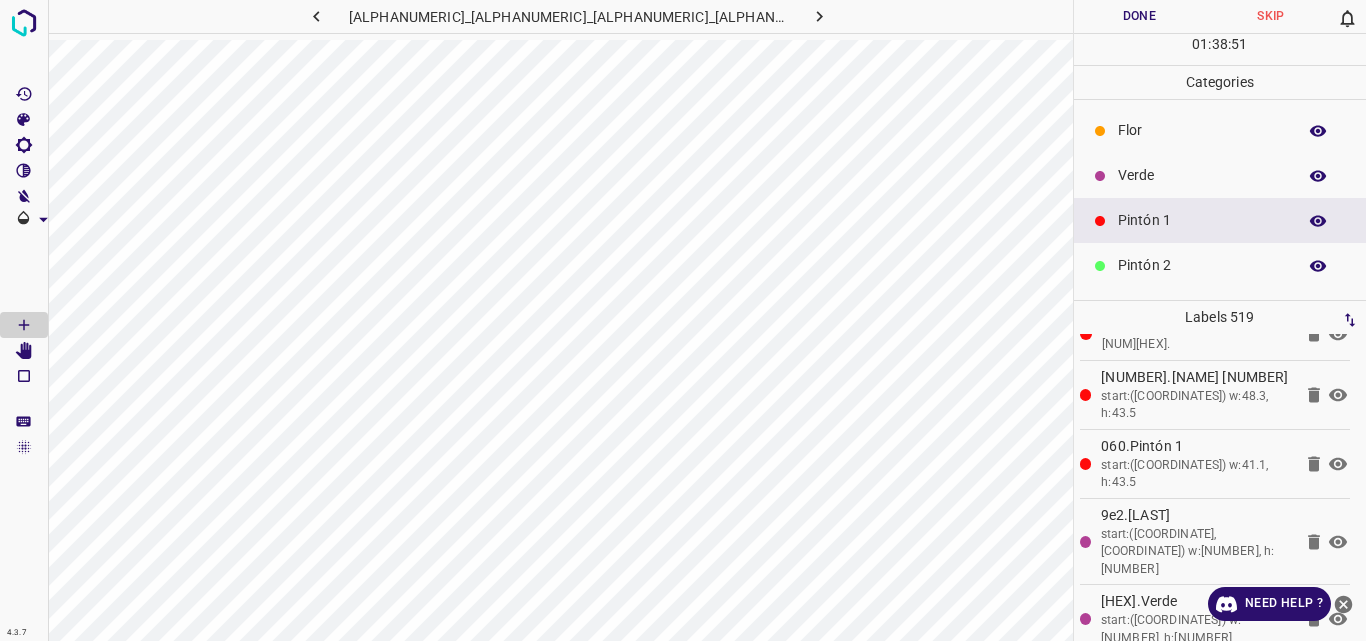 click on "Verde" at bounding box center [1220, 175] 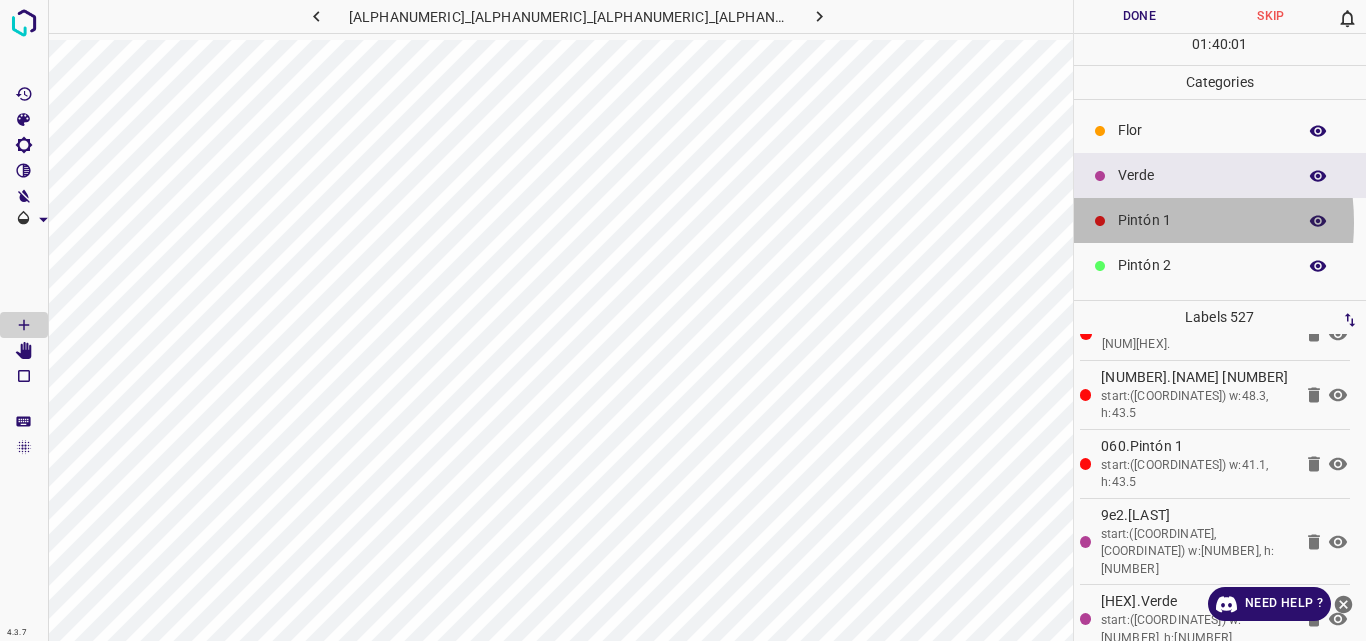 click on "Pintón 1" at bounding box center [1202, 220] 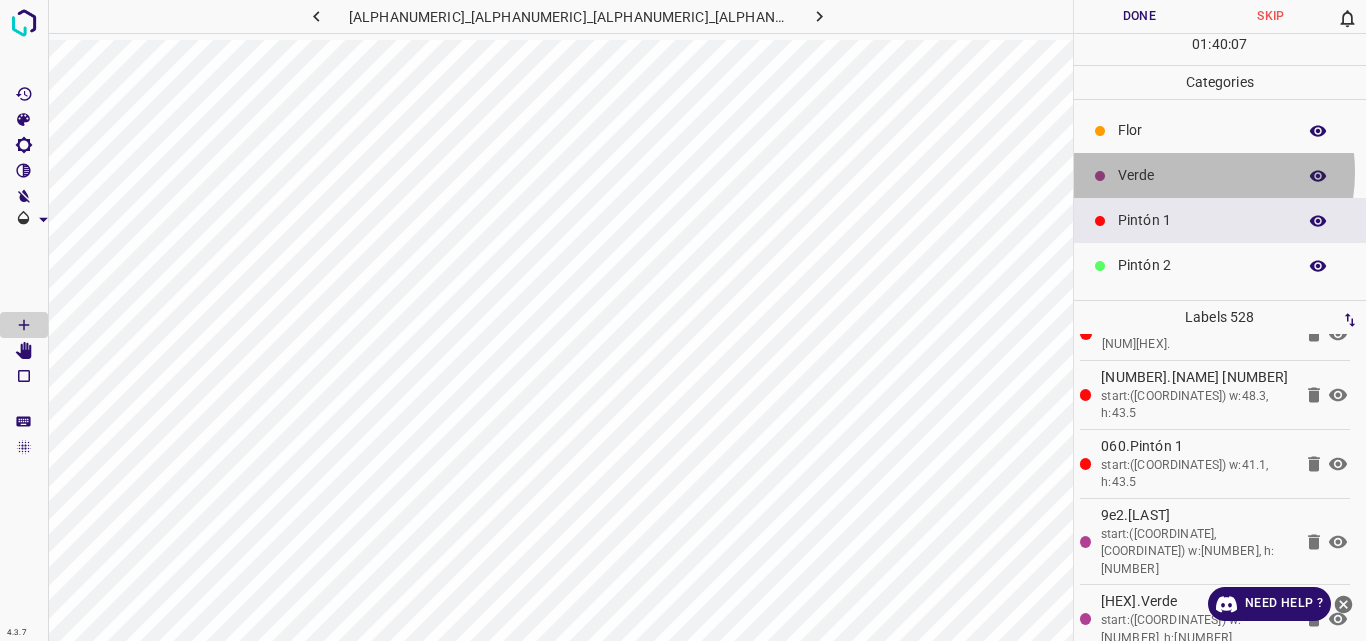 click on "Verde" at bounding box center (1202, 175) 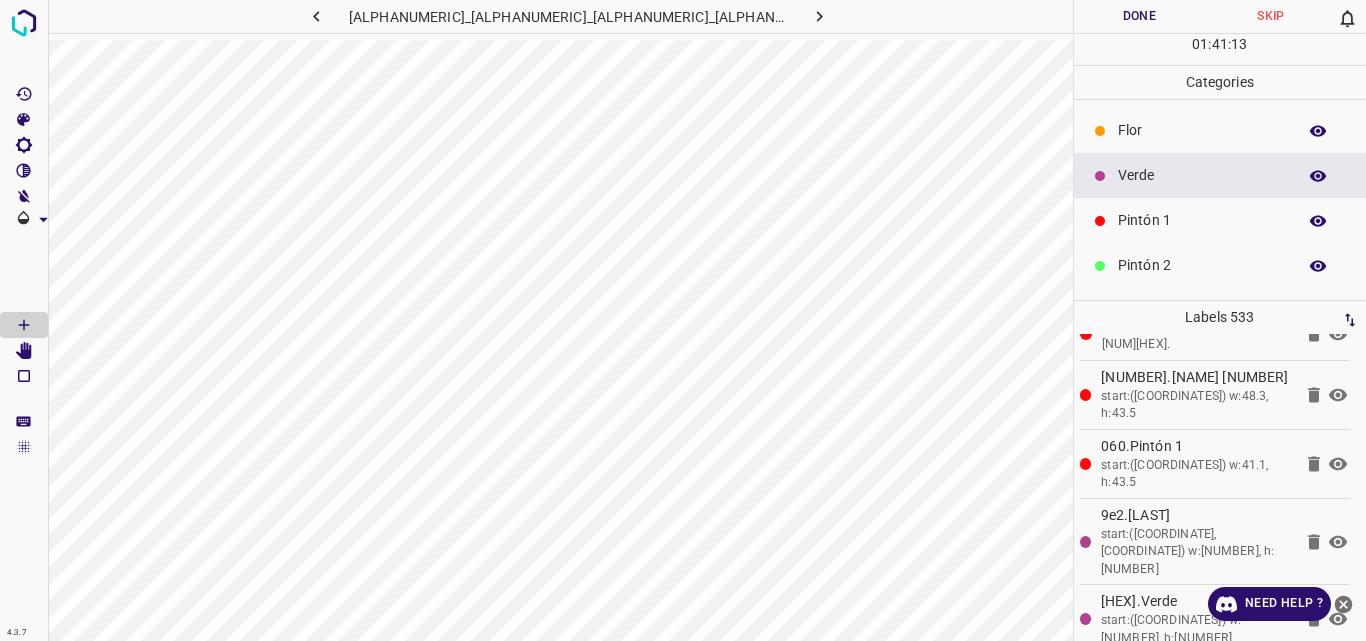 click on "Done" at bounding box center [1140, 16] 